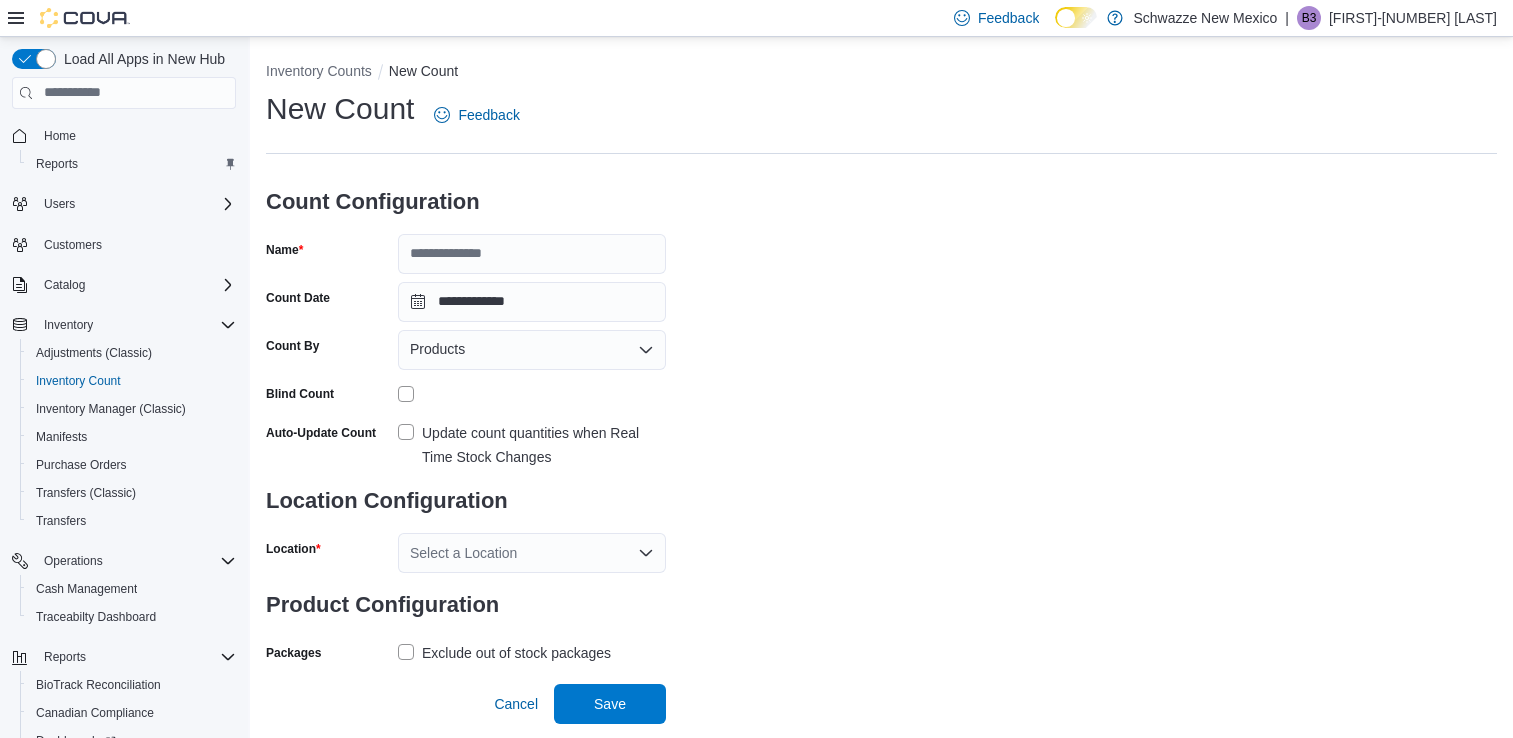 scroll, scrollTop: 0, scrollLeft: 0, axis: both 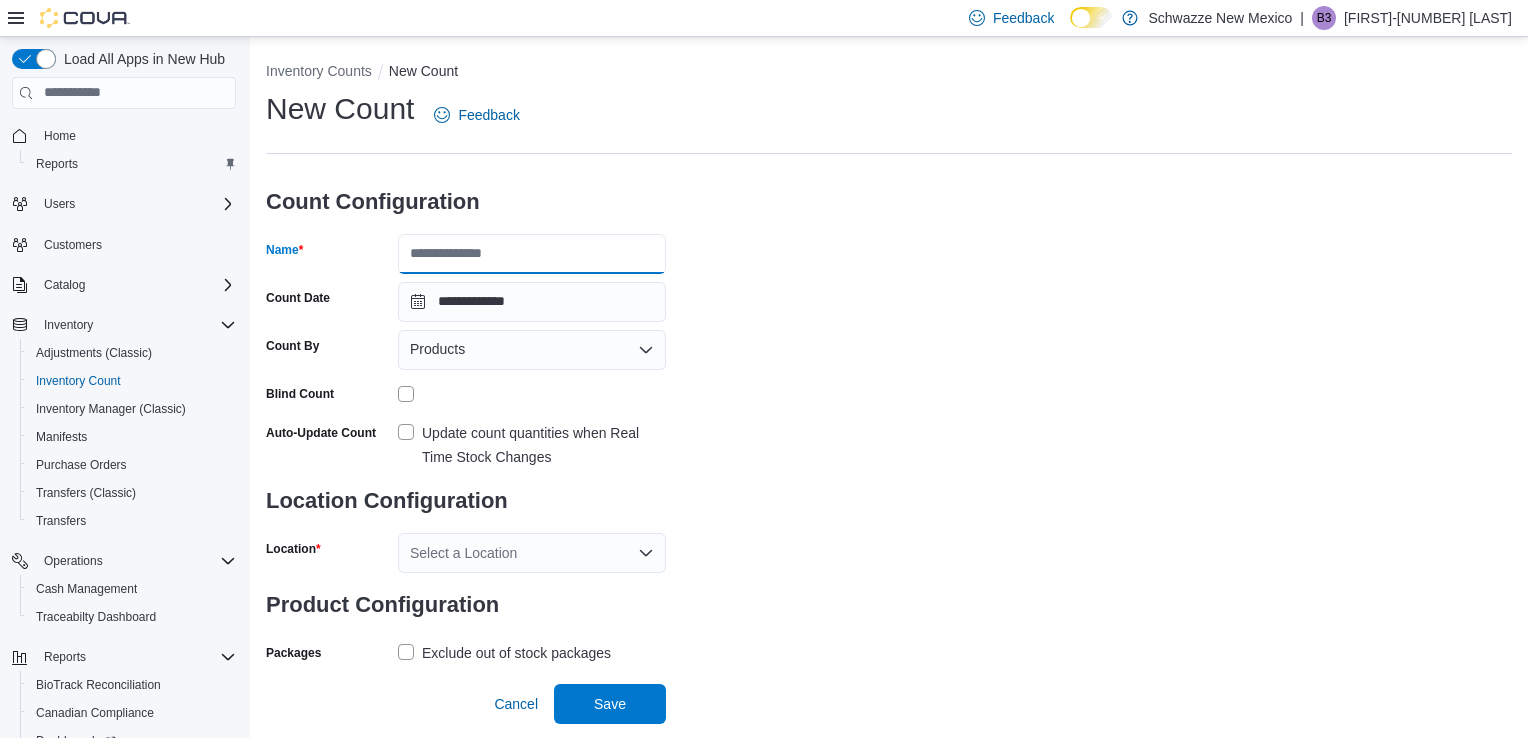 click on "Name" at bounding box center (532, 254) 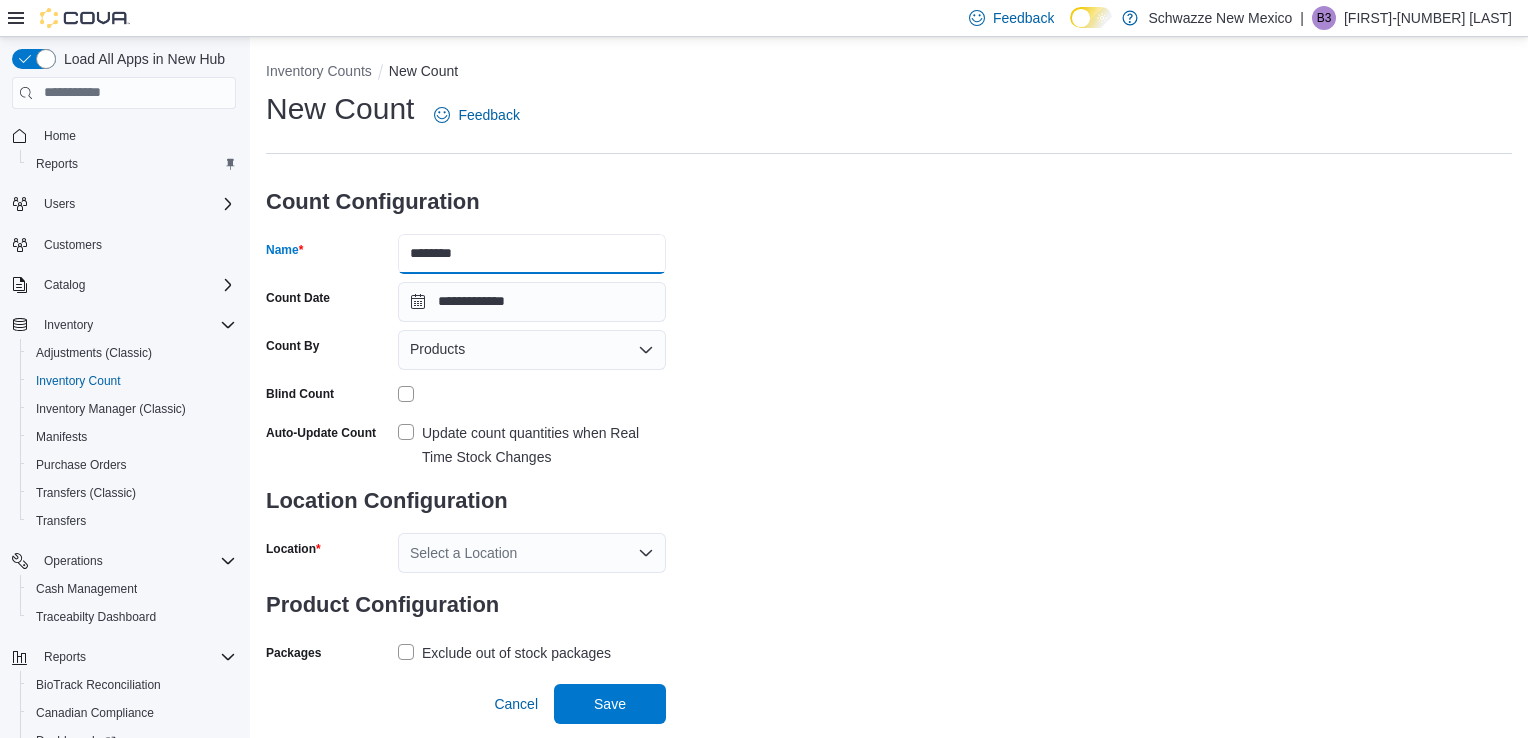 type on "*******" 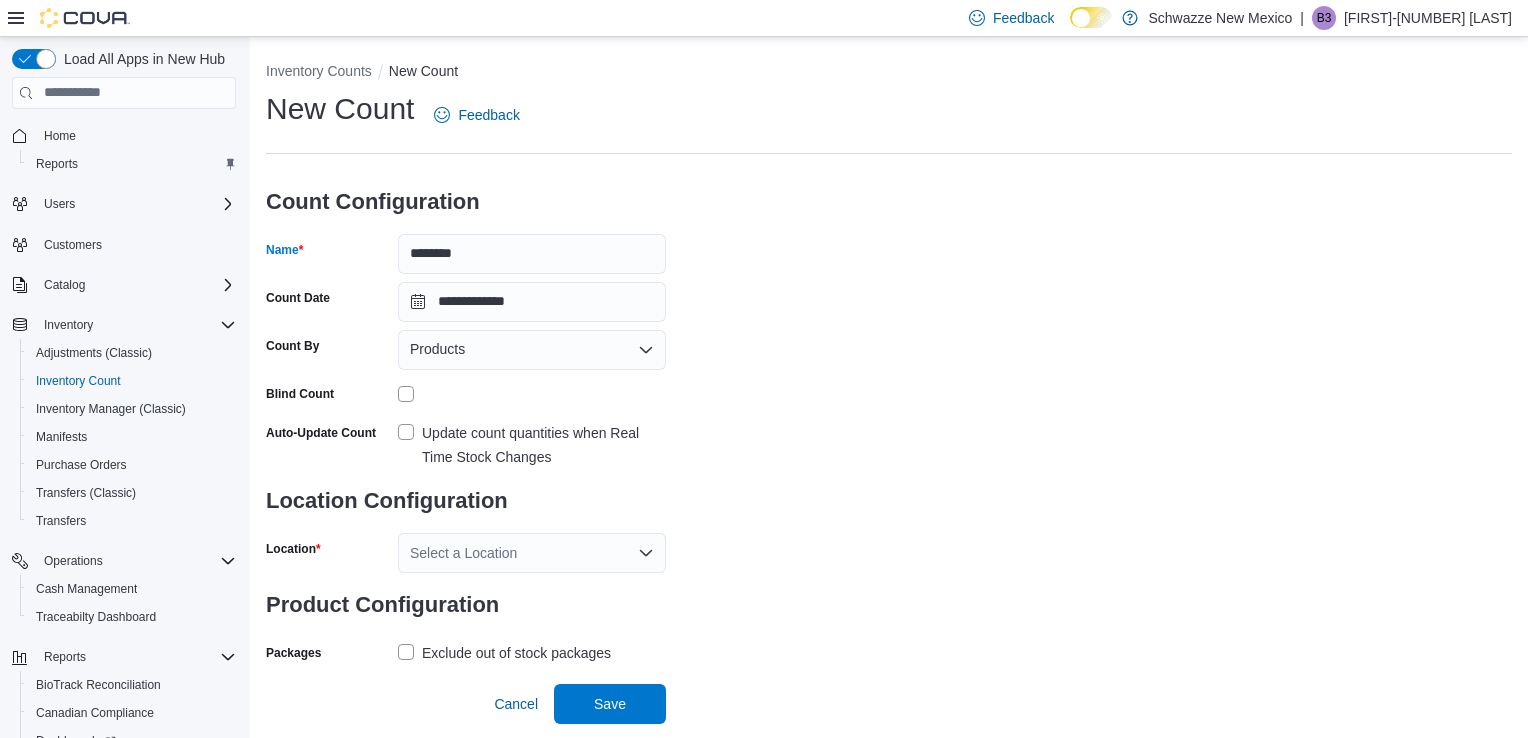 click on "Products" at bounding box center (532, 350) 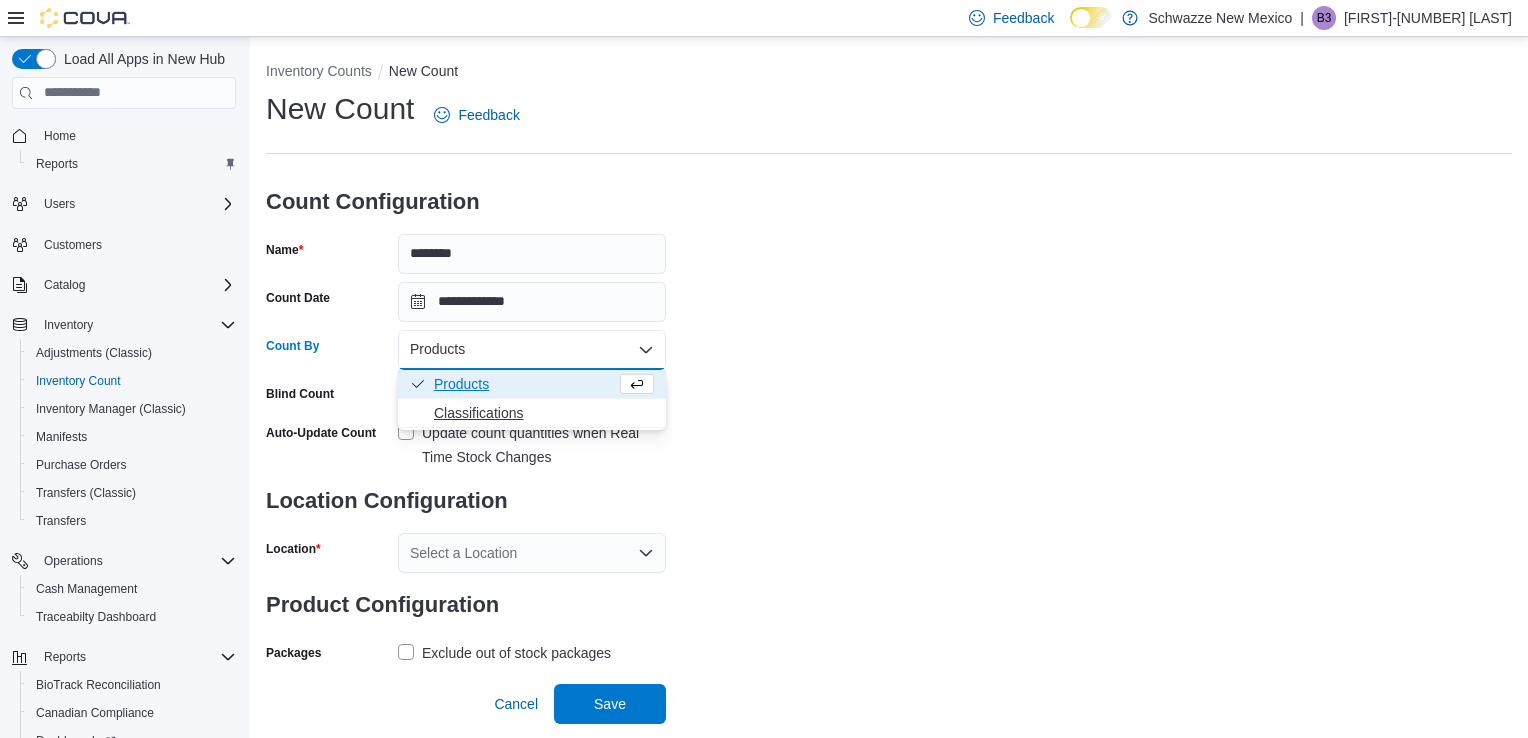 click on "Classifications" at bounding box center [544, 413] 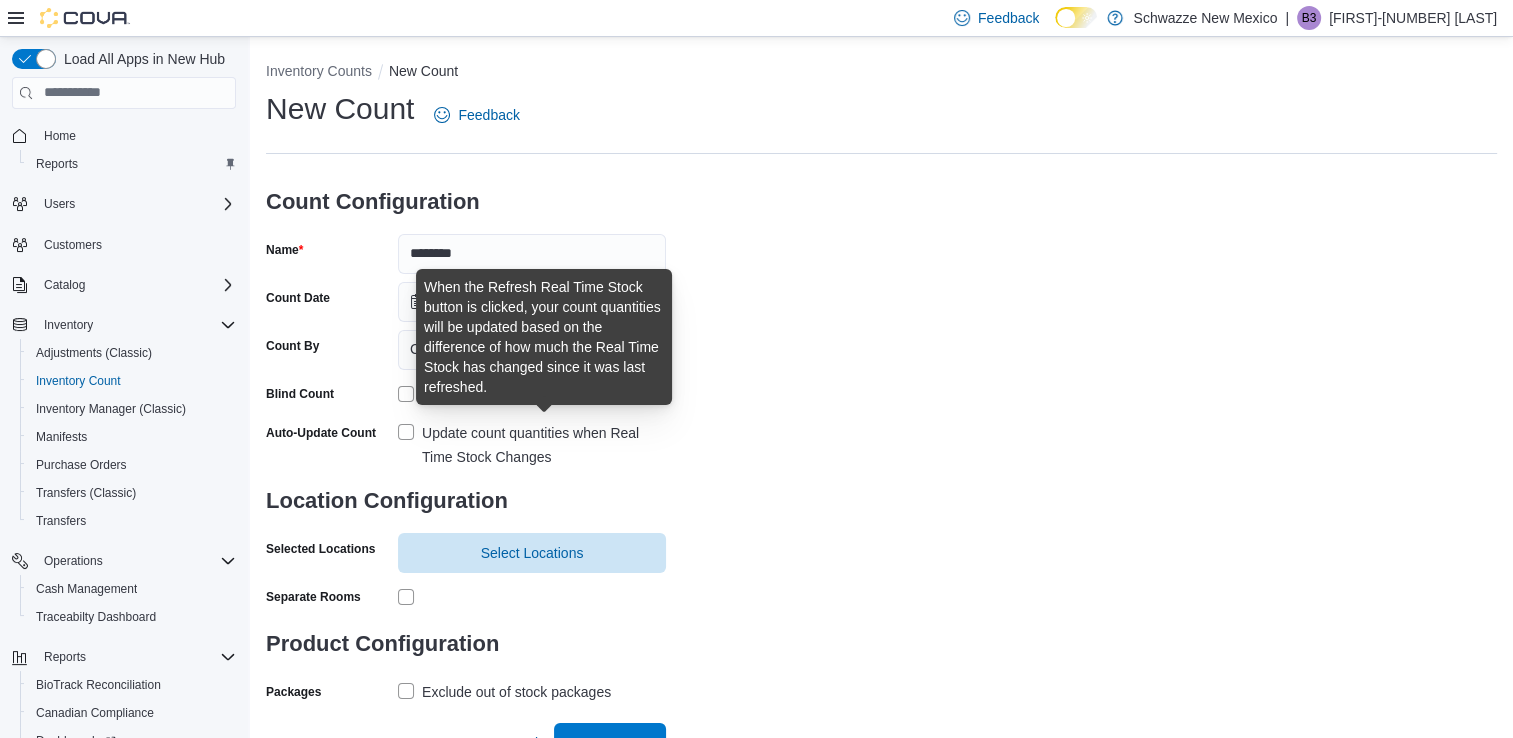 click on "Update count quantities when Real Time Stock Changes" at bounding box center [544, 445] 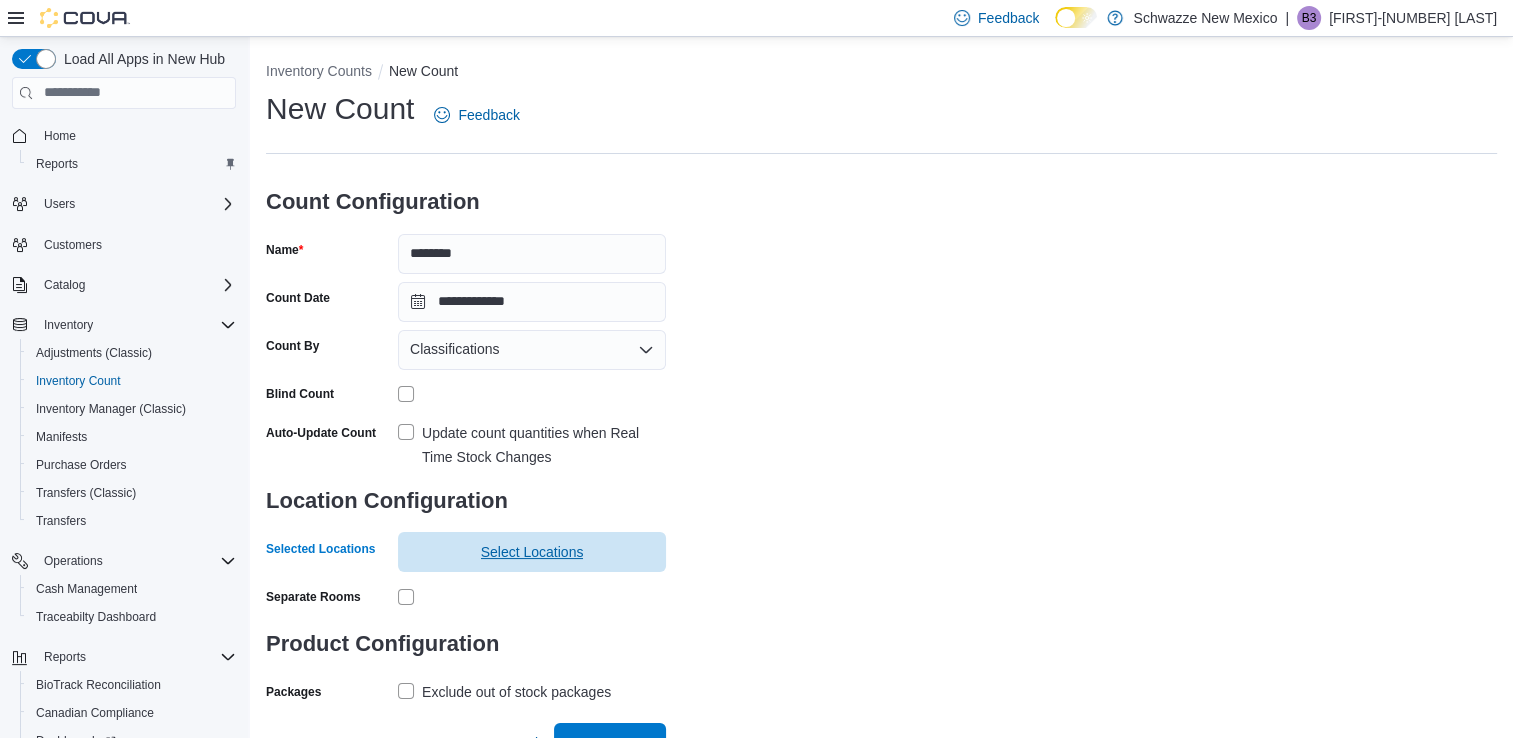 click on "Select Locations" at bounding box center [532, 552] 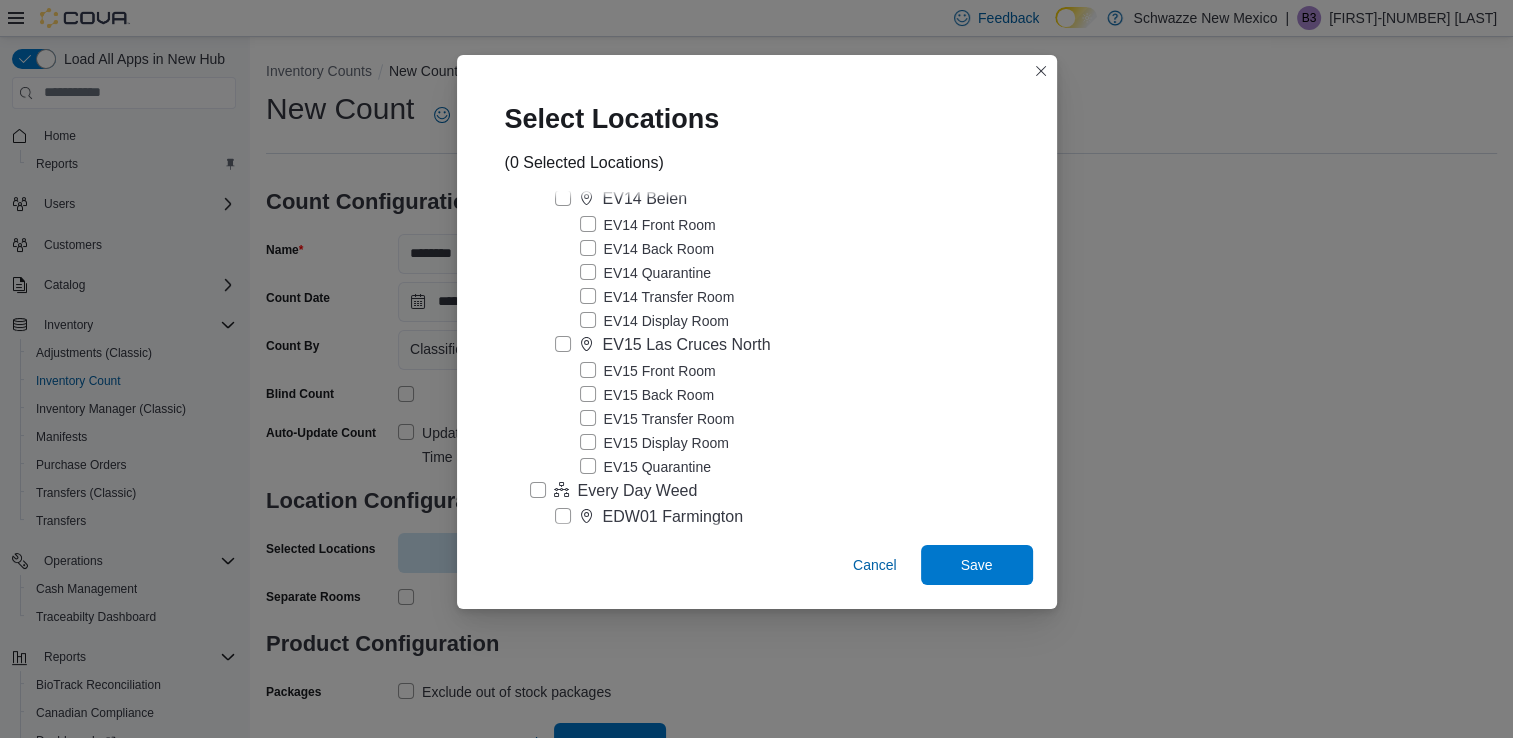 scroll, scrollTop: 2631, scrollLeft: 0, axis: vertical 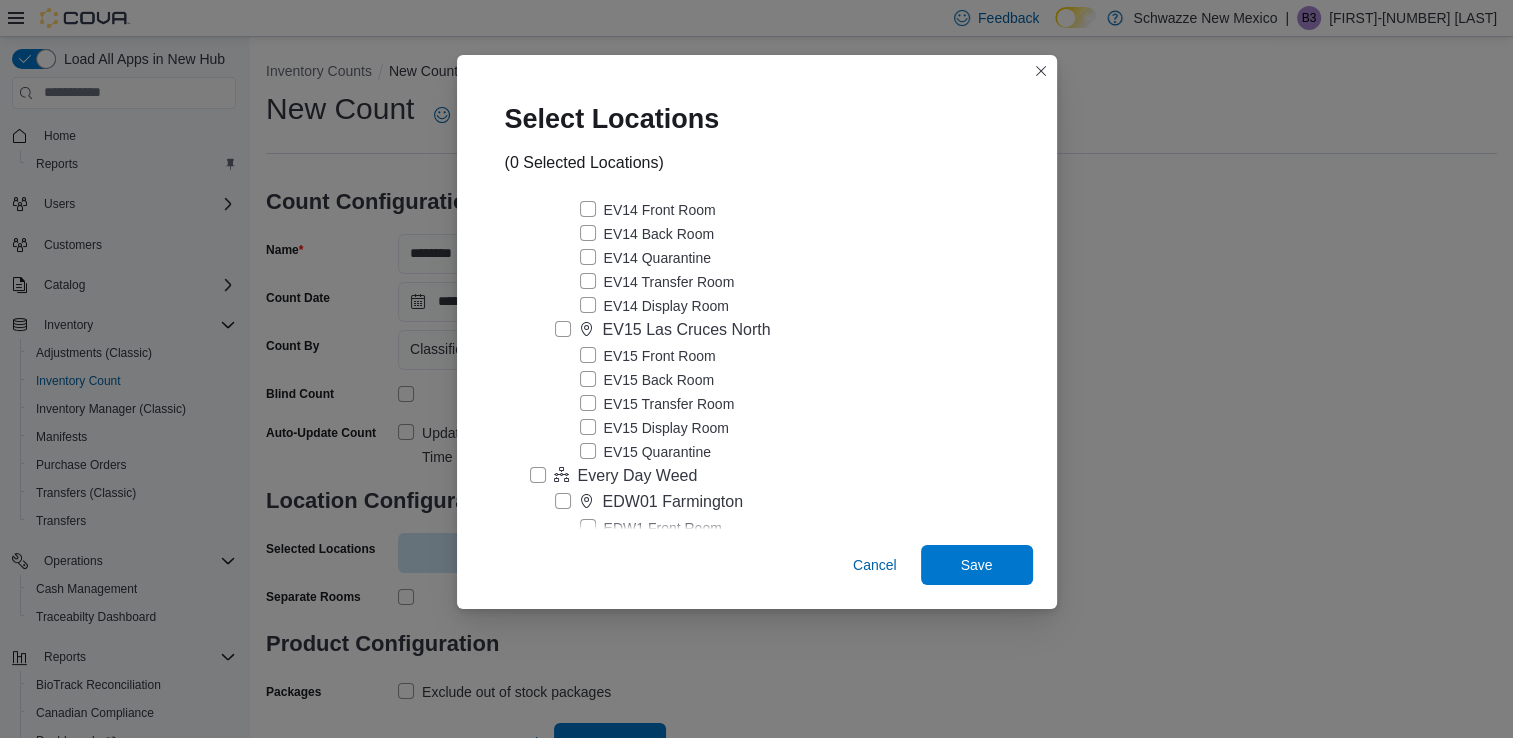 click on "EV15 Front Room" at bounding box center (648, 356) 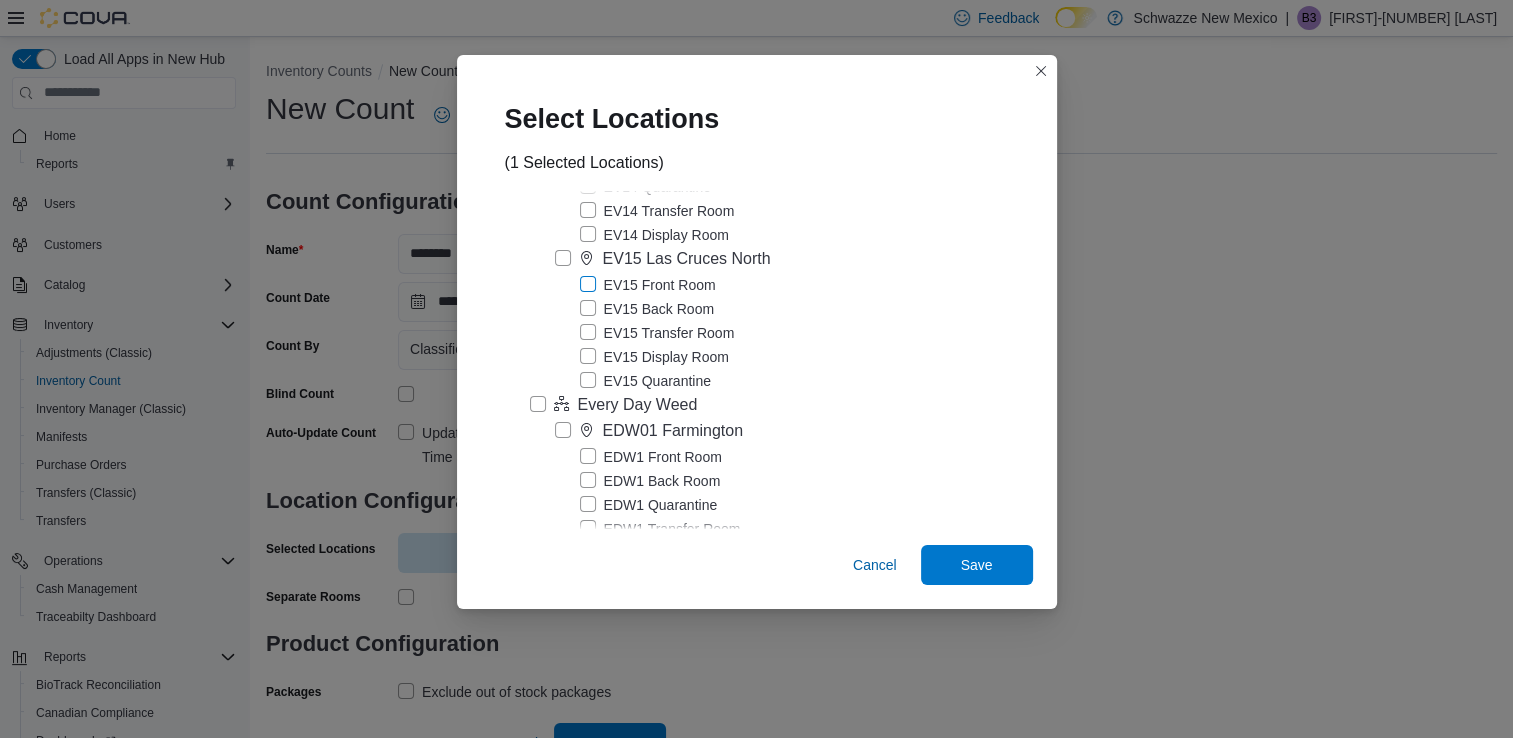 scroll, scrollTop: 2751, scrollLeft: 0, axis: vertical 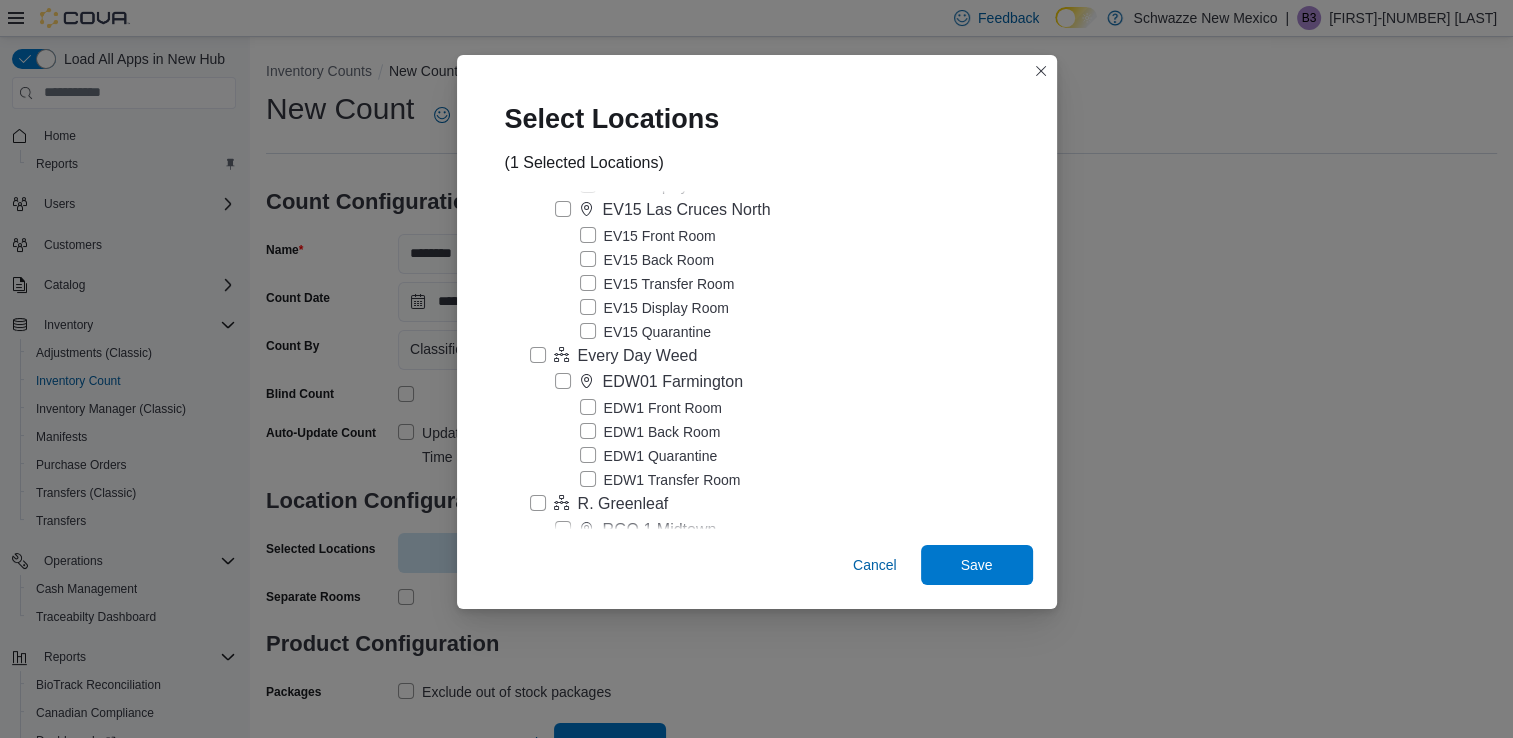 click on "EV15 Back Room" at bounding box center [647, 260] 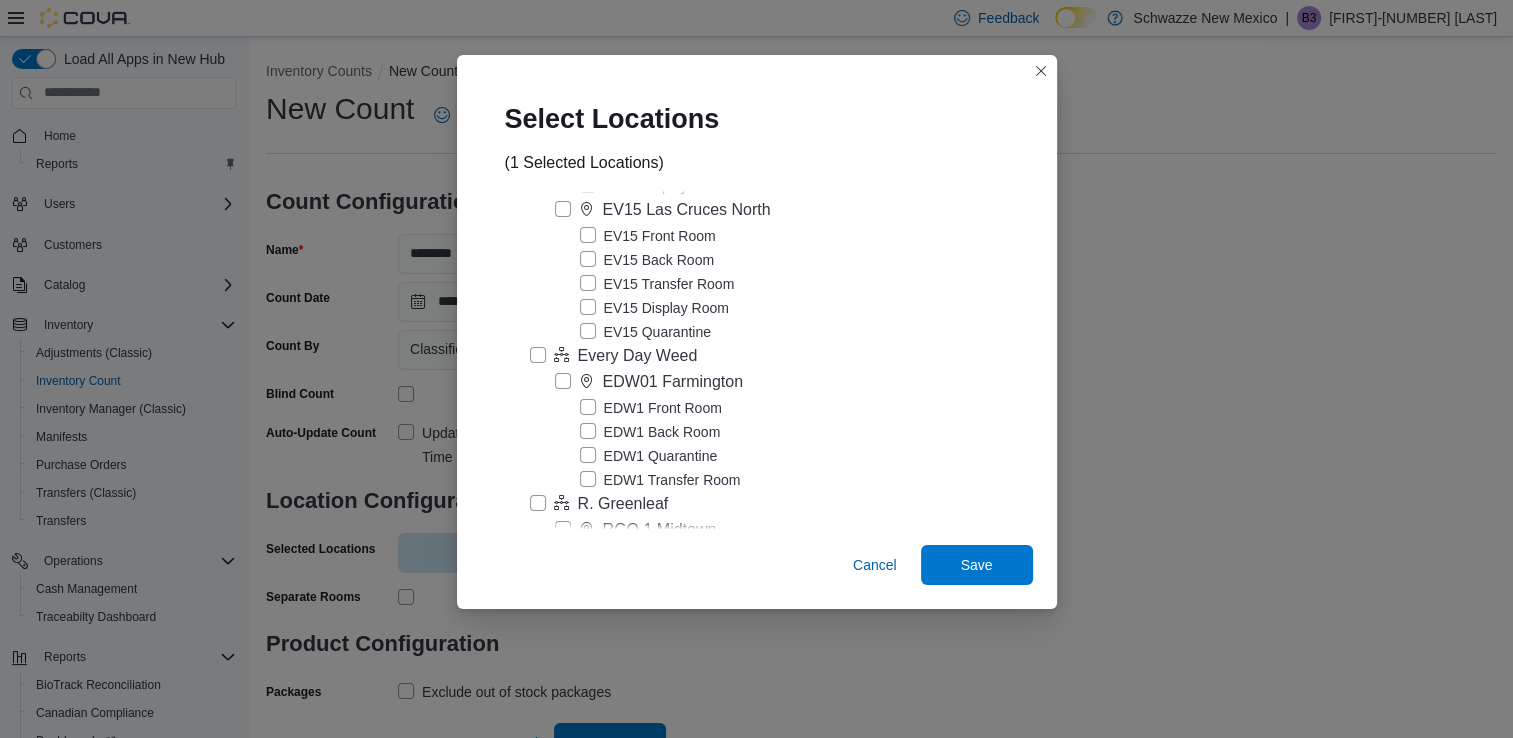 click on "EV15 Back Room" at bounding box center [647, 260] 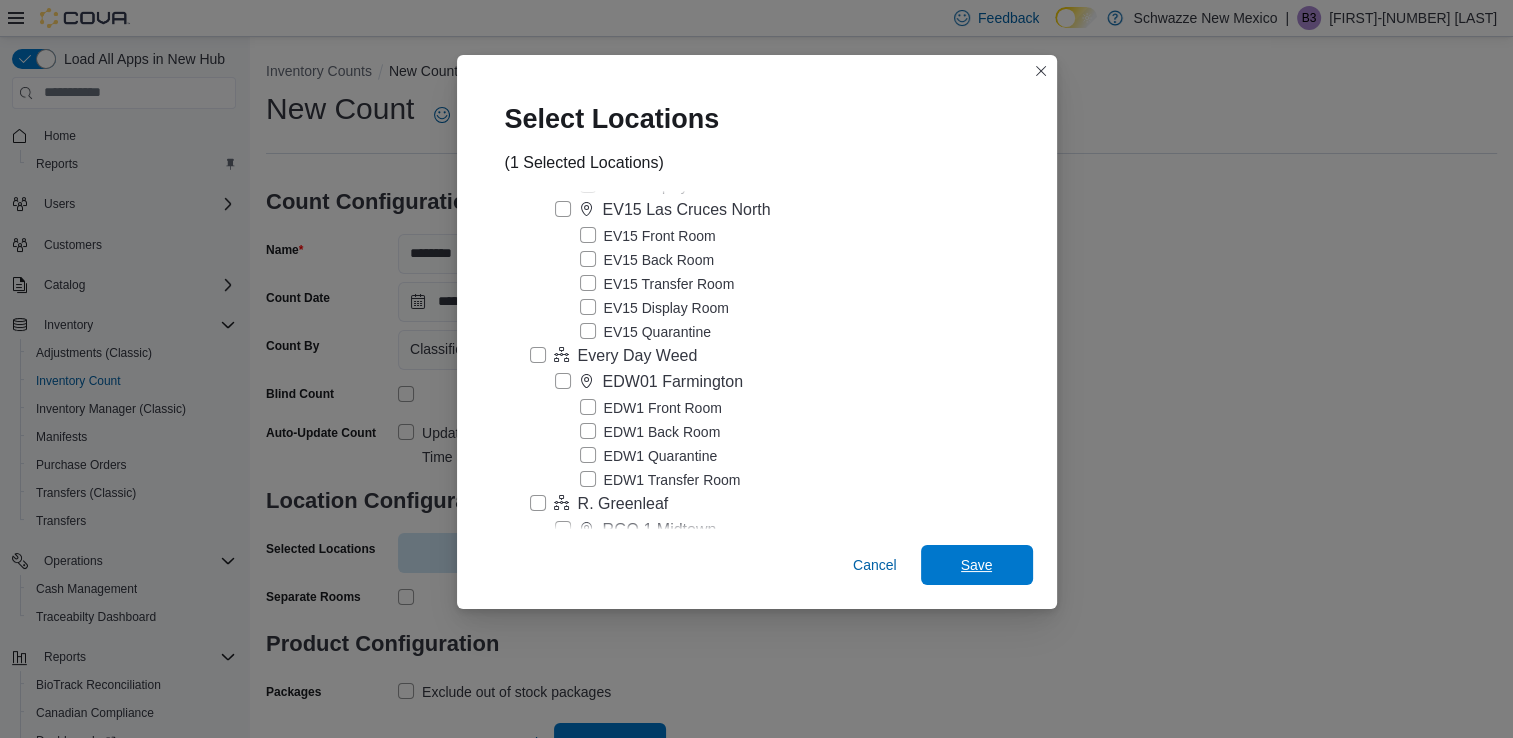 drag, startPoint x: 960, startPoint y: 552, endPoint x: 979, endPoint y: 368, distance: 184.97838 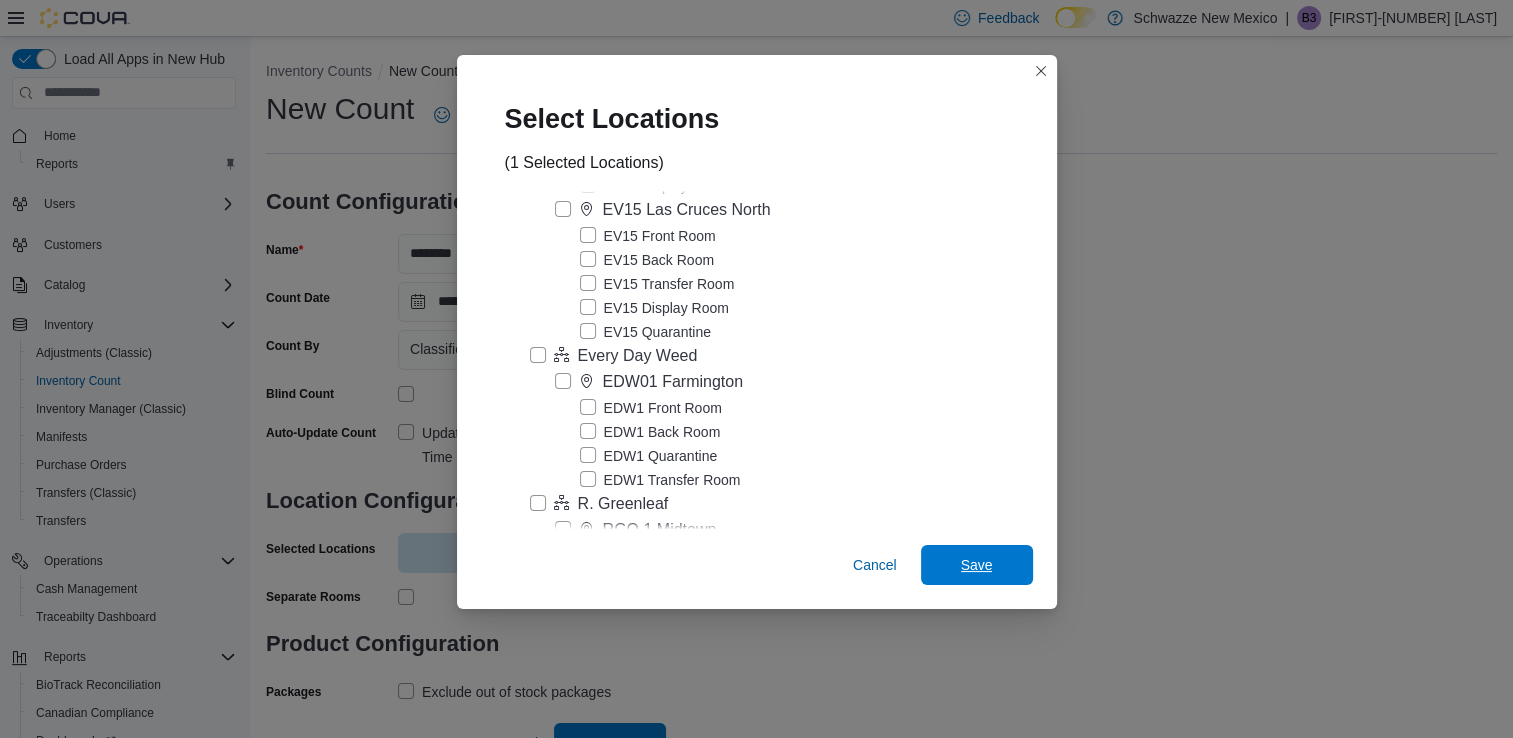 click on "Select Locations (1 Selected Locations) Schwazze New Mexico Everest Cannabis EV01 North Valley EV01  Front Room EV01 Back Room EV01 Quarantine  EV01 Transfer Room EV1 Display Room EV02 Far NE Heights EV02 Front Room EV02 Back Room EV02 Quarantine  EV02 Transfer Room EV2 Display Room EV03 West Central EV03 Front Room EV03 Back Room EV03 Quarantine  EV03 Transfer Room EV3 Display Room EV04 Los Lunas EV04 Front Room EV04 Back Room EV04 Quarantine  EV04 Transfer Room EV4 Display Room EV05 Uptown EV05 Front Room EV05 Back Room EV05 Quarantine  EV05 Transfer Room EV5 Display Room EV06 Las Cruces East EV06 Front Room EV06 Back Room EV06 Quarantine  EV06 Transfer Room EV6 Display Room EV07 Paradise Hills EV07 Front Room EV07 Back Room EV07 Quarantine  EV07 Transfer Room EV7 Display Room EV08 Santa Fe EV08 Front Room EV08 Back Room EV08 Quarantine  EV08 Transfer Room EV8 Display Room EV09 Montano Plaza EV09 Front Room EV09 Back Room EV09 Quarantine  EV09 Transfer Room EV9 Display Room EV10 Sunland Park EV10 Front Room" at bounding box center (757, 332) 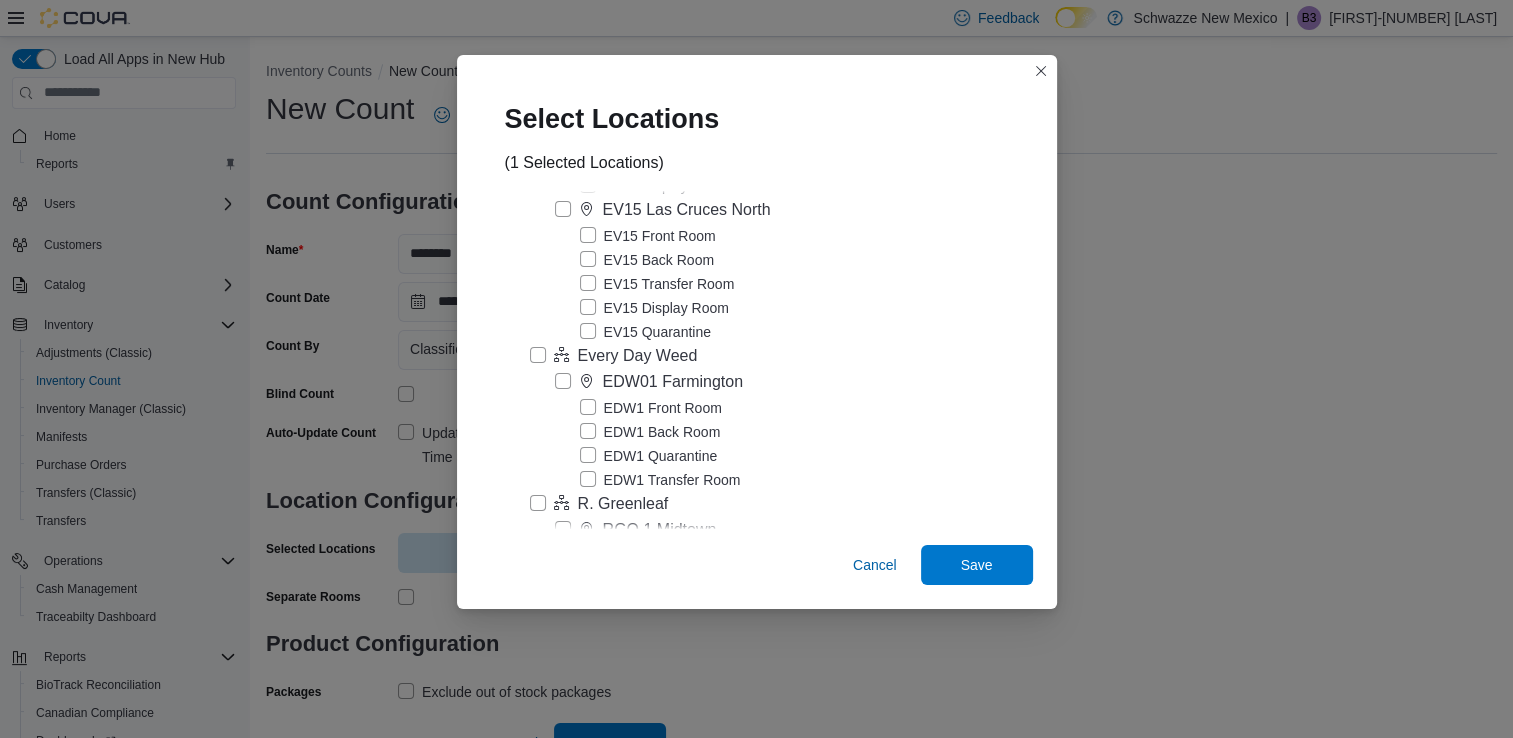 click on "EV15 Transfer Room" at bounding box center [657, 284] 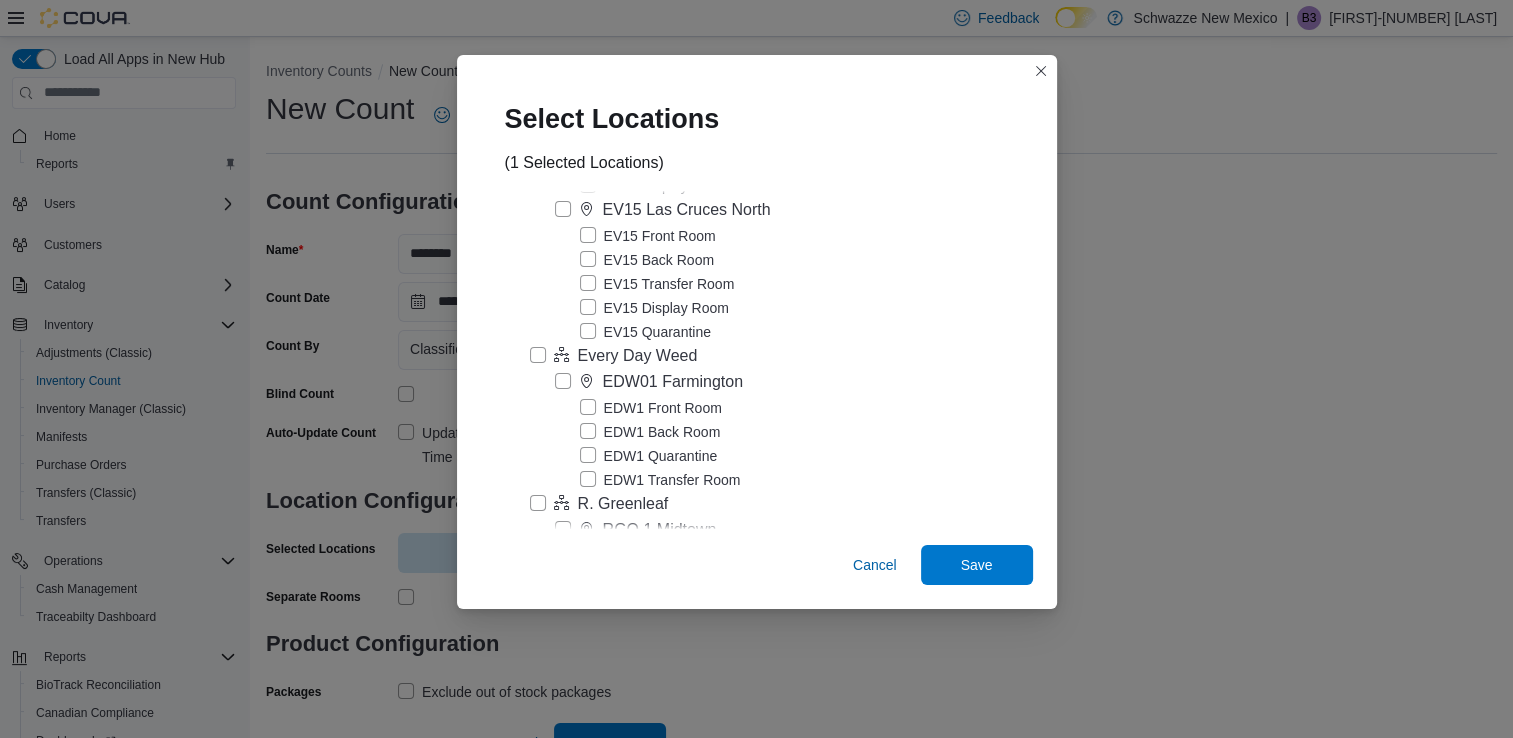 click on "EV15 Transfer Room" at bounding box center (657, 284) 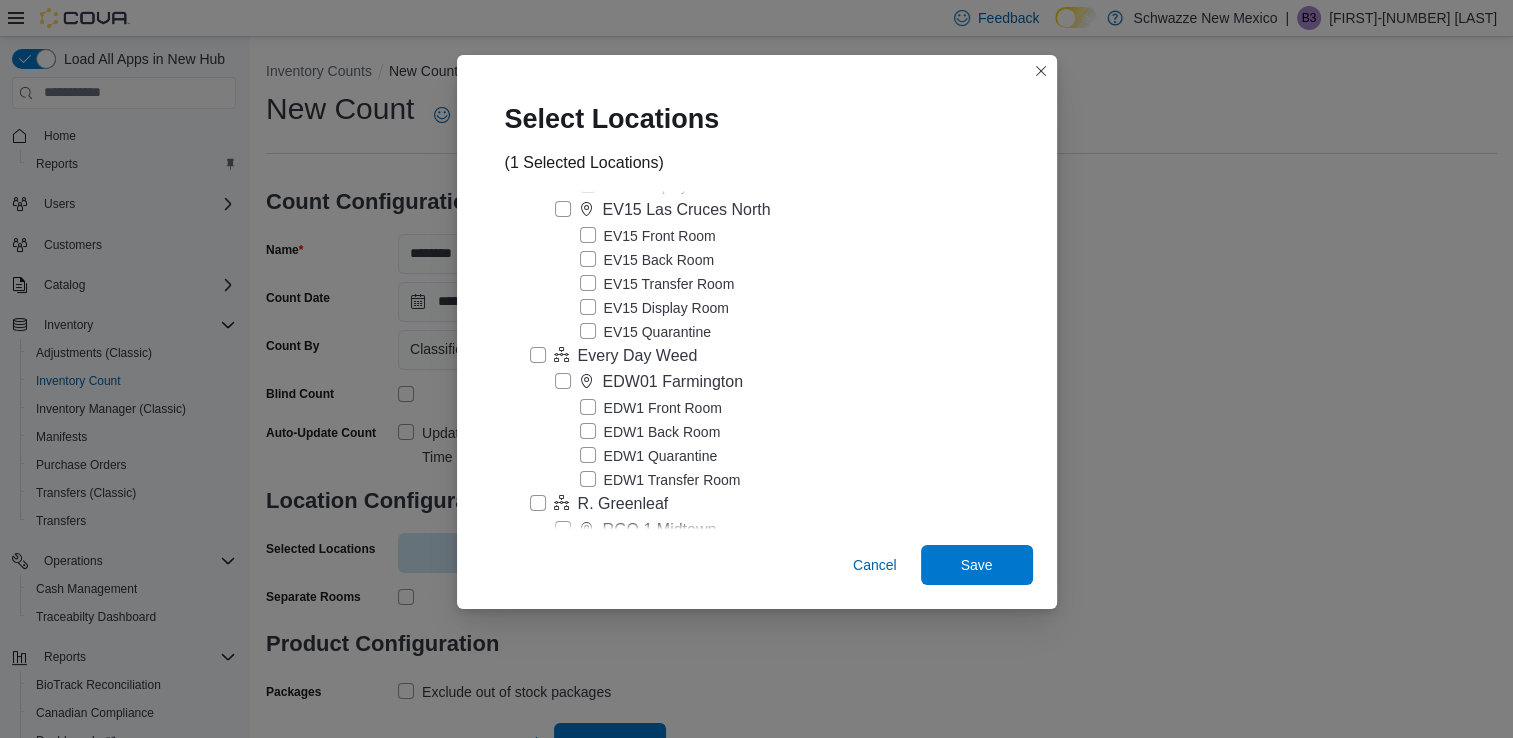 click on "EV15 Transfer Room" at bounding box center (657, 284) 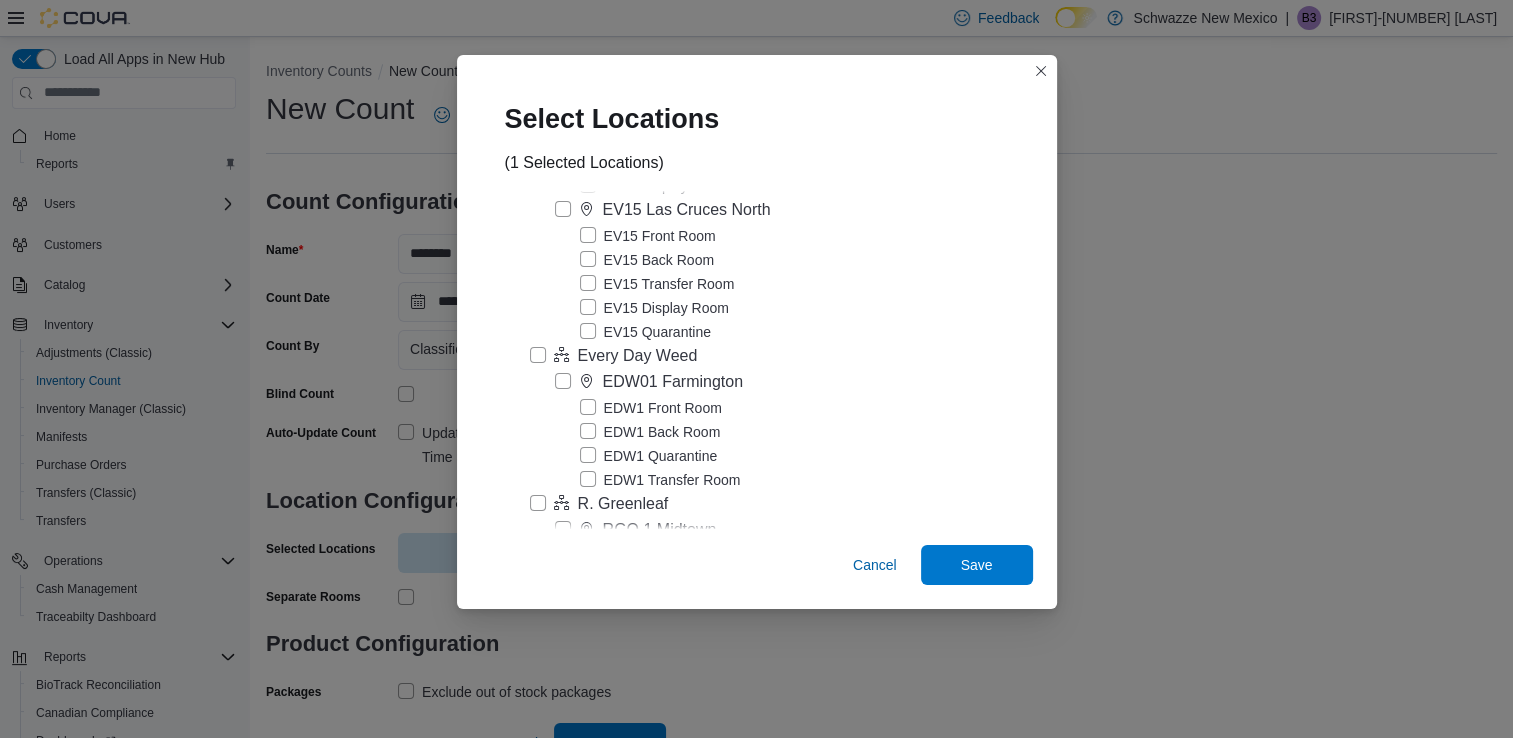 click on "EV15 Back Room" at bounding box center (647, 260) 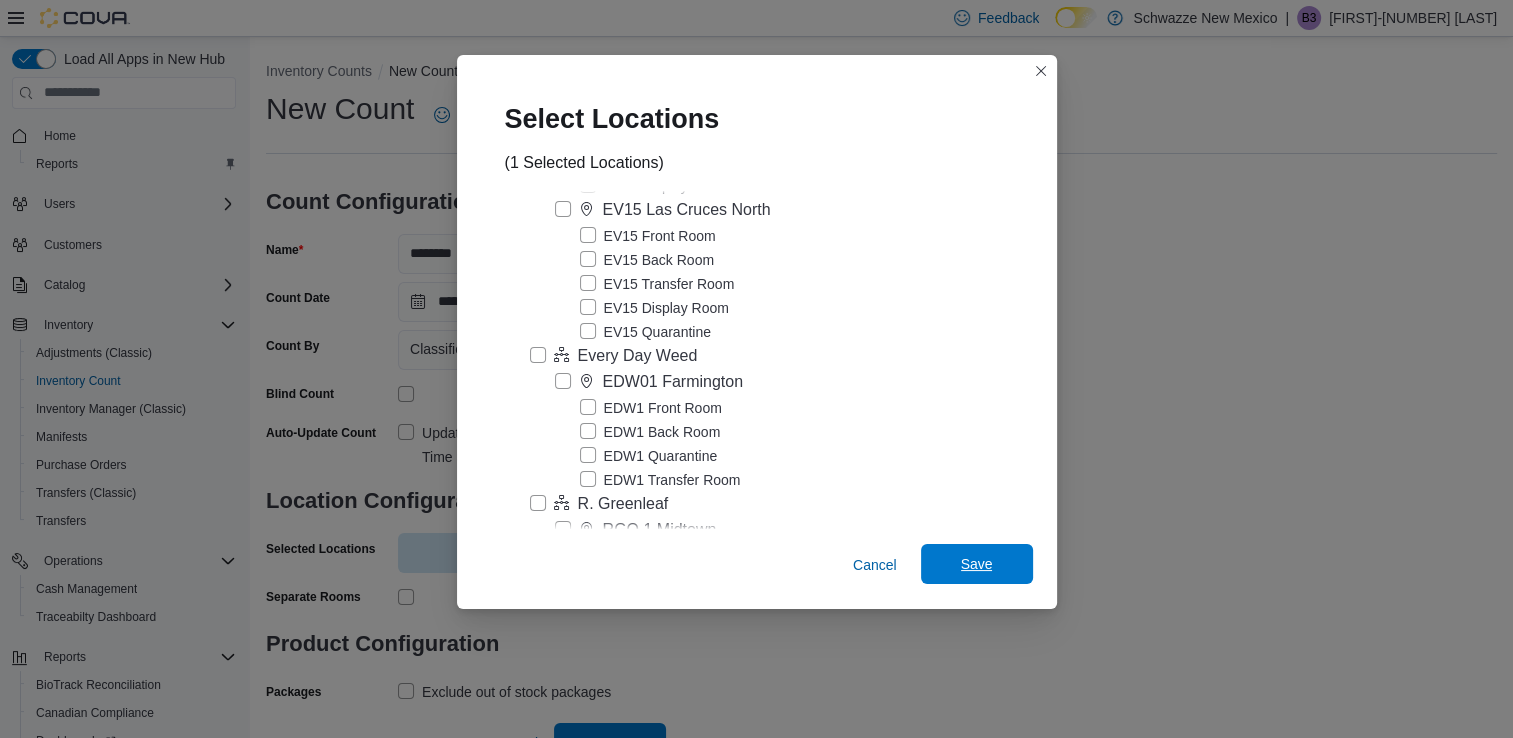 click on "Save" at bounding box center (977, 564) 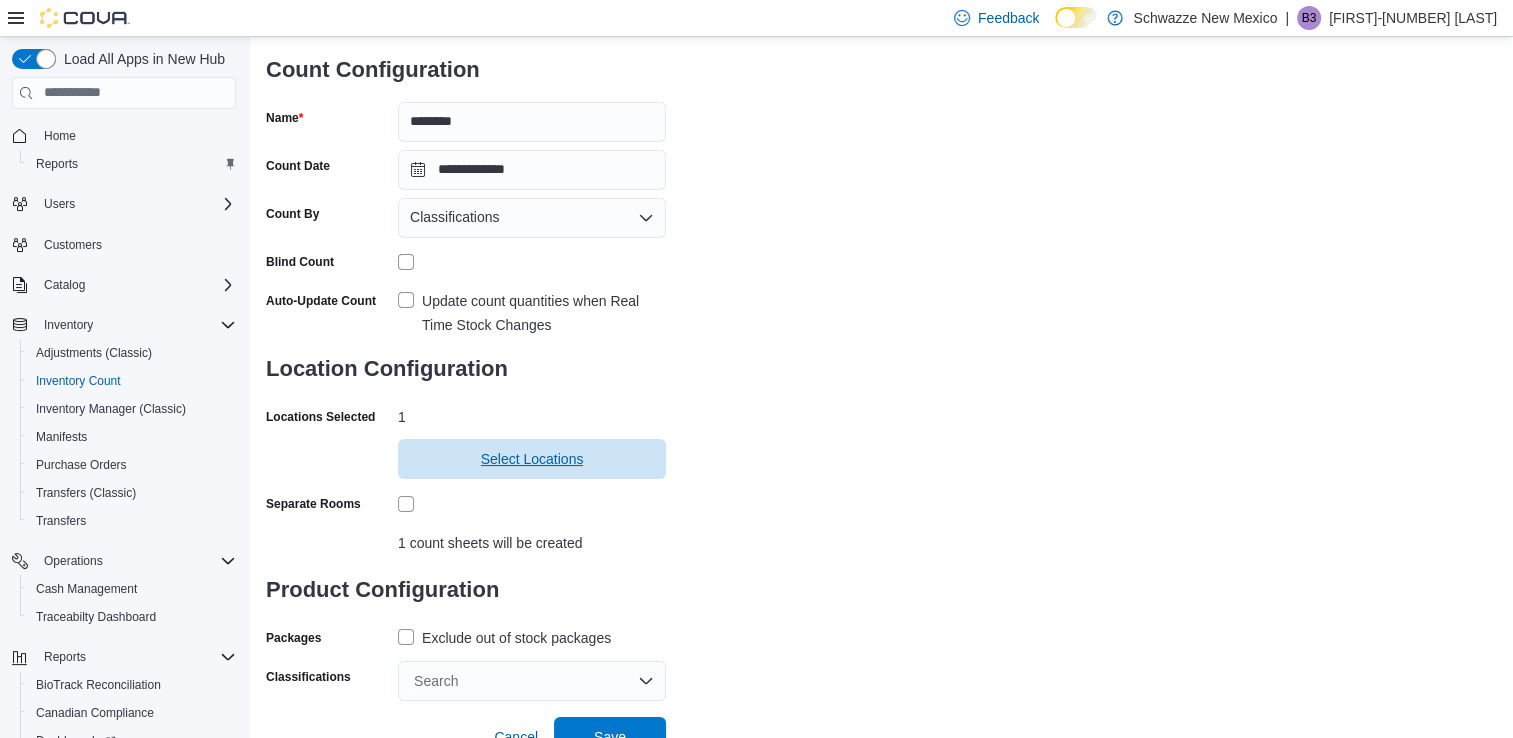 scroll, scrollTop: 150, scrollLeft: 0, axis: vertical 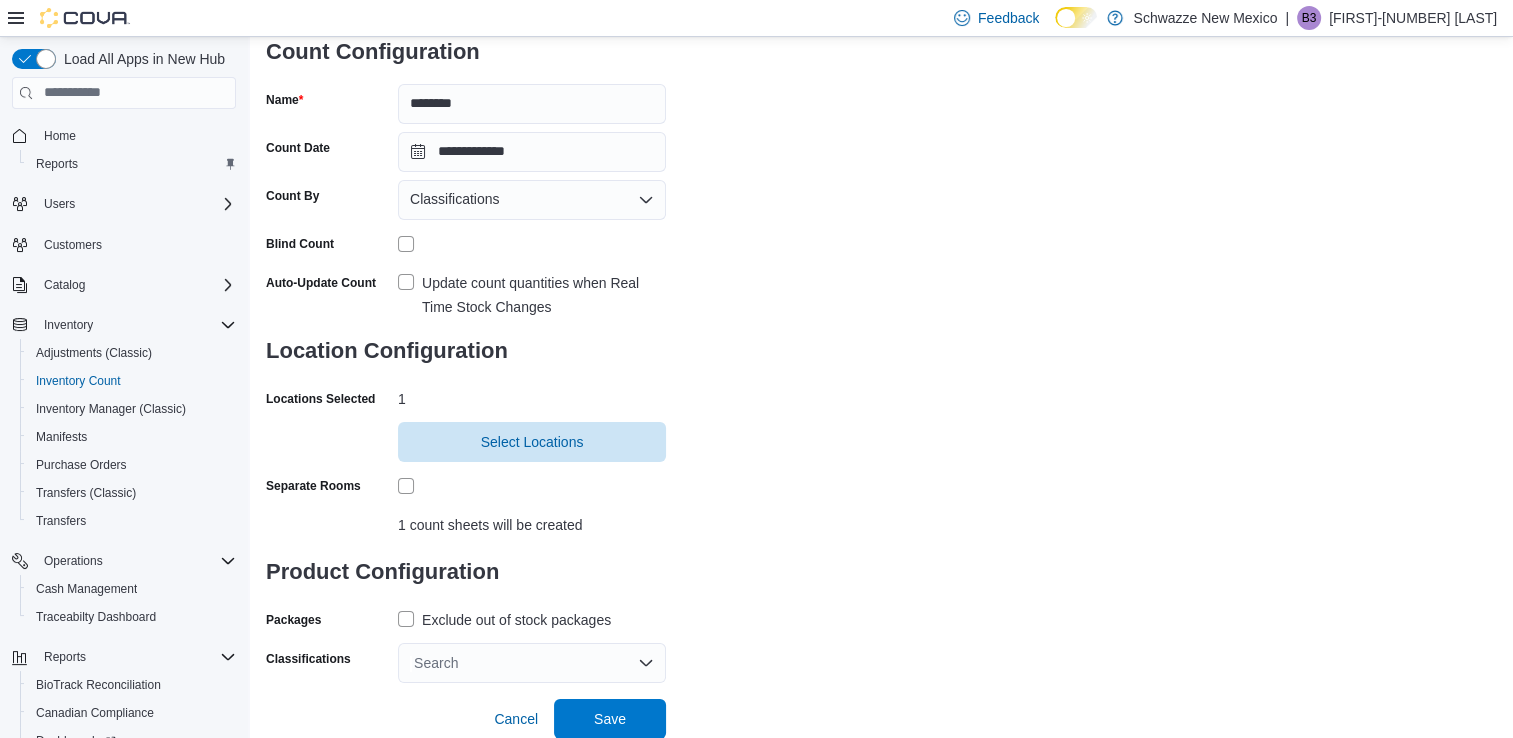 click on "Search" at bounding box center [532, 663] 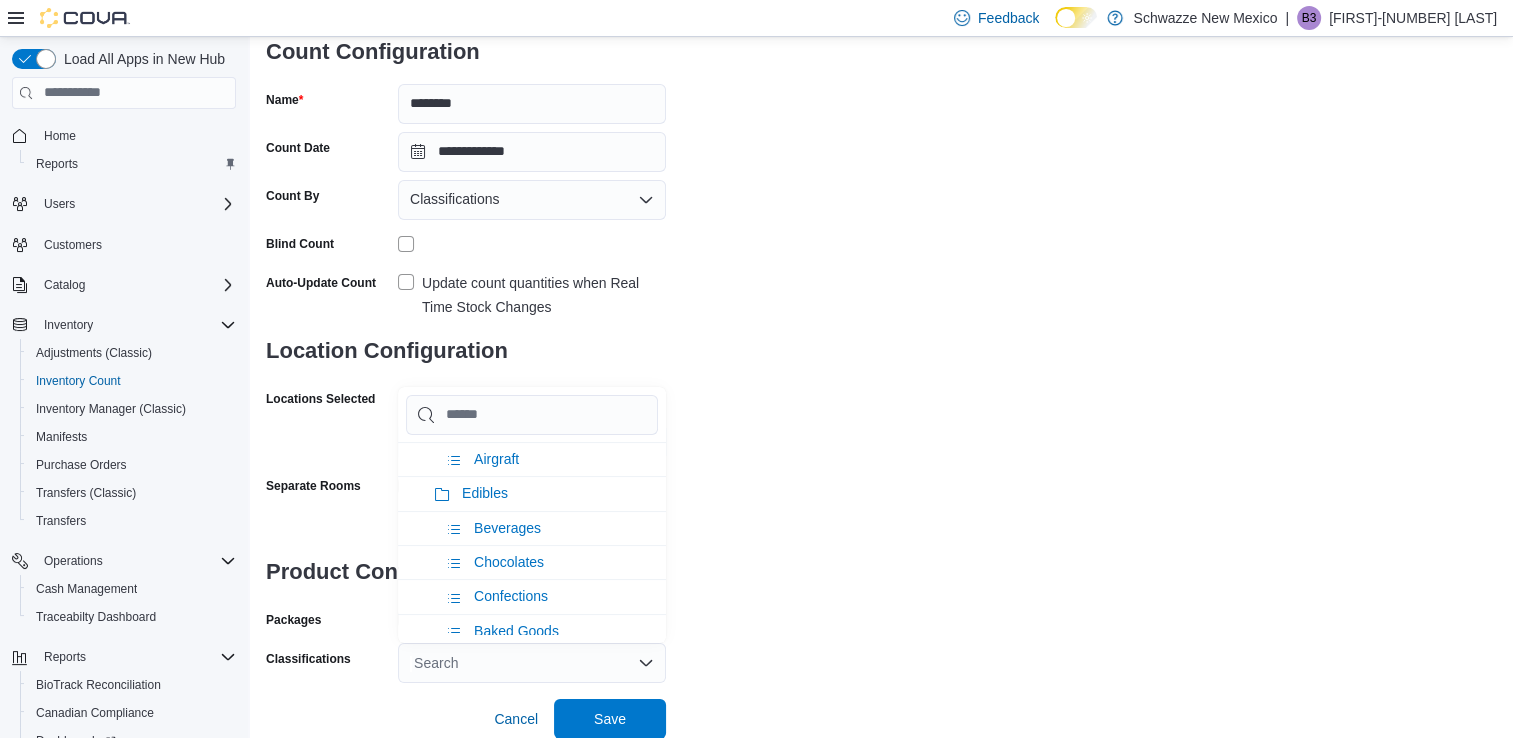 scroll, scrollTop: 1064, scrollLeft: 0, axis: vertical 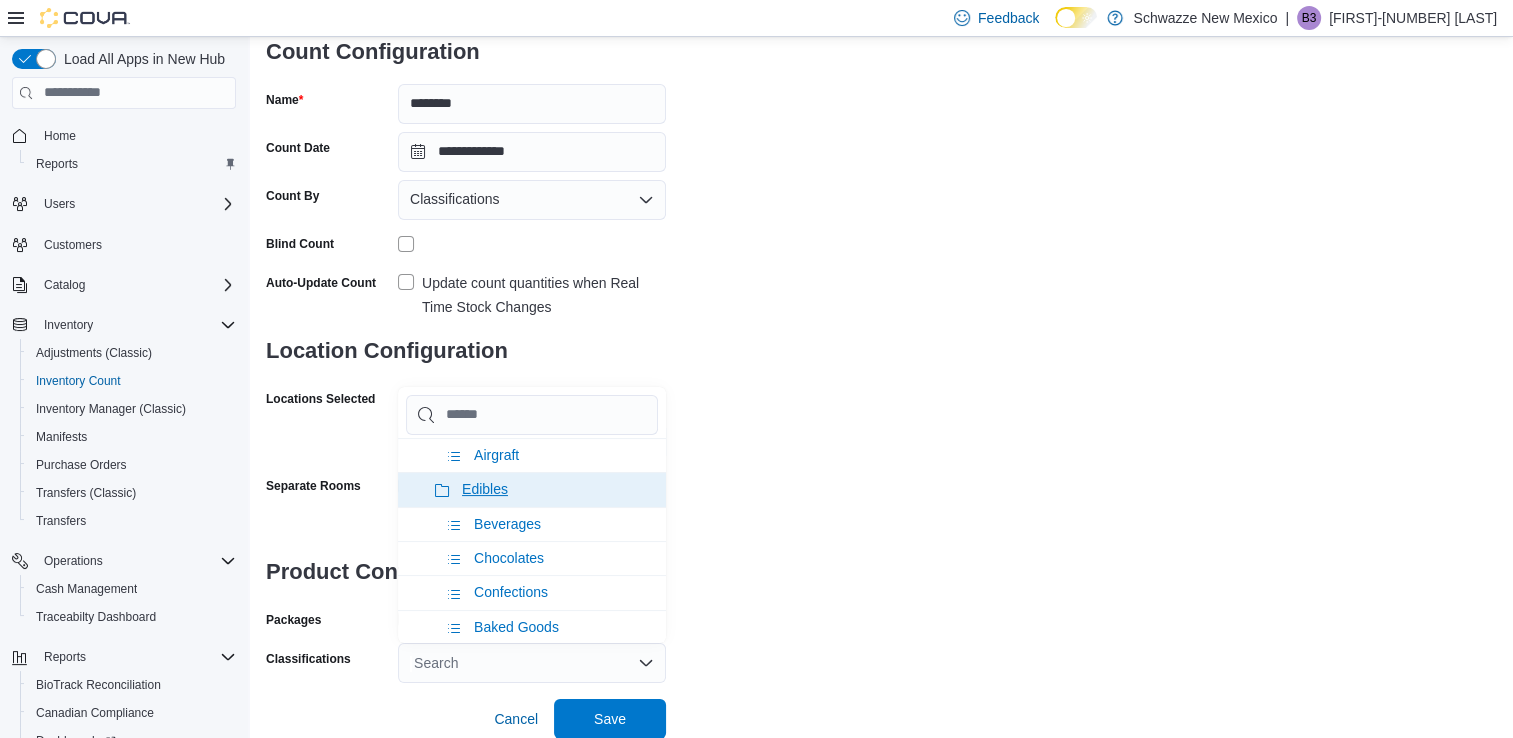 click on "Edibles" at bounding box center (485, 489) 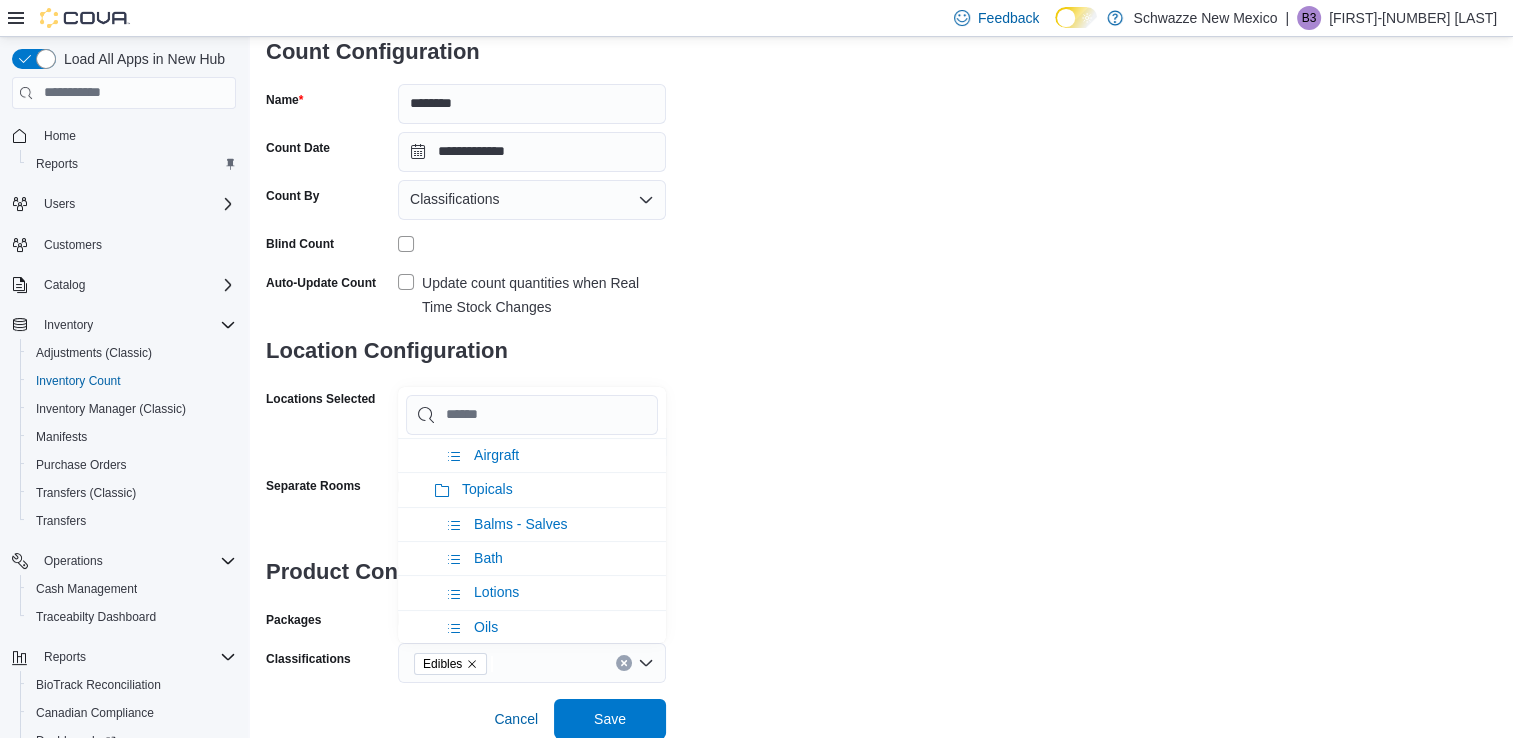 click on "**********" at bounding box center (881, 311) 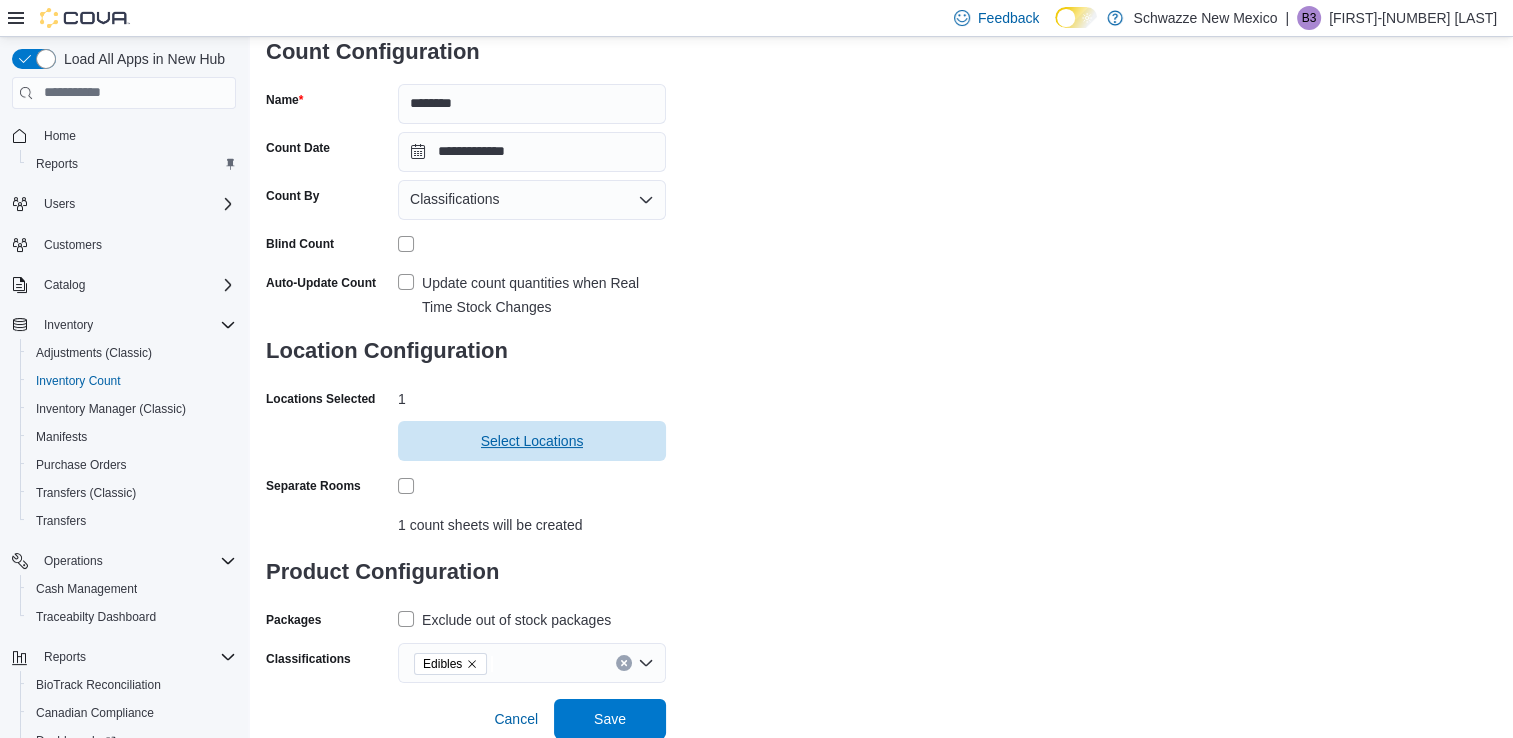 click on "Select Locations" at bounding box center (532, 441) 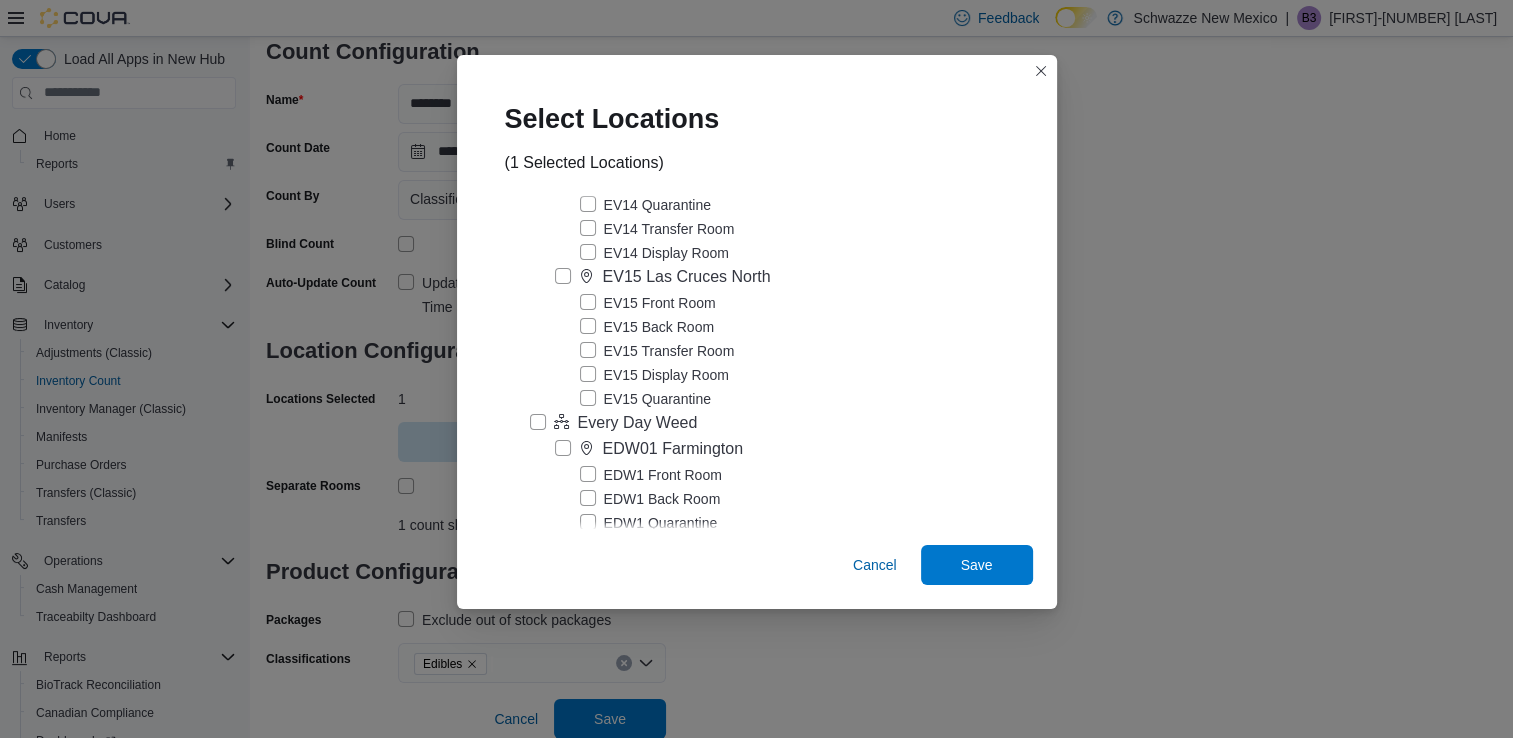 scroll, scrollTop: 2683, scrollLeft: 0, axis: vertical 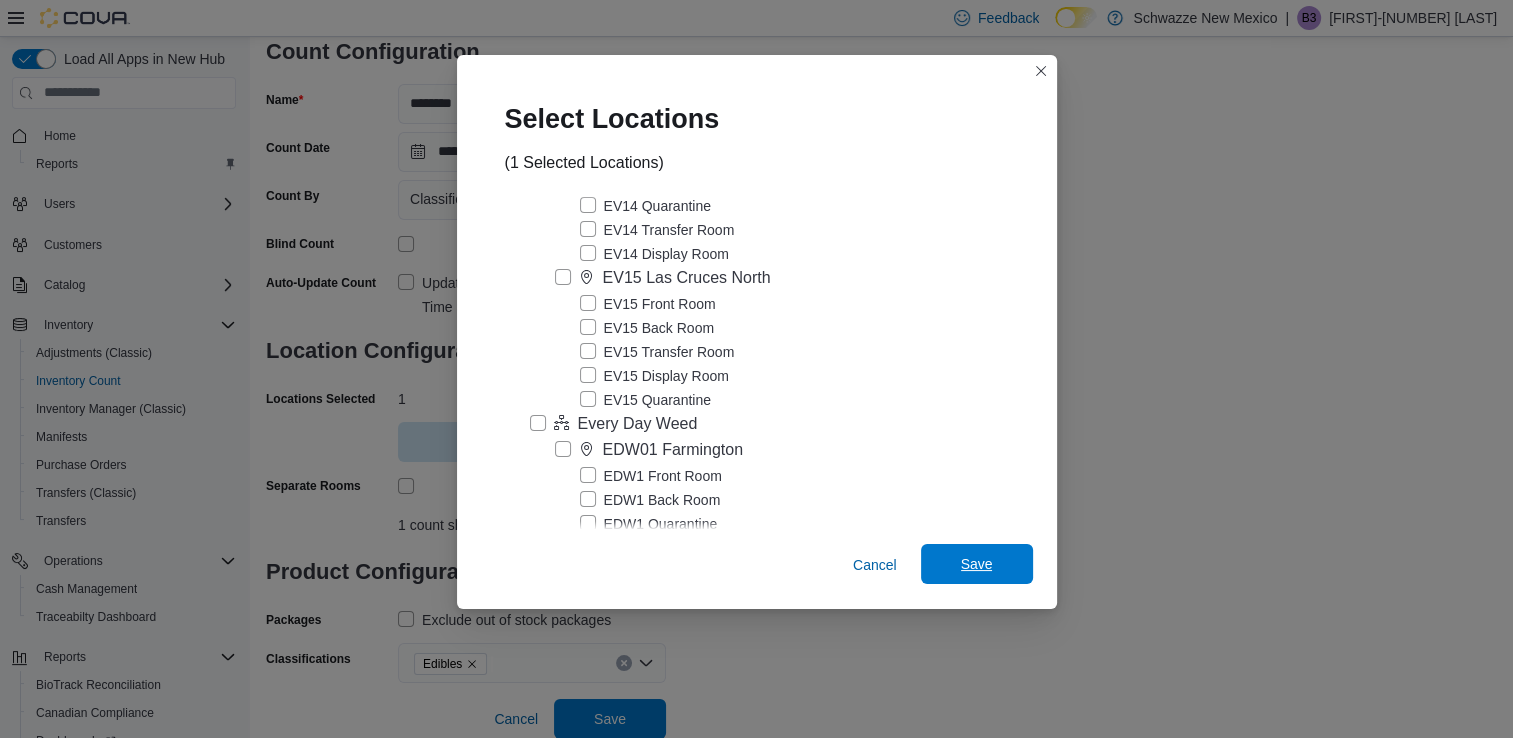 click on "Save" at bounding box center (977, 564) 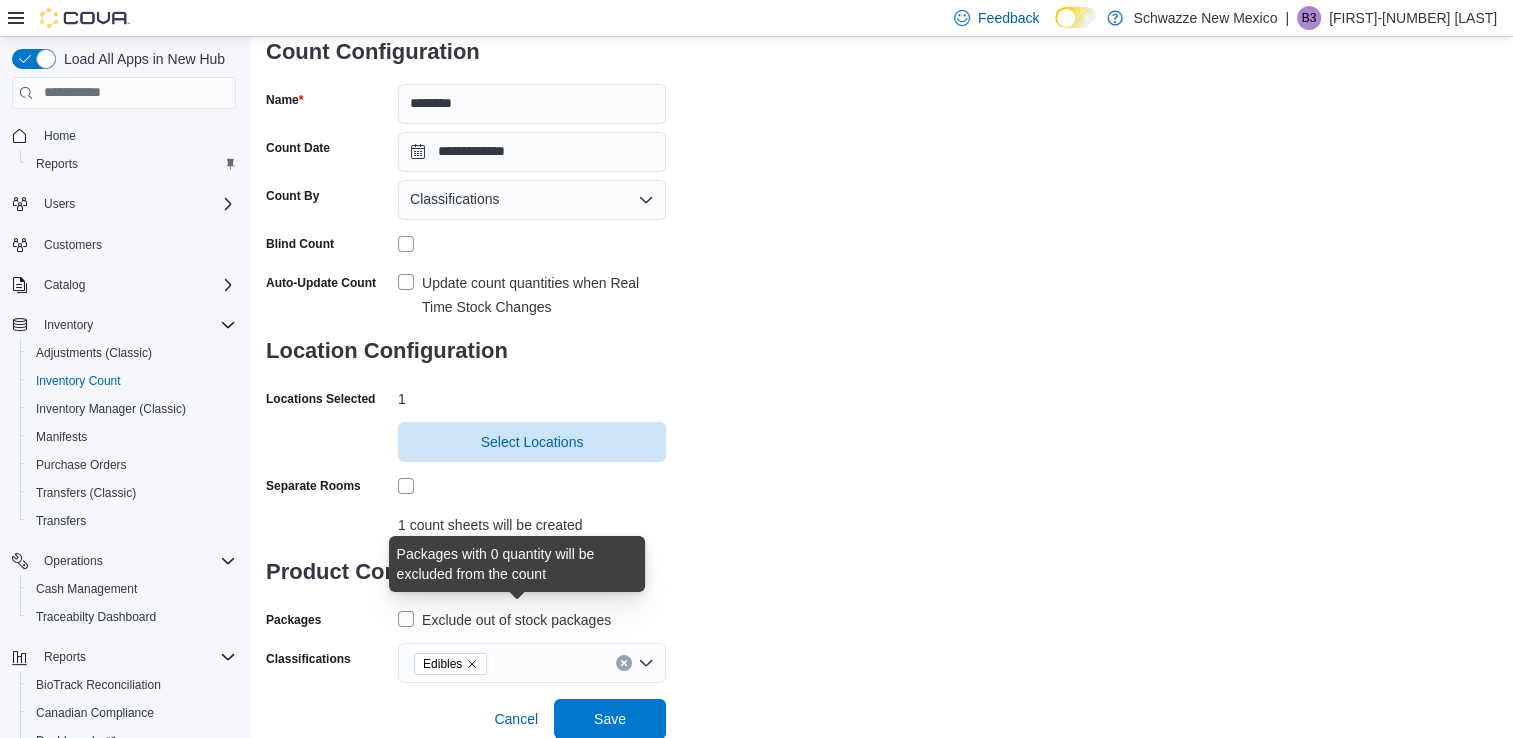 click on "Exclude out of stock packages" at bounding box center [516, 620] 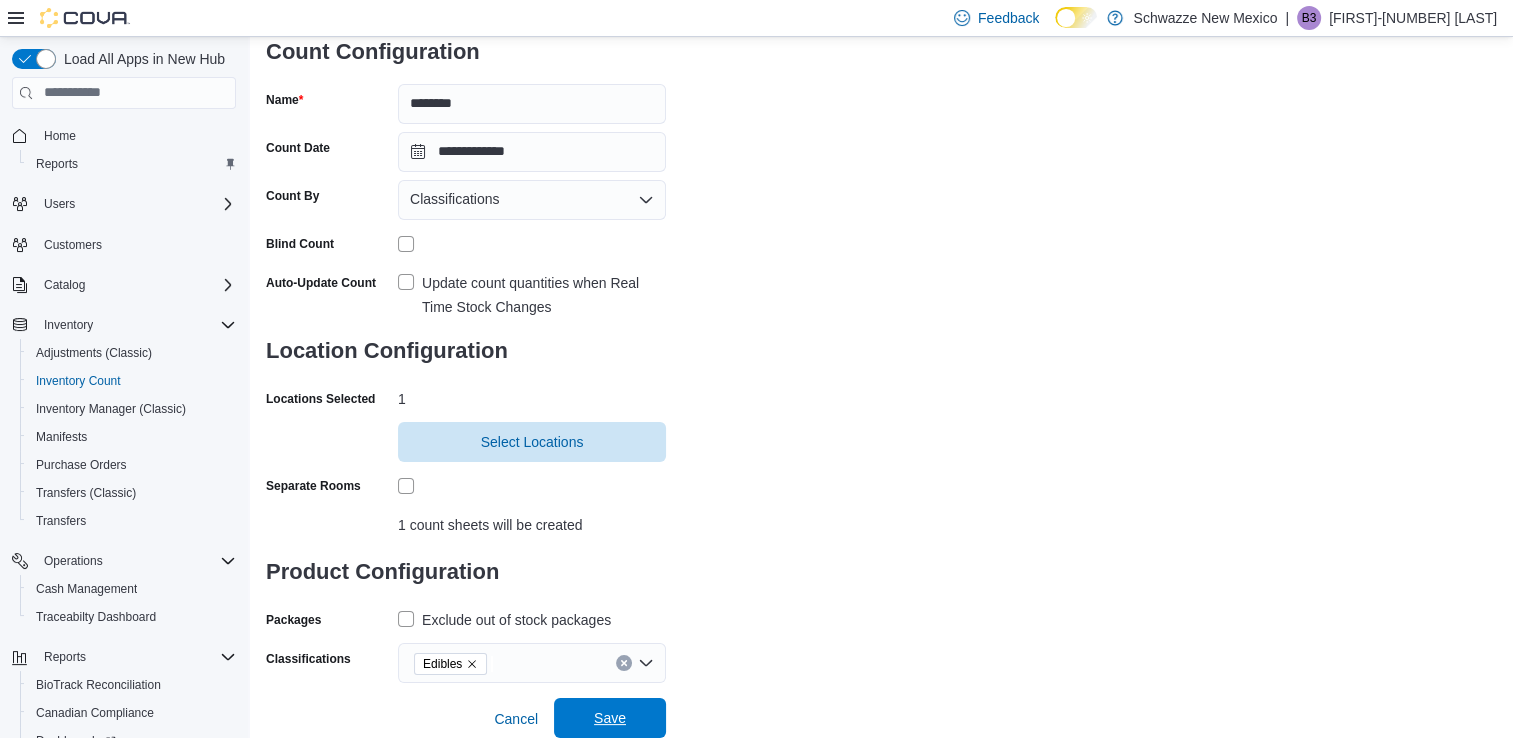 click on "Save" at bounding box center (610, 718) 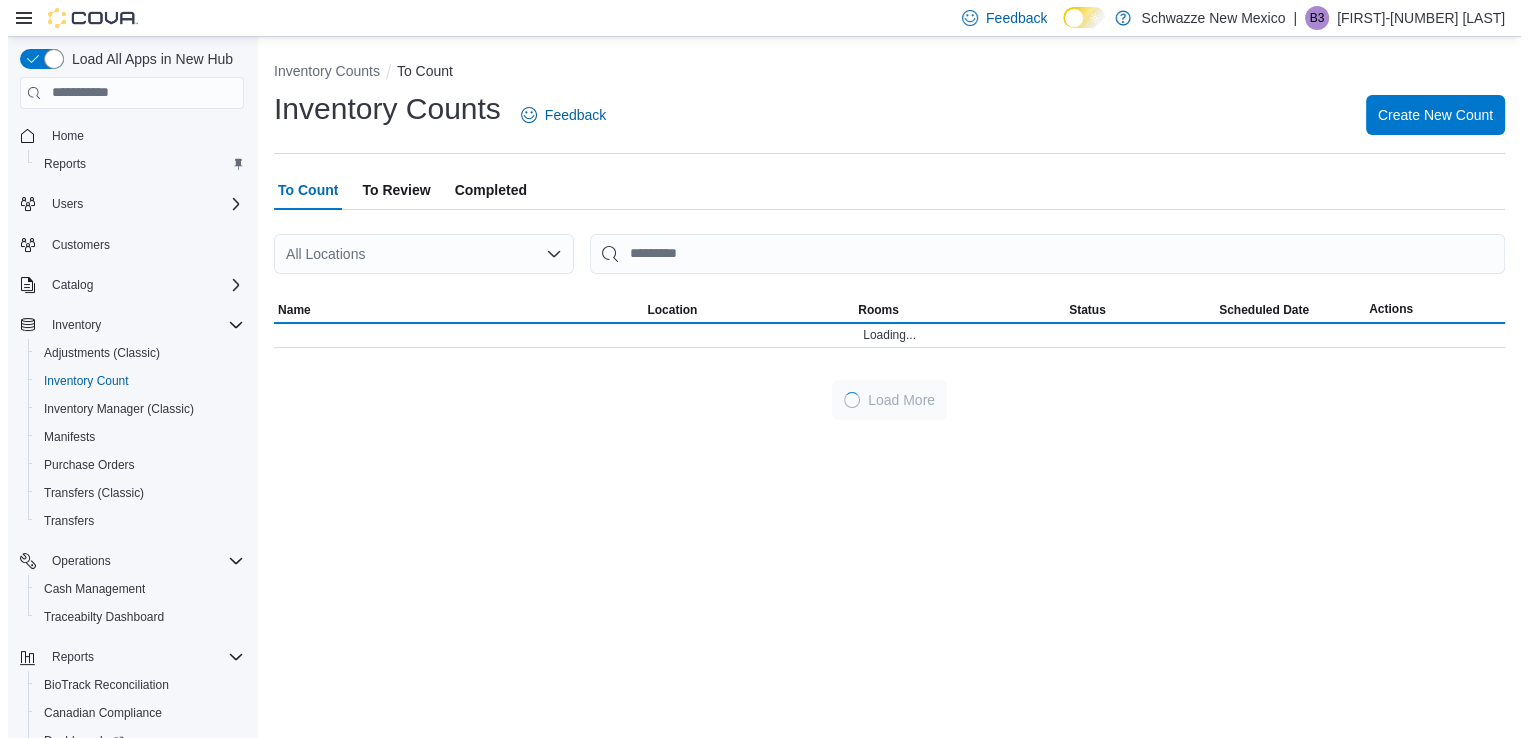 scroll, scrollTop: 0, scrollLeft: 0, axis: both 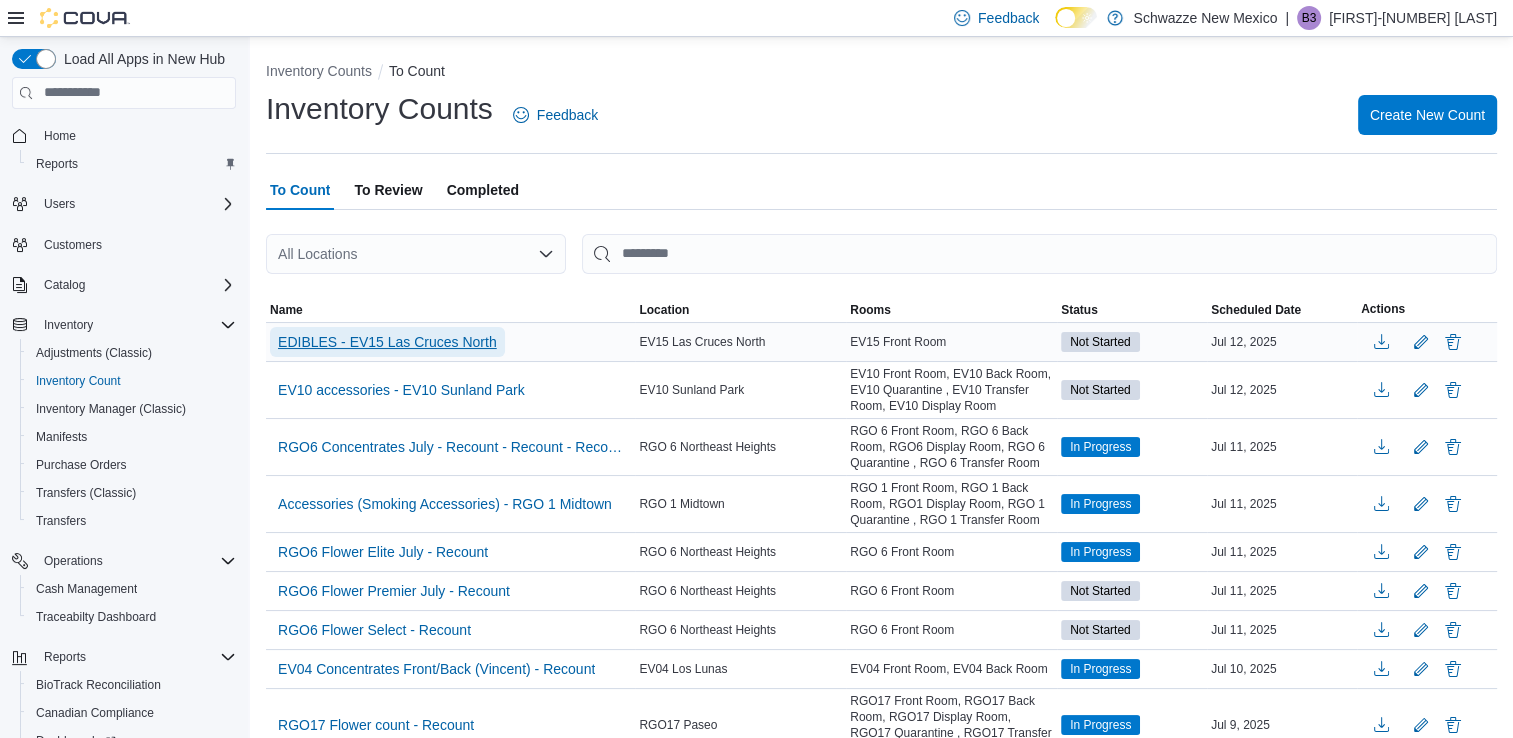 click on "EDIBLES  - EV15 Las Cruces North" at bounding box center [387, 342] 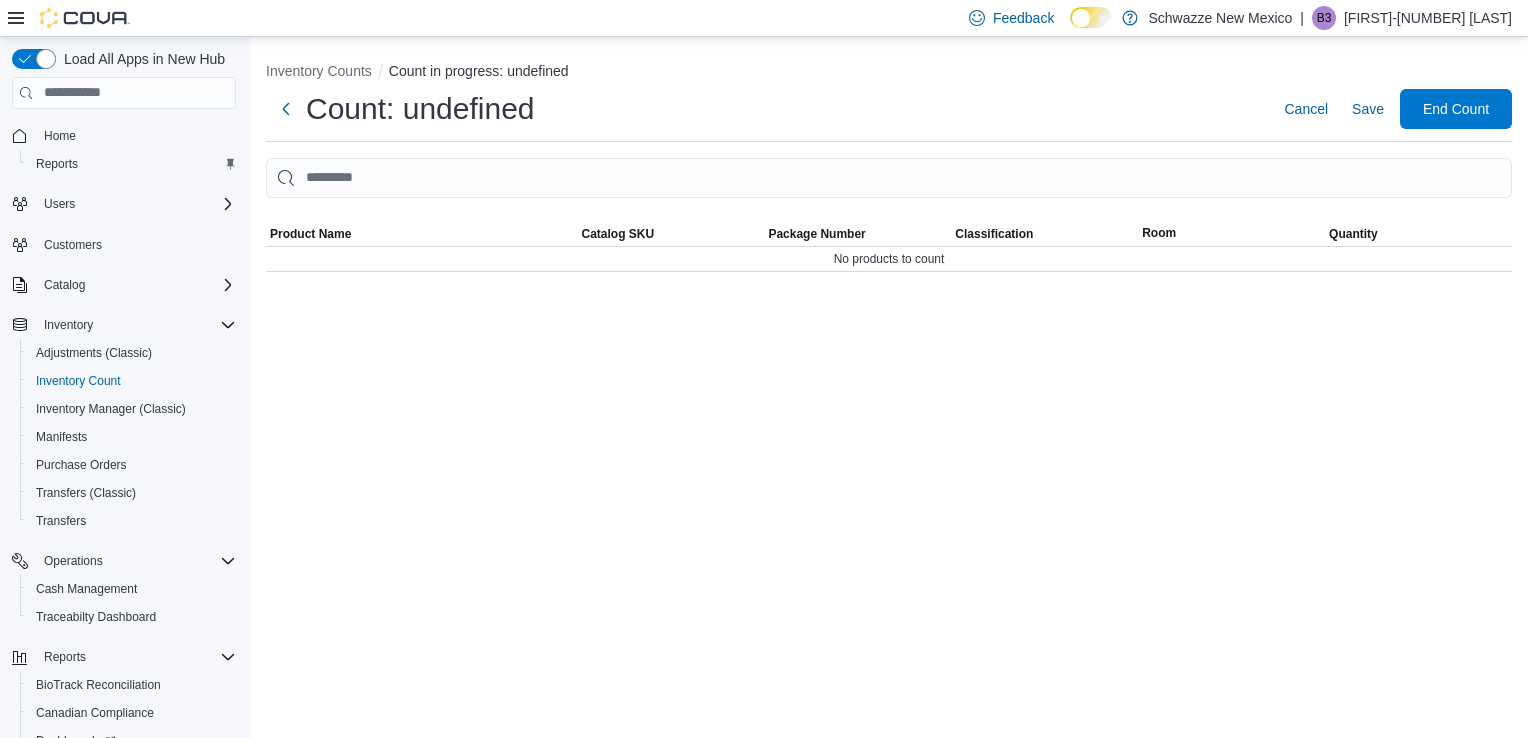 click on "Inventory Counts Count in progress: undefined Count: undefined  Cancel Save End Count Sorting Product Name Catalog SKU Package Number Classification Room Quantity No products to count" at bounding box center [889, 387] 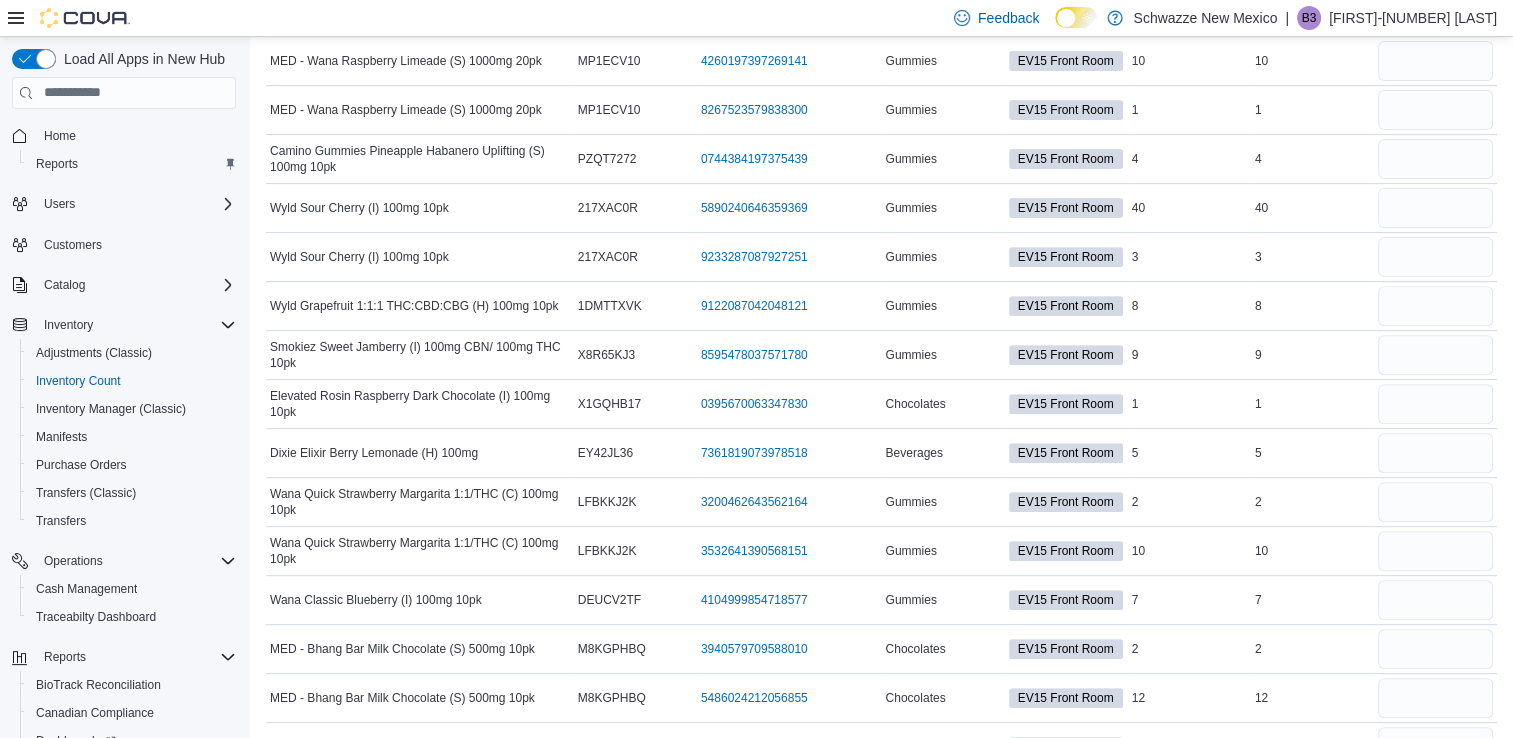 scroll, scrollTop: 0, scrollLeft: 0, axis: both 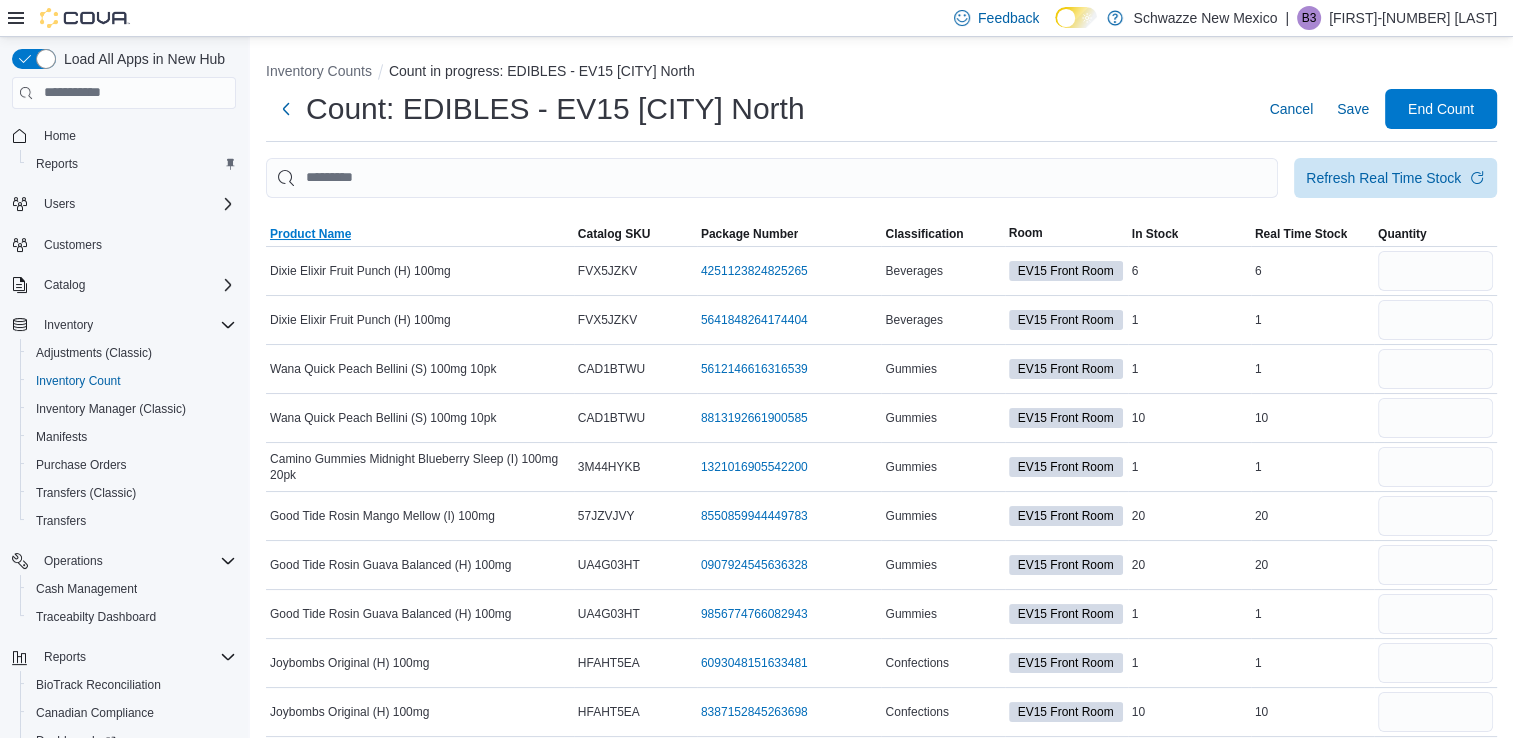click on "Product Name" at bounding box center [310, 234] 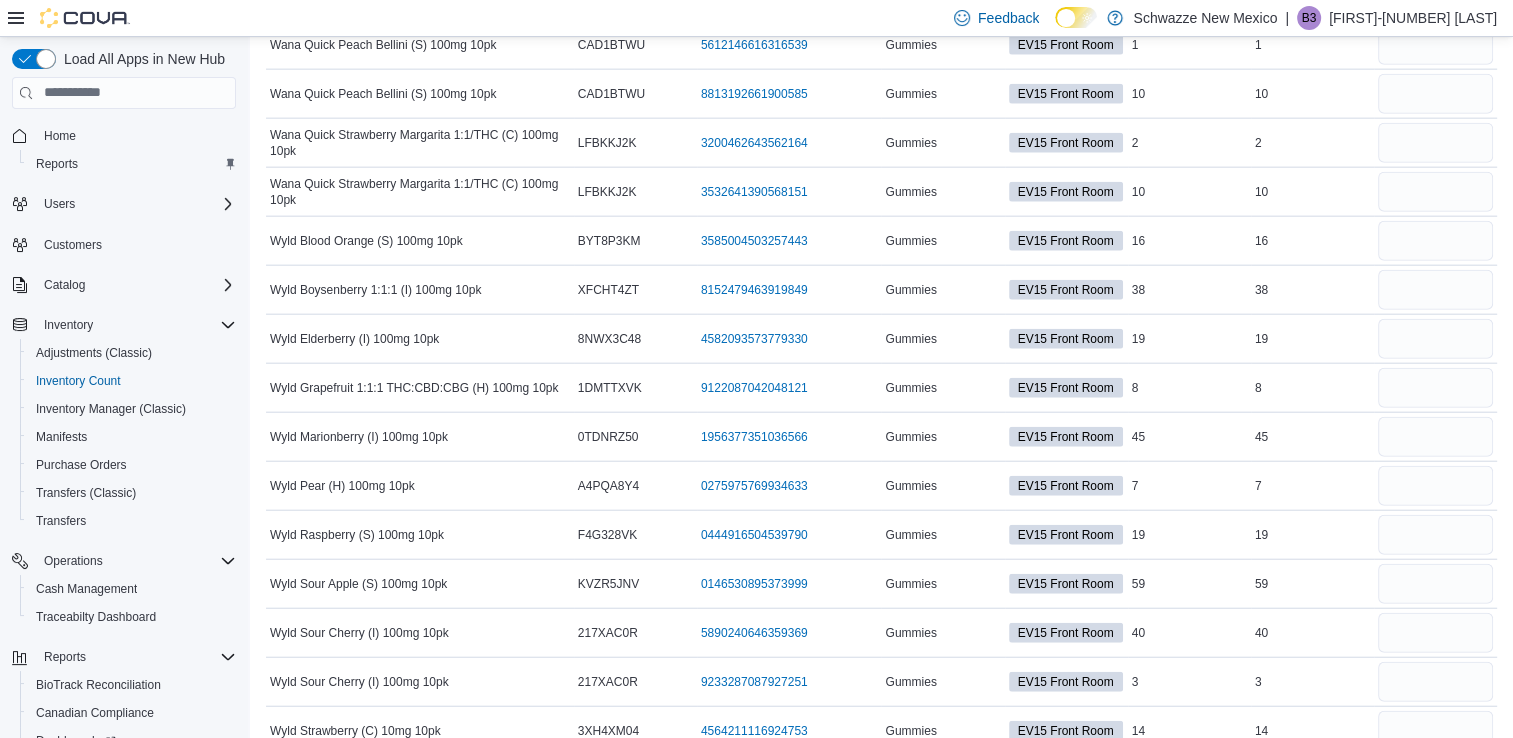 scroll, scrollTop: 4794, scrollLeft: 0, axis: vertical 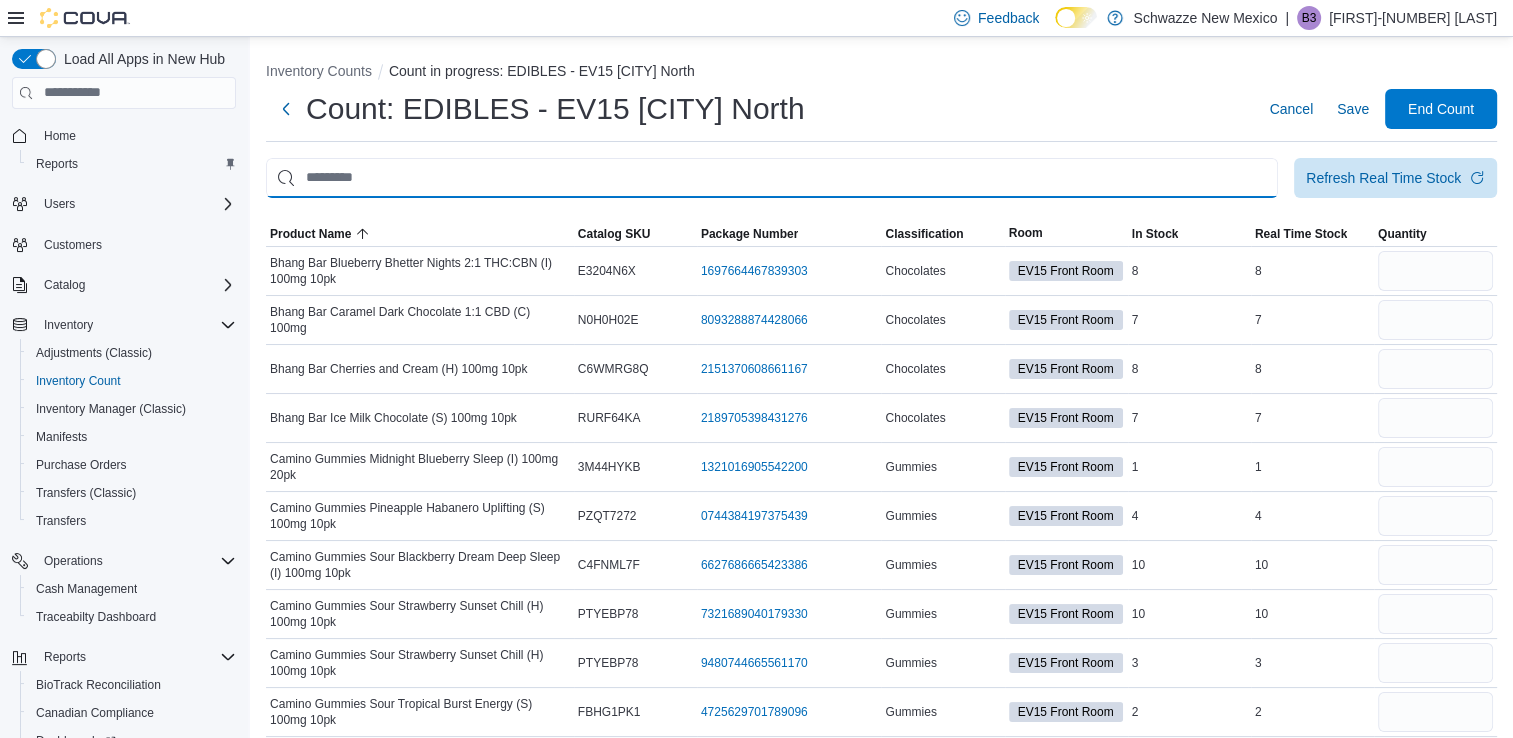 click at bounding box center (772, 178) 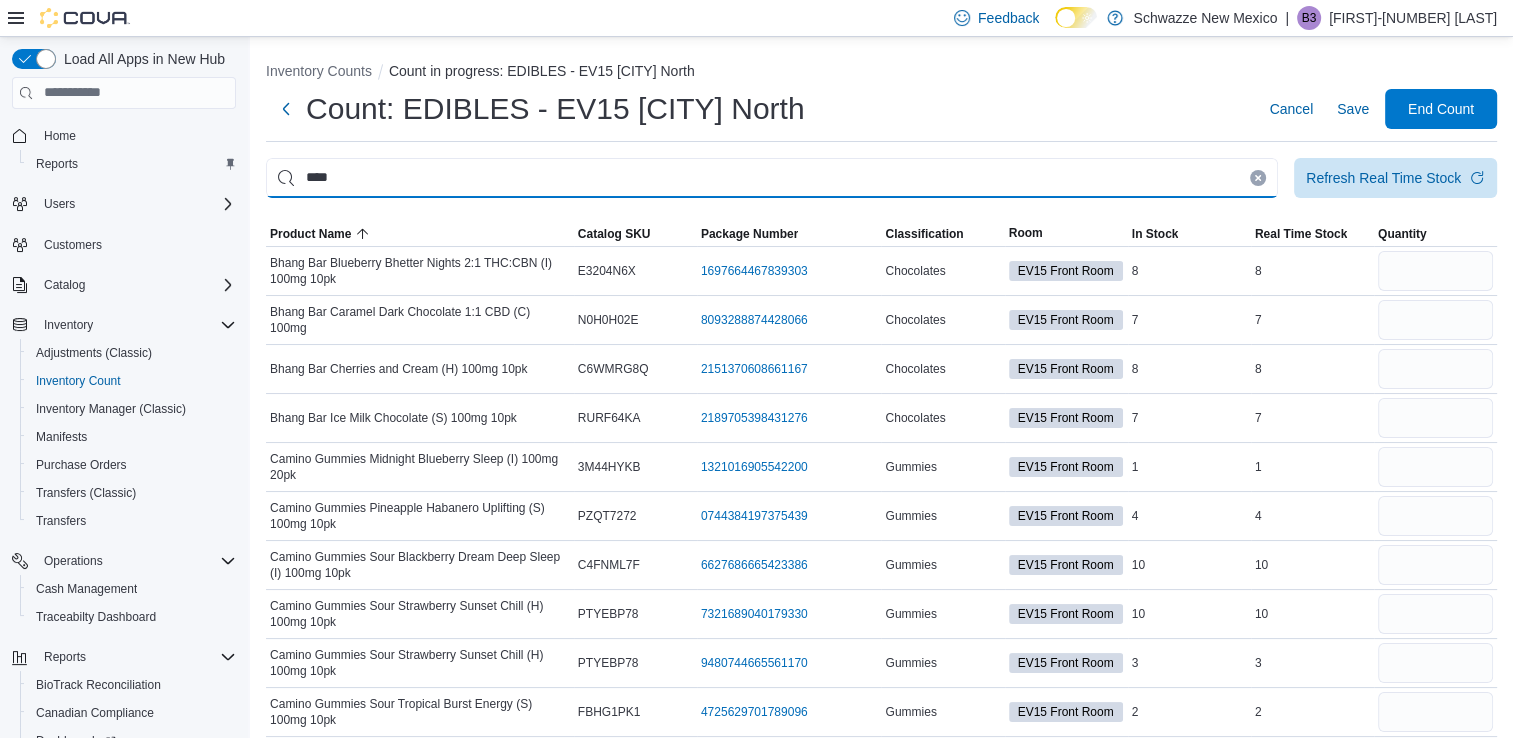 type on "****" 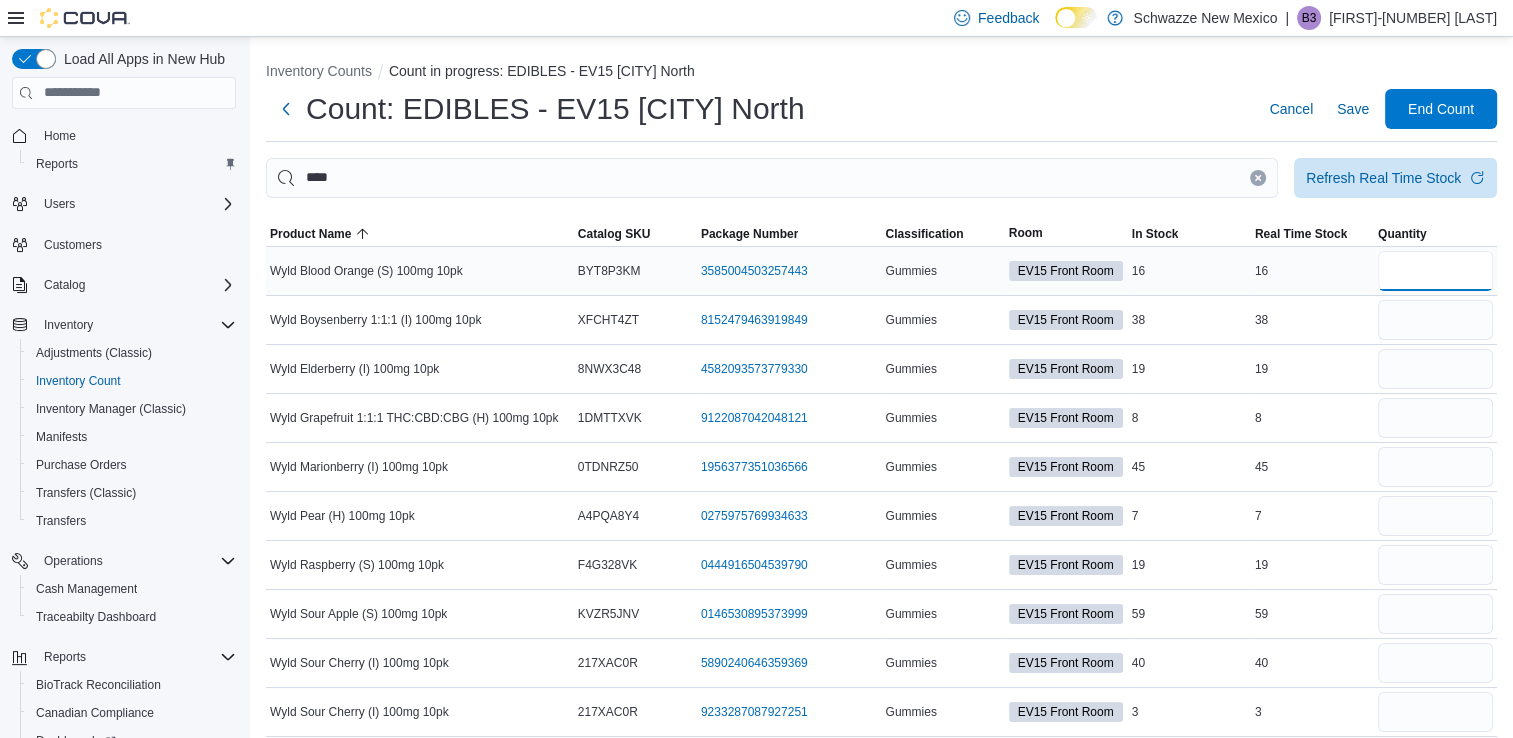 click at bounding box center [1435, 271] 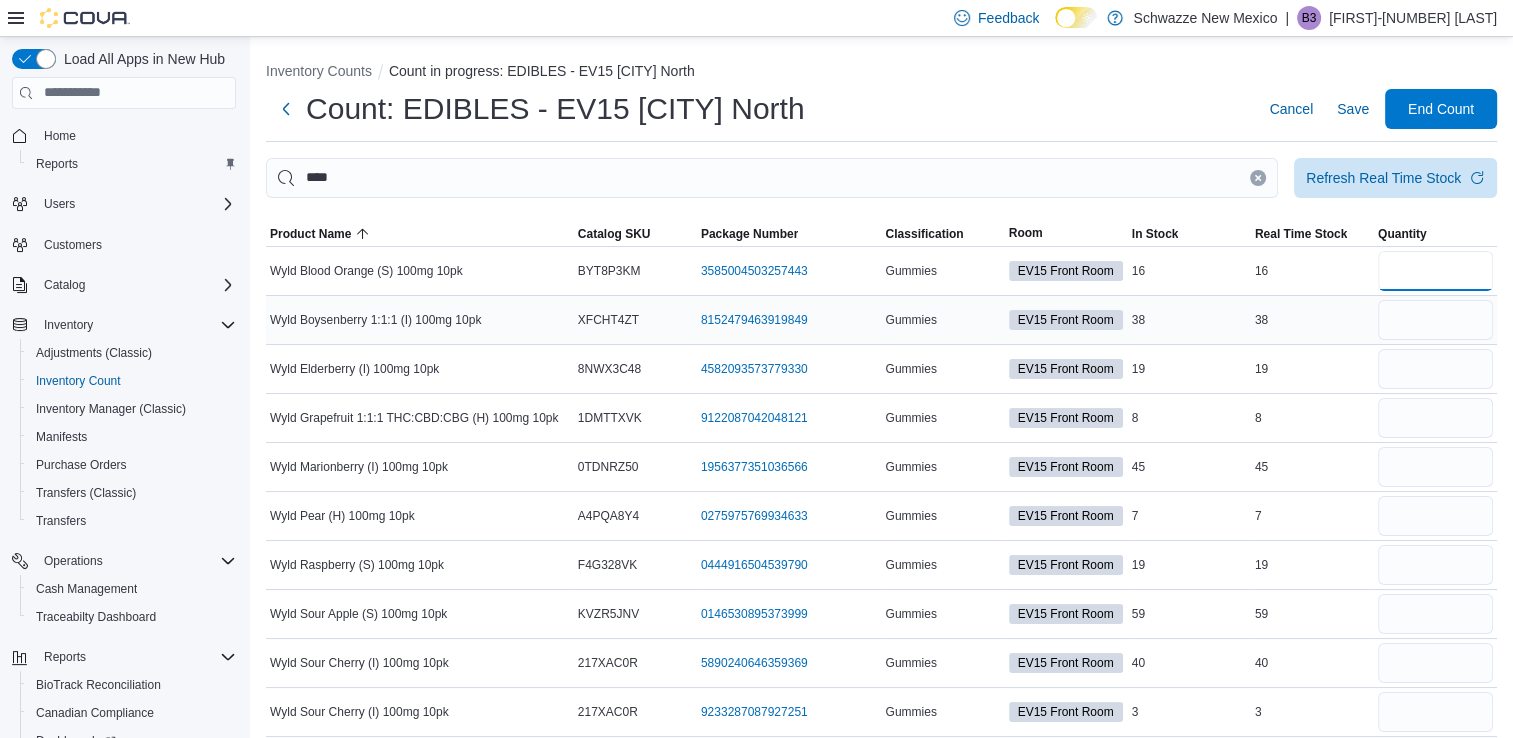 type on "**" 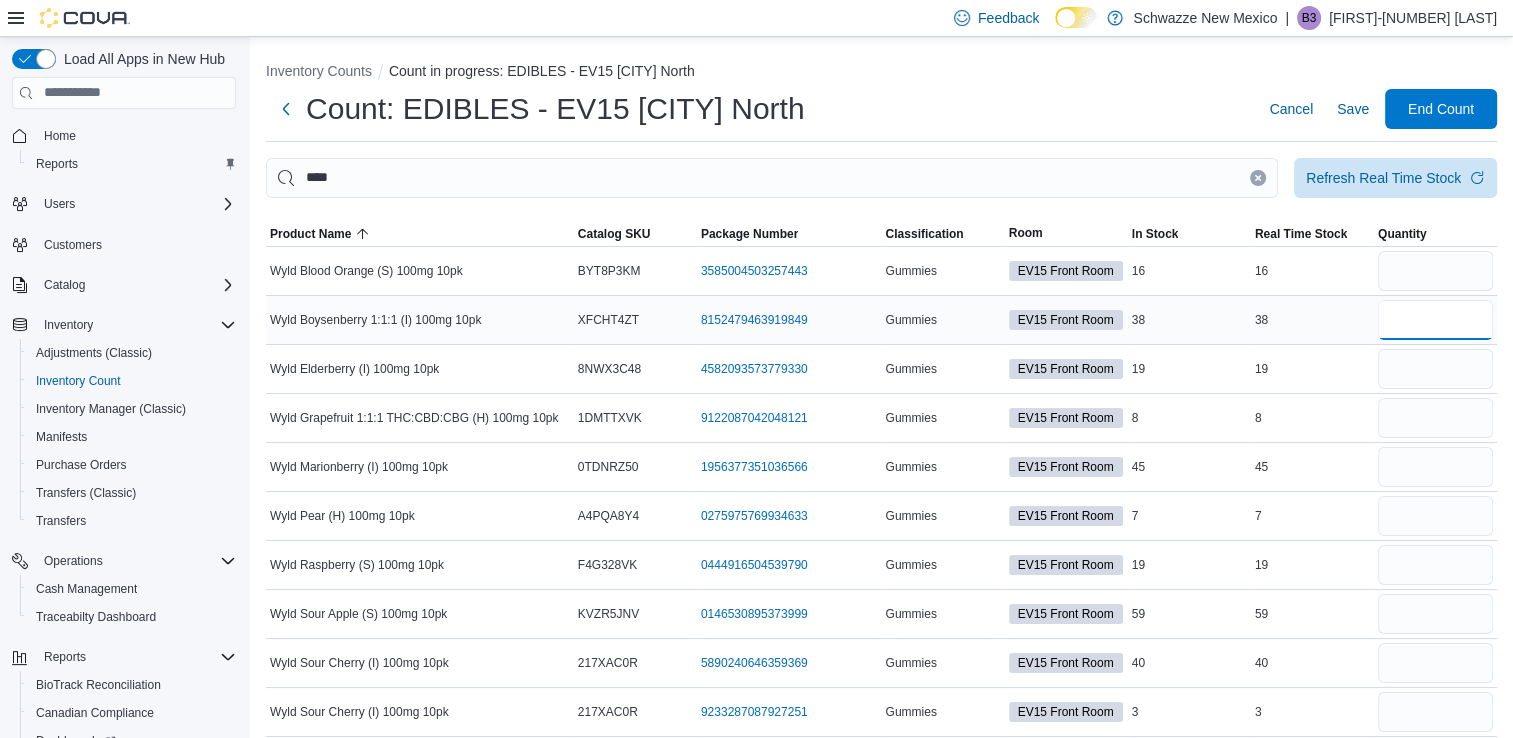 type 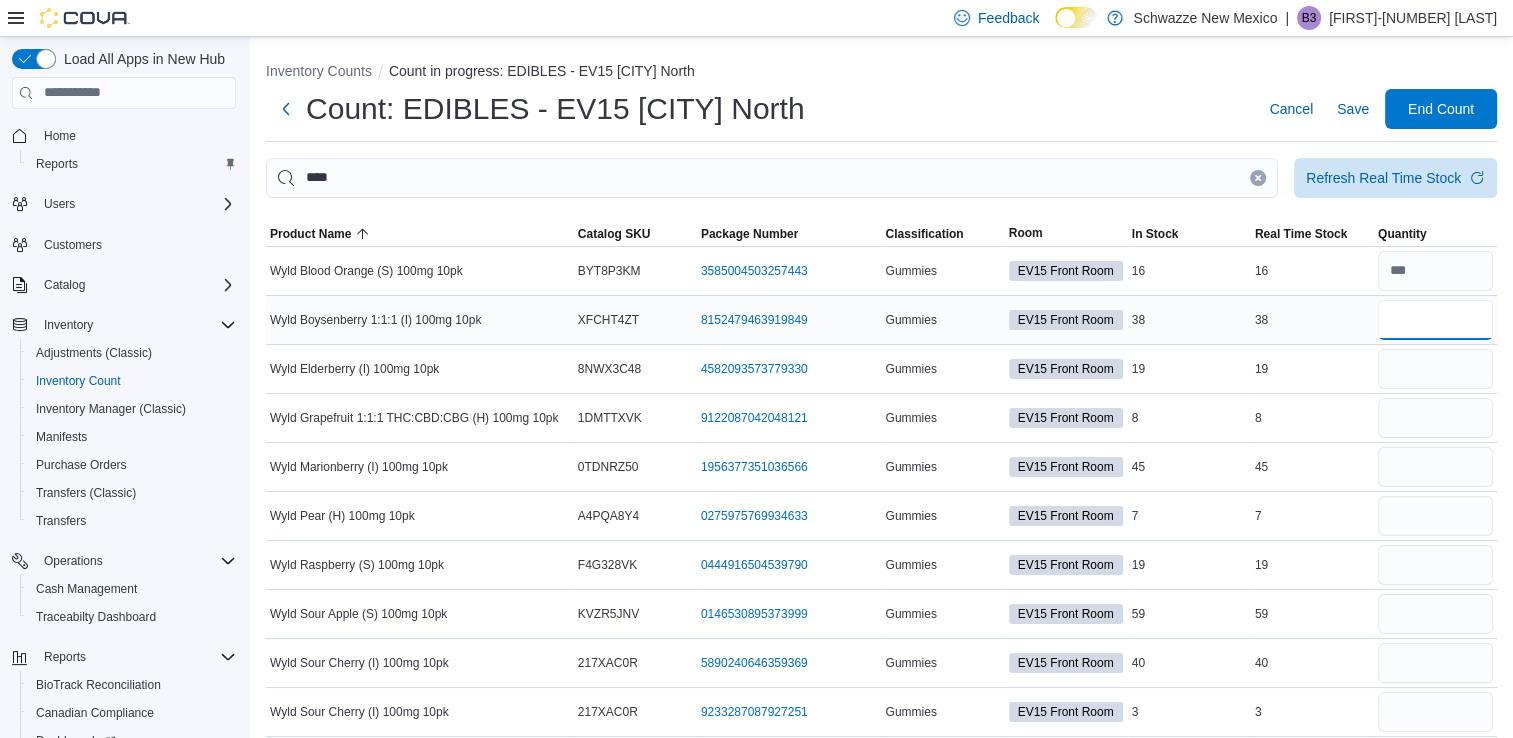 type on "*" 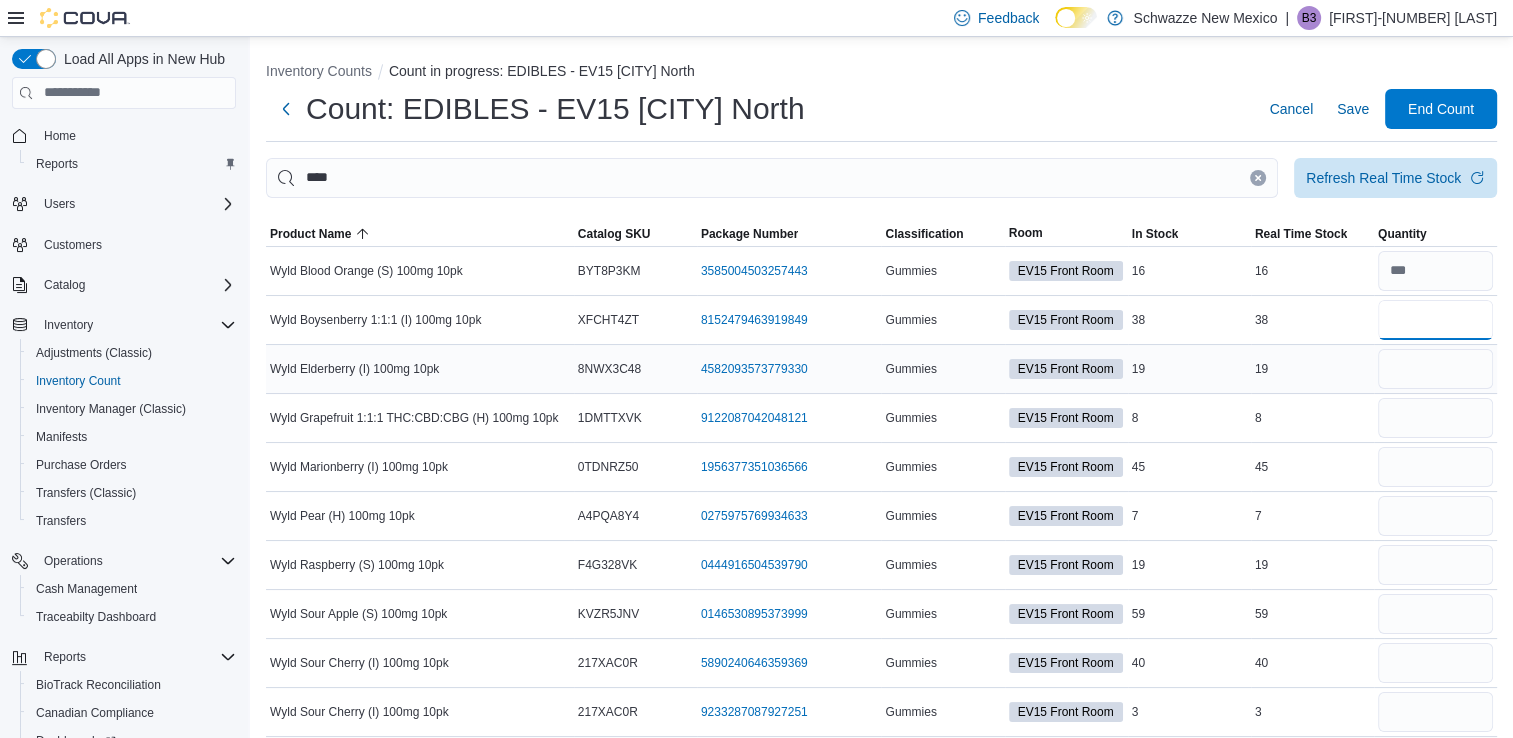 type on "*" 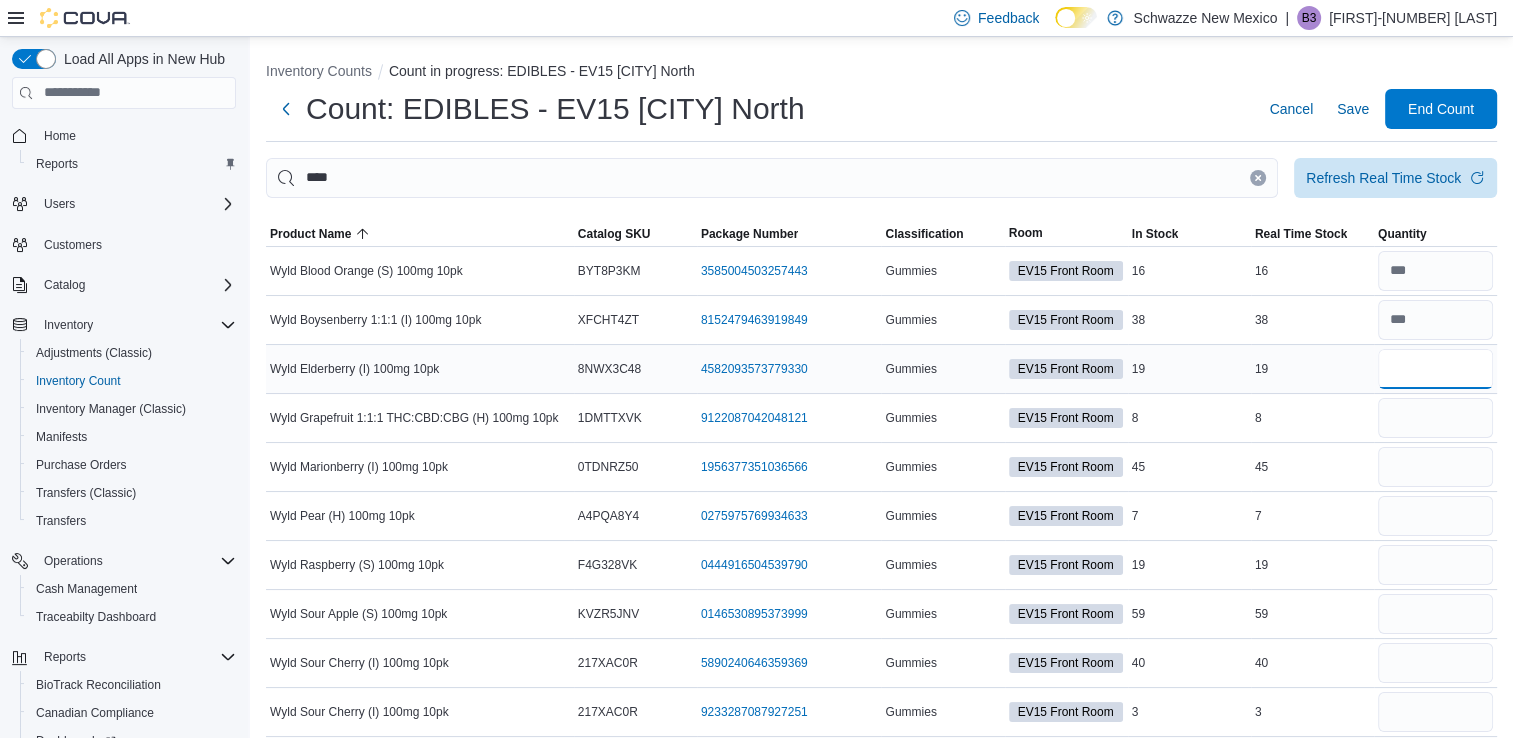 type 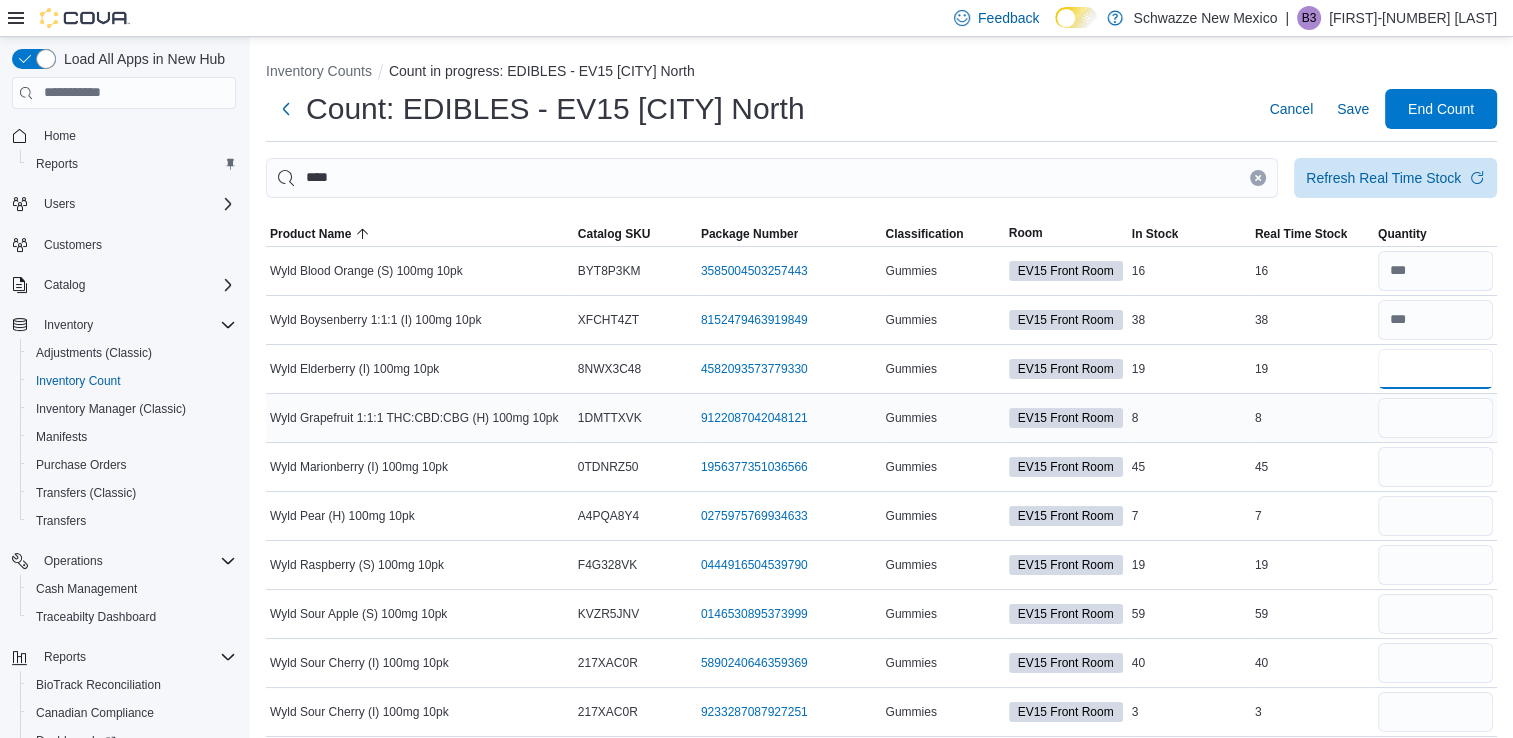 type on "**" 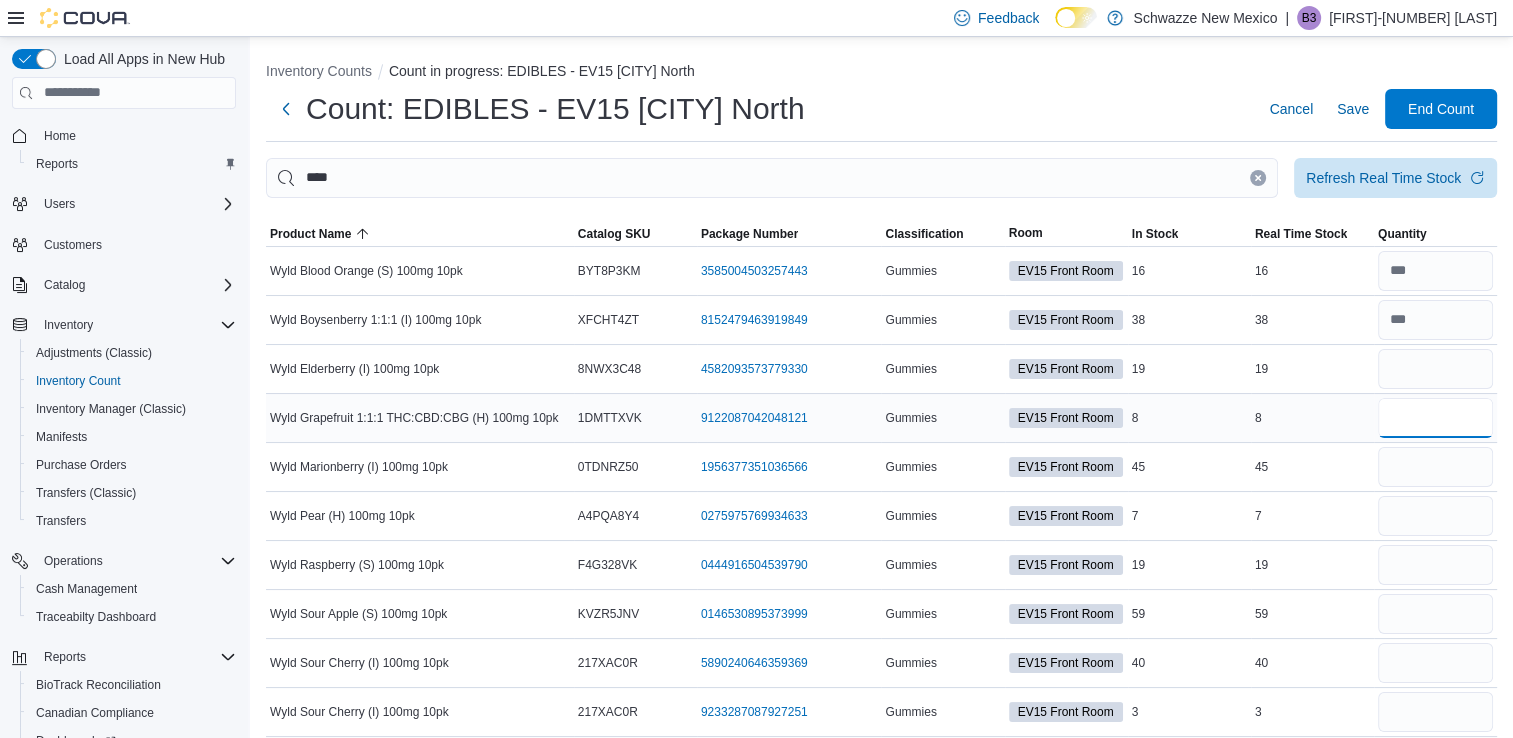 type 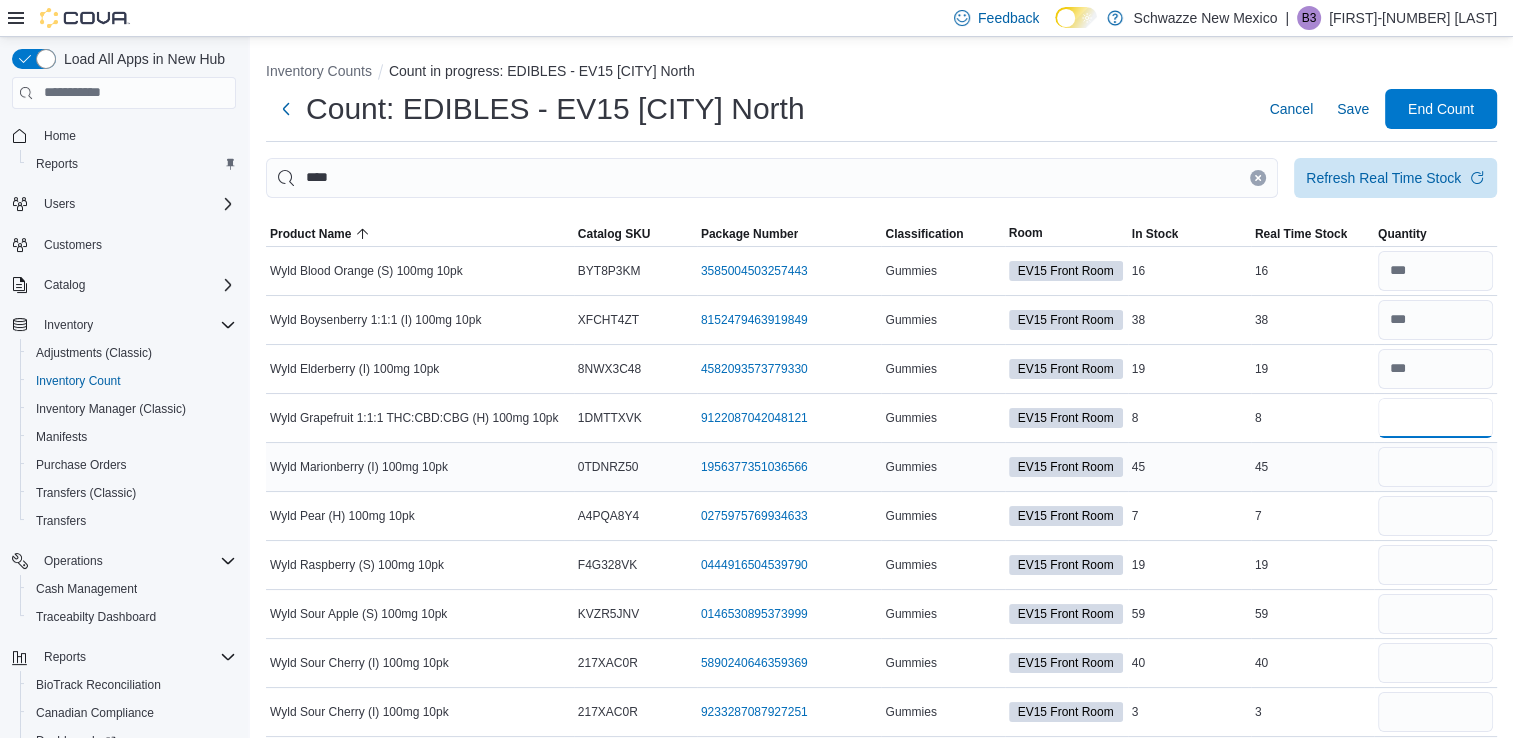 type on "*" 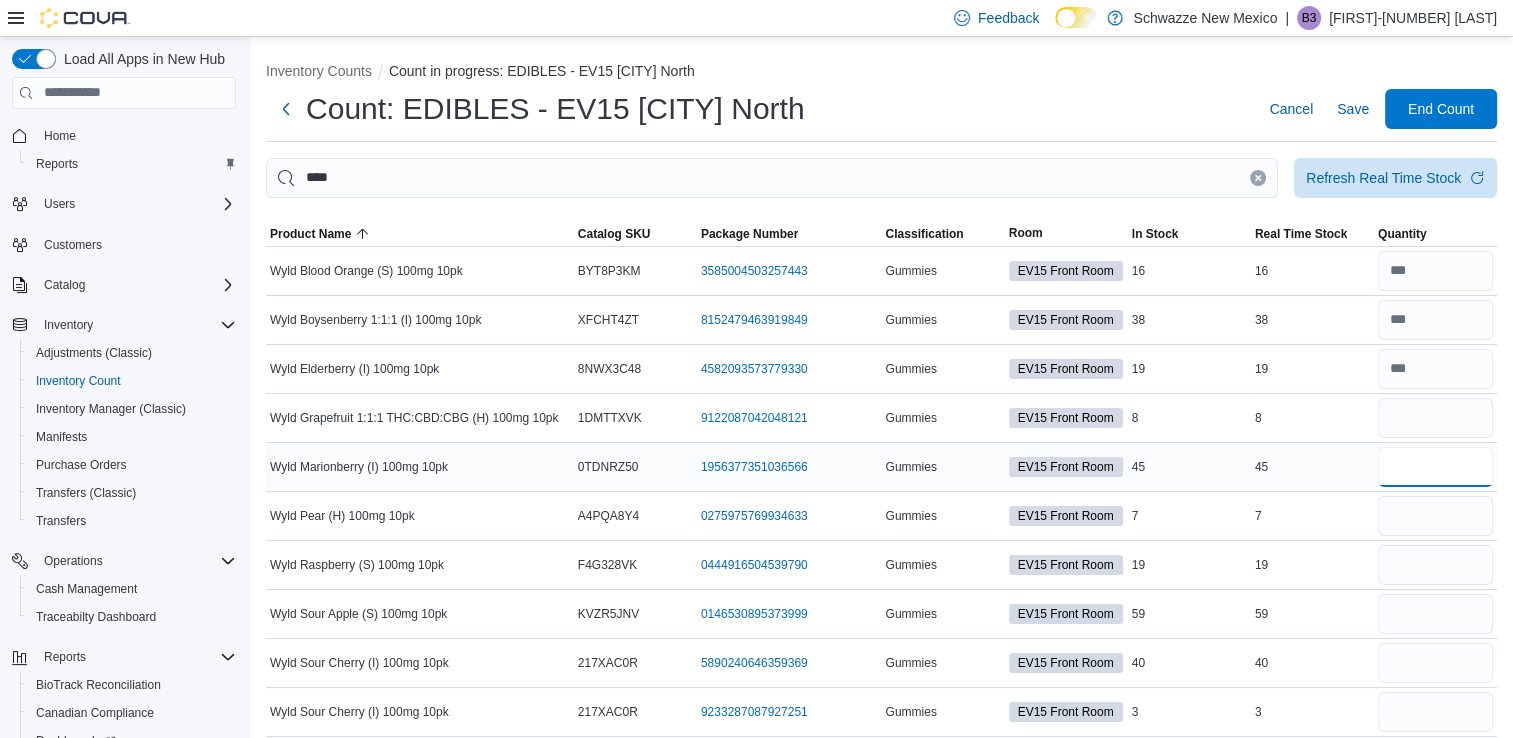 type 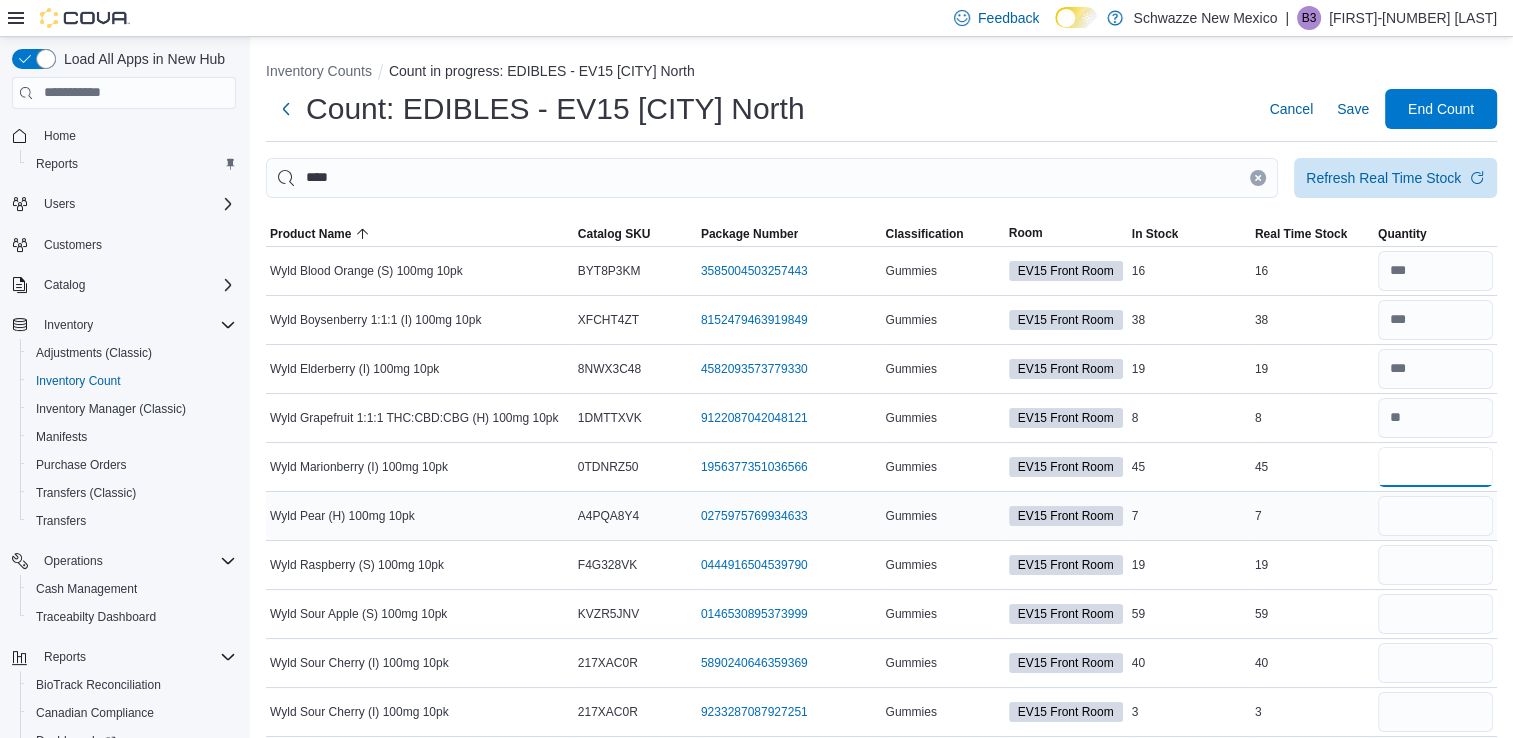 type on "**" 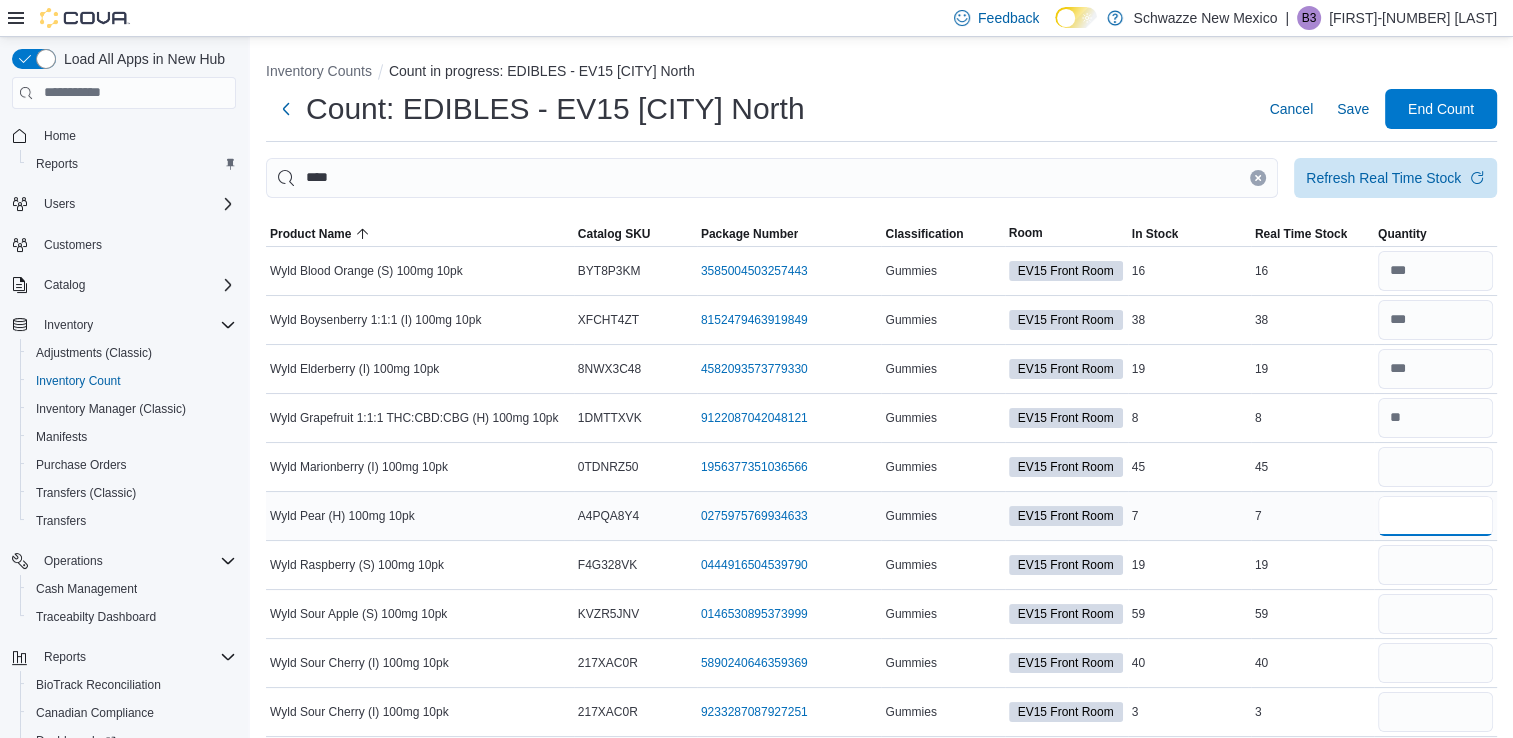 type 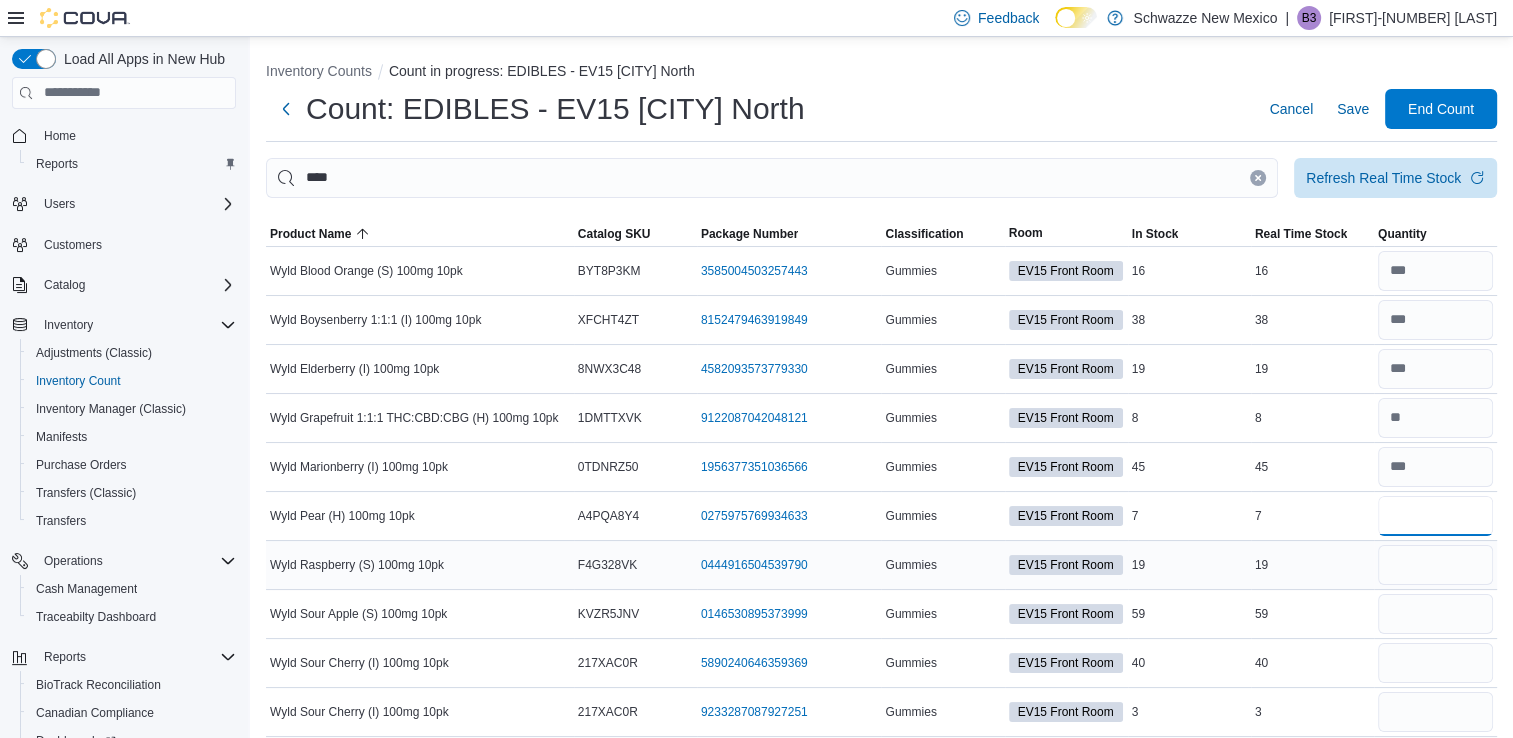 type on "*" 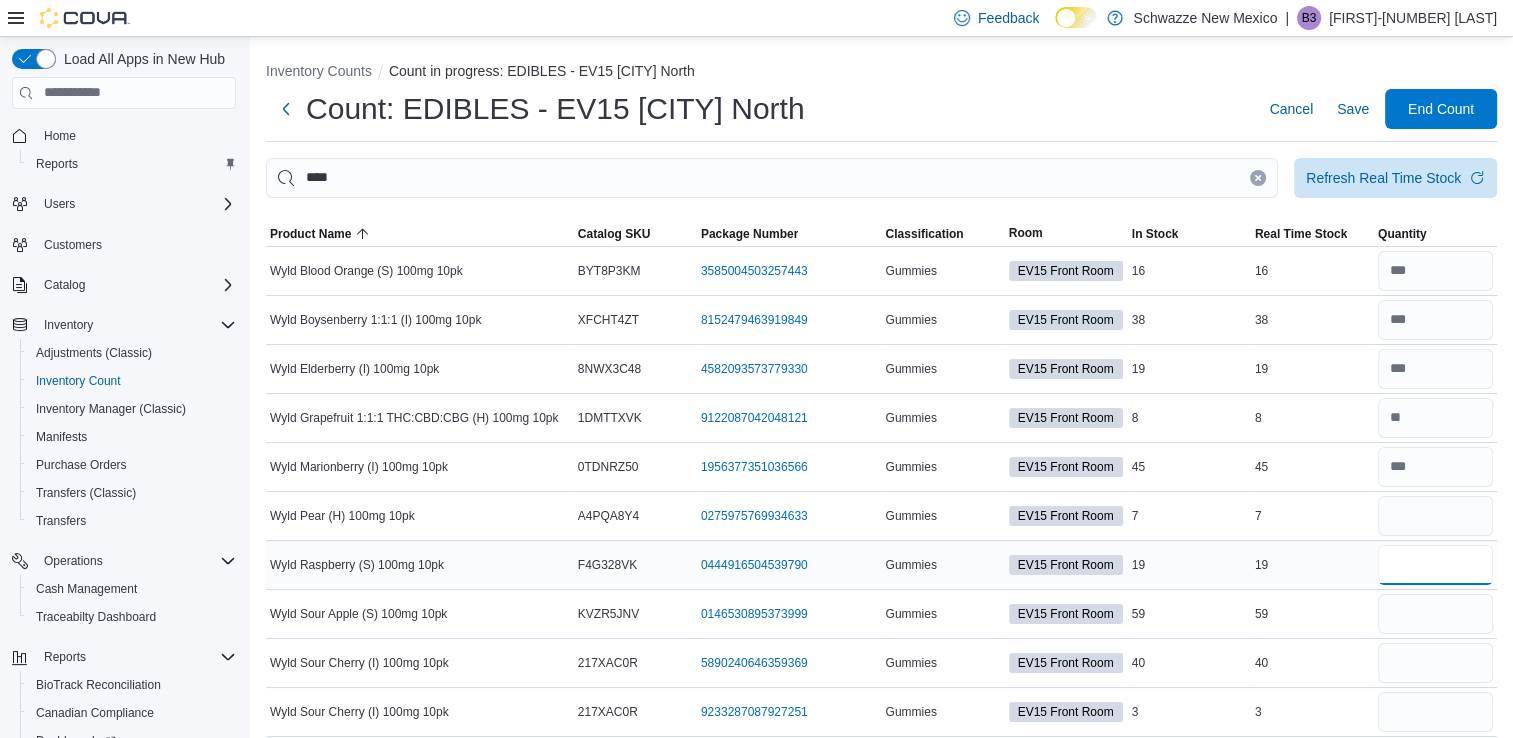 type 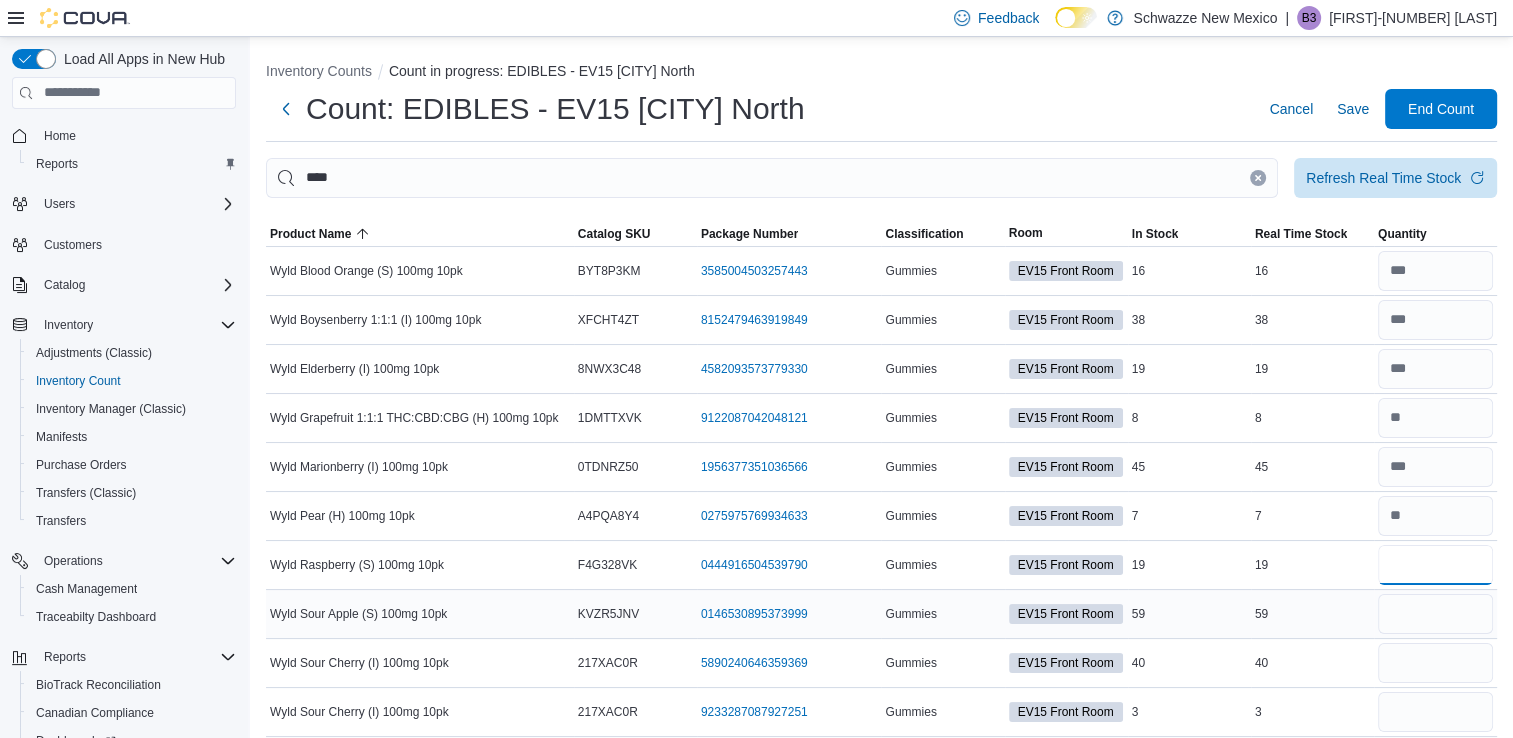 type on "**" 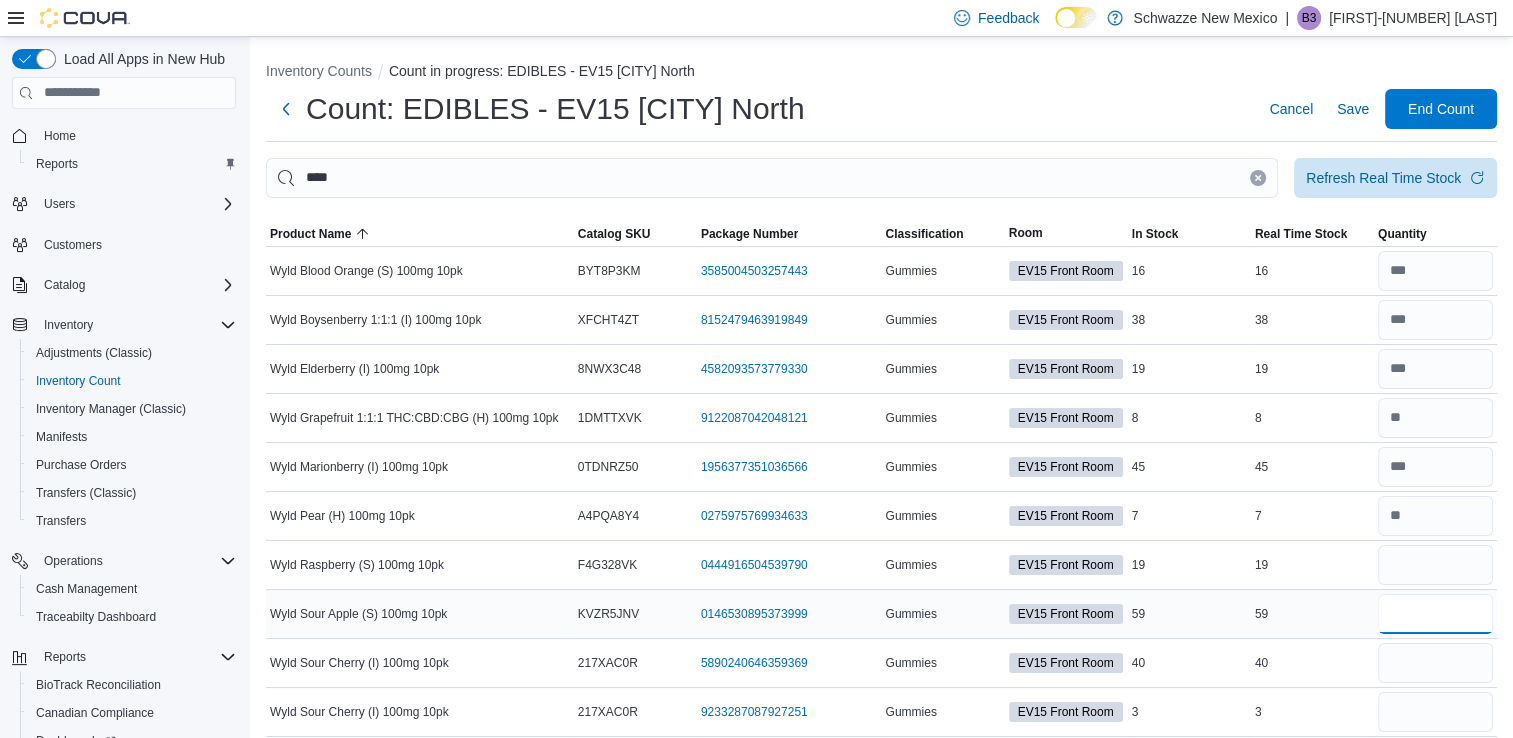 type 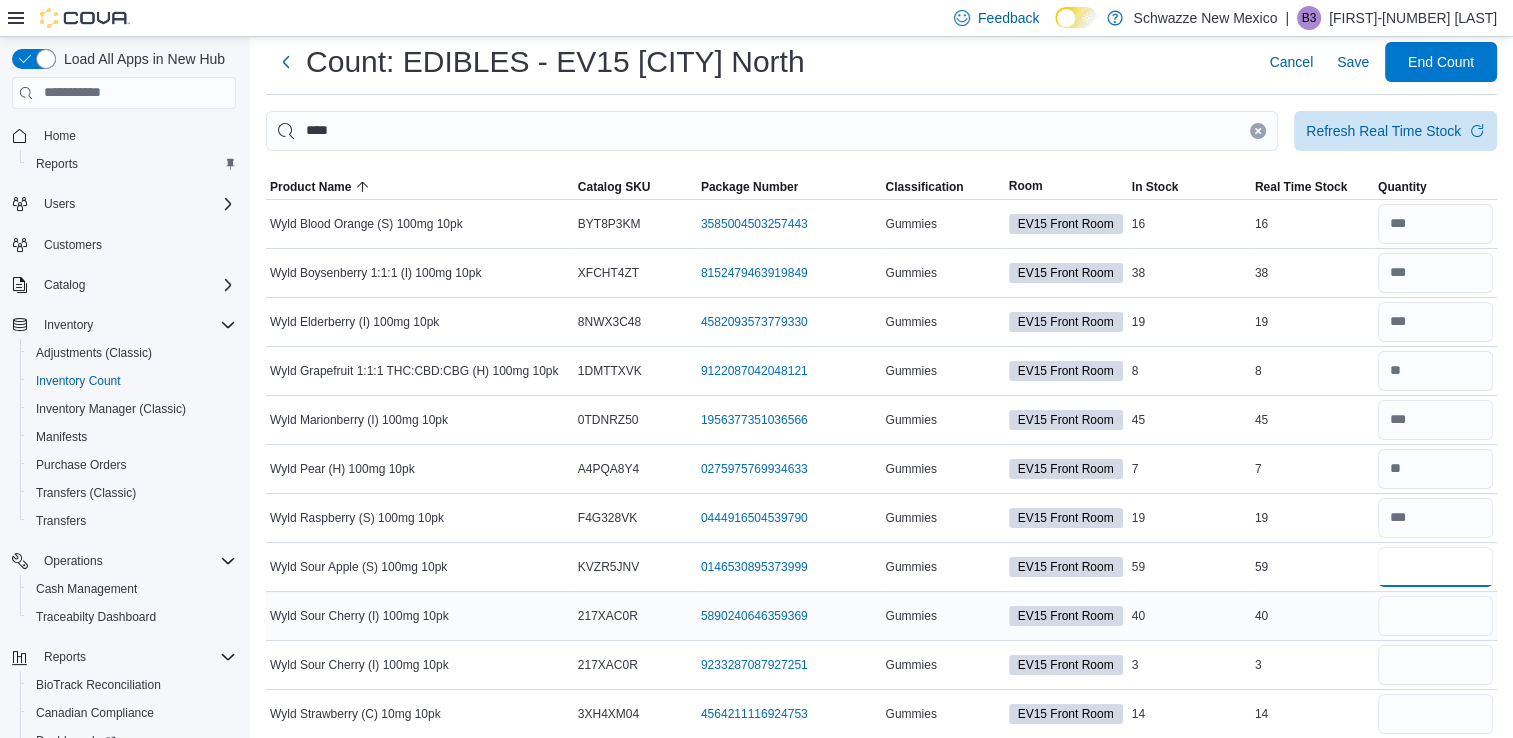 scroll, scrollTop: 60, scrollLeft: 0, axis: vertical 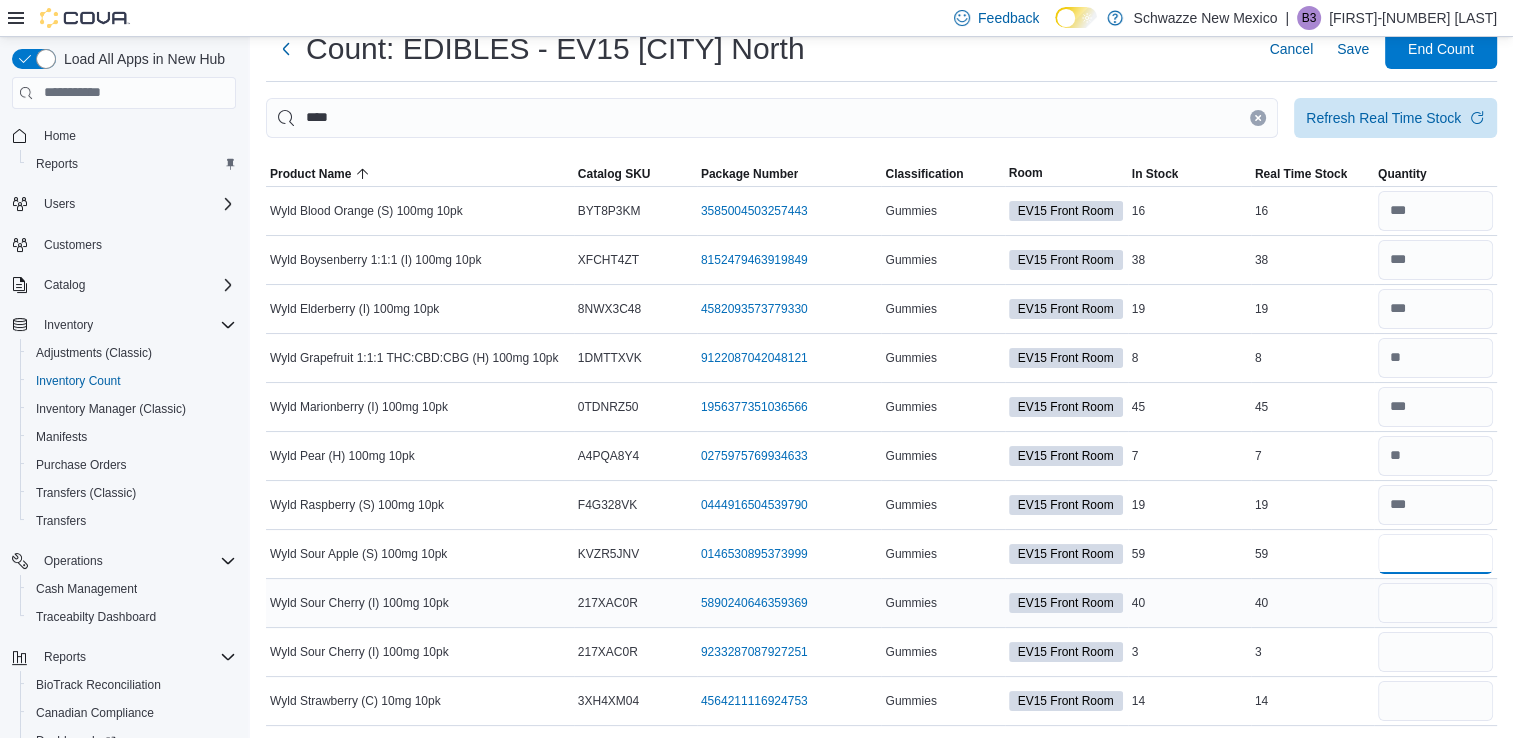 type on "**" 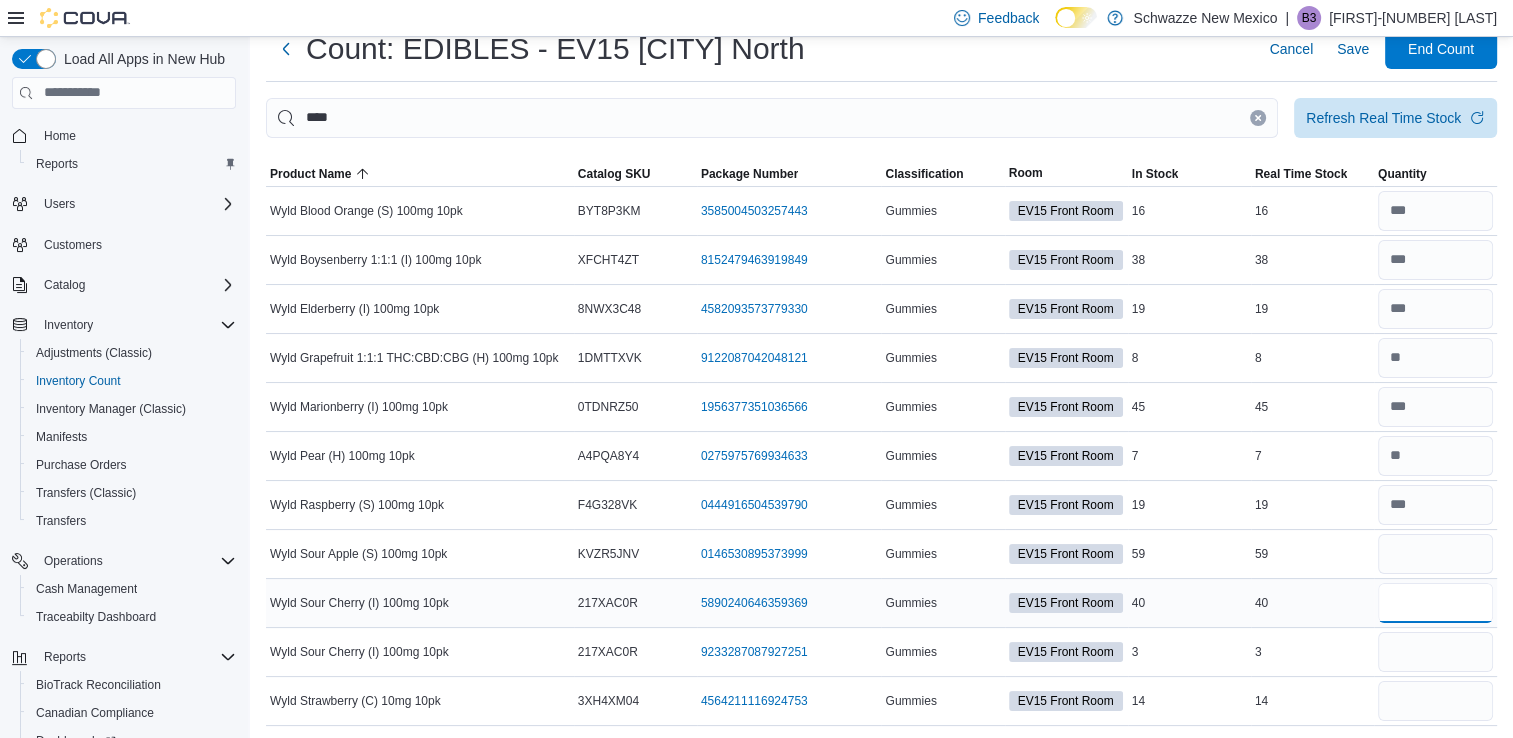 type 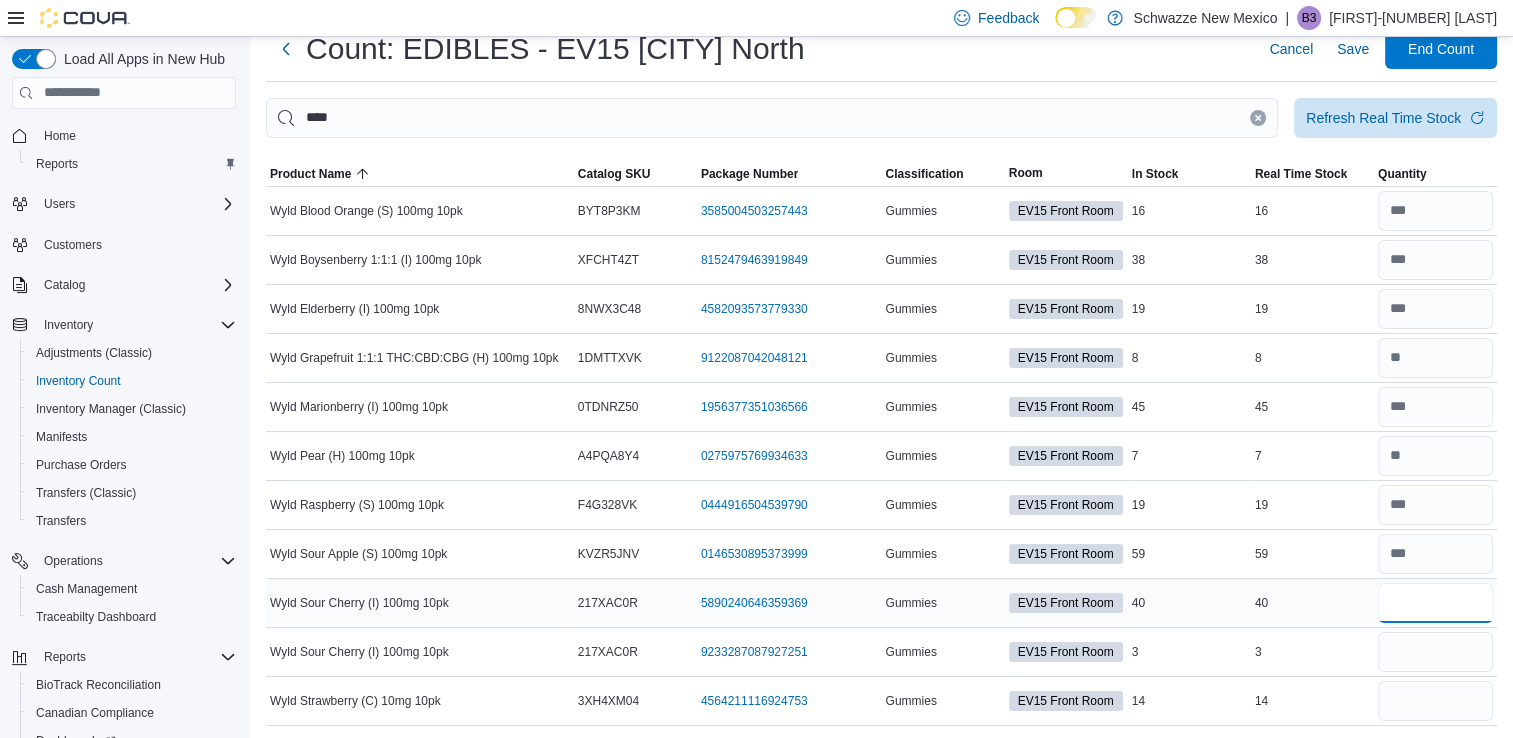 click at bounding box center (1435, 603) 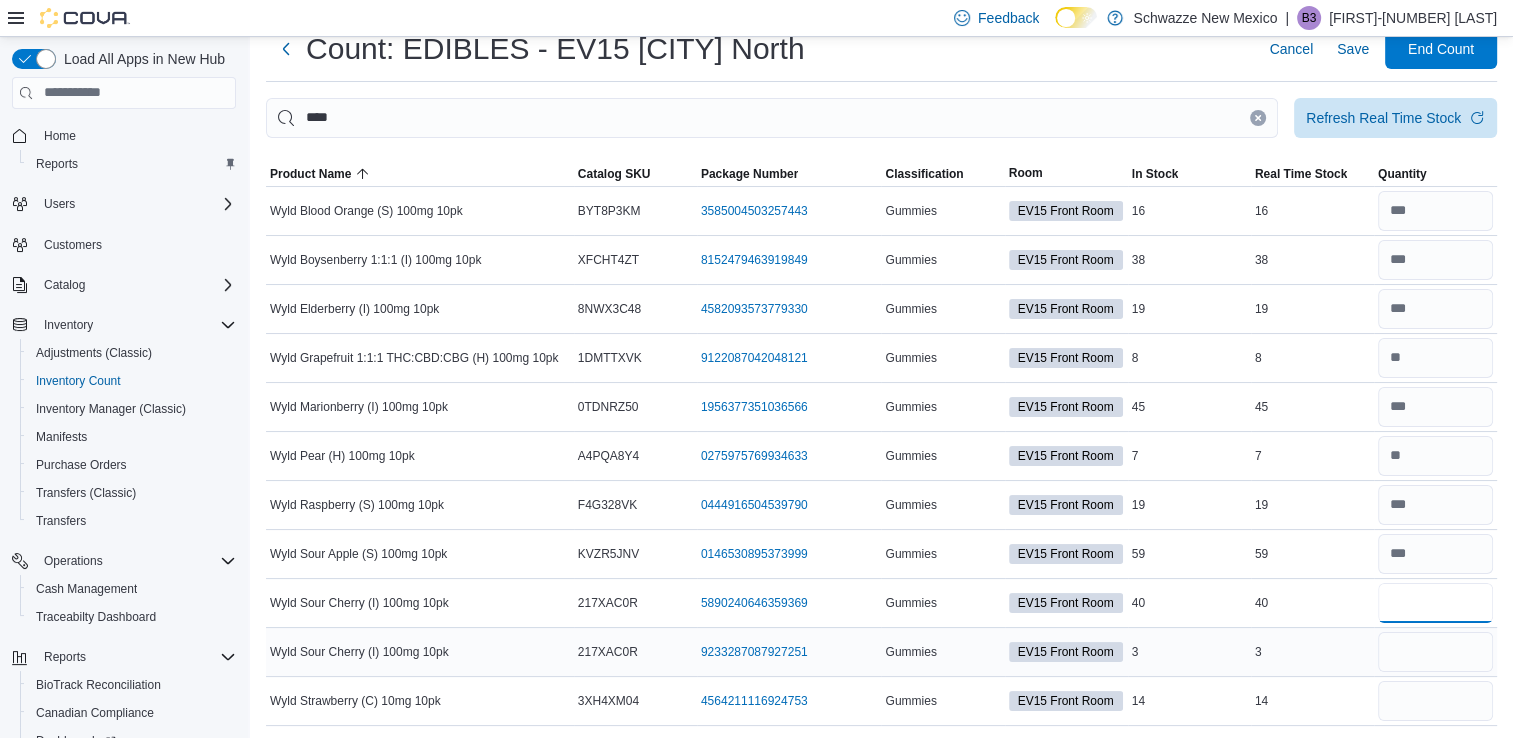 type on "**" 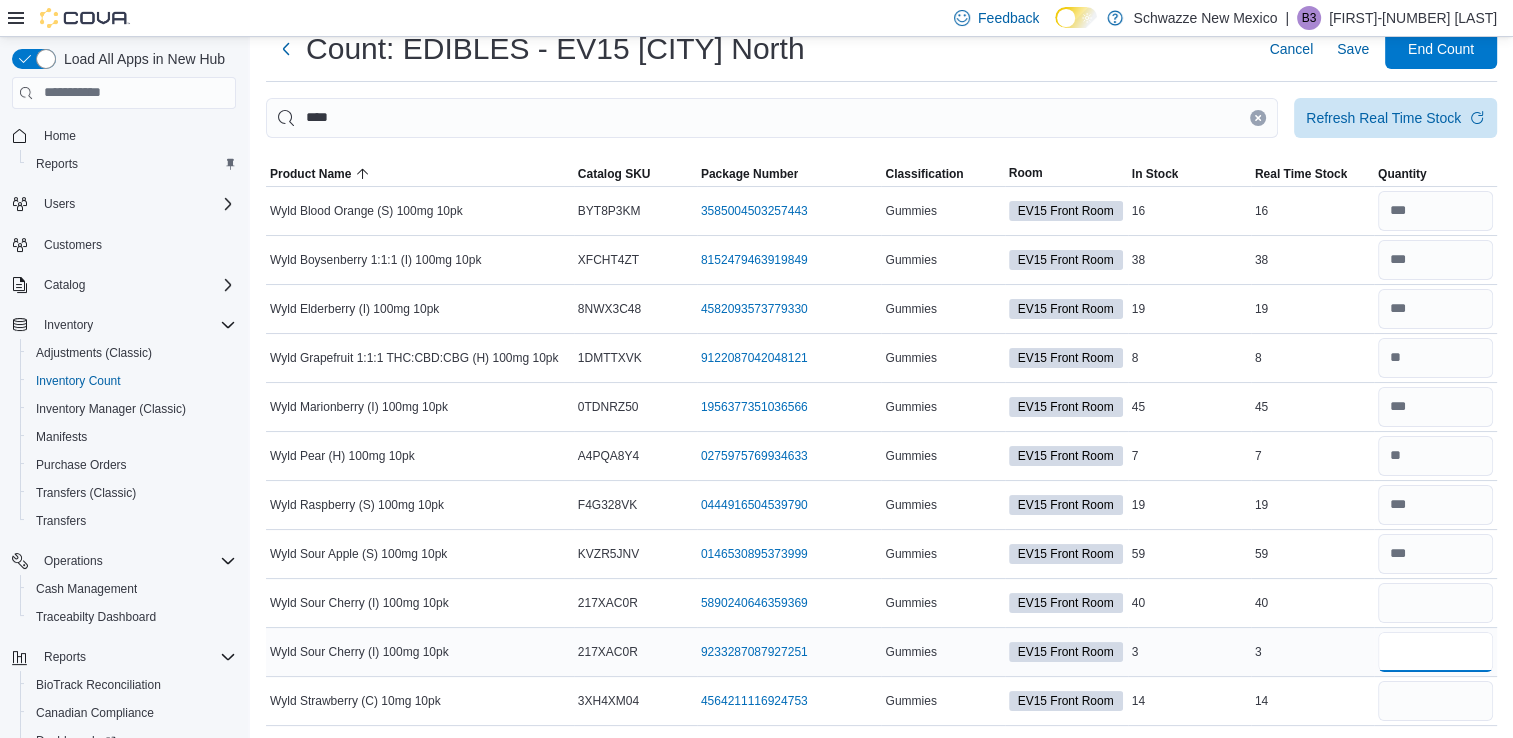 type 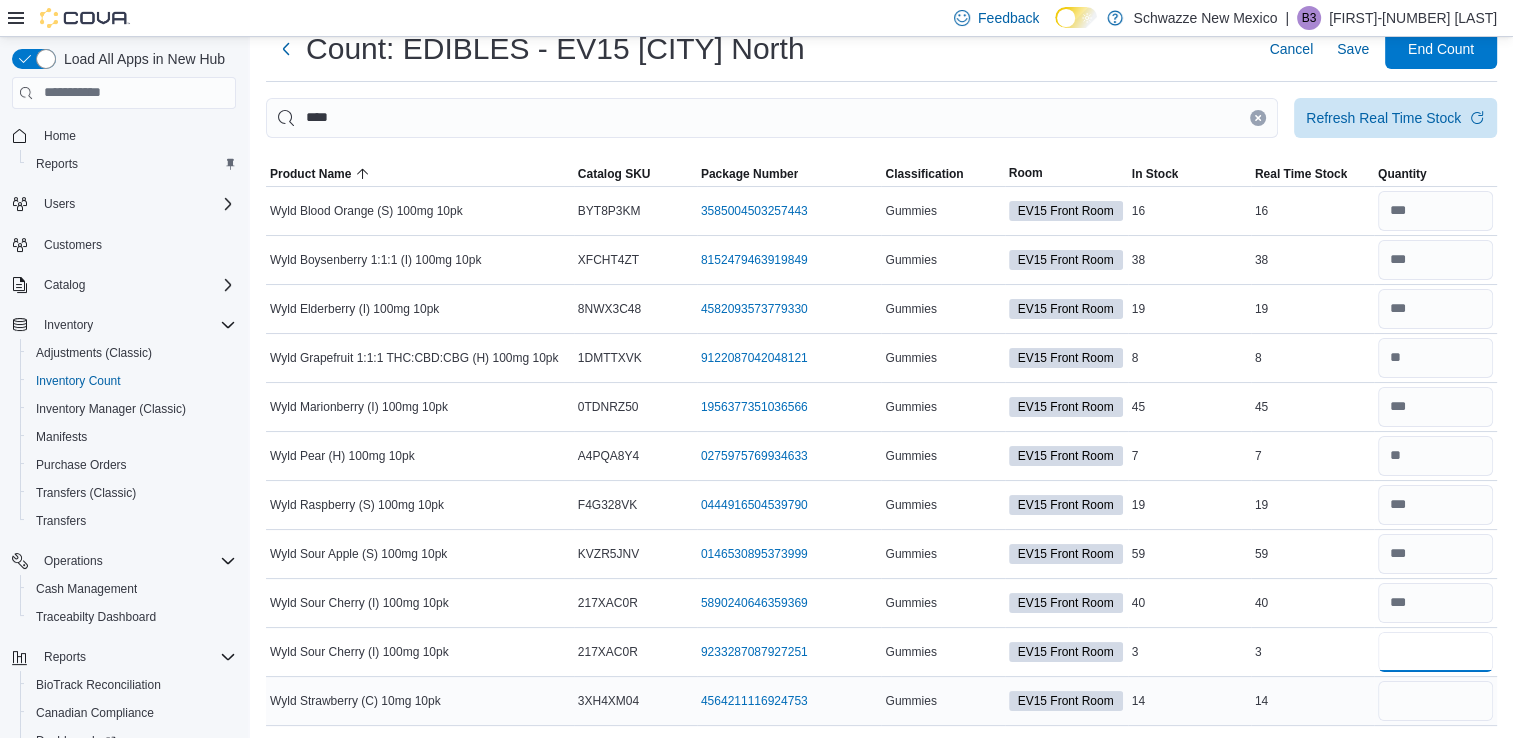 type on "*" 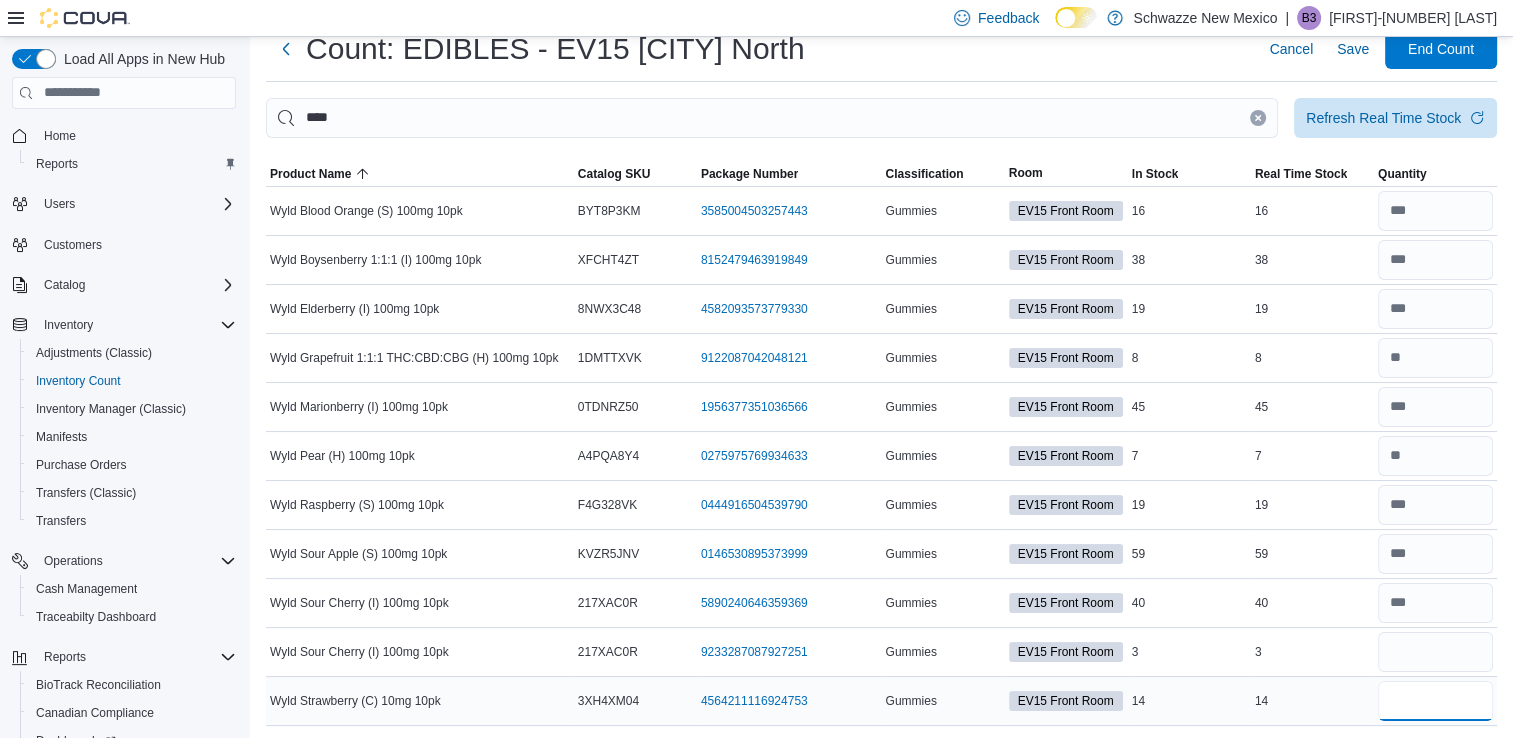 type 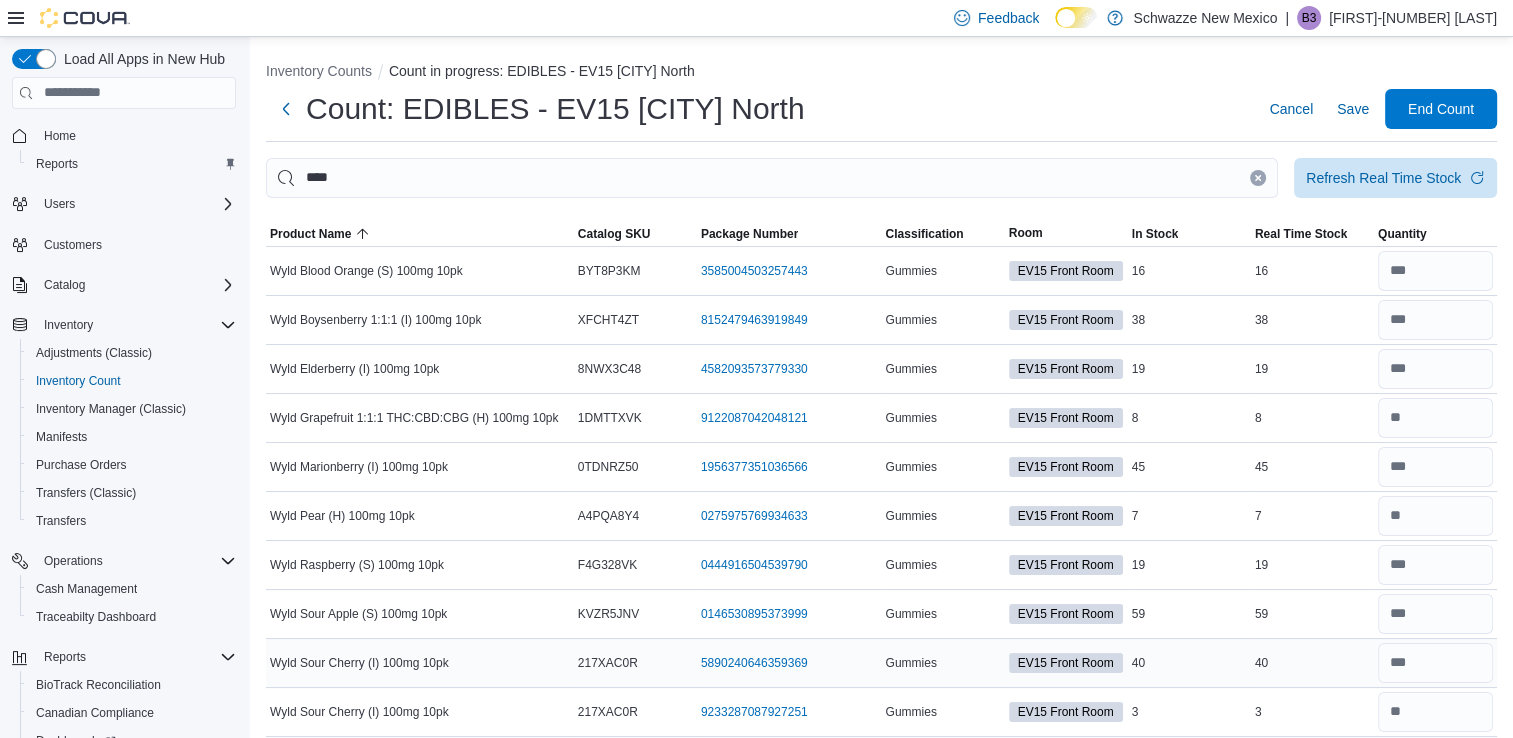 scroll, scrollTop: 60, scrollLeft: 0, axis: vertical 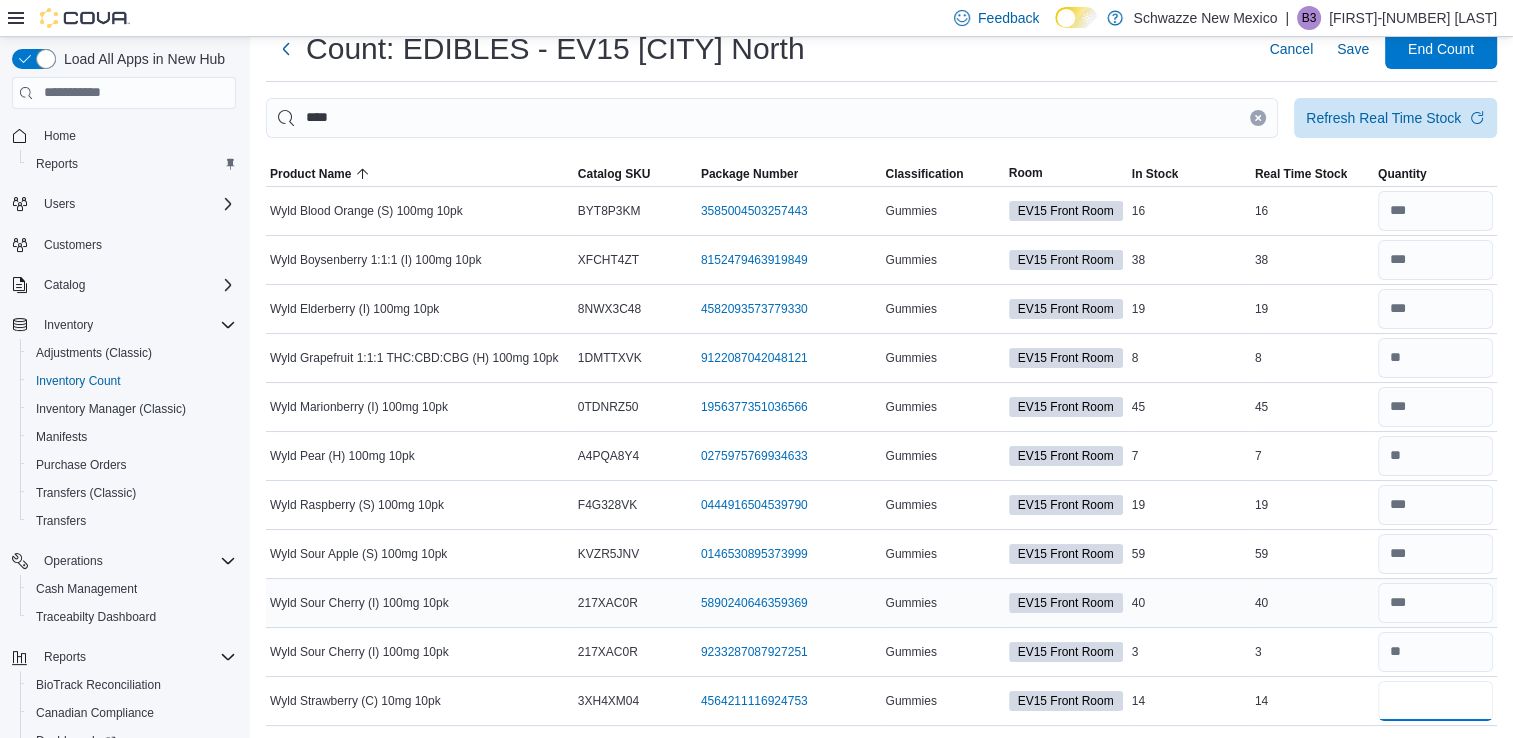 type on "*" 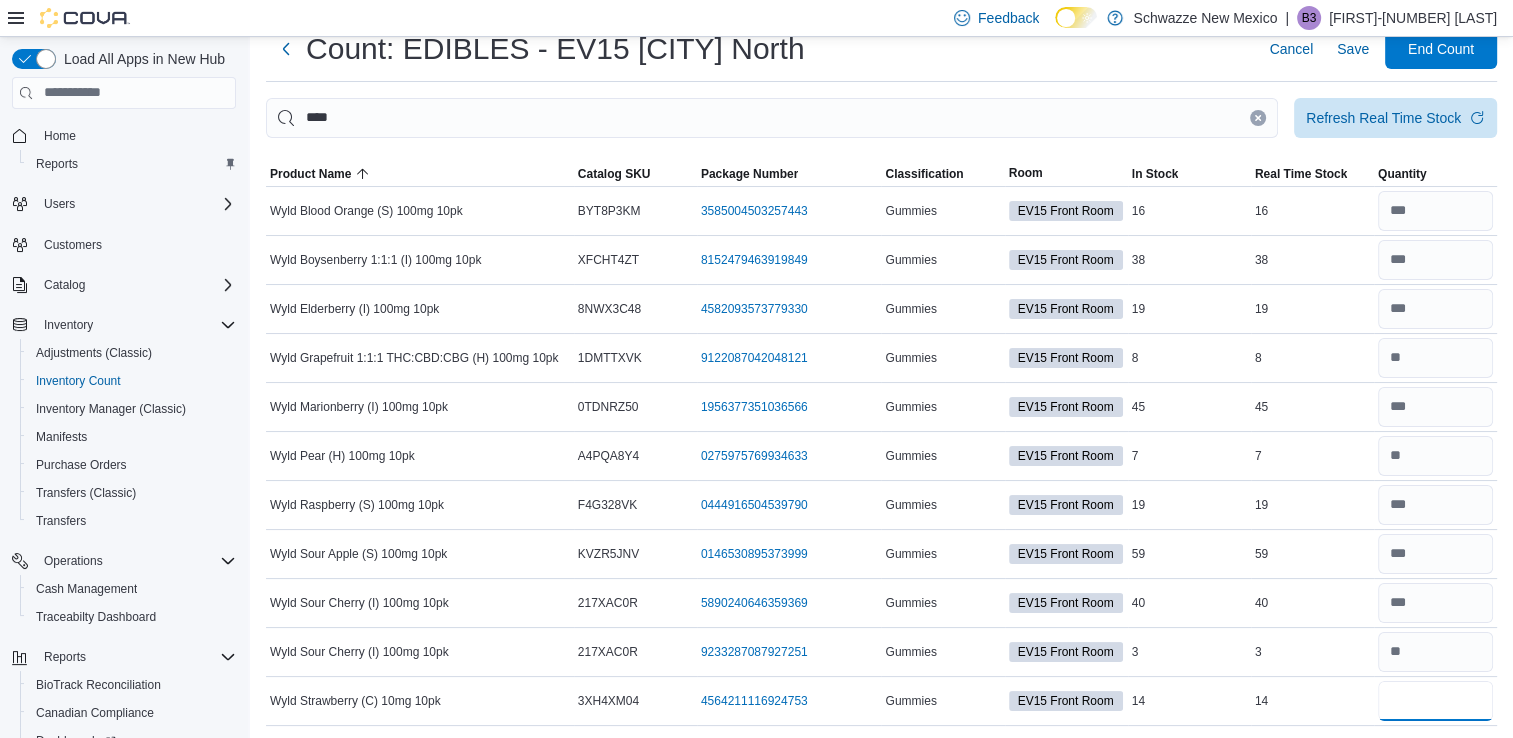 type on "**" 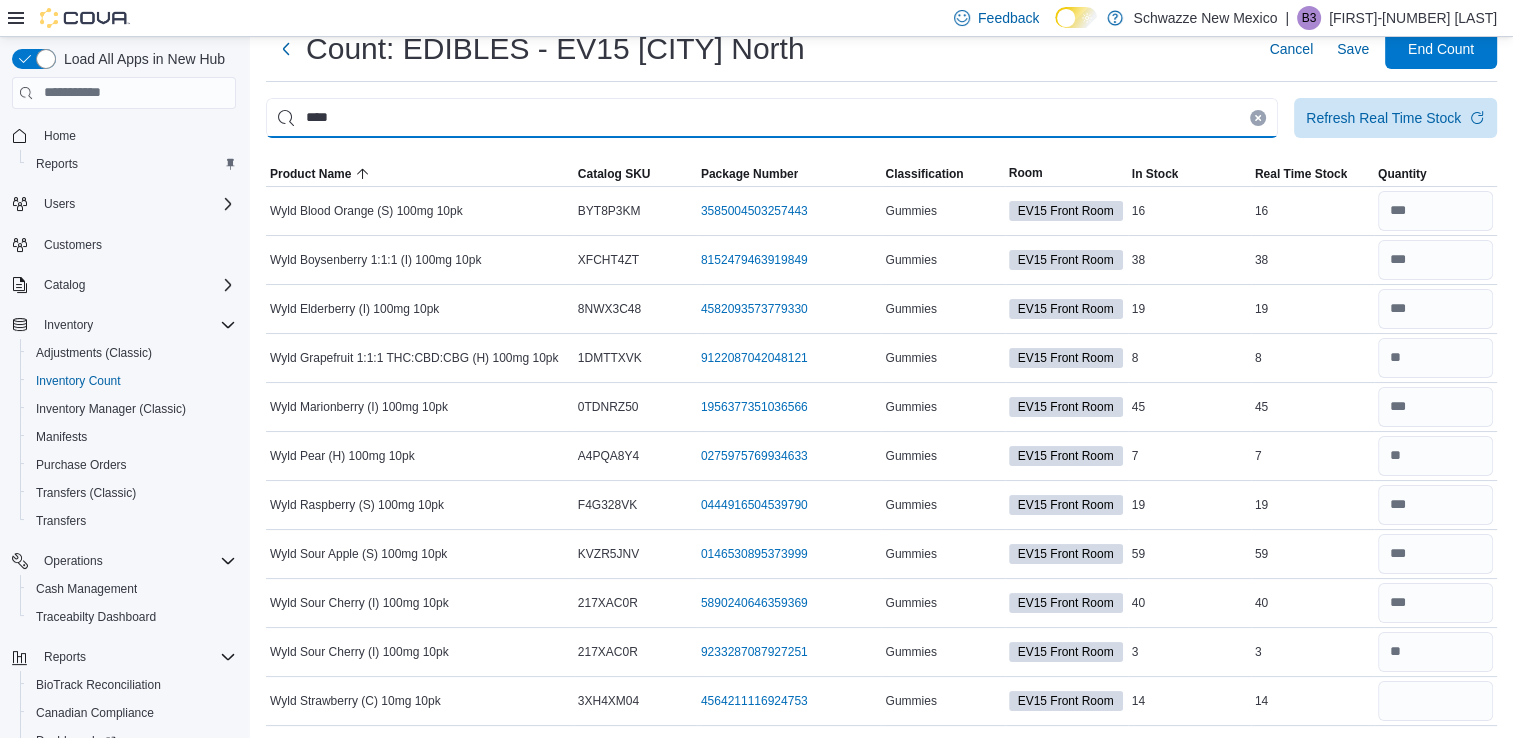 type 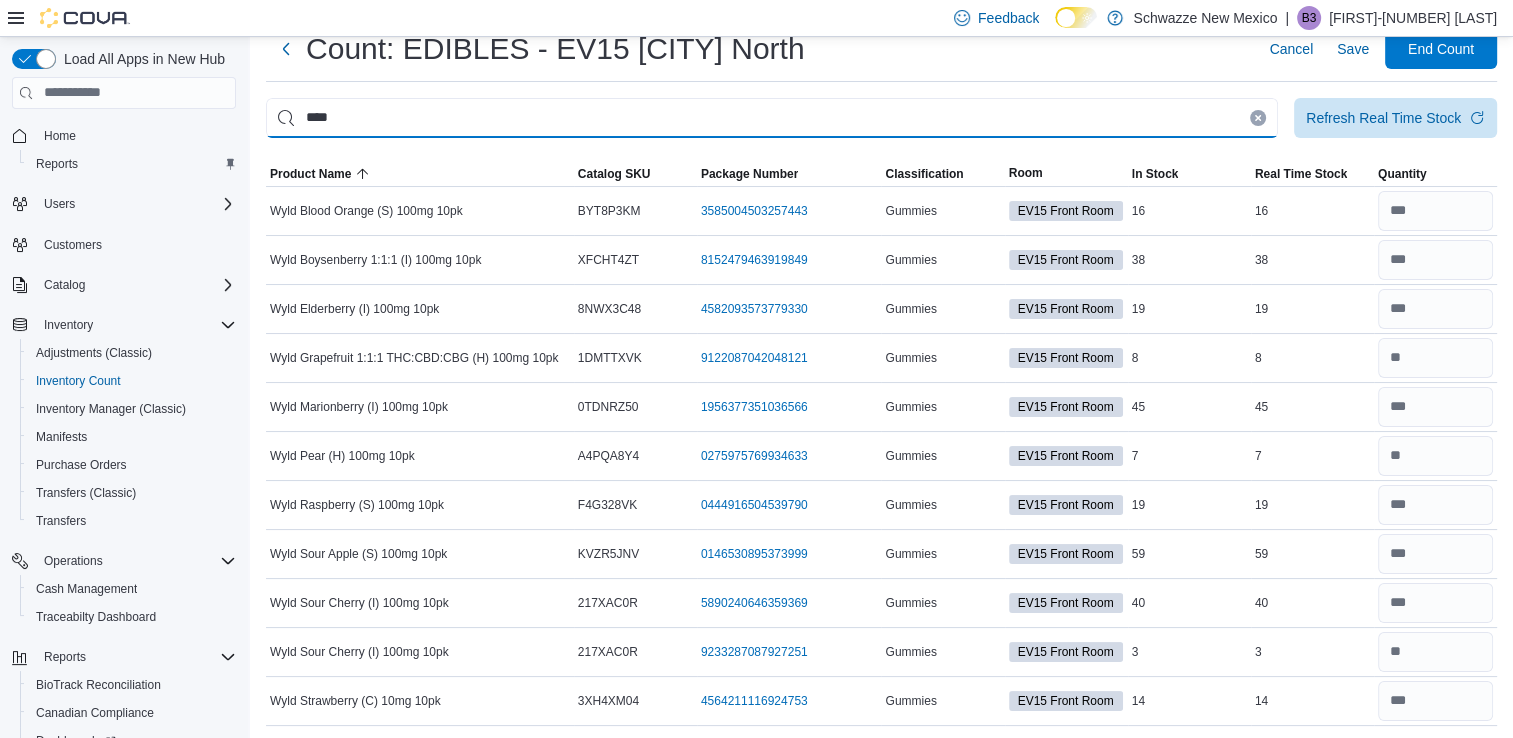 click on "****" at bounding box center [772, 118] 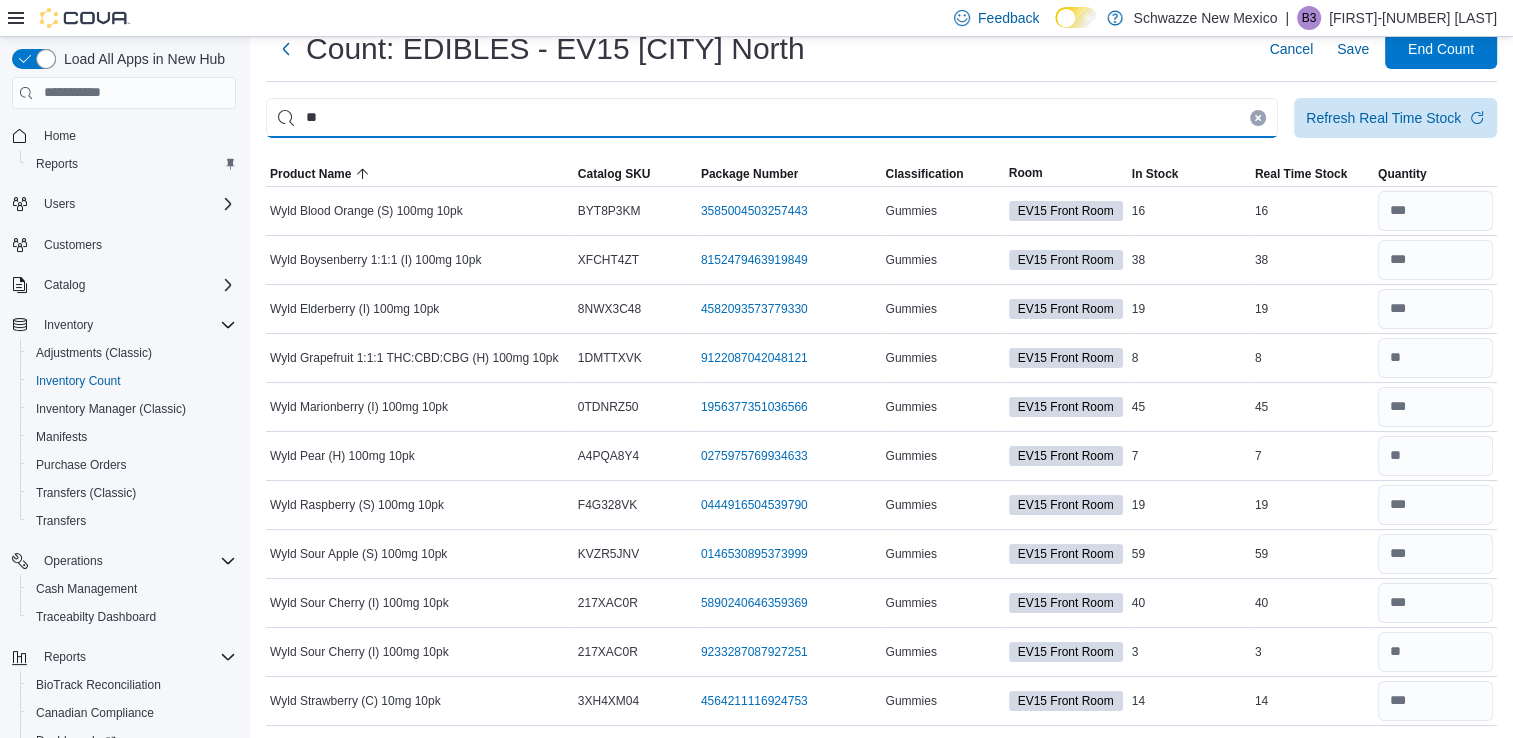 type on "*" 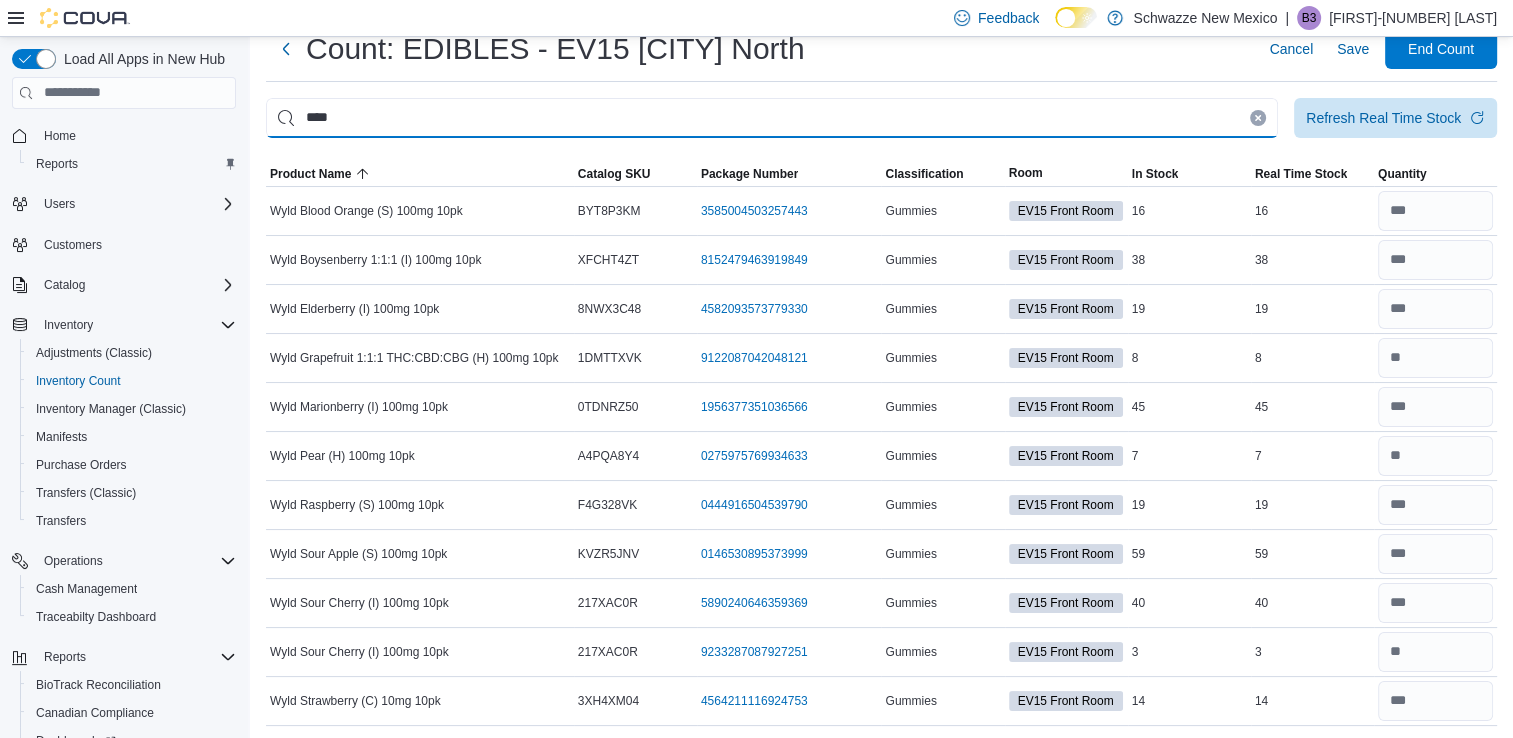 type on "****" 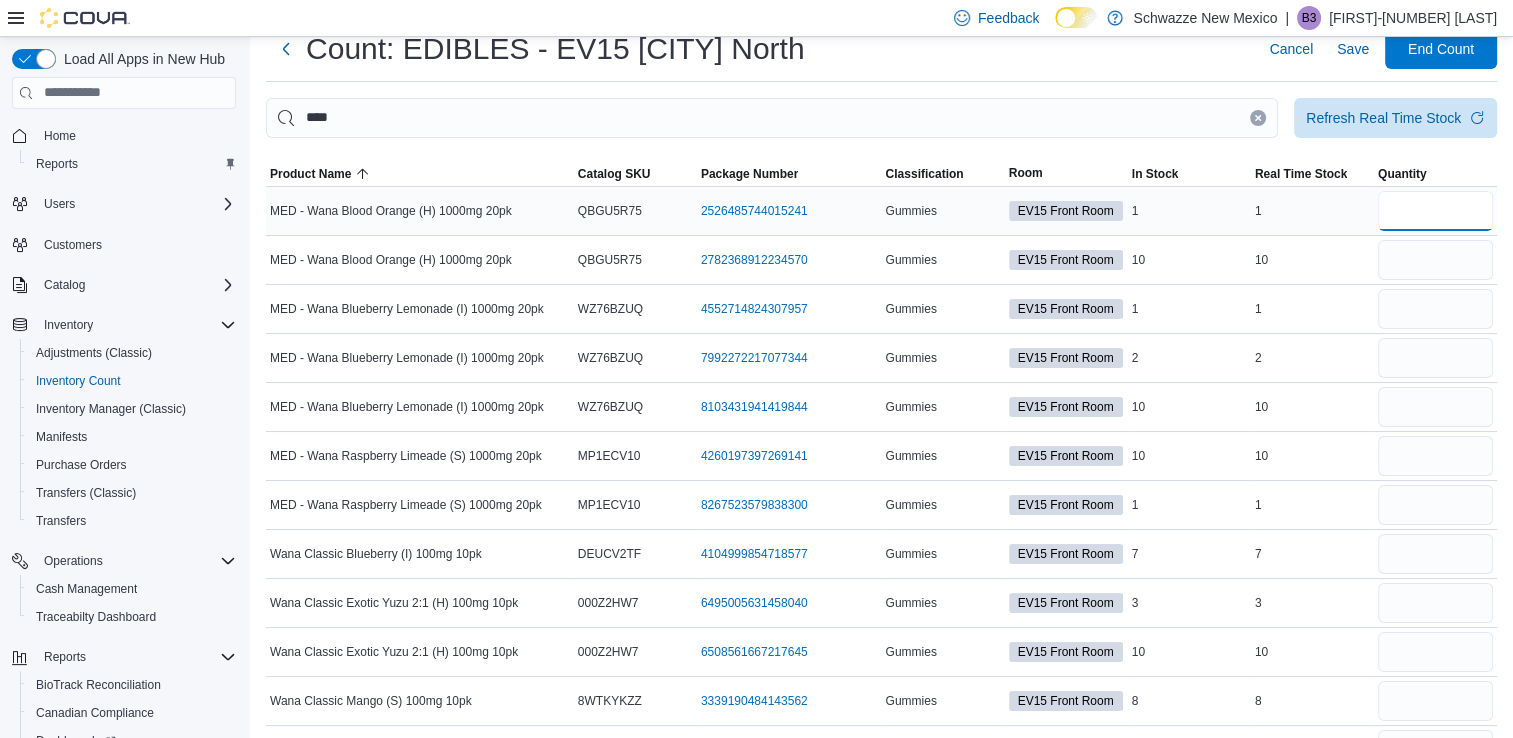 click at bounding box center (1435, 211) 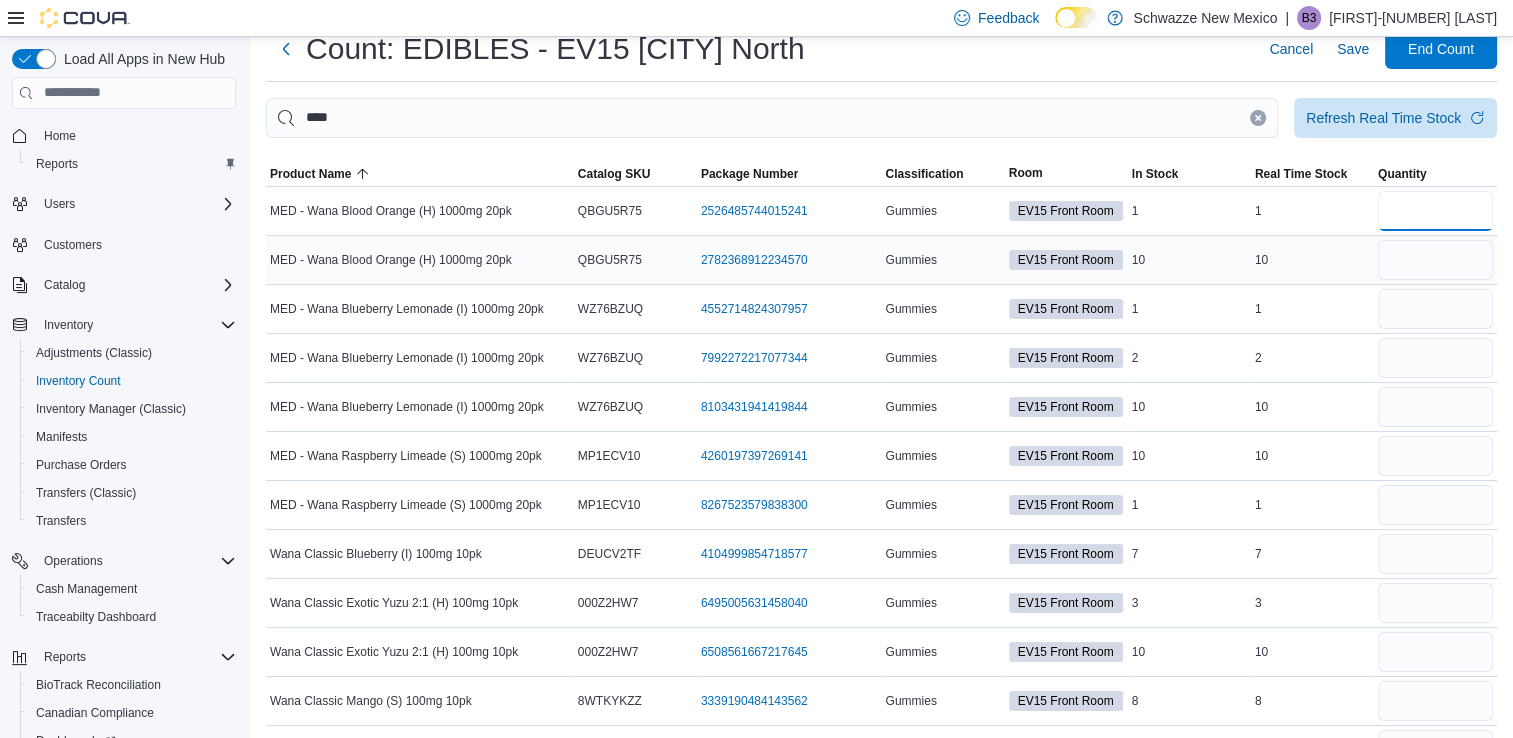 type on "*" 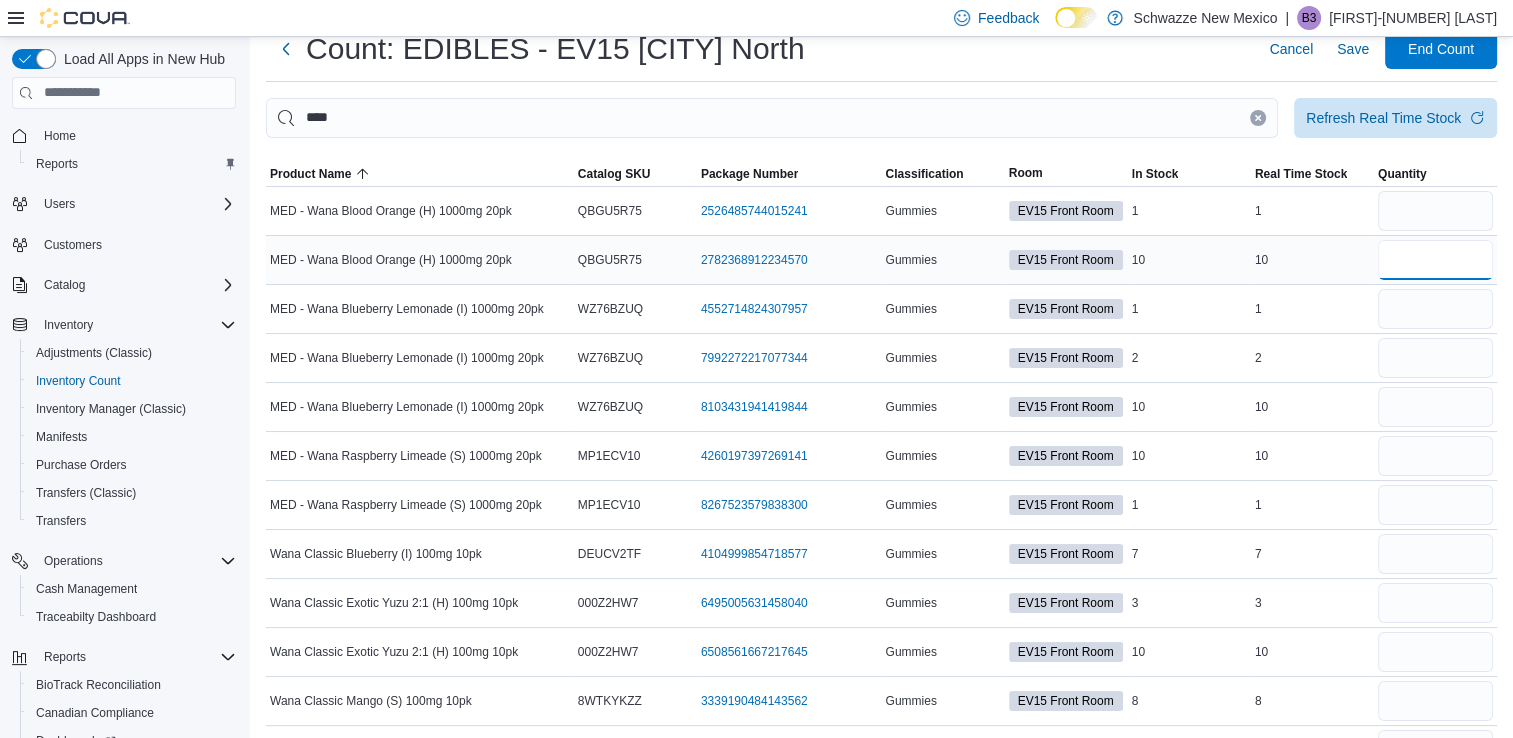 type 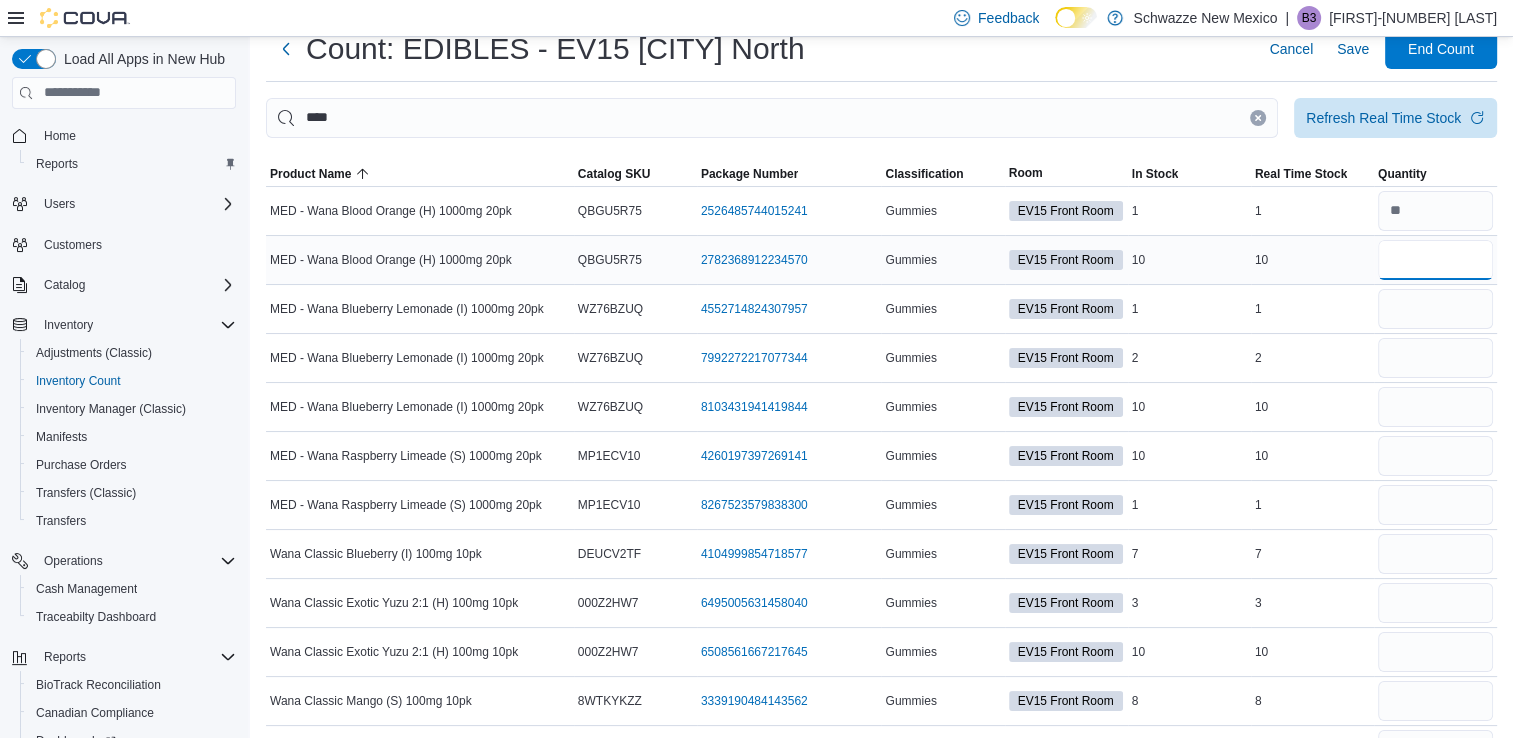 click at bounding box center [1435, 260] 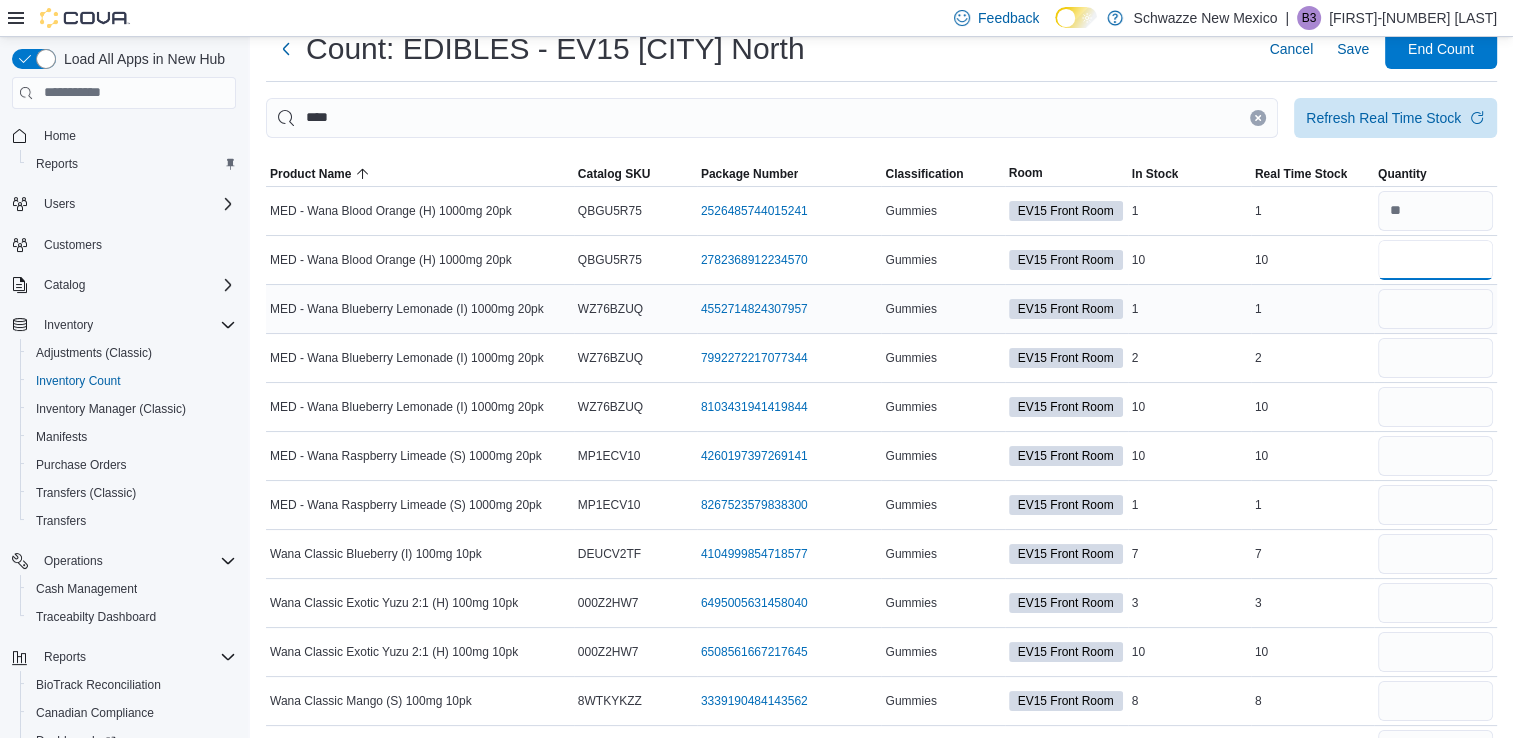 type on "**" 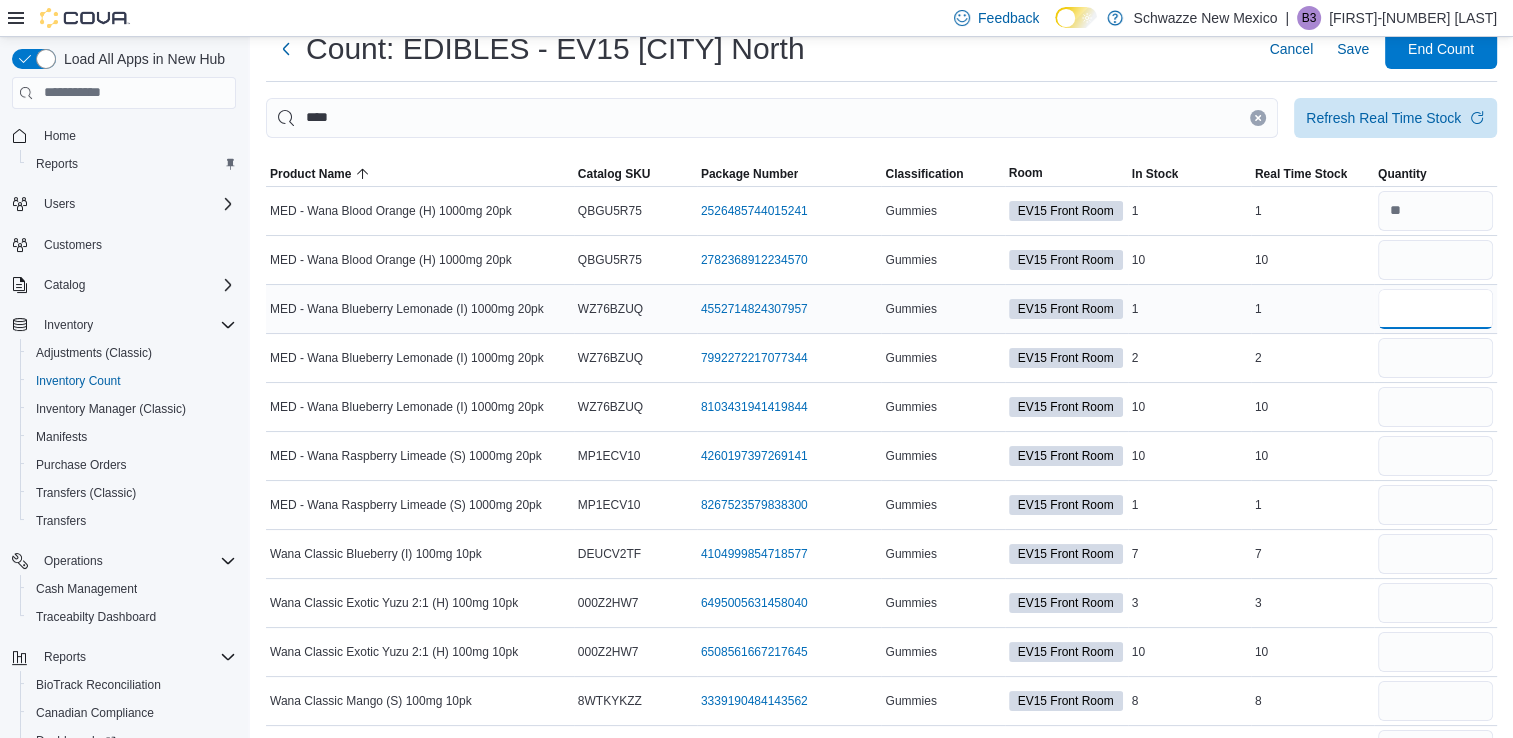 type 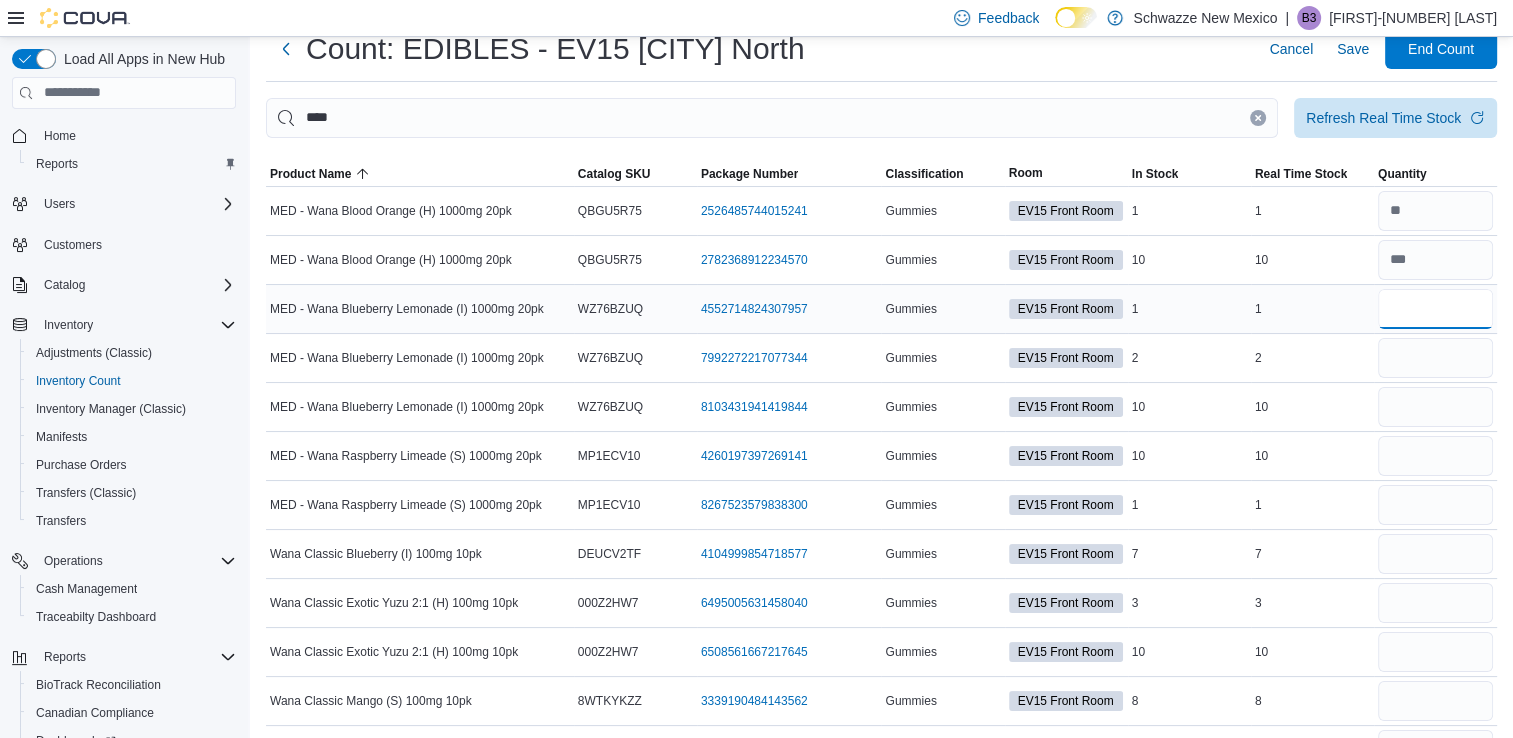 click at bounding box center (1435, 309) 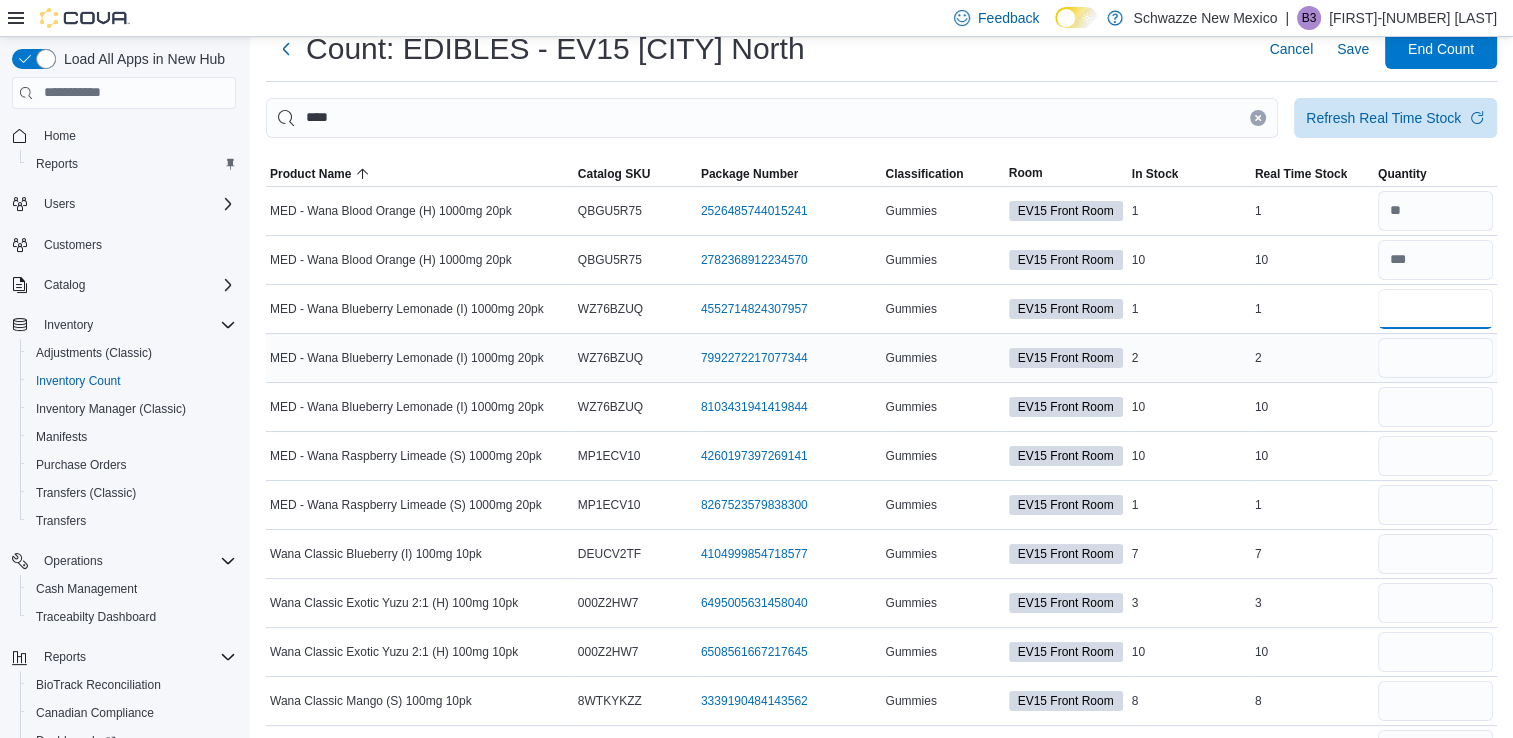 type on "*" 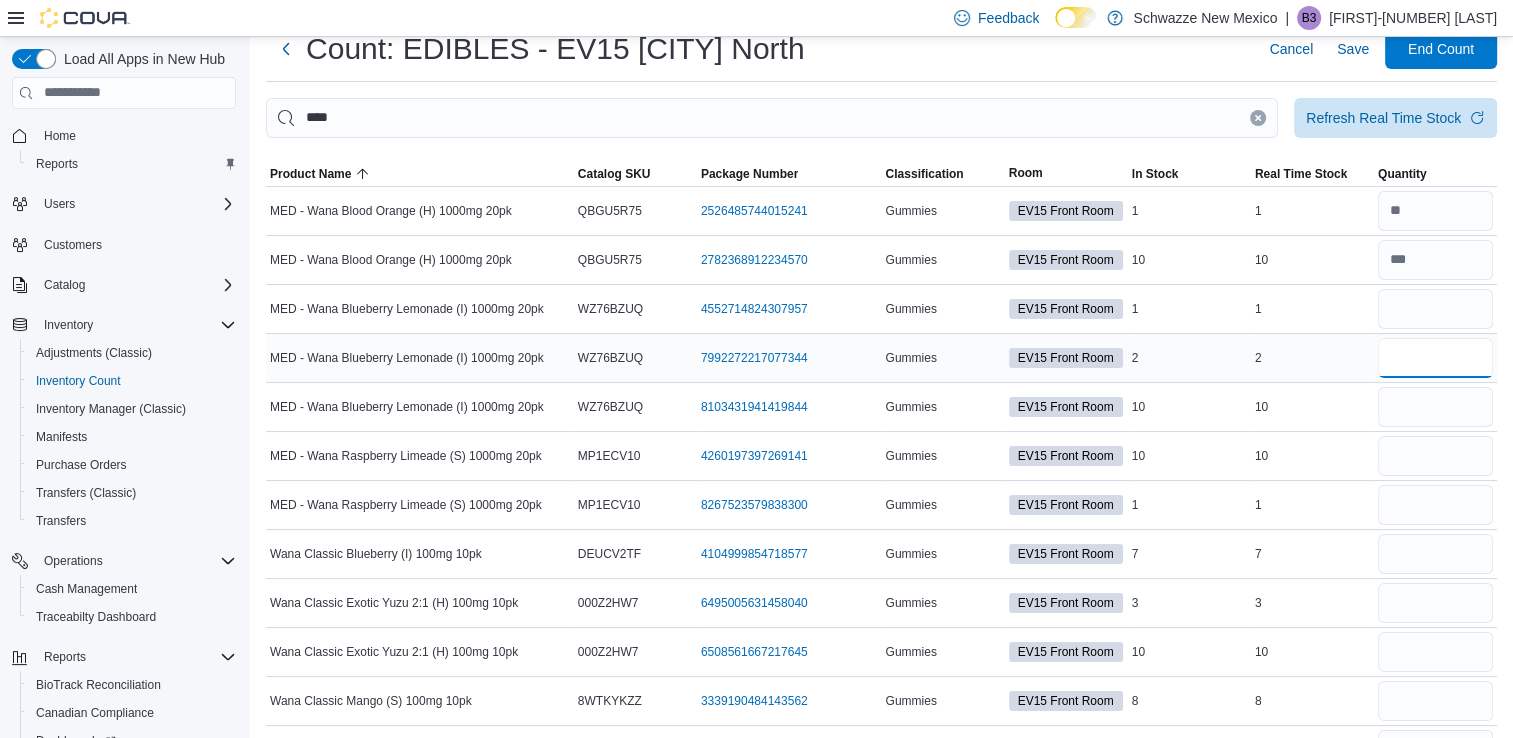 type 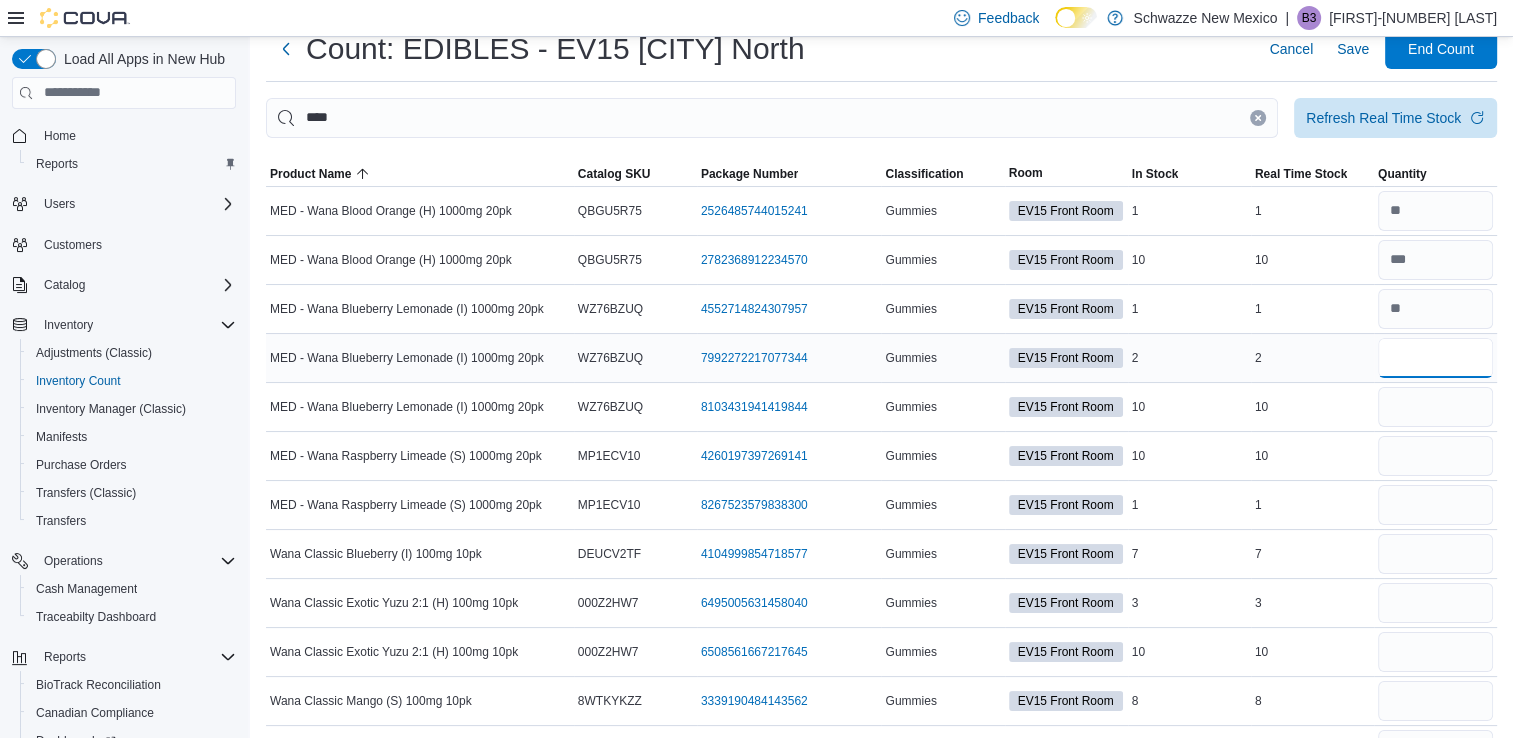 click at bounding box center (1435, 358) 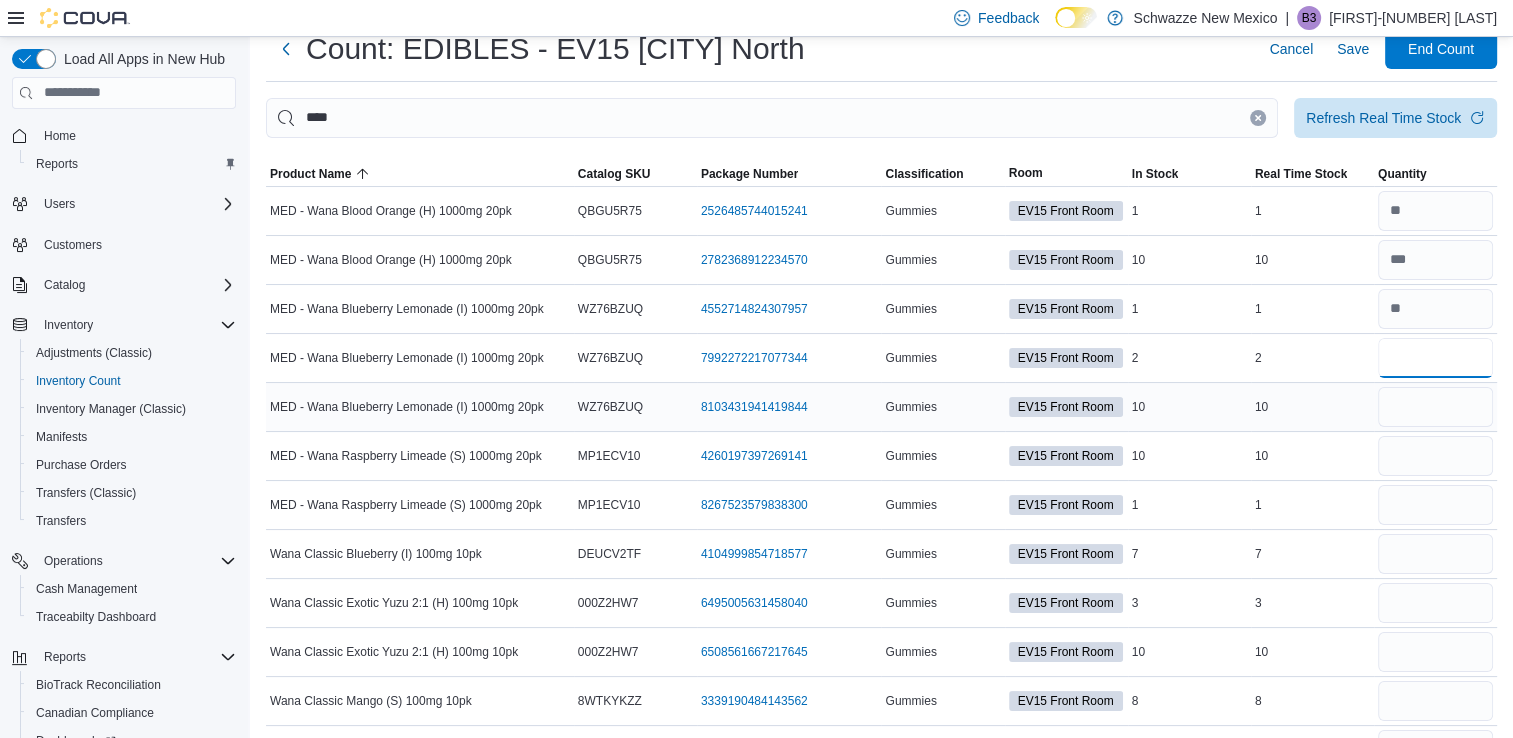 type on "*" 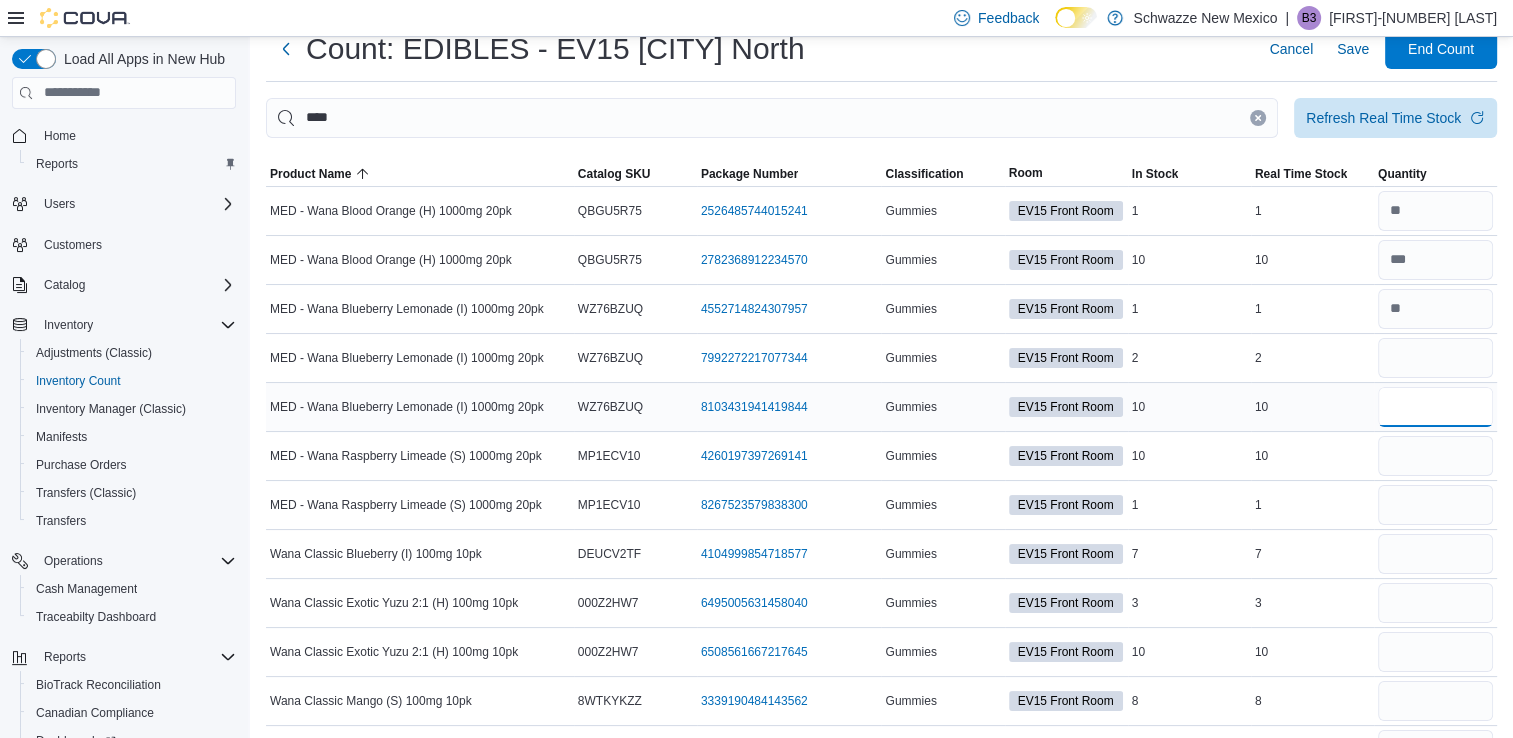 type 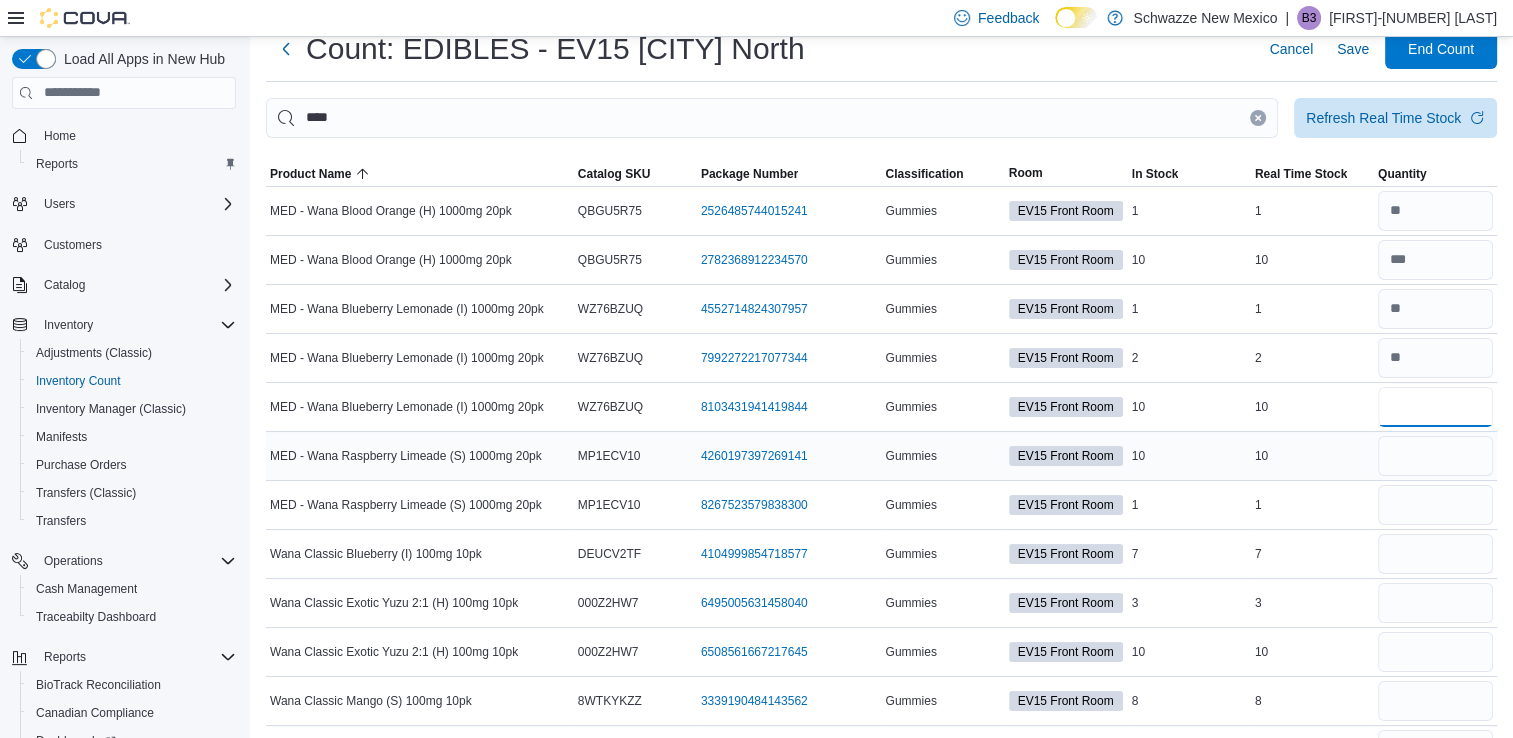 type on "**" 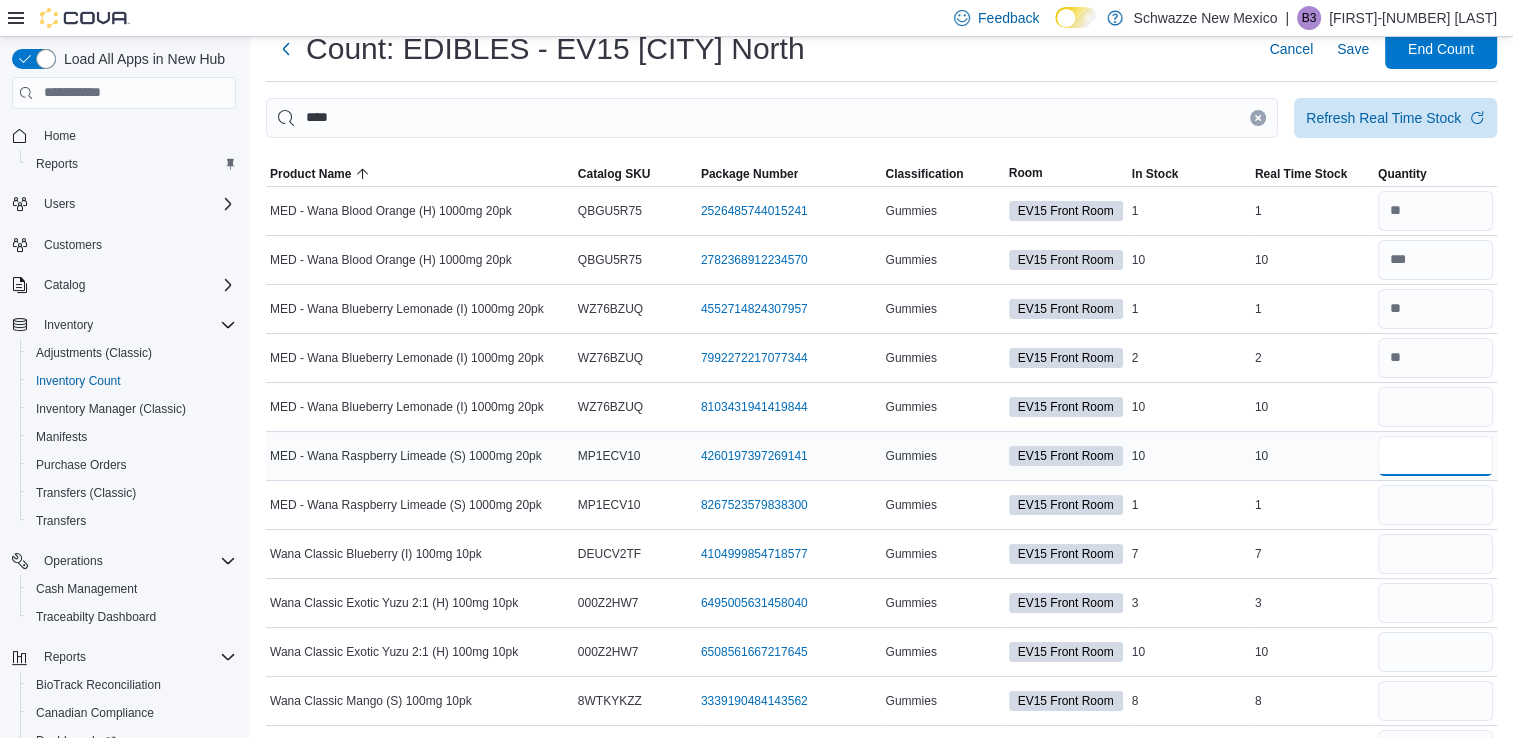 type 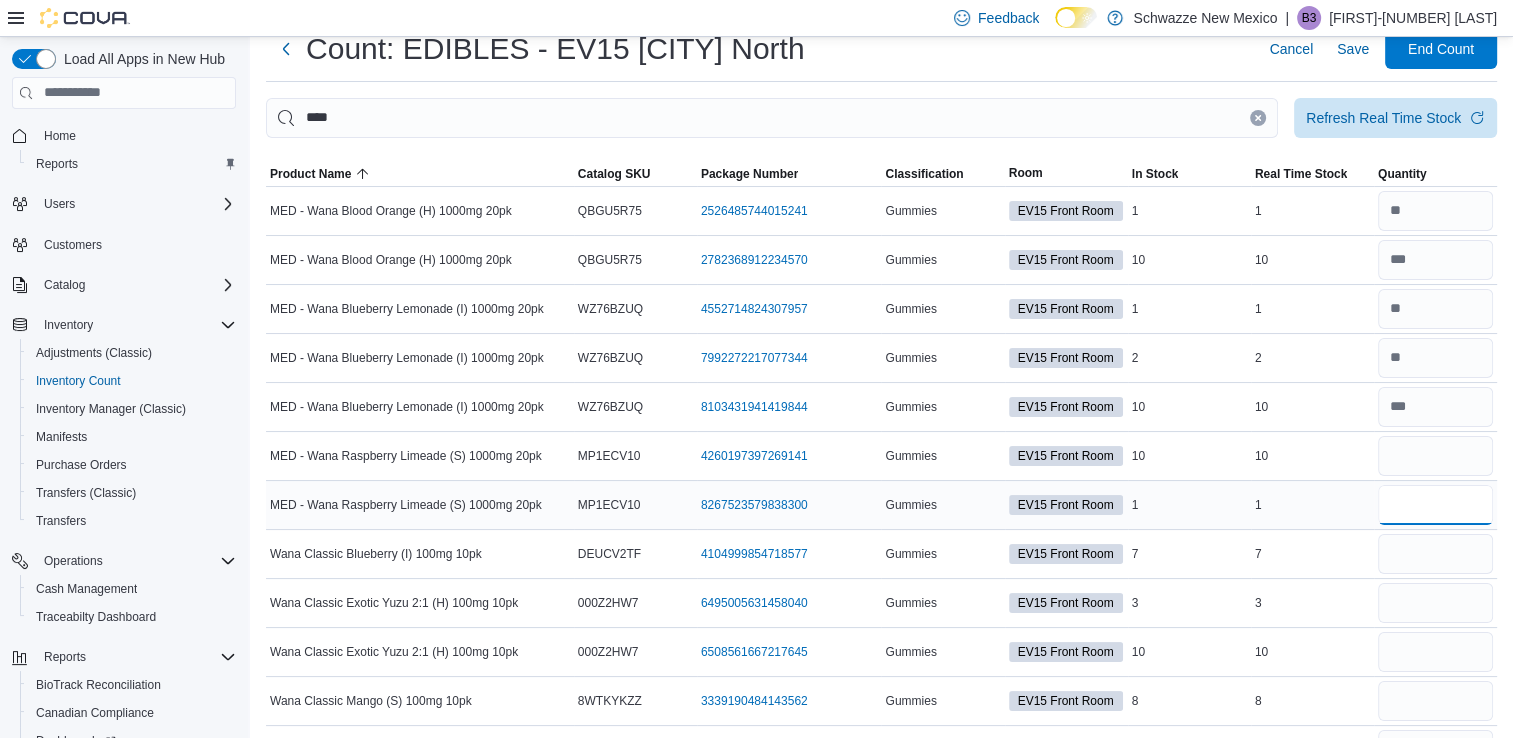 click at bounding box center (1435, 505) 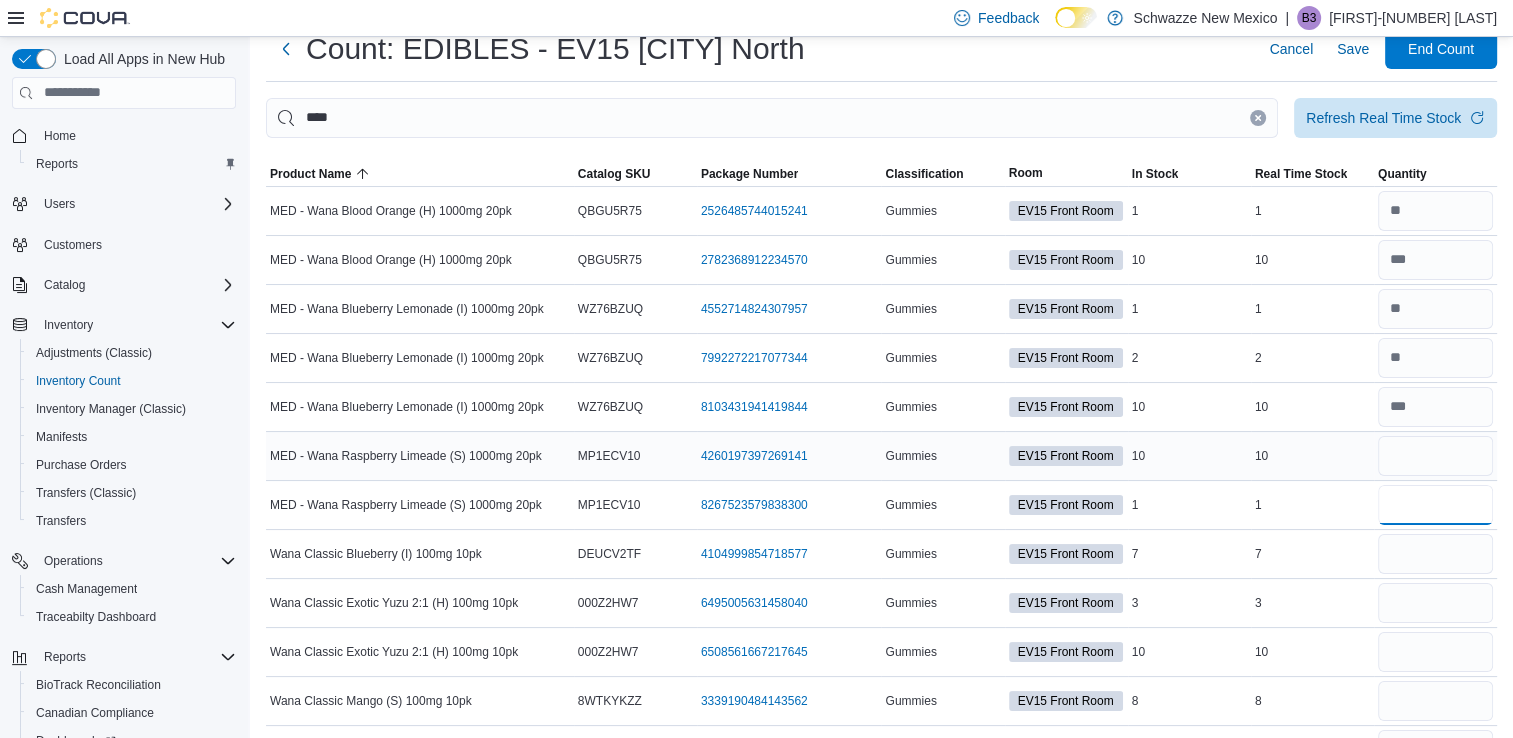 type on "*" 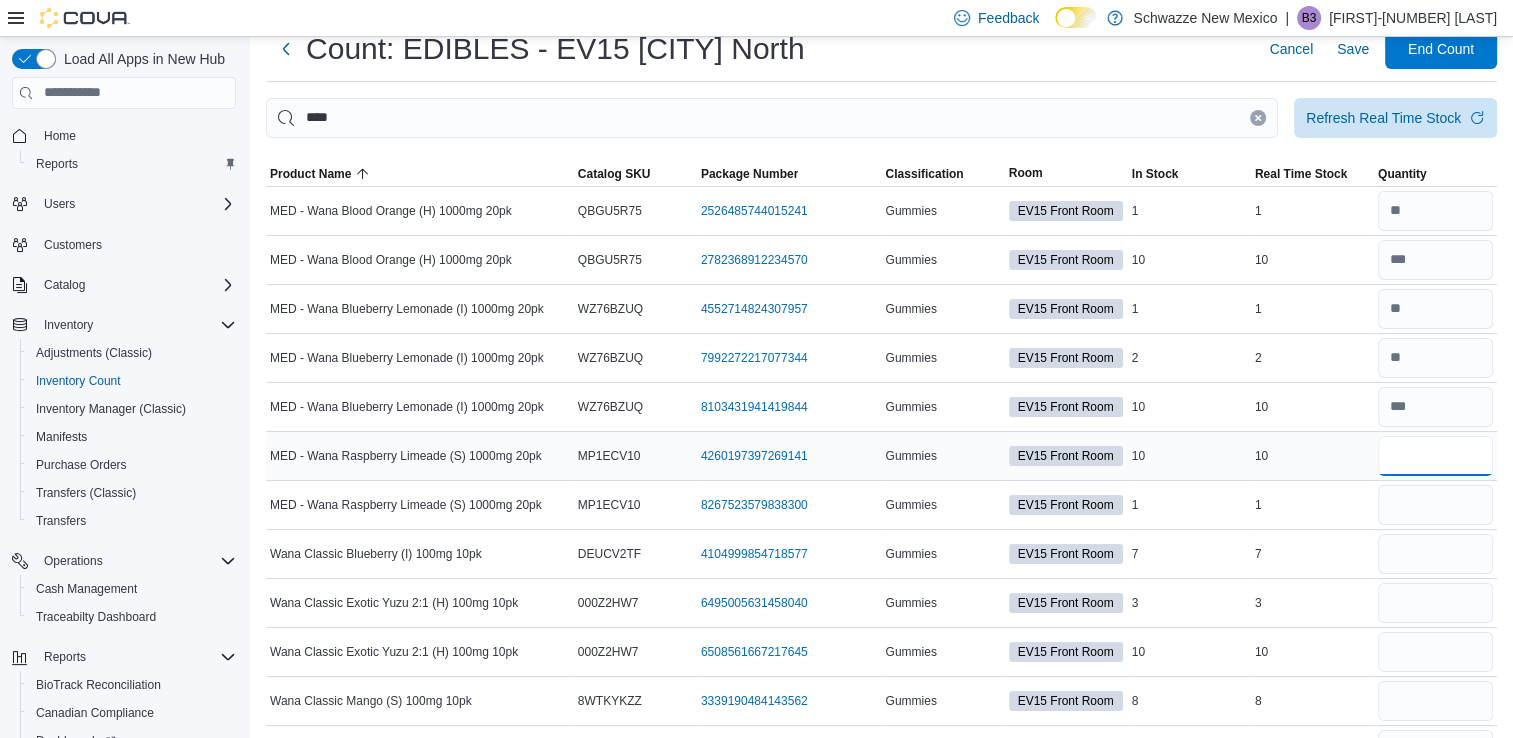 type 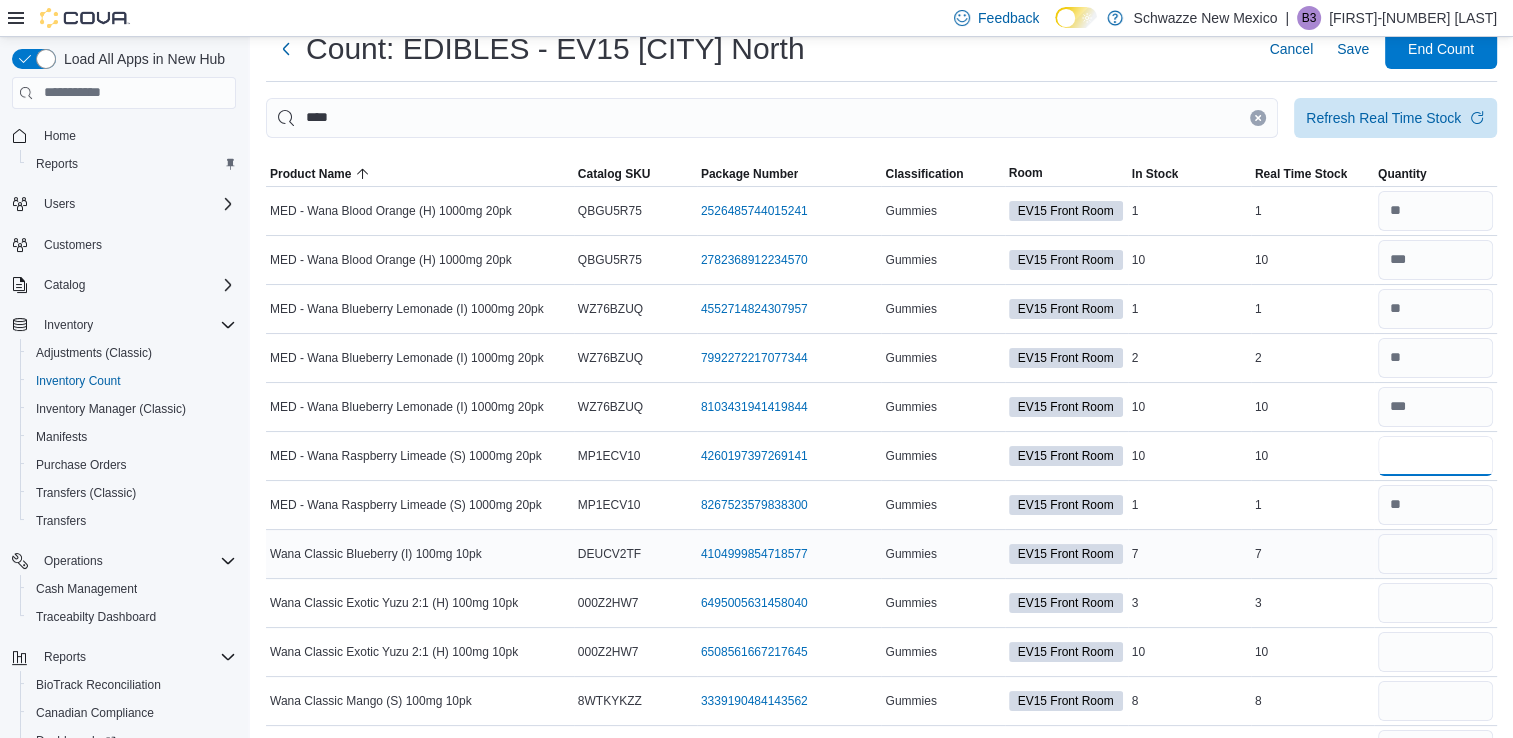 type on "**" 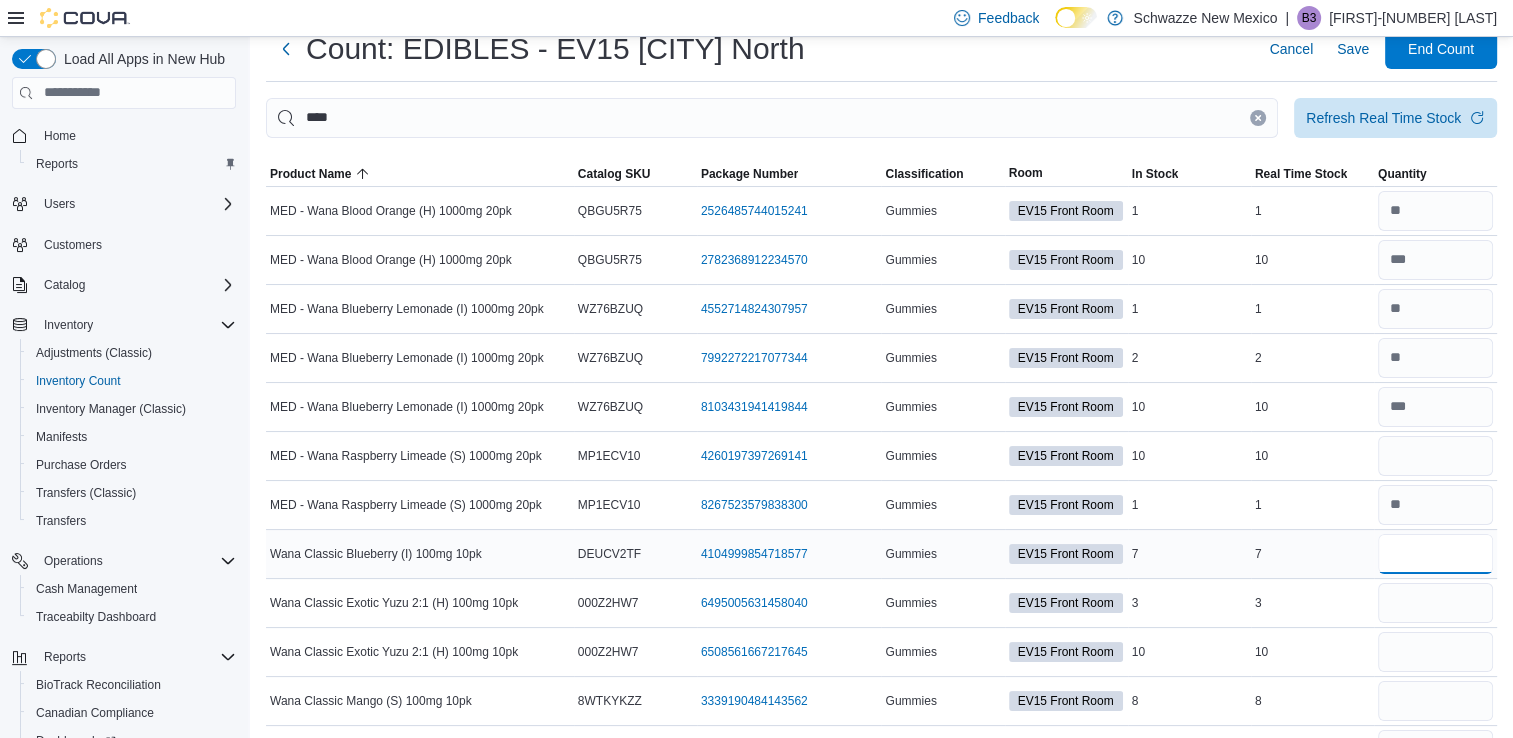 type 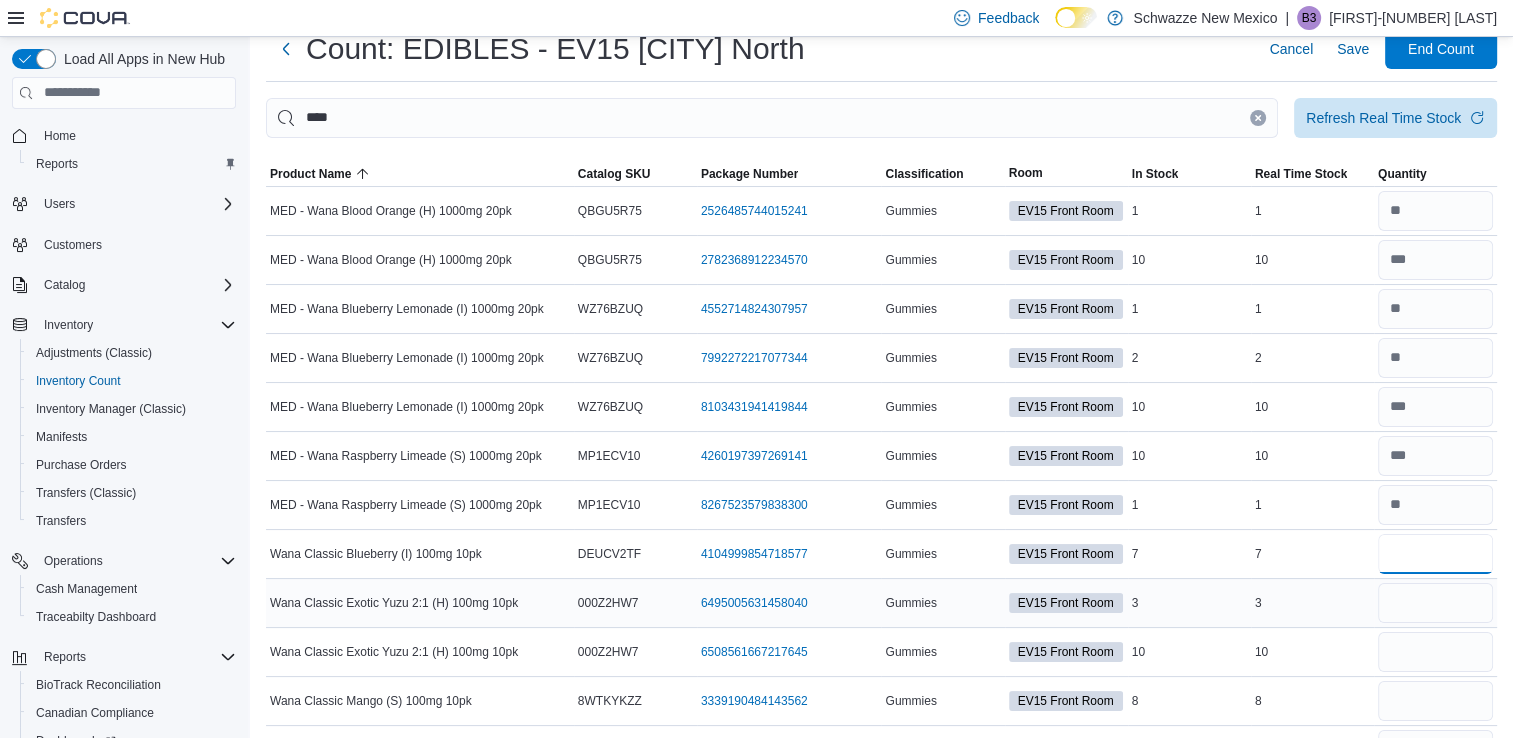 type on "*" 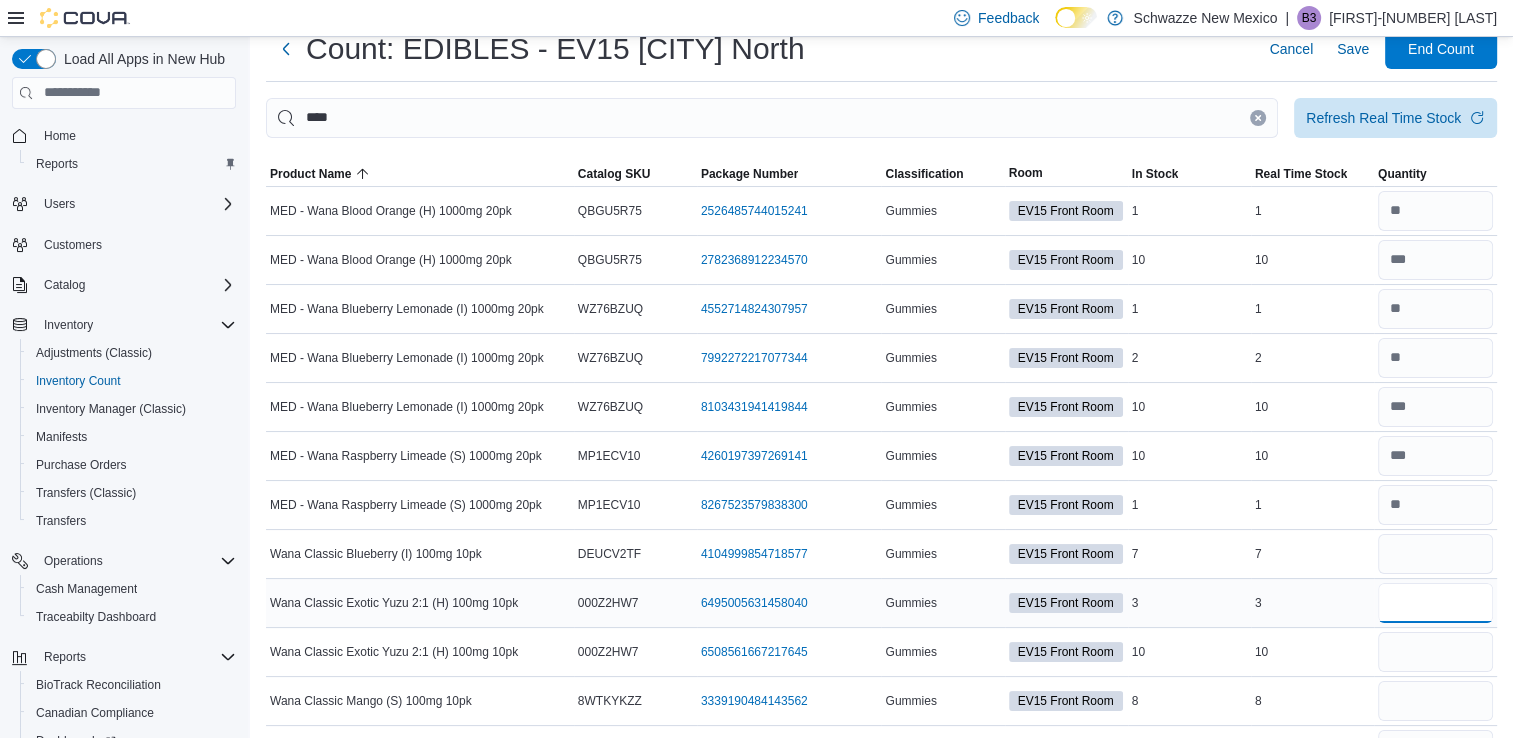 click at bounding box center (1435, 603) 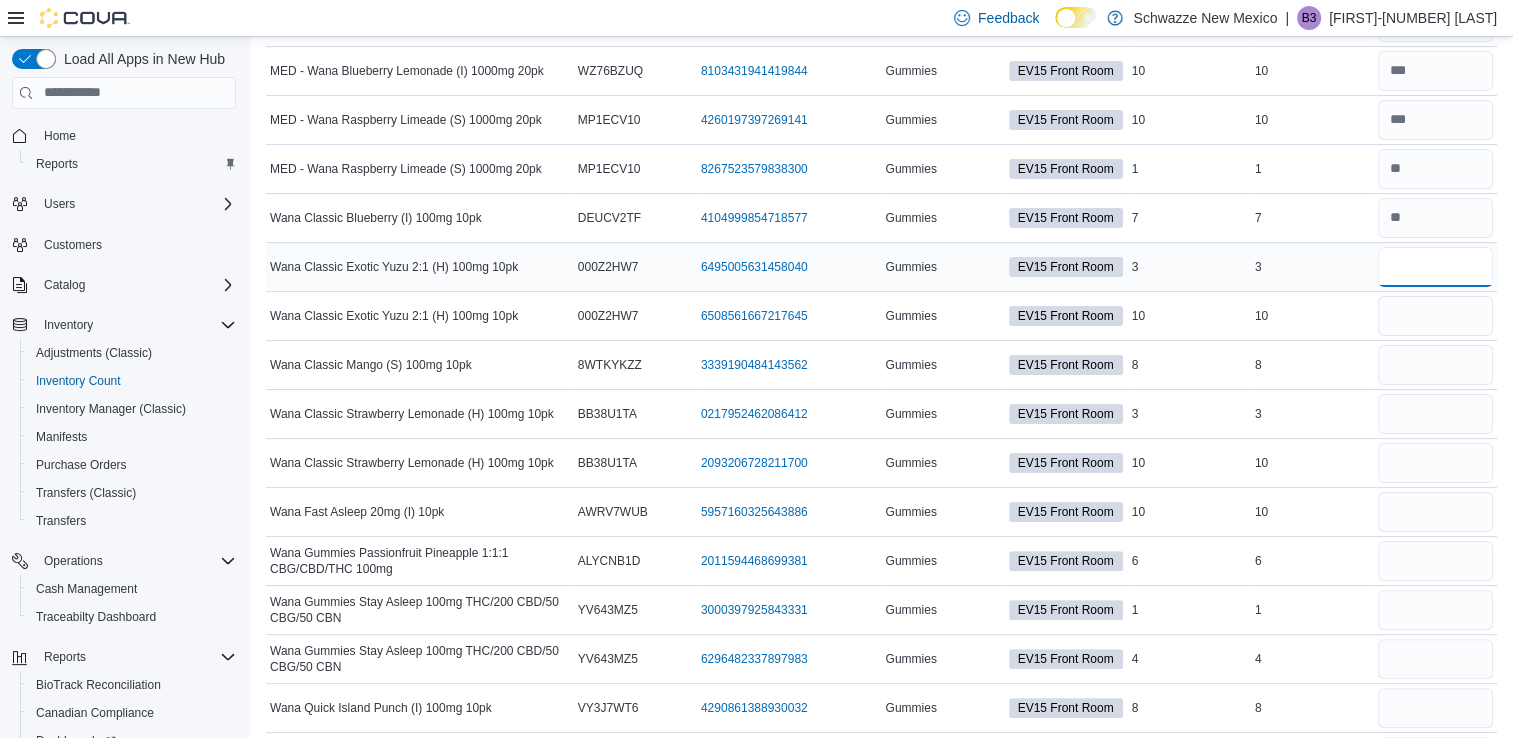 scroll, scrollTop: 396, scrollLeft: 0, axis: vertical 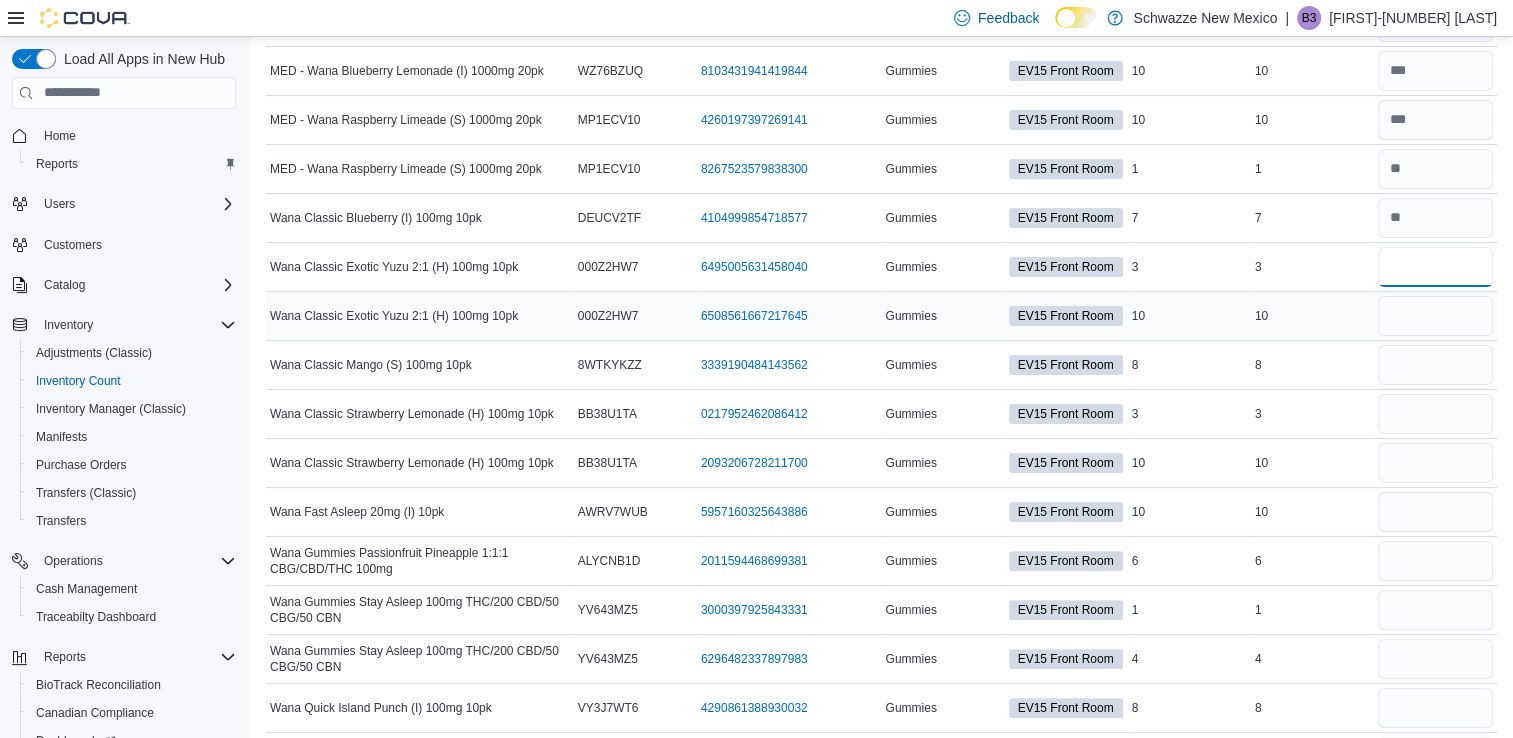 type on "*" 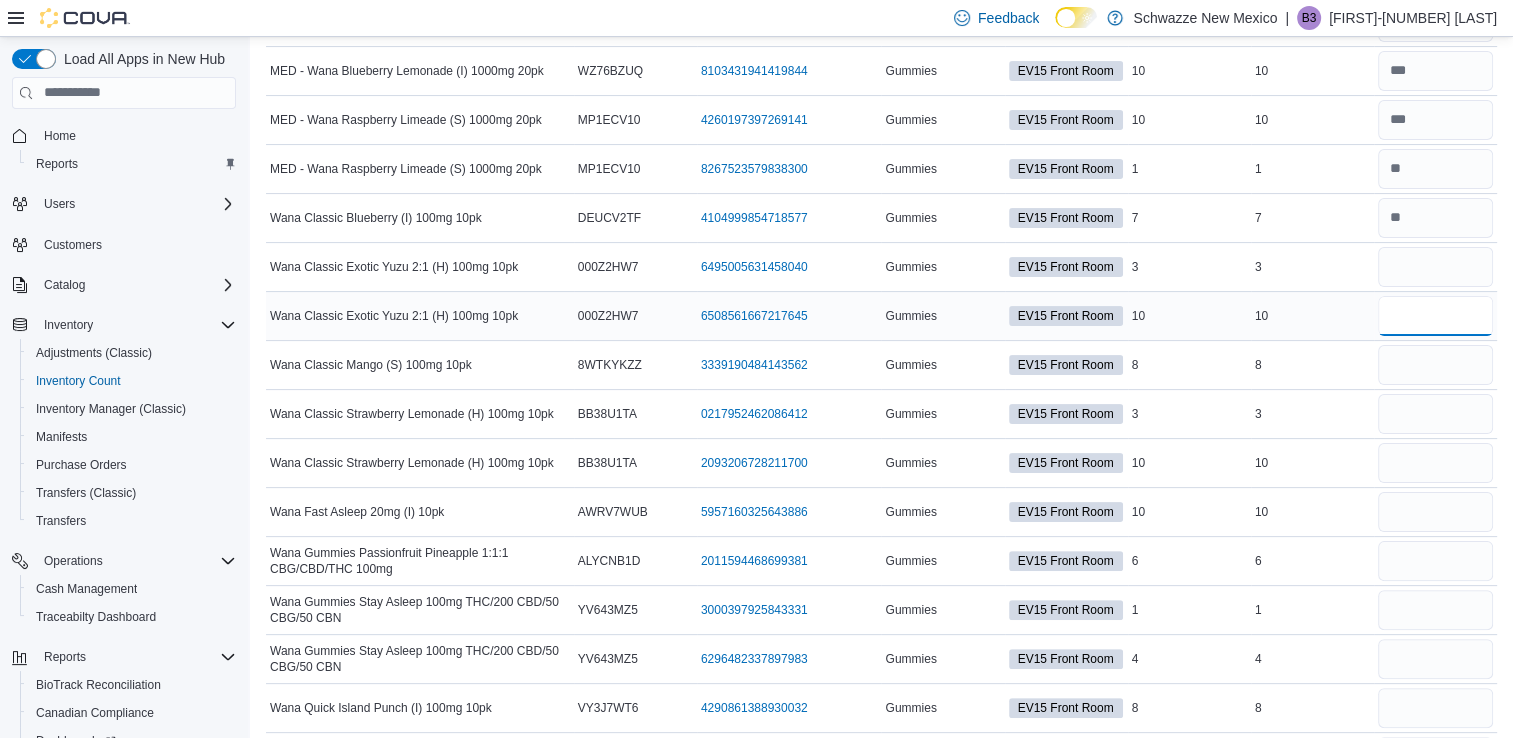 click at bounding box center (1435, 316) 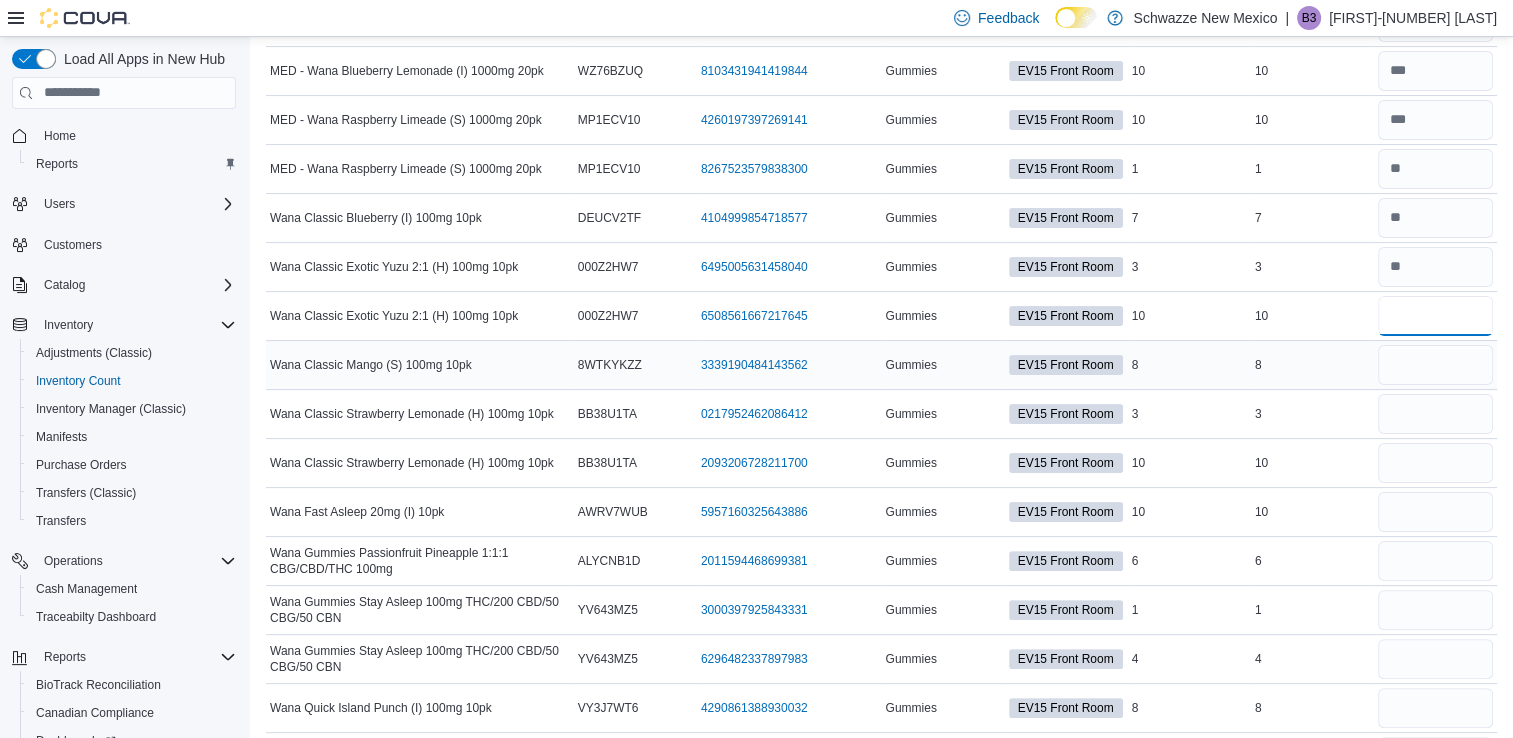 type on "**" 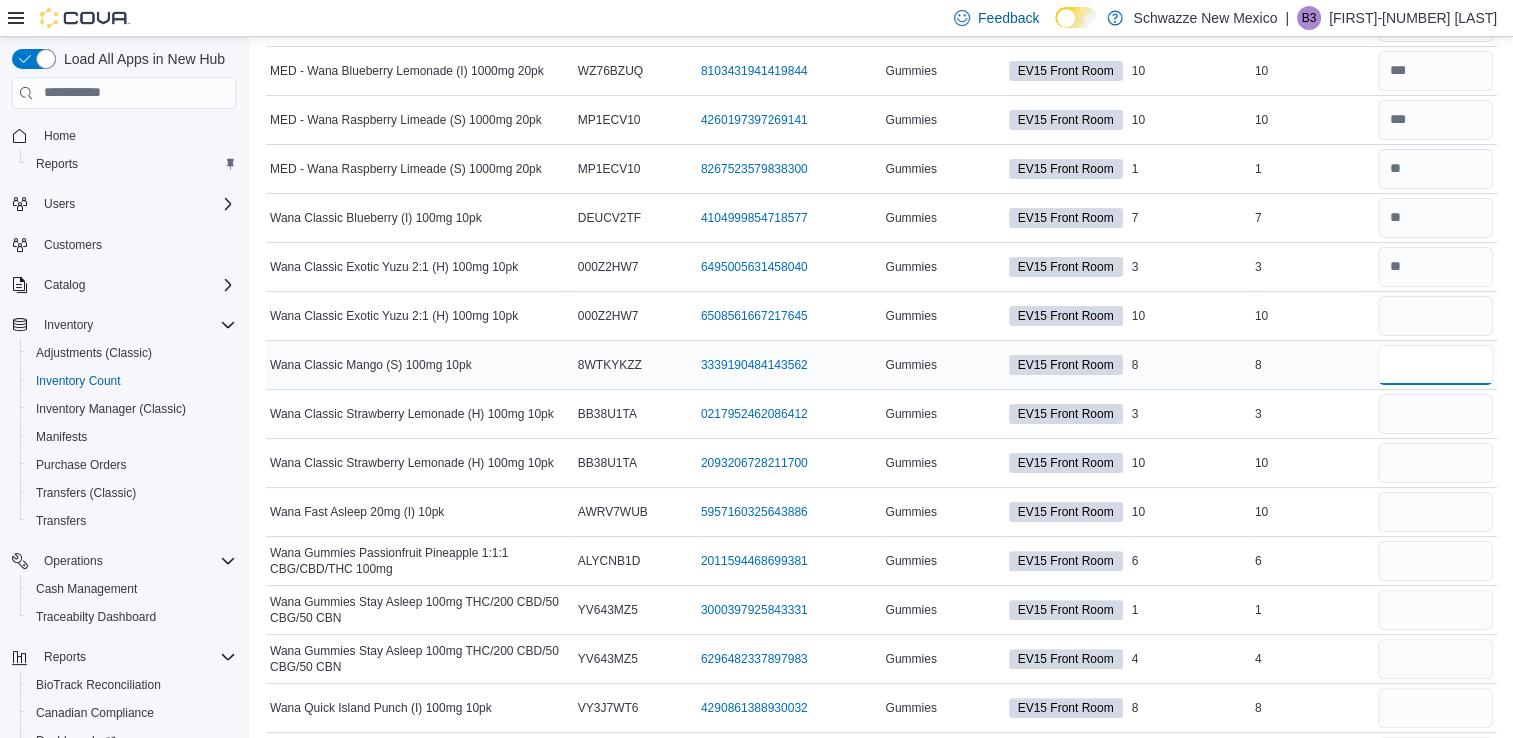 click at bounding box center (1435, 365) 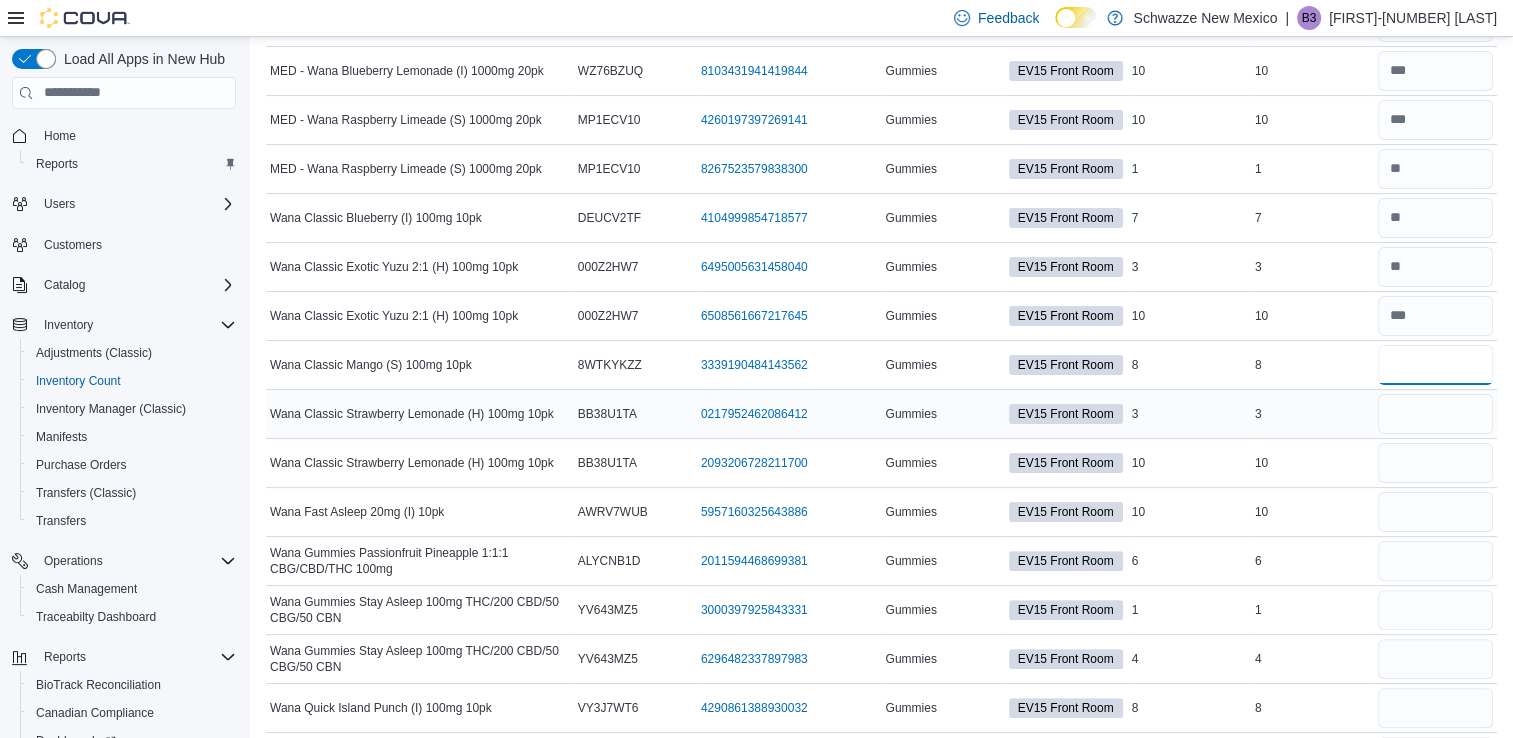 type on "*" 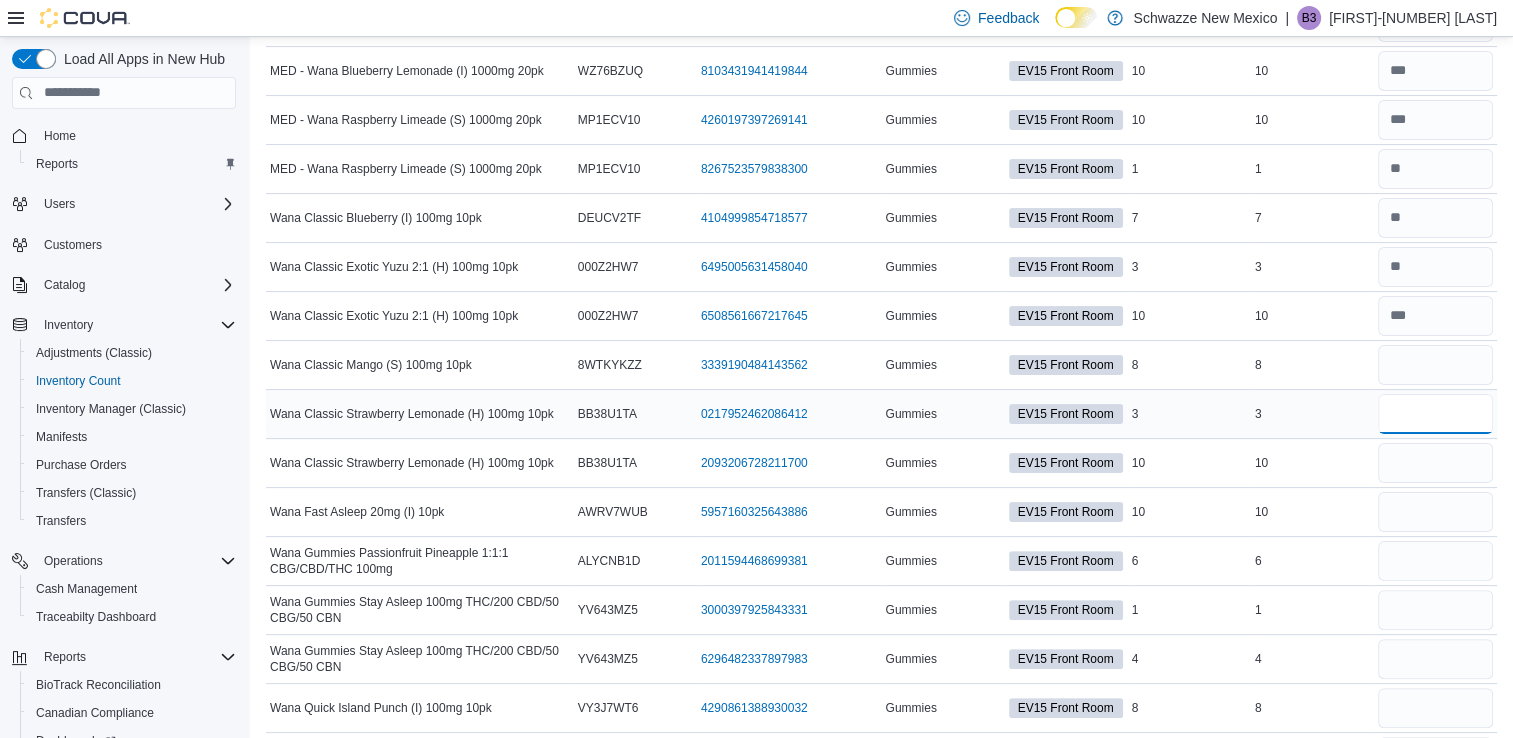 type 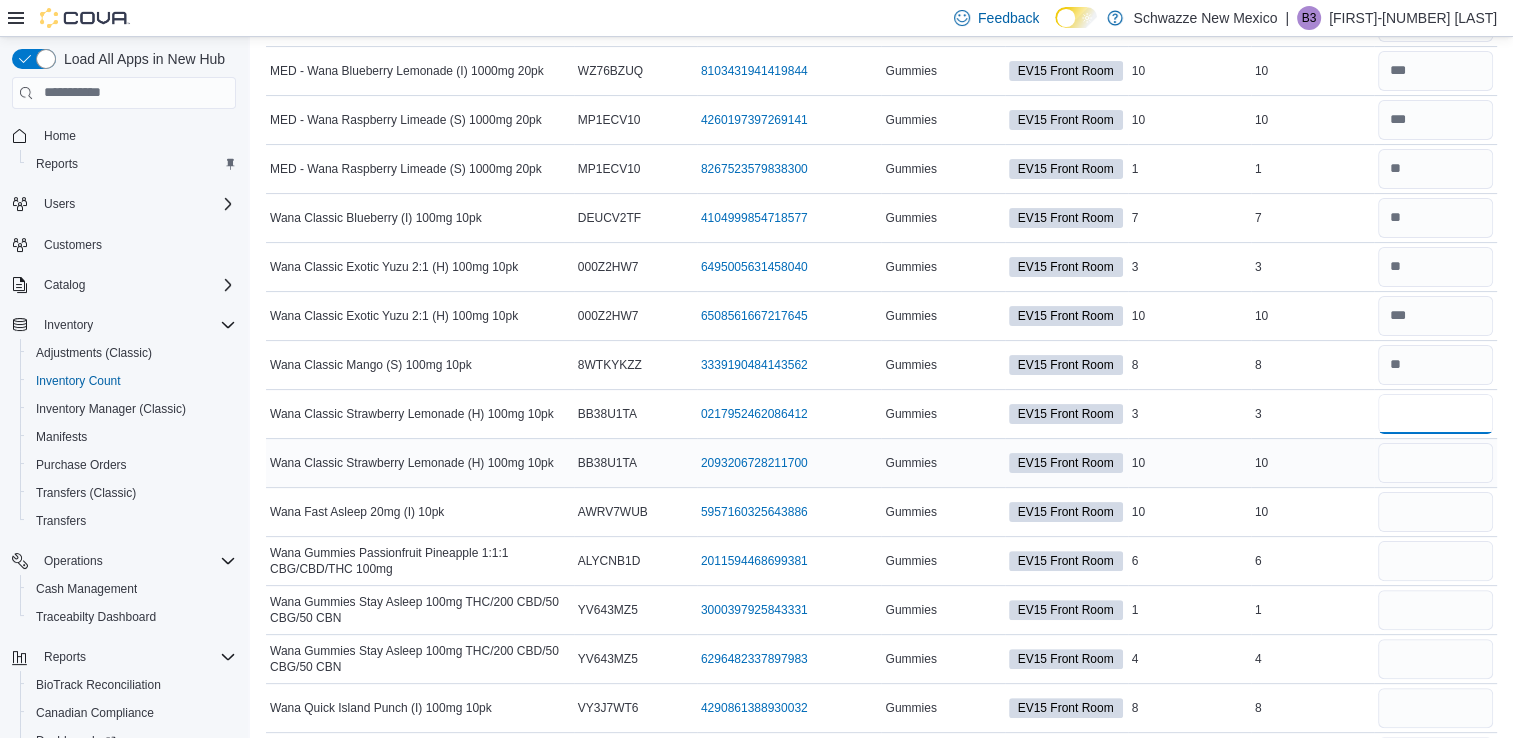 type on "*" 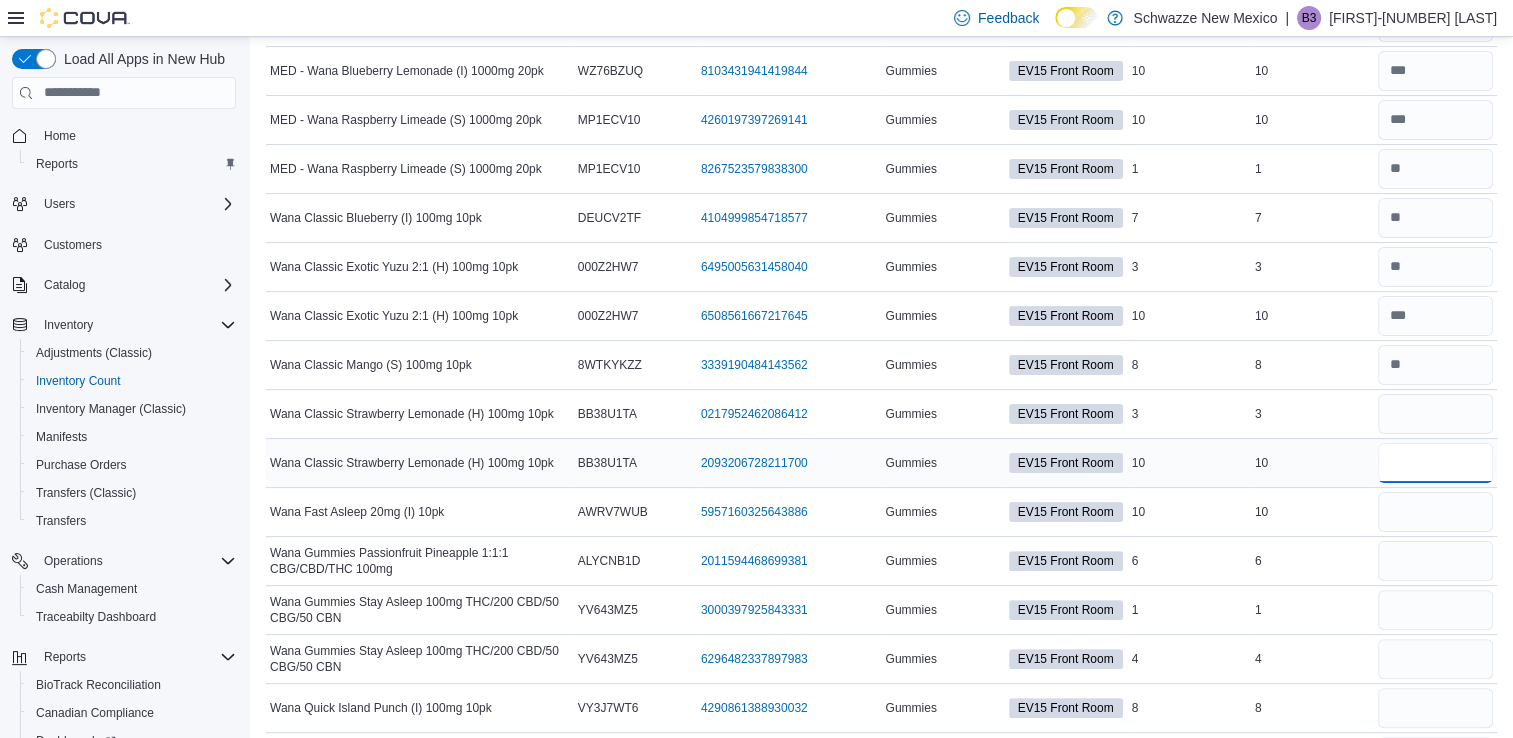 type 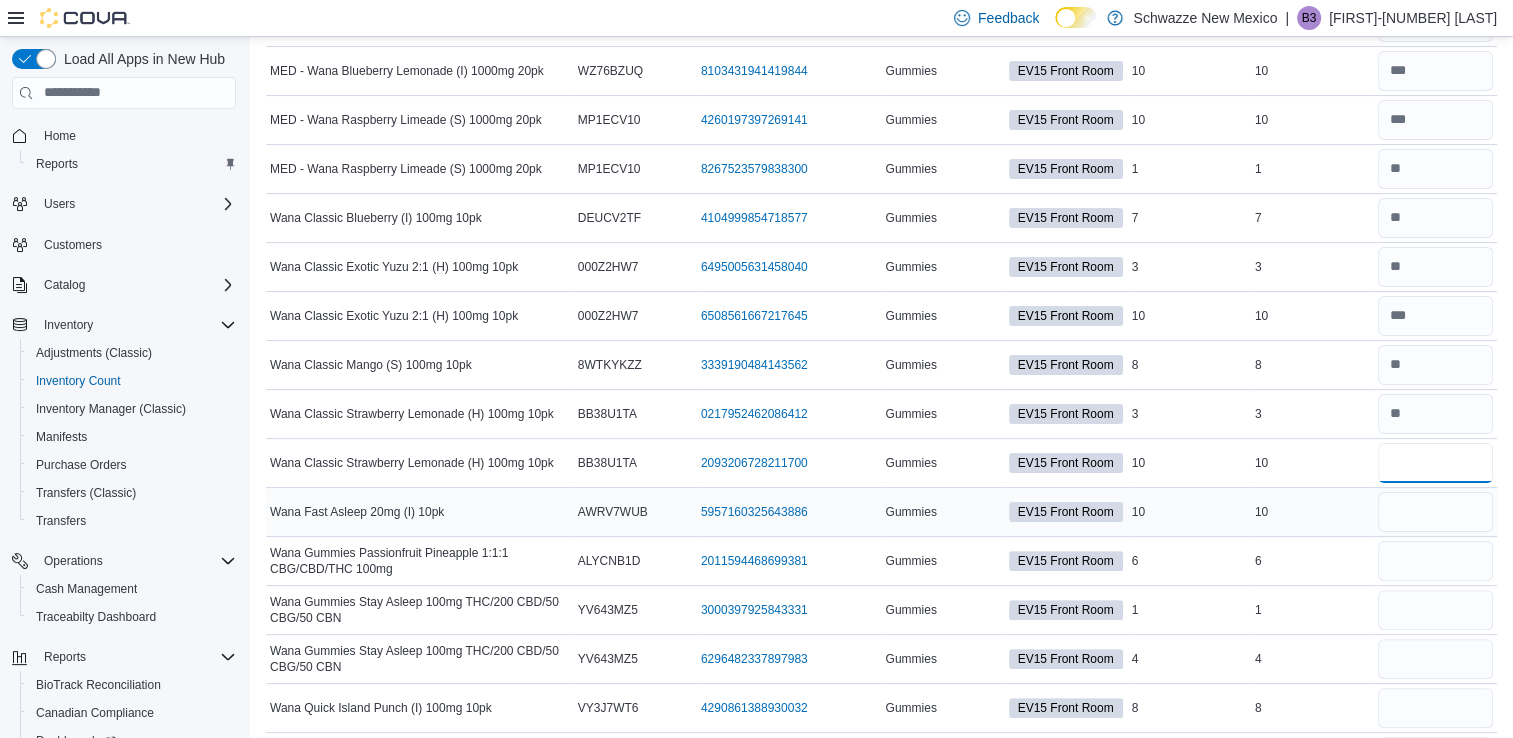 type on "**" 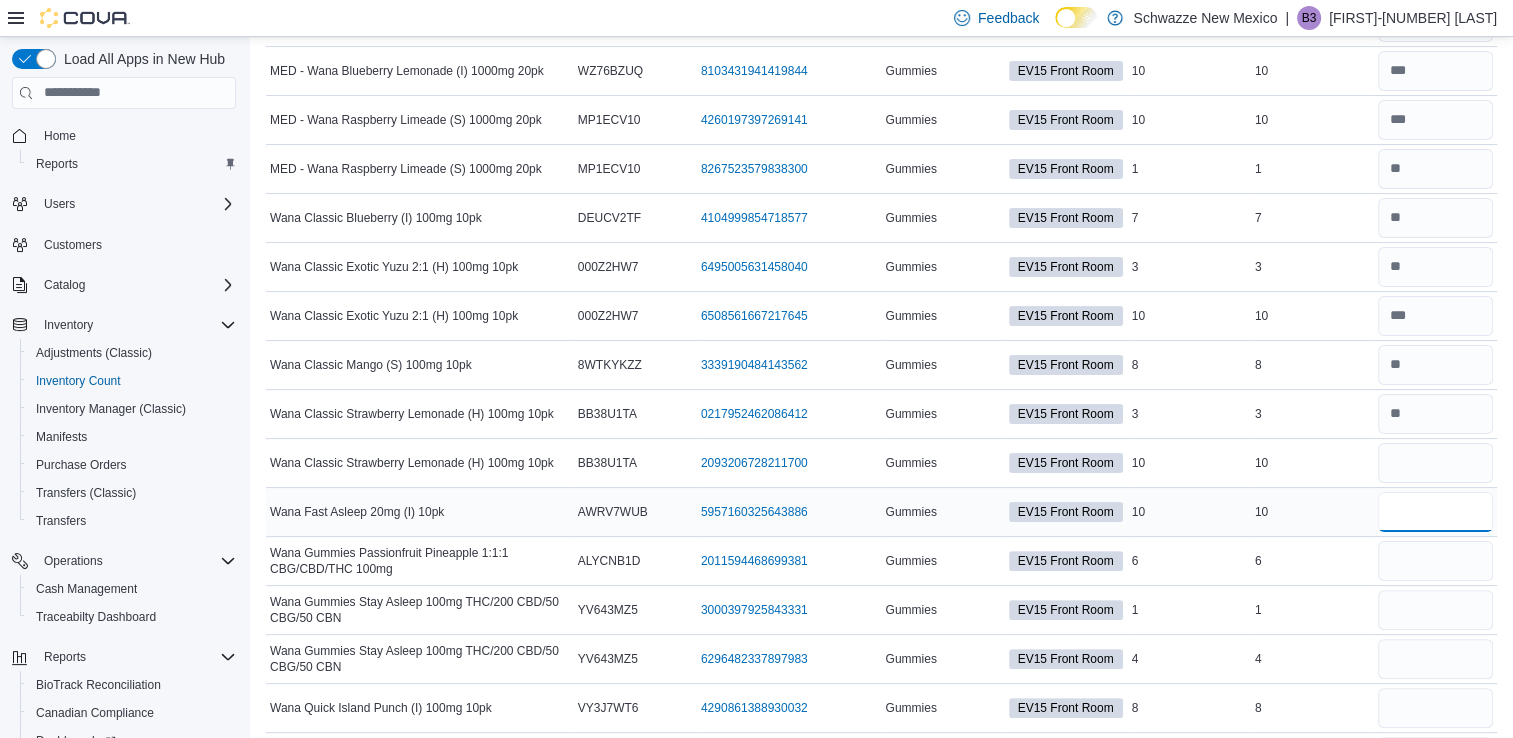 type 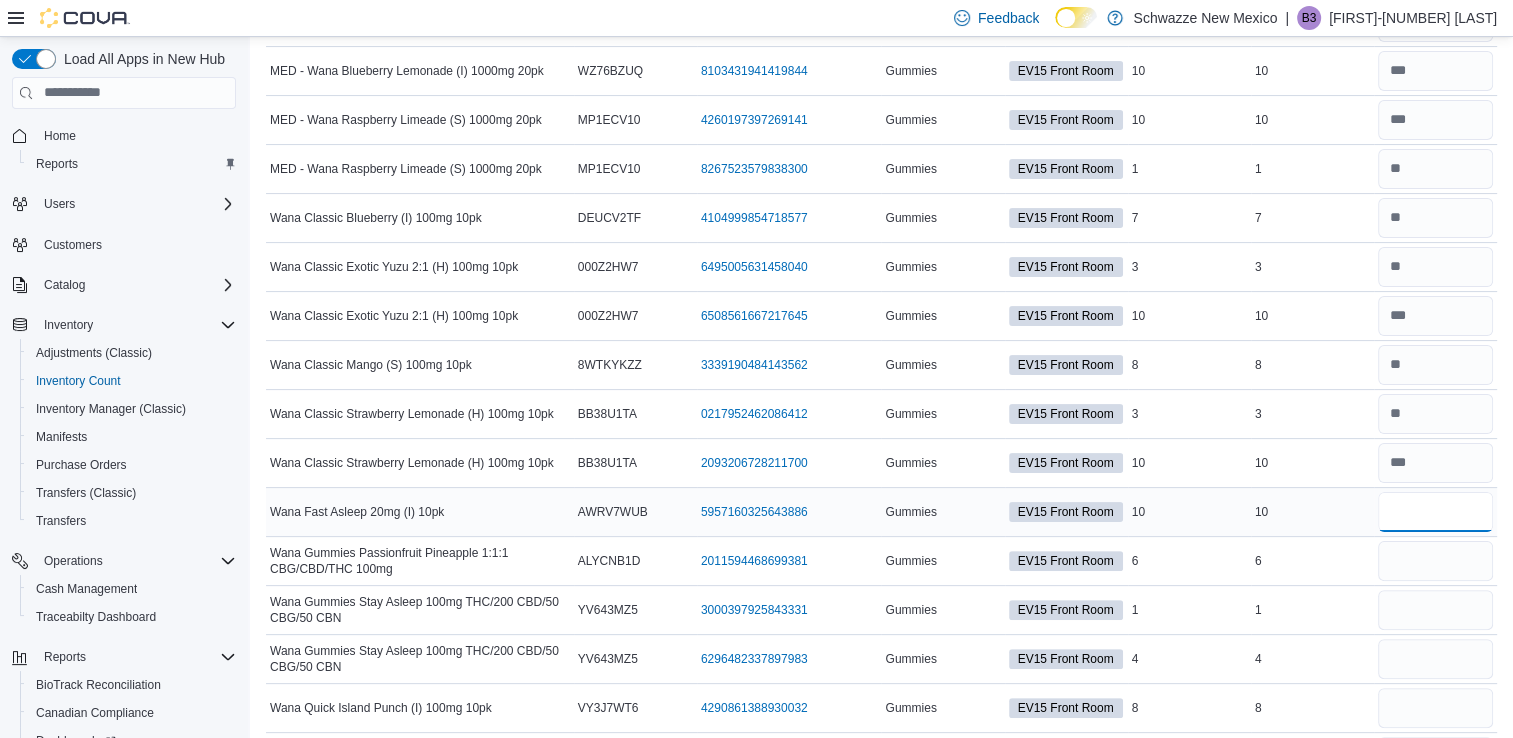 click at bounding box center (1435, 512) 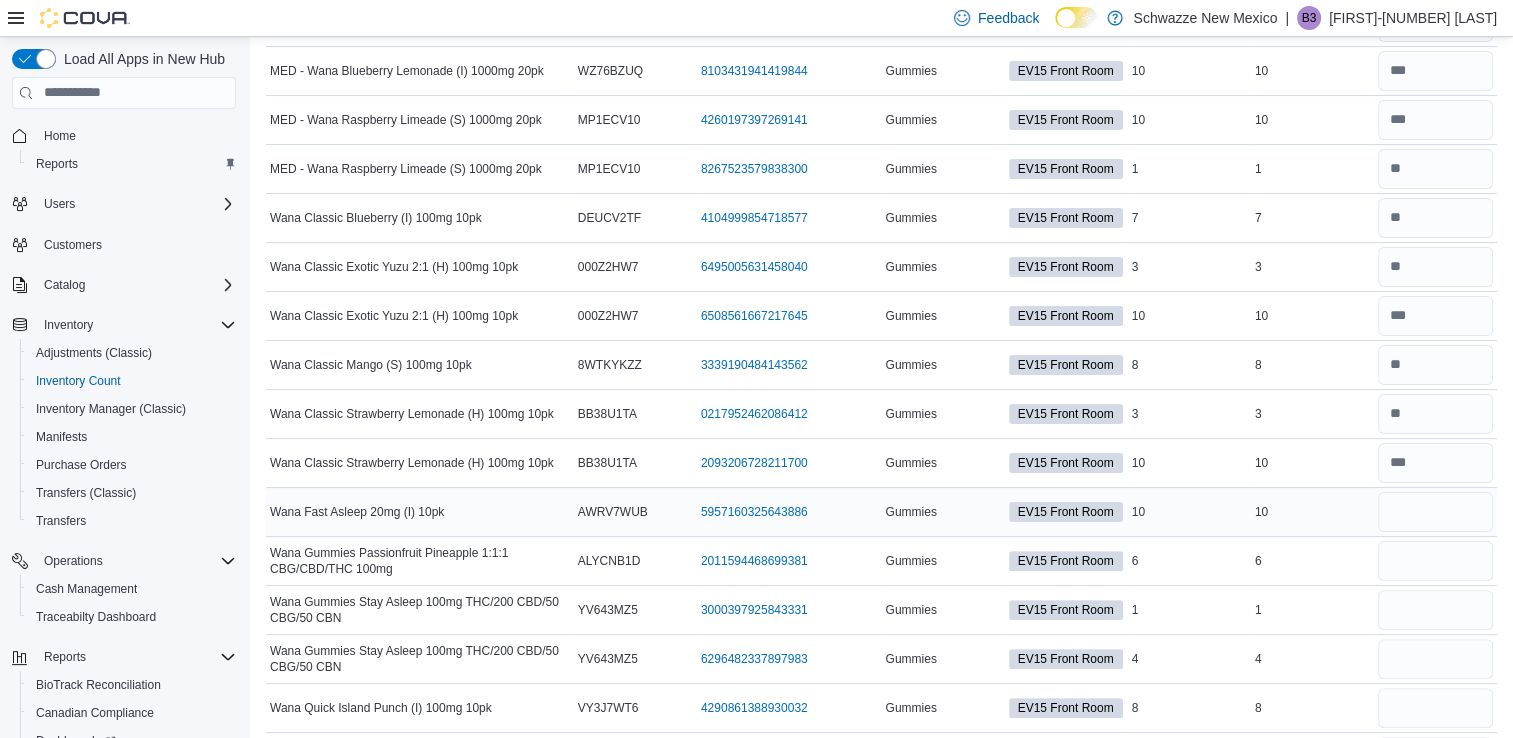 type 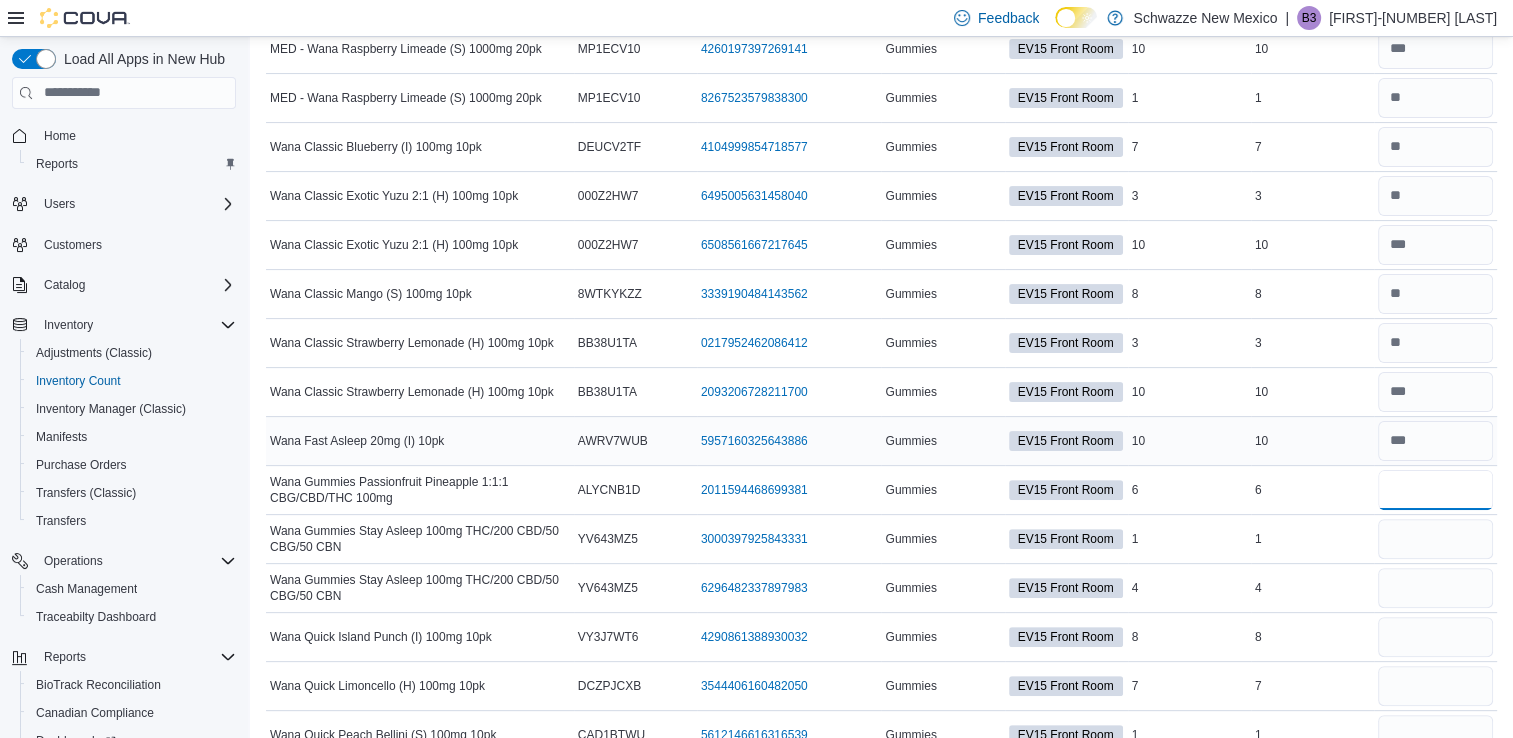 click at bounding box center (1435, 490) 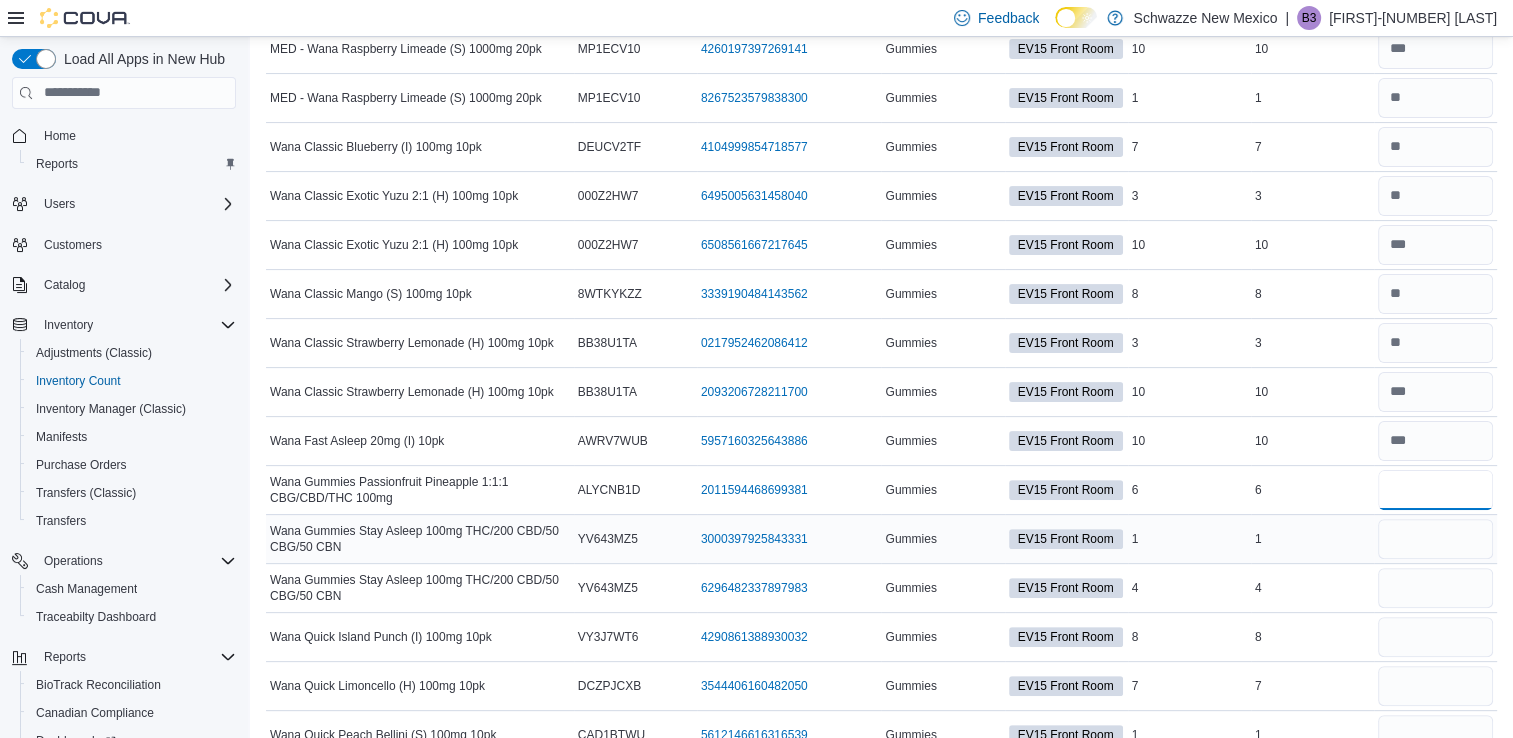 type on "*" 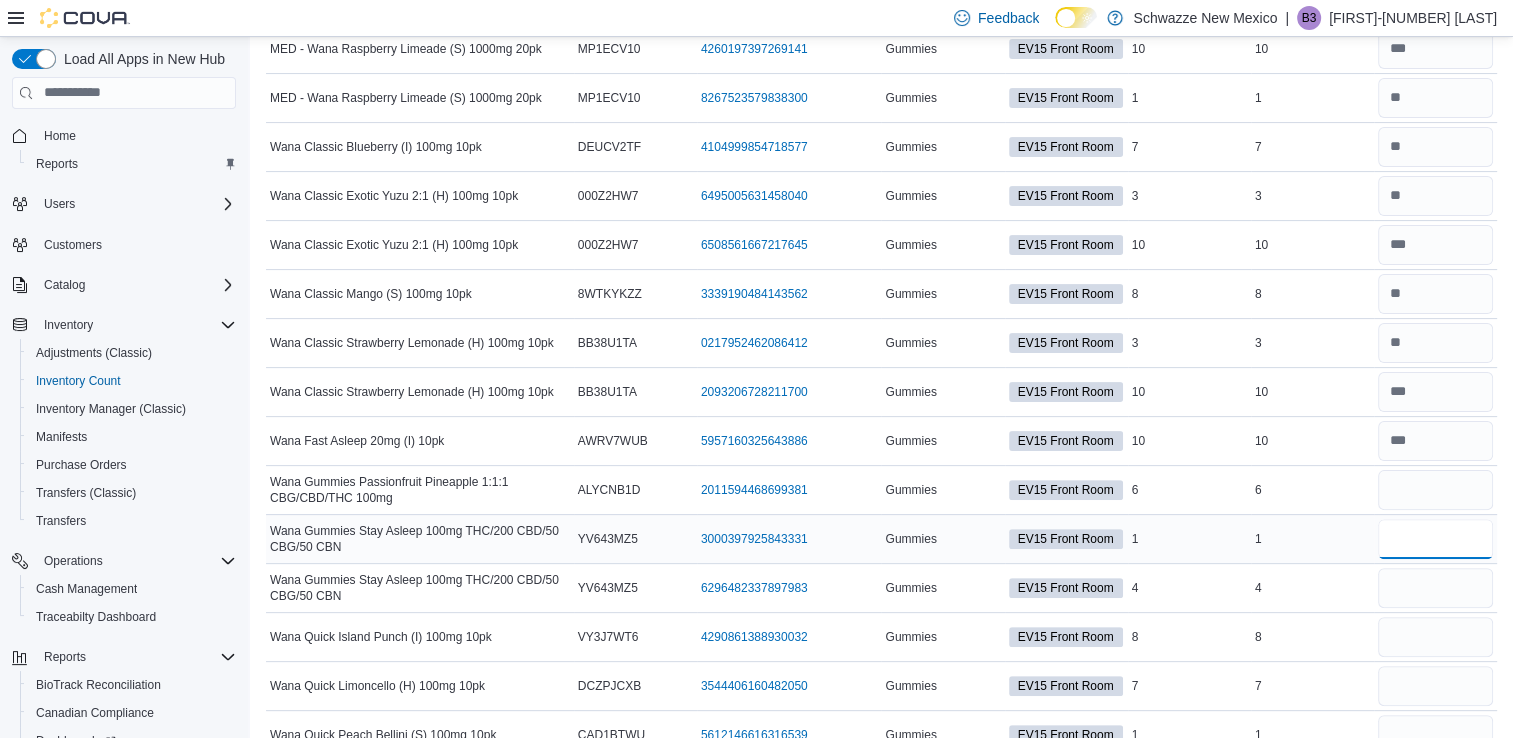 click at bounding box center [1435, 539] 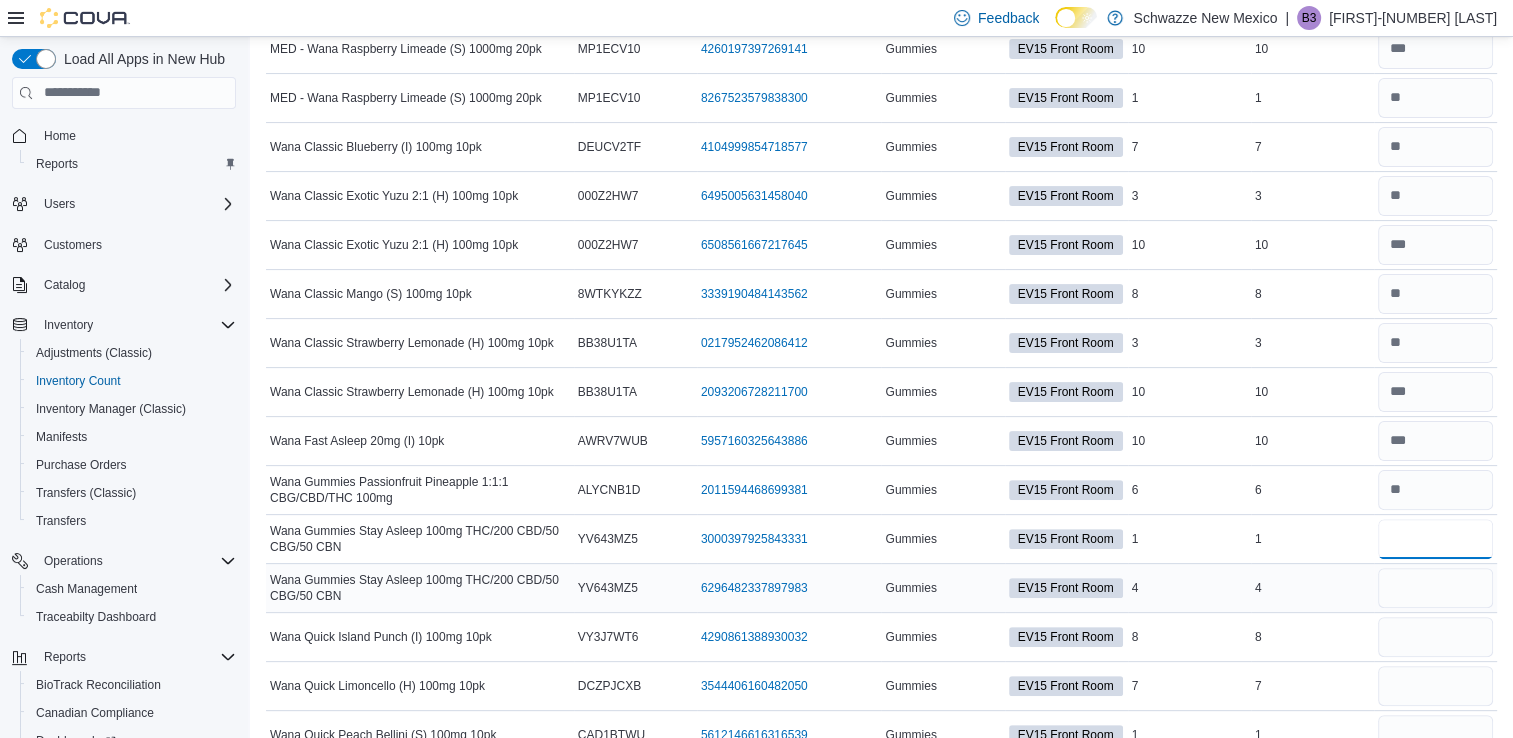 type on "*" 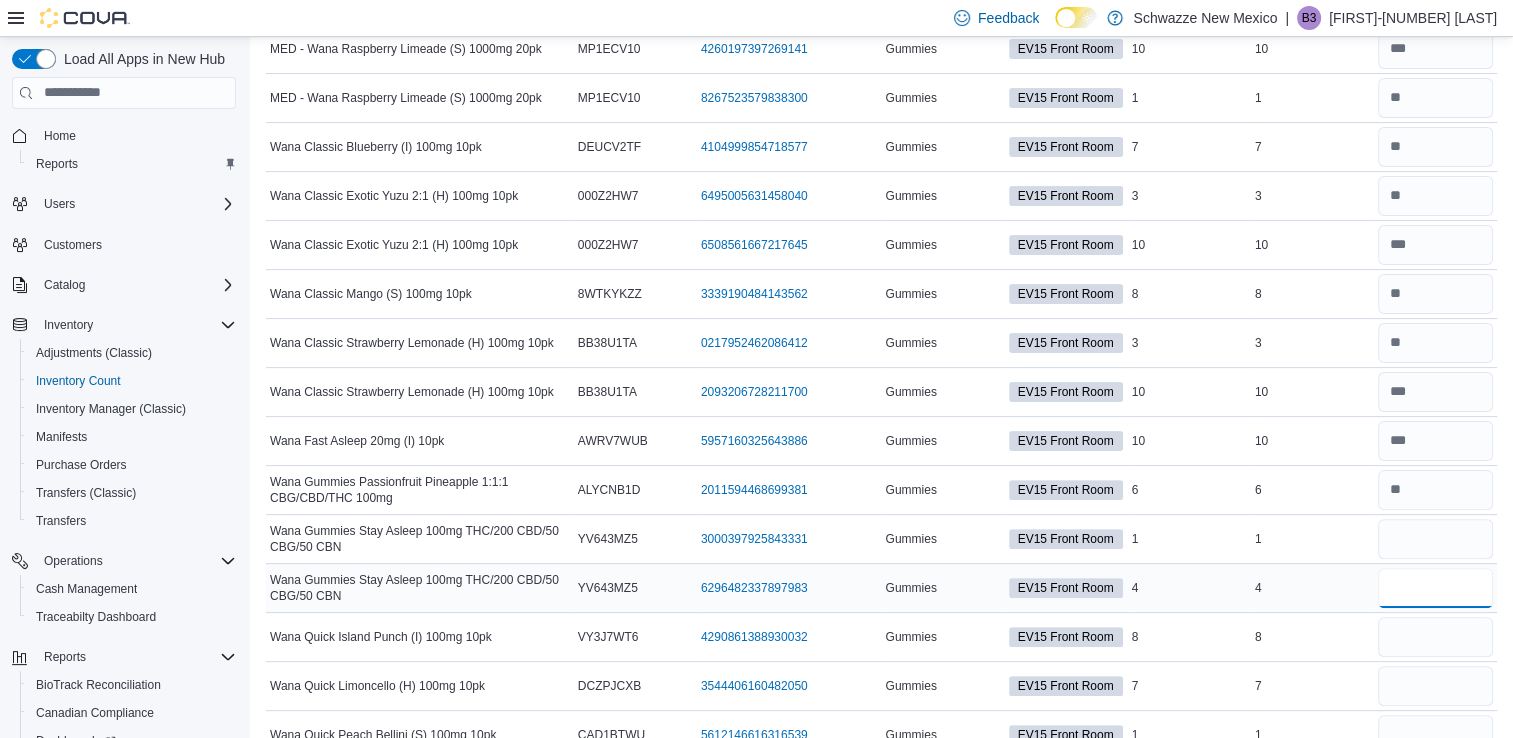type 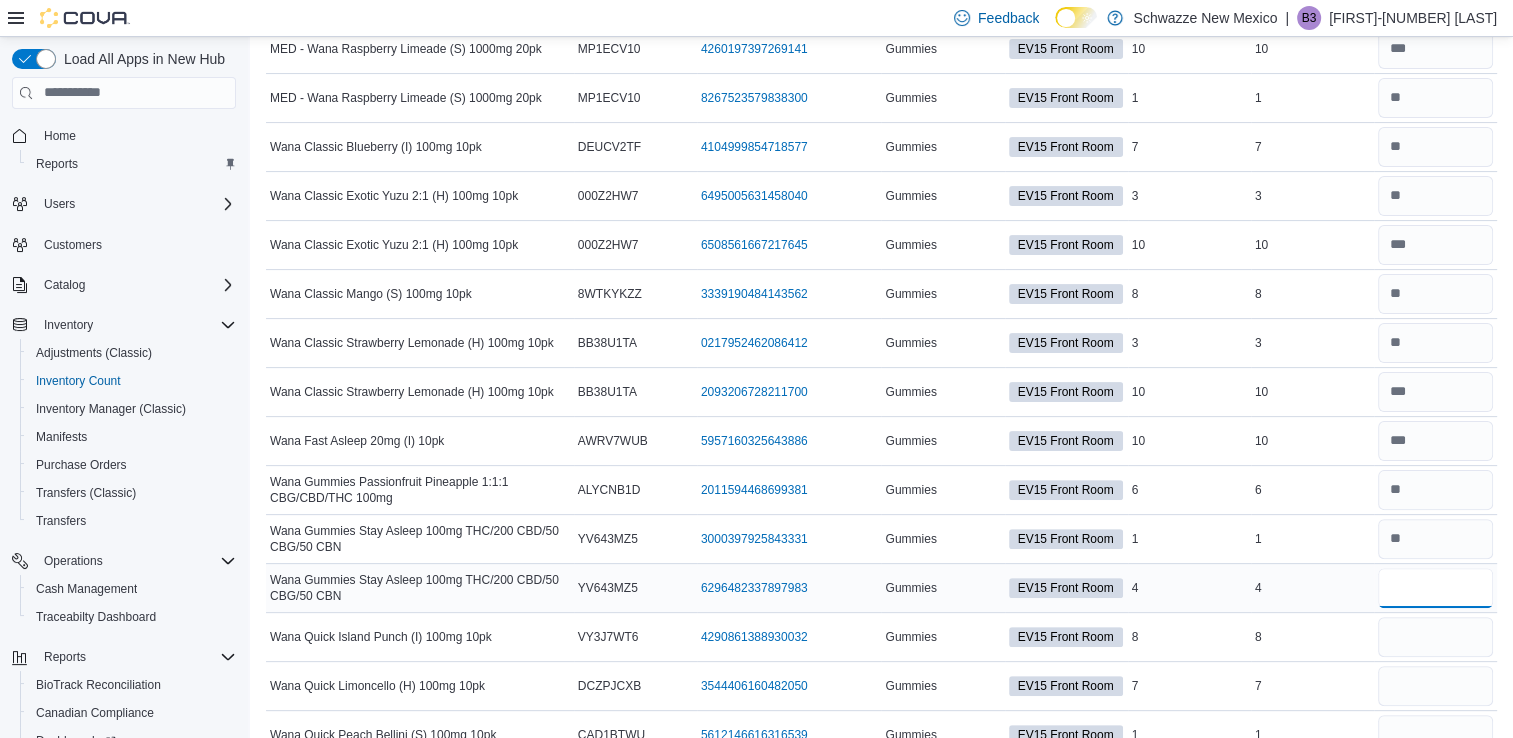type on "*" 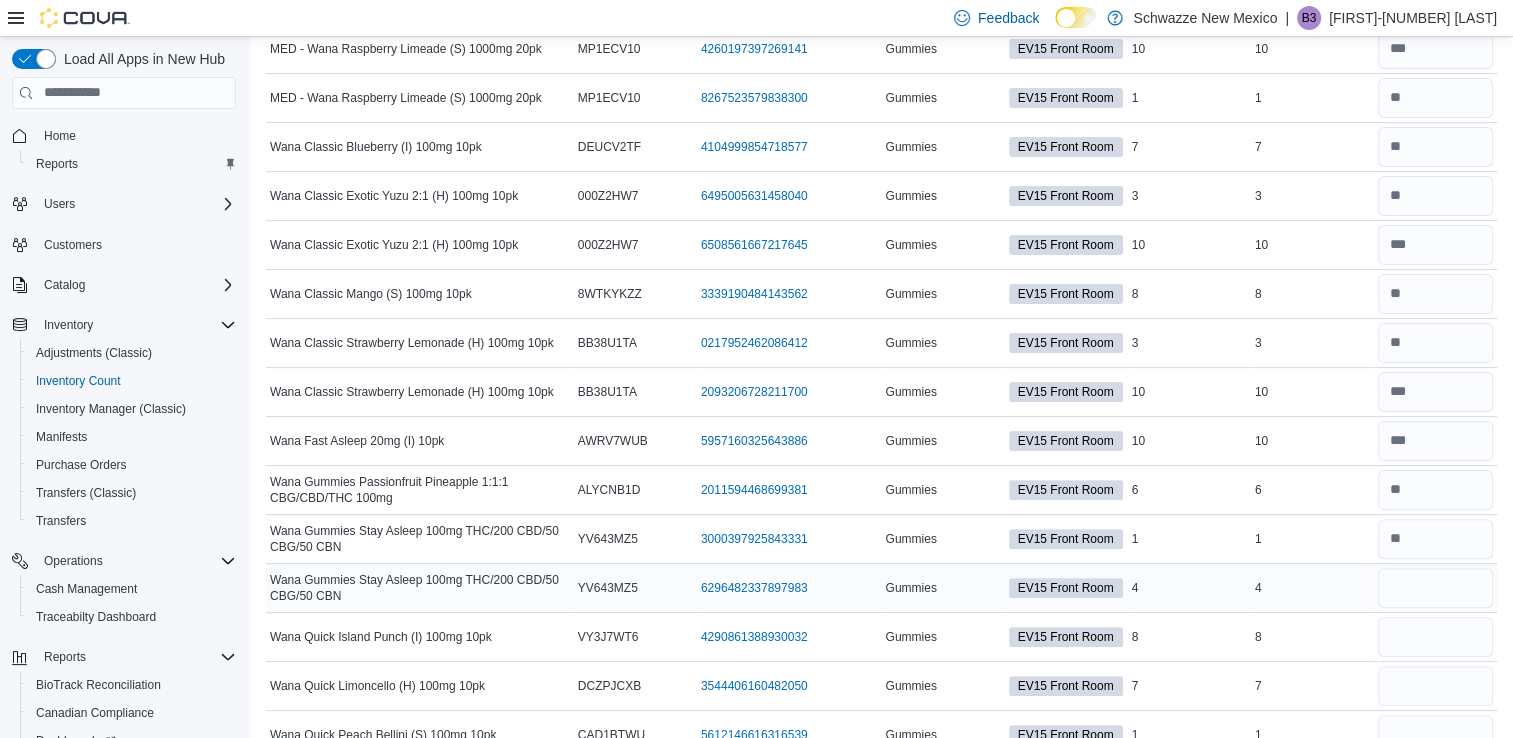 type 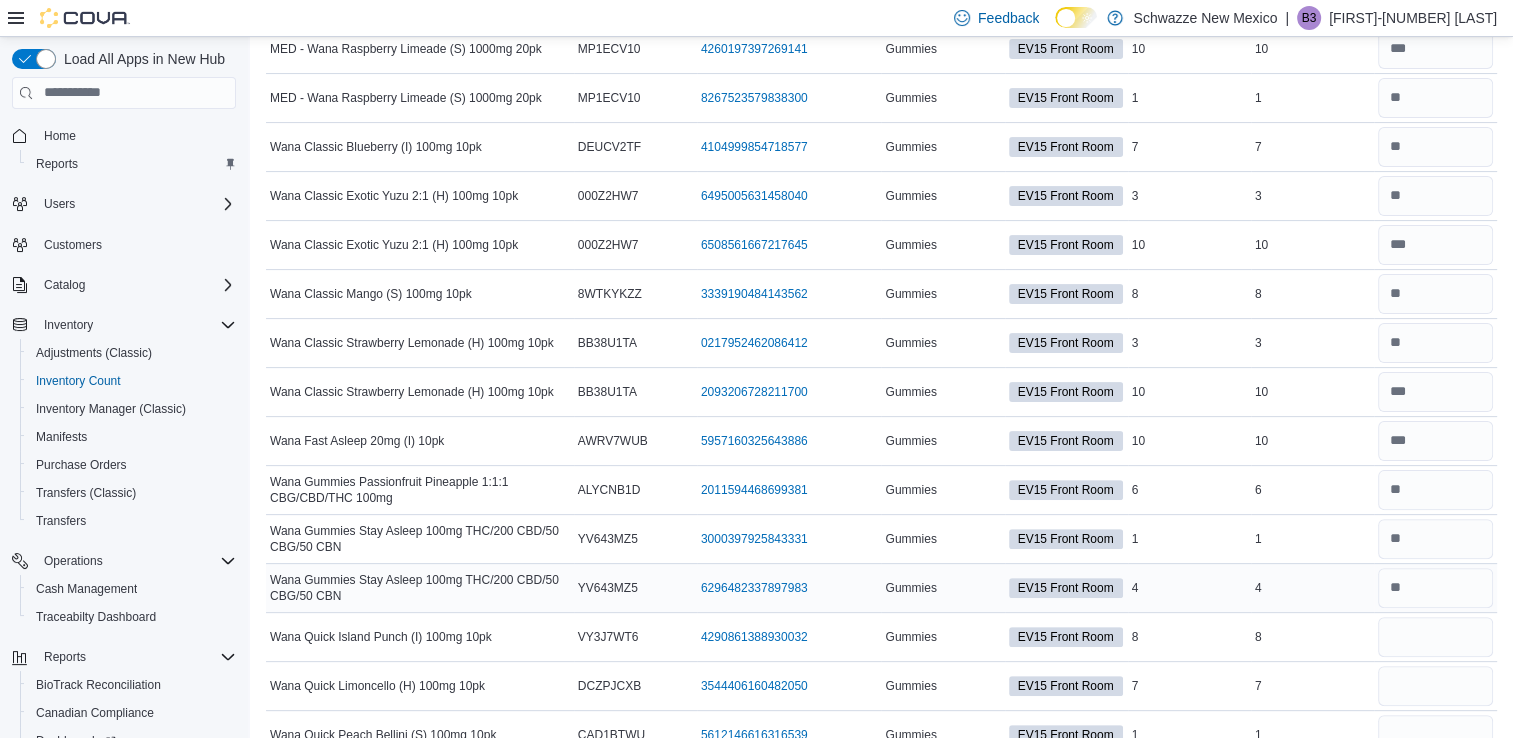 scroll, scrollTop: 646, scrollLeft: 0, axis: vertical 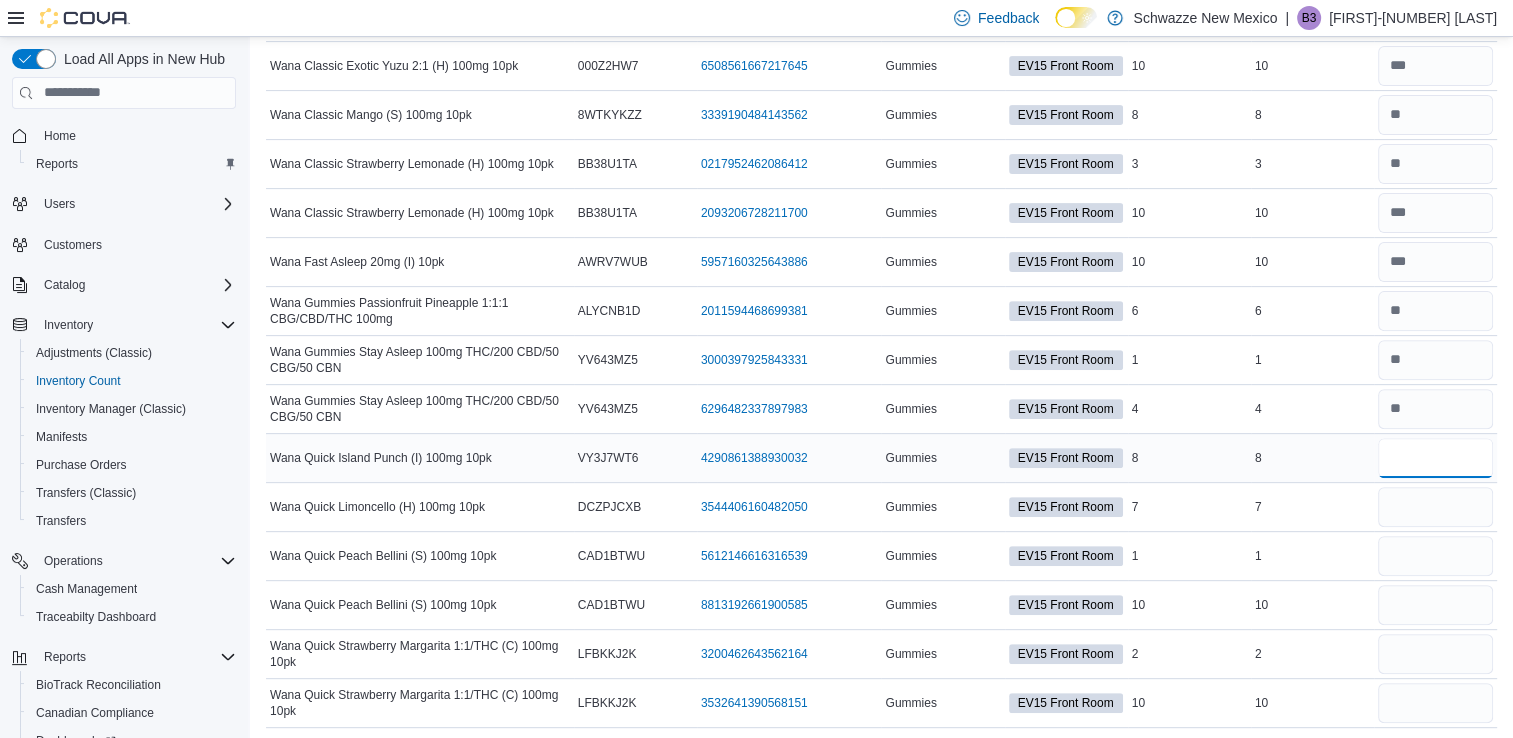 click at bounding box center (1435, 458) 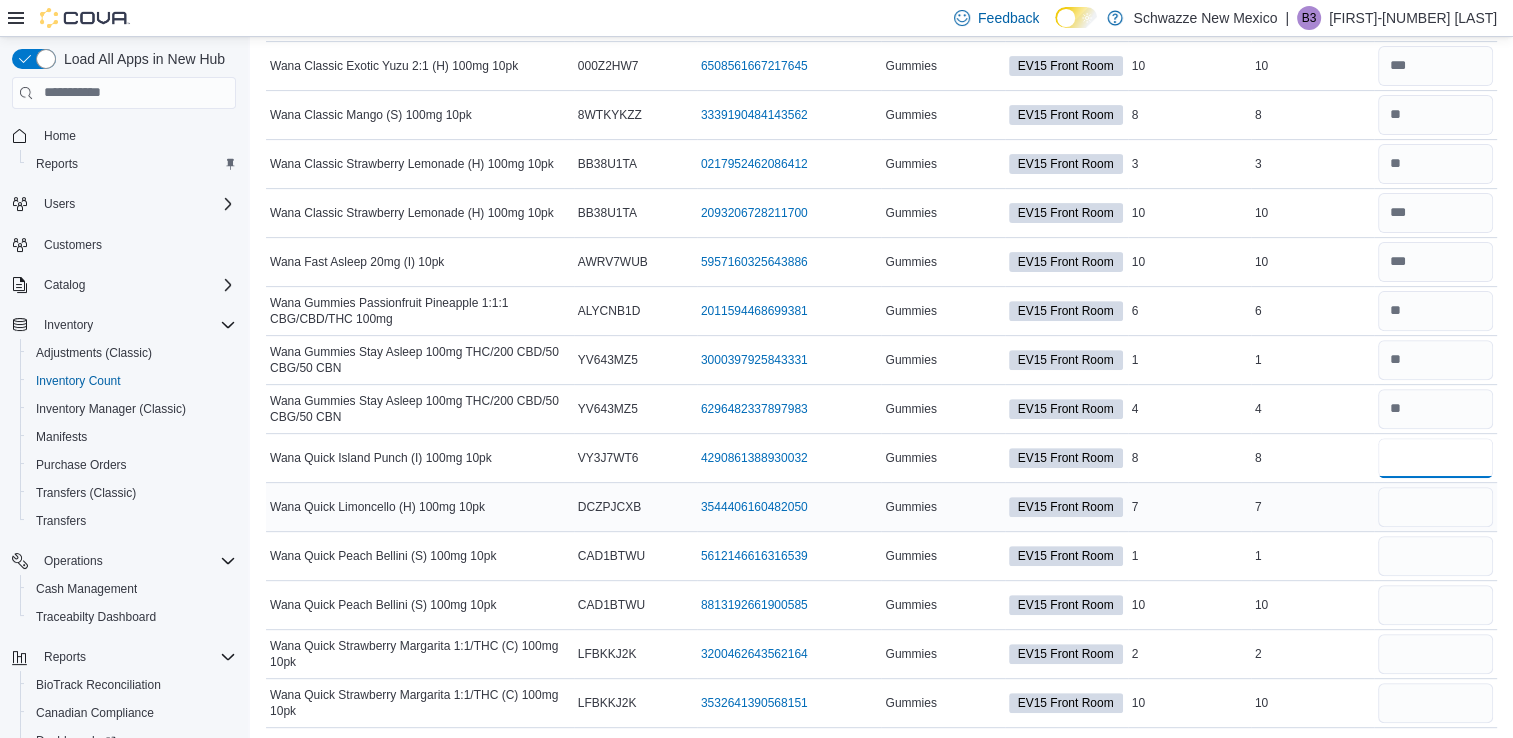 type on "*" 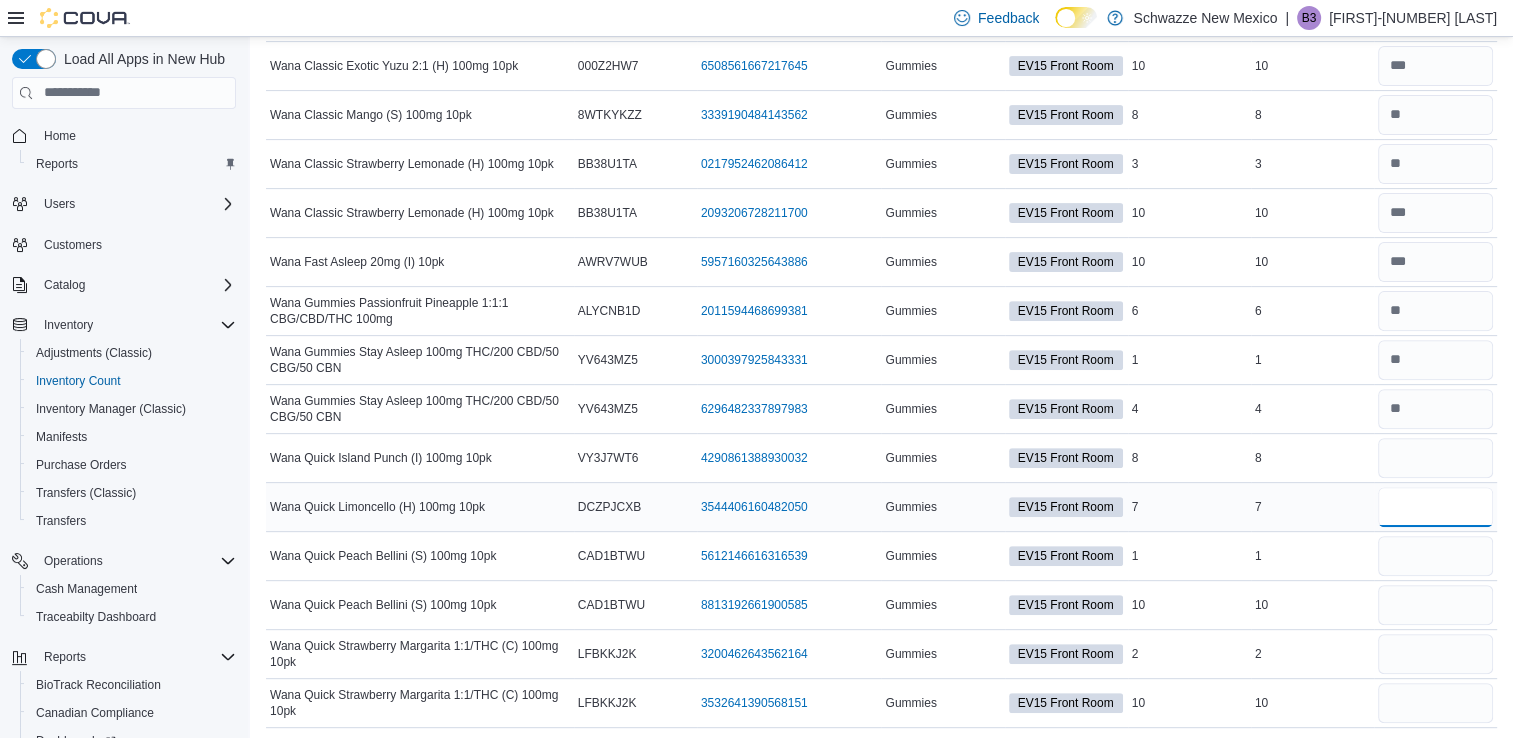 click at bounding box center [1435, 507] 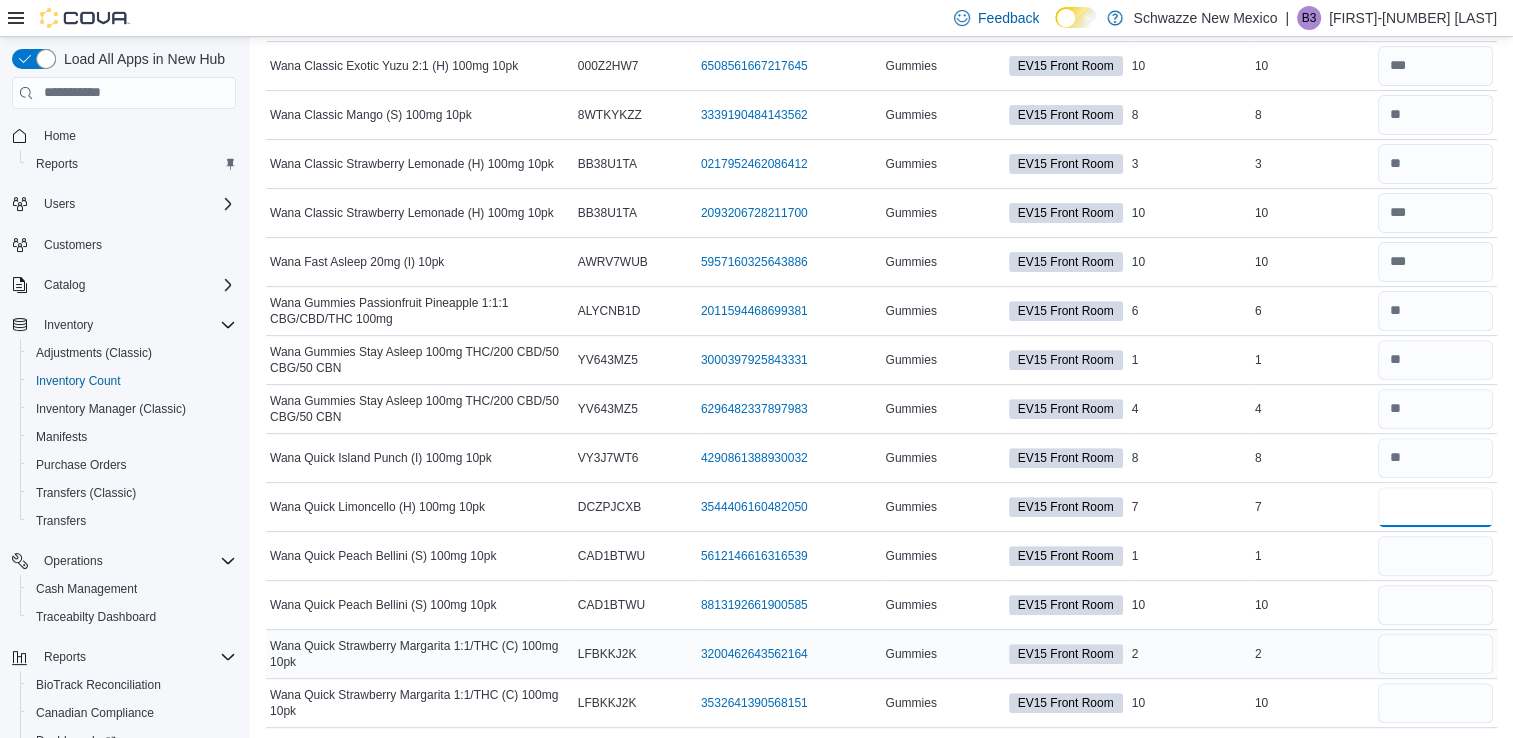 type on "*" 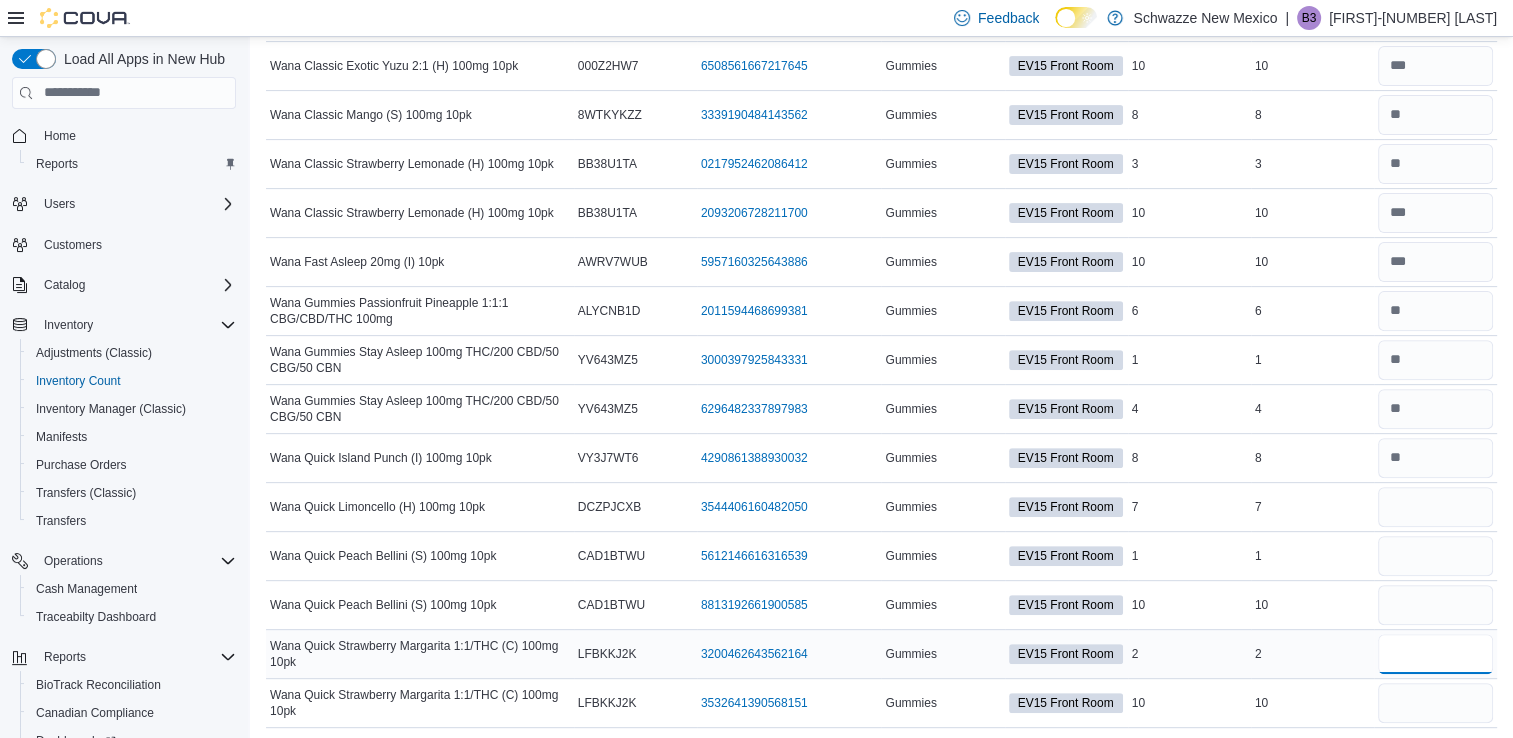 type 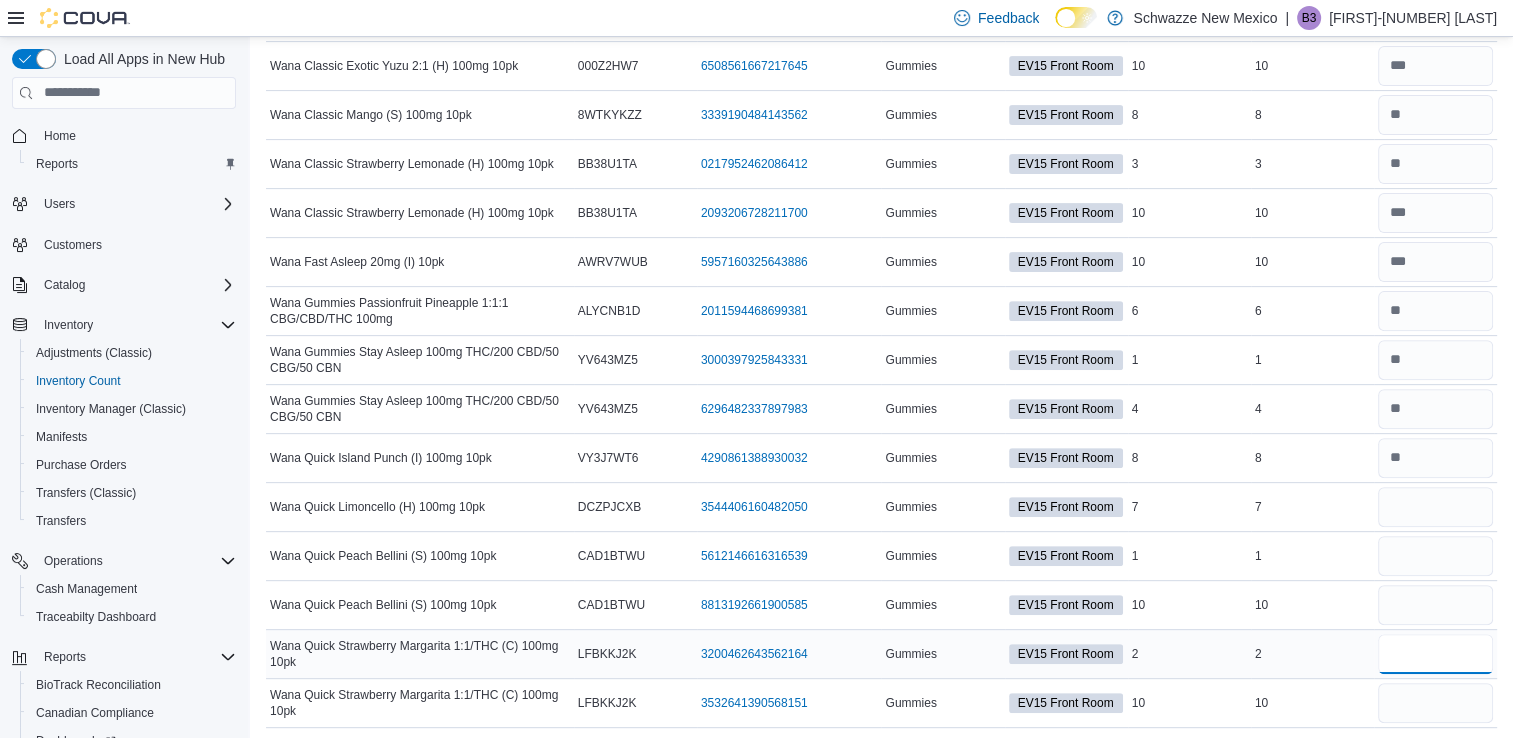 click at bounding box center (1435, 654) 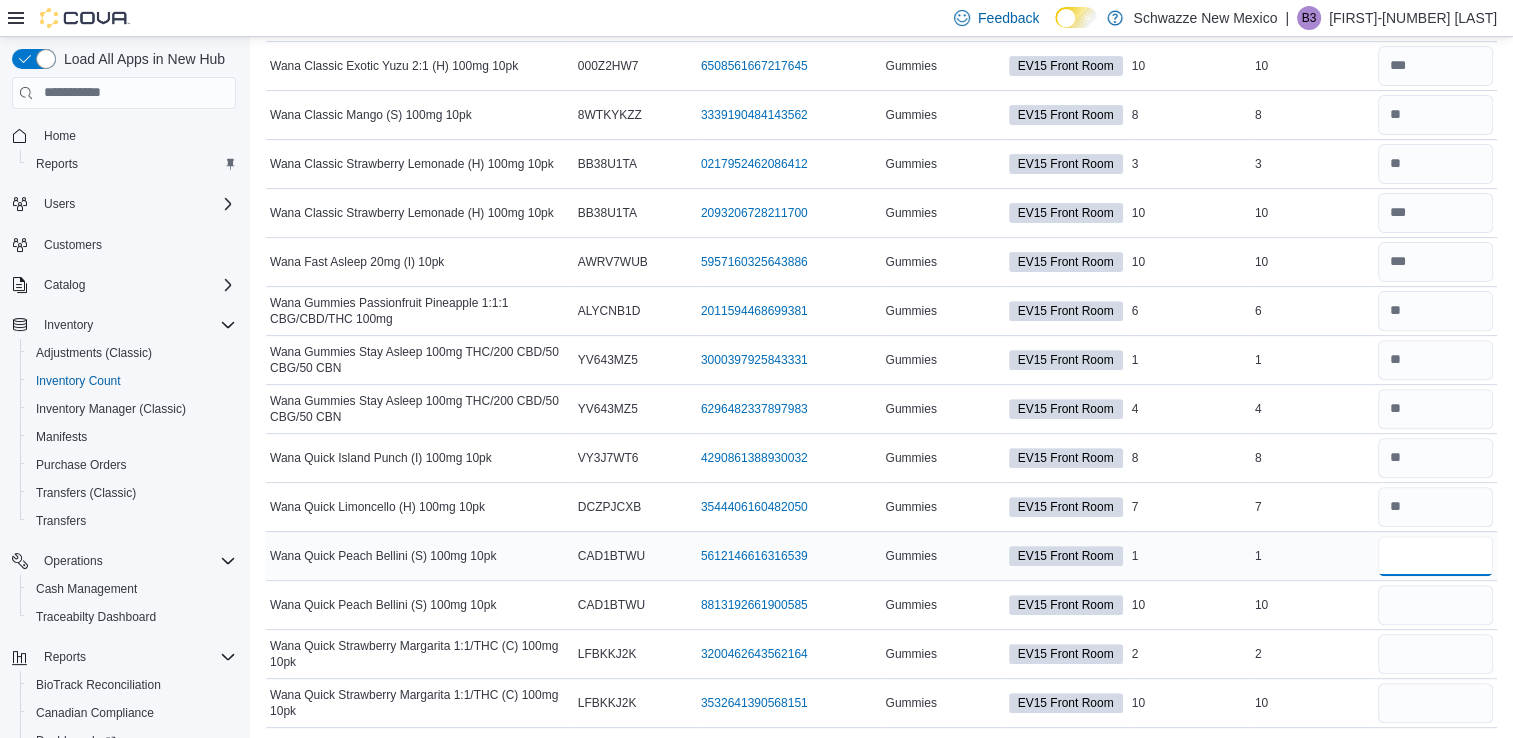 click at bounding box center [1435, 556] 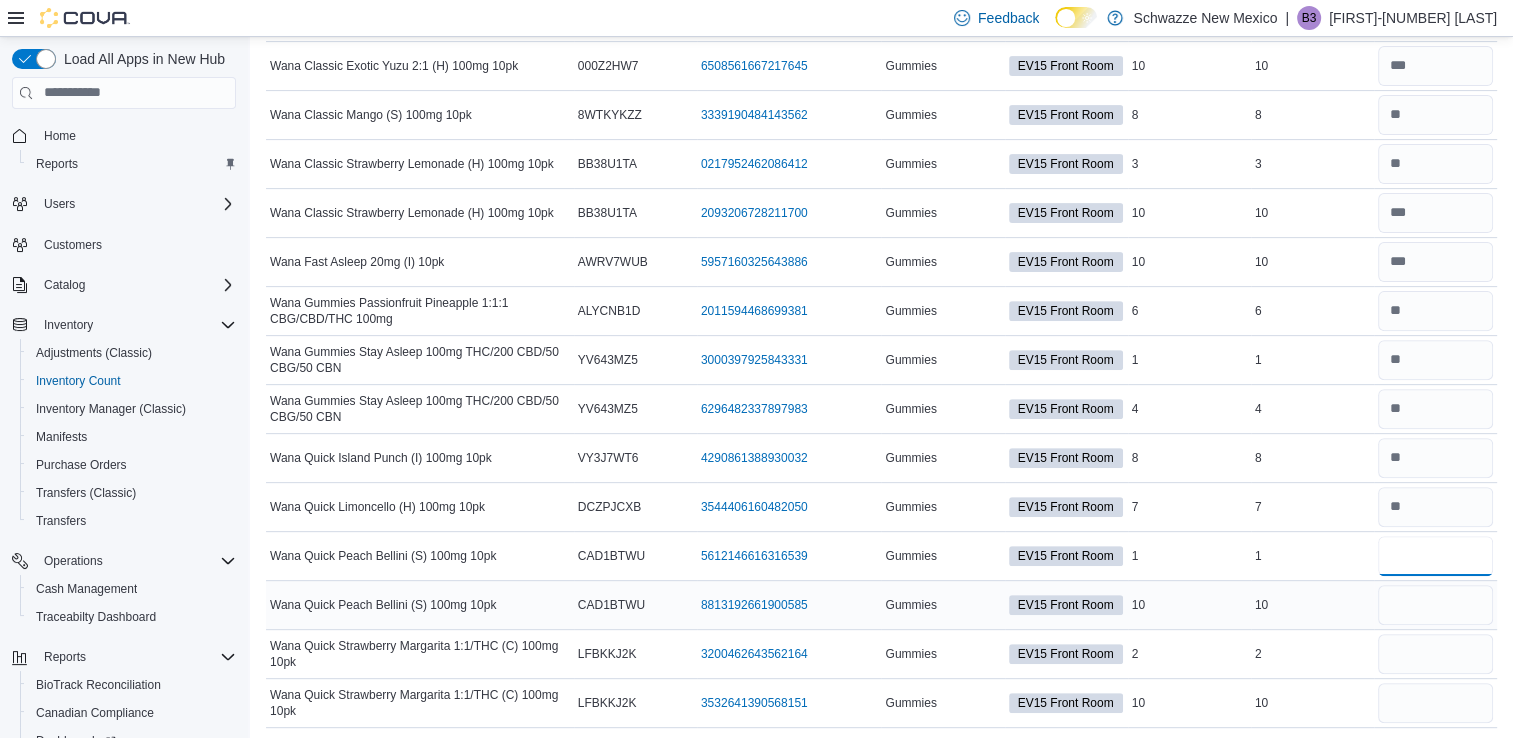 type on "*" 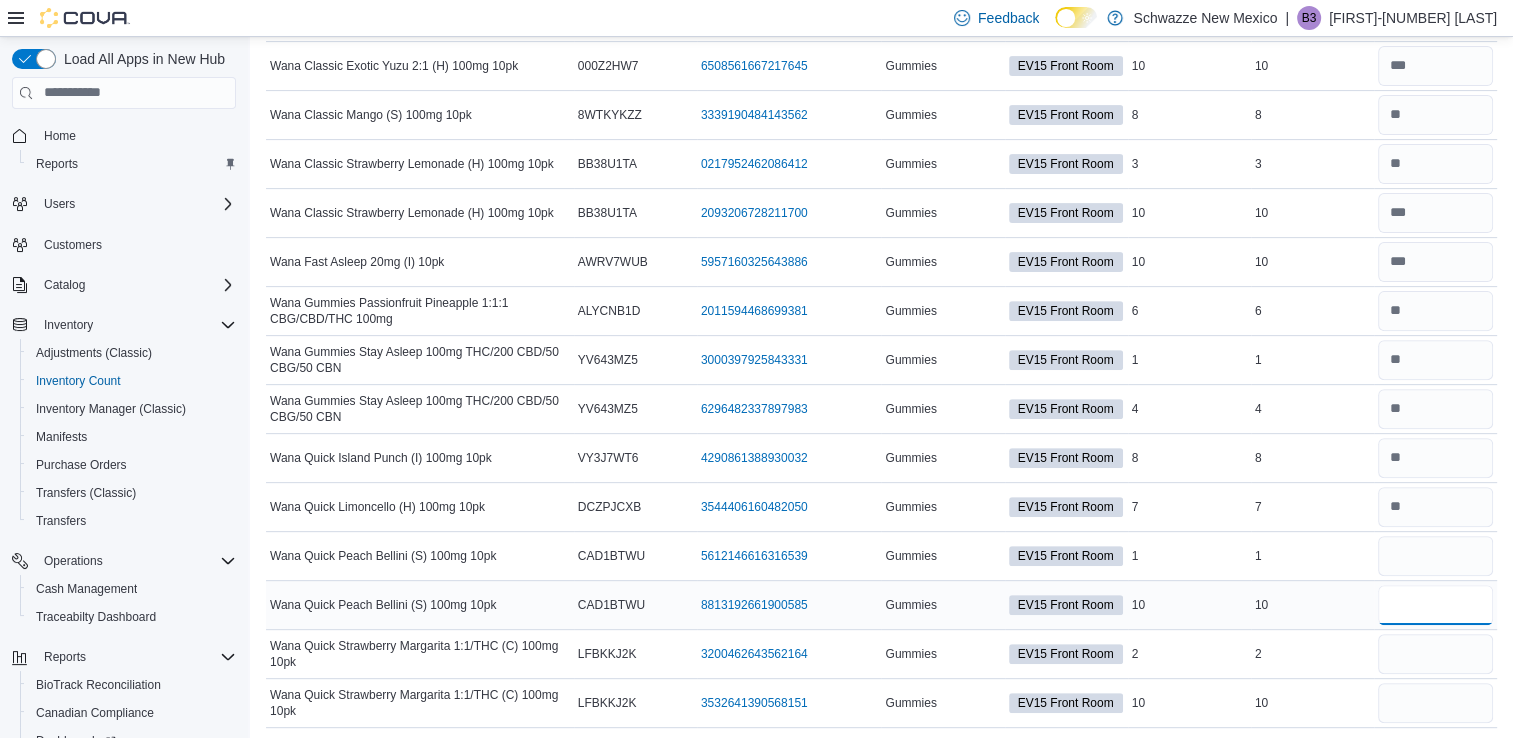 click at bounding box center (1435, 605) 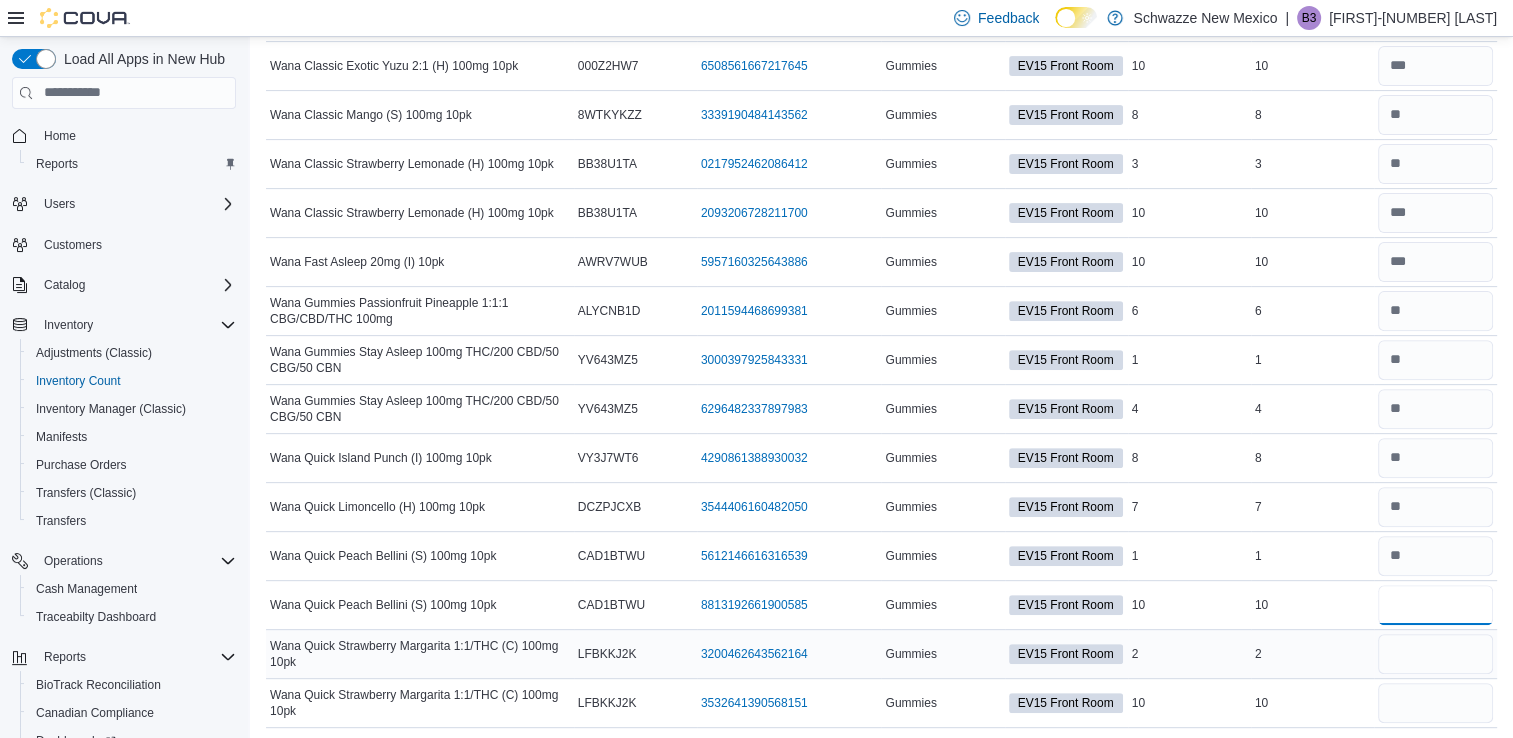 type on "**" 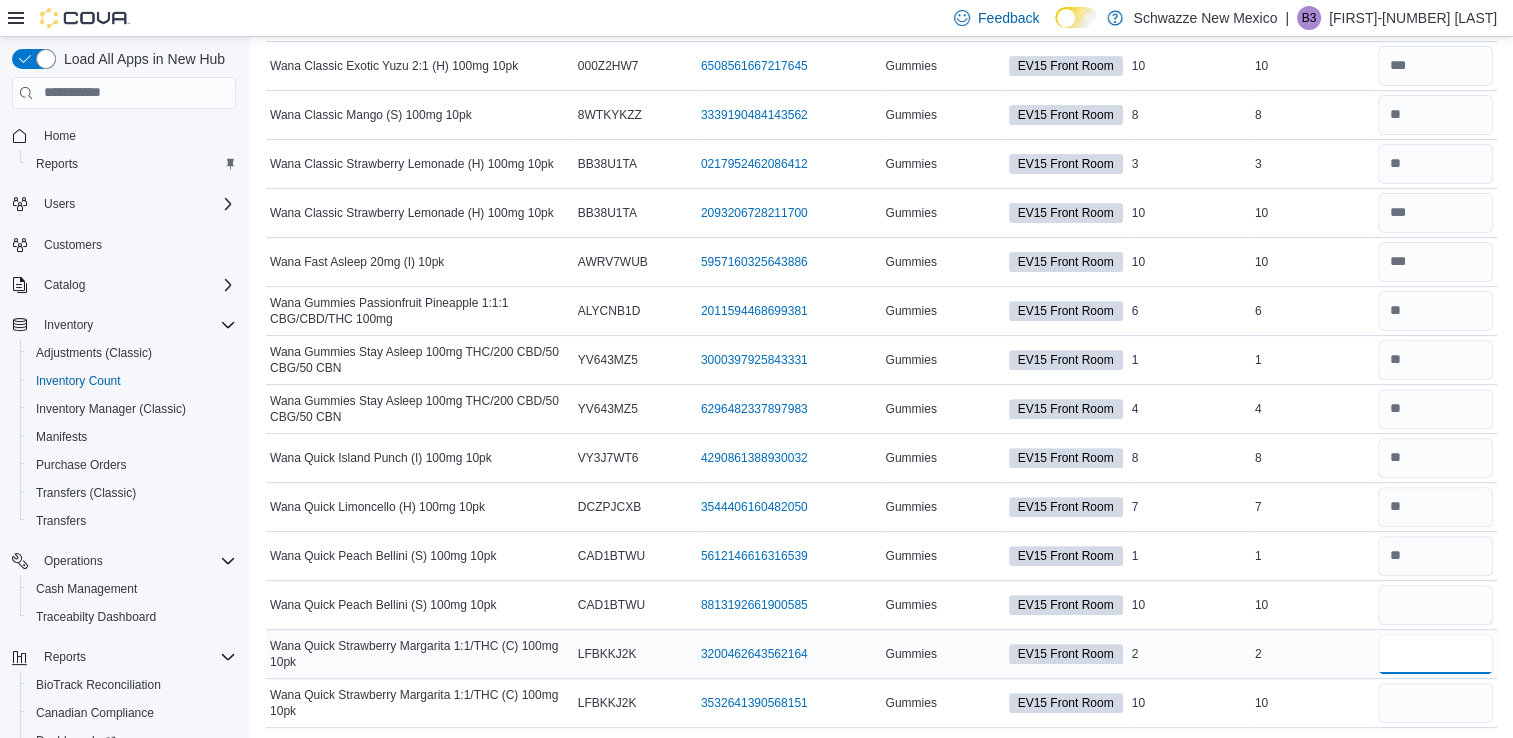 click at bounding box center (1435, 654) 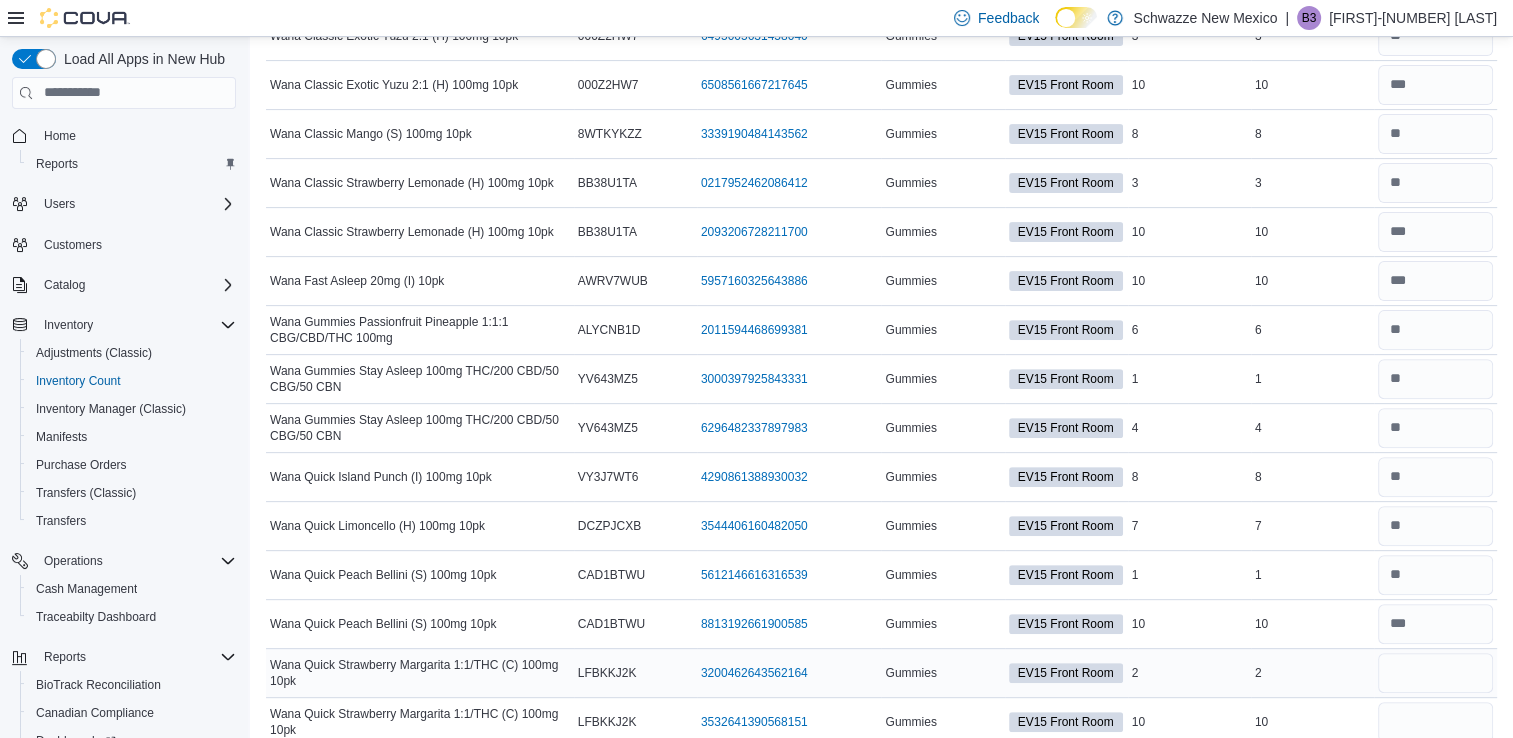 scroll, scrollTop: 646, scrollLeft: 0, axis: vertical 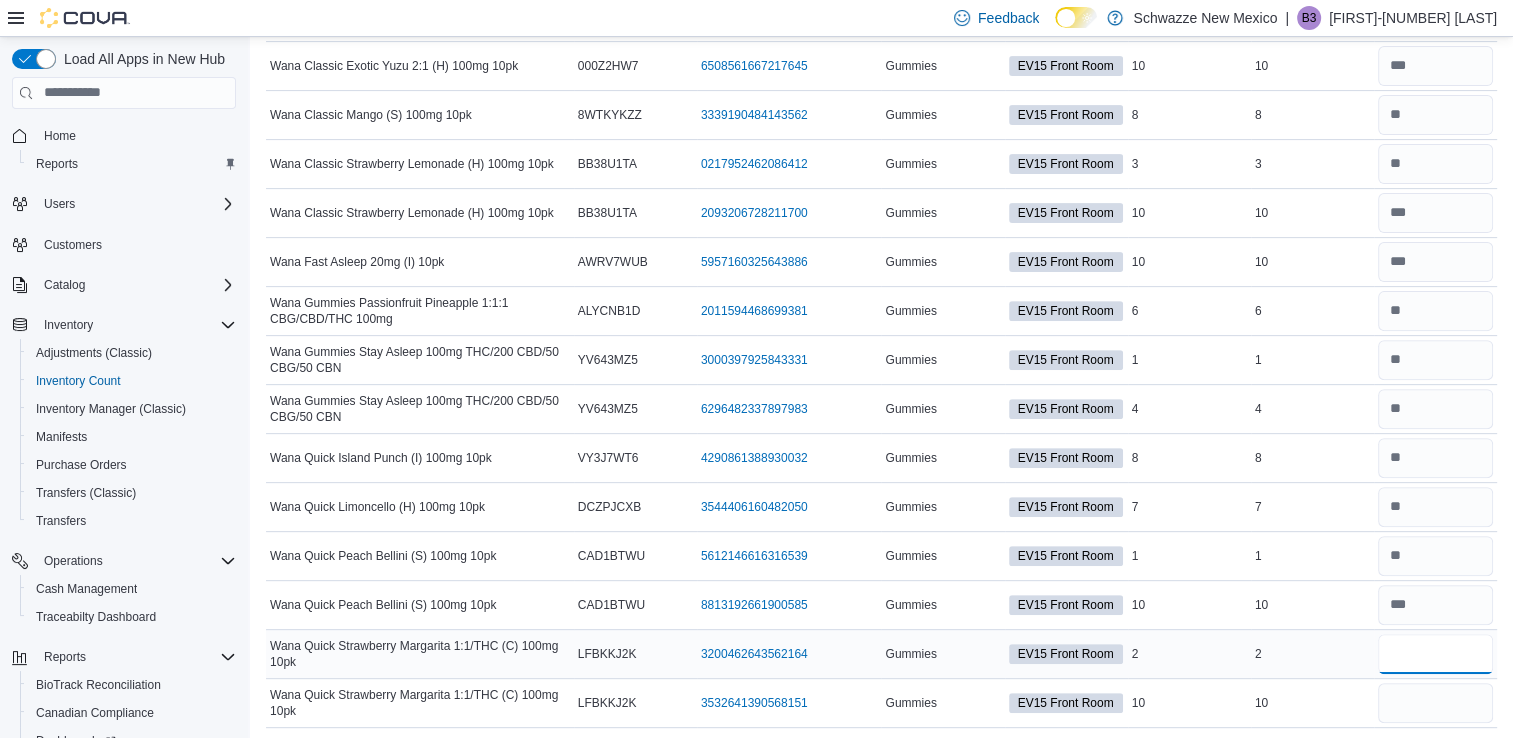 click at bounding box center [1435, 654] 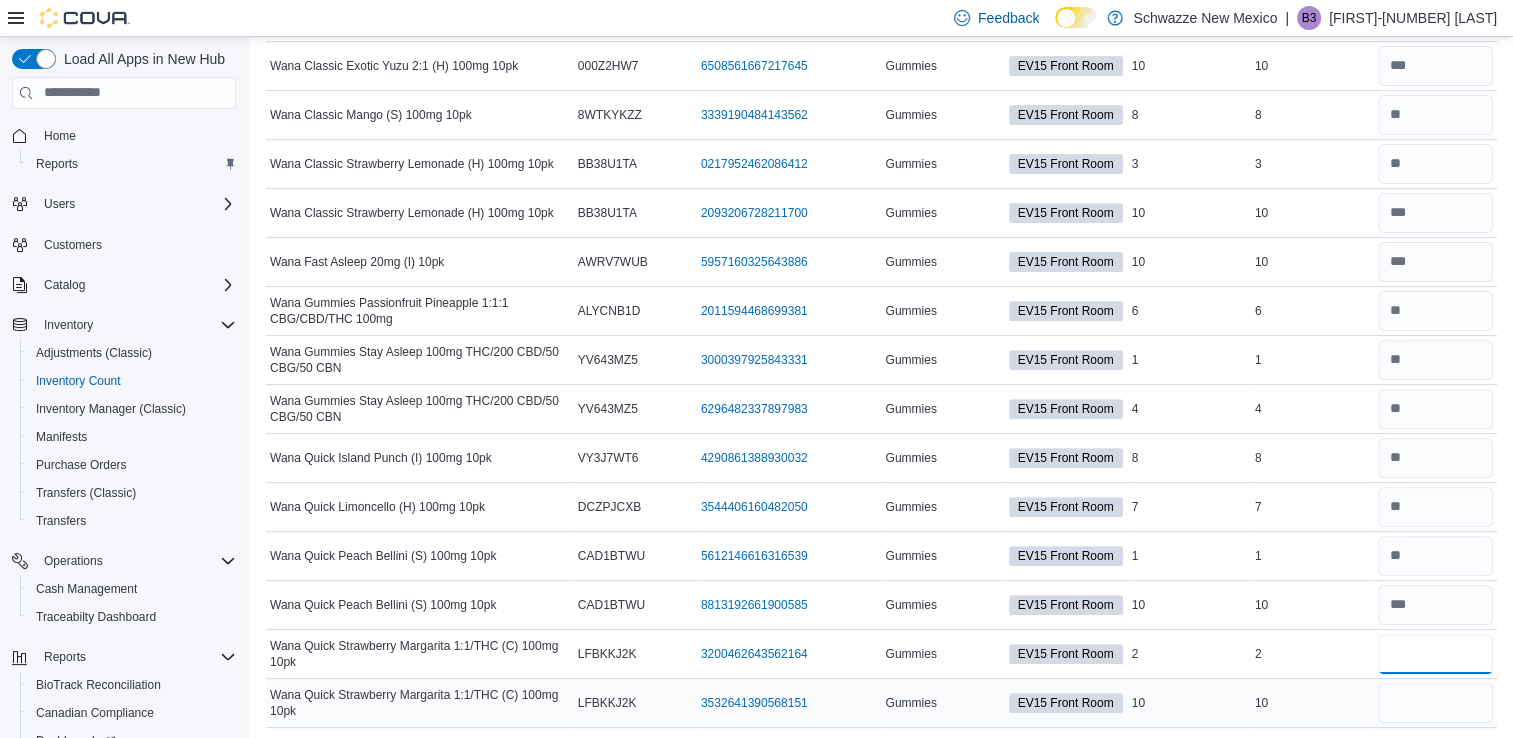 type on "*" 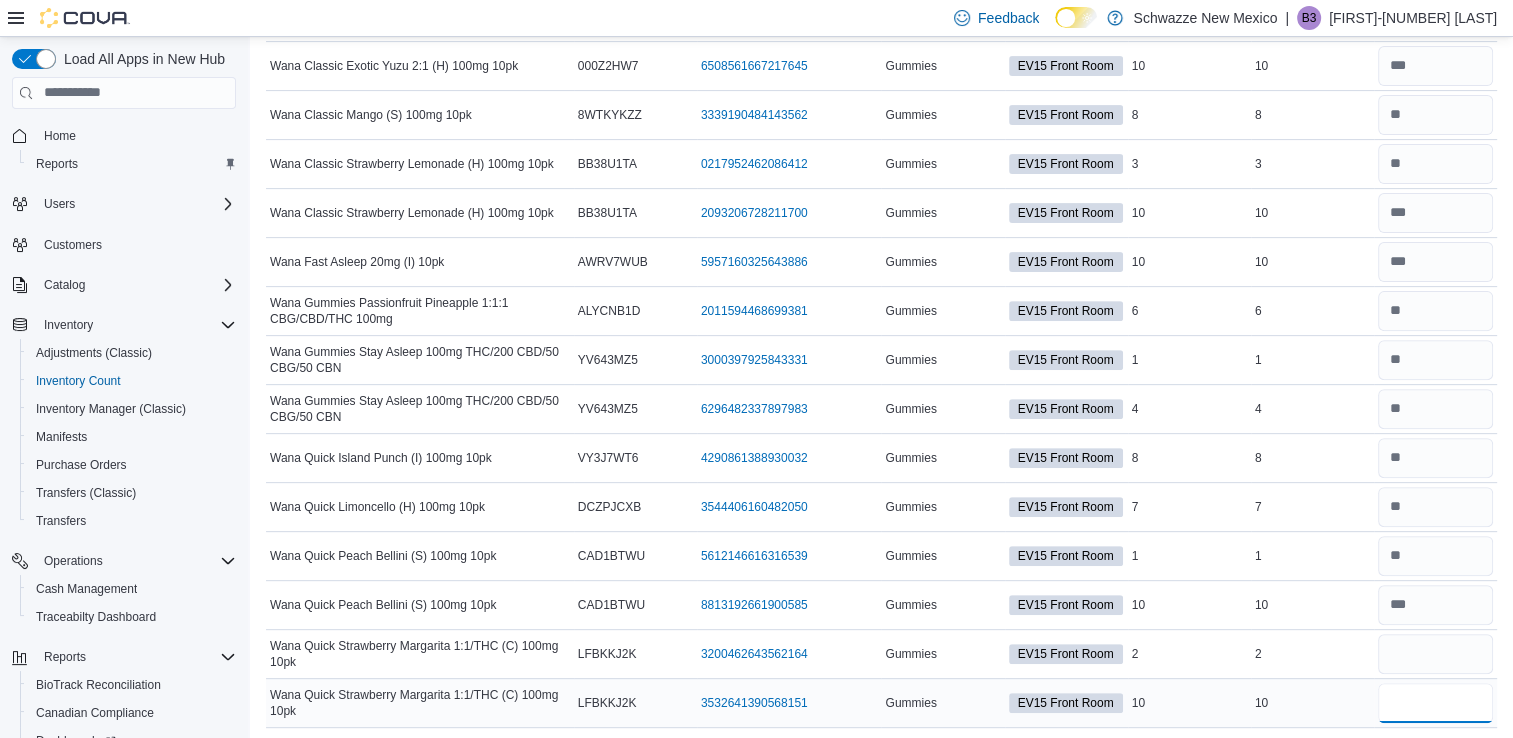 click at bounding box center [1435, 703] 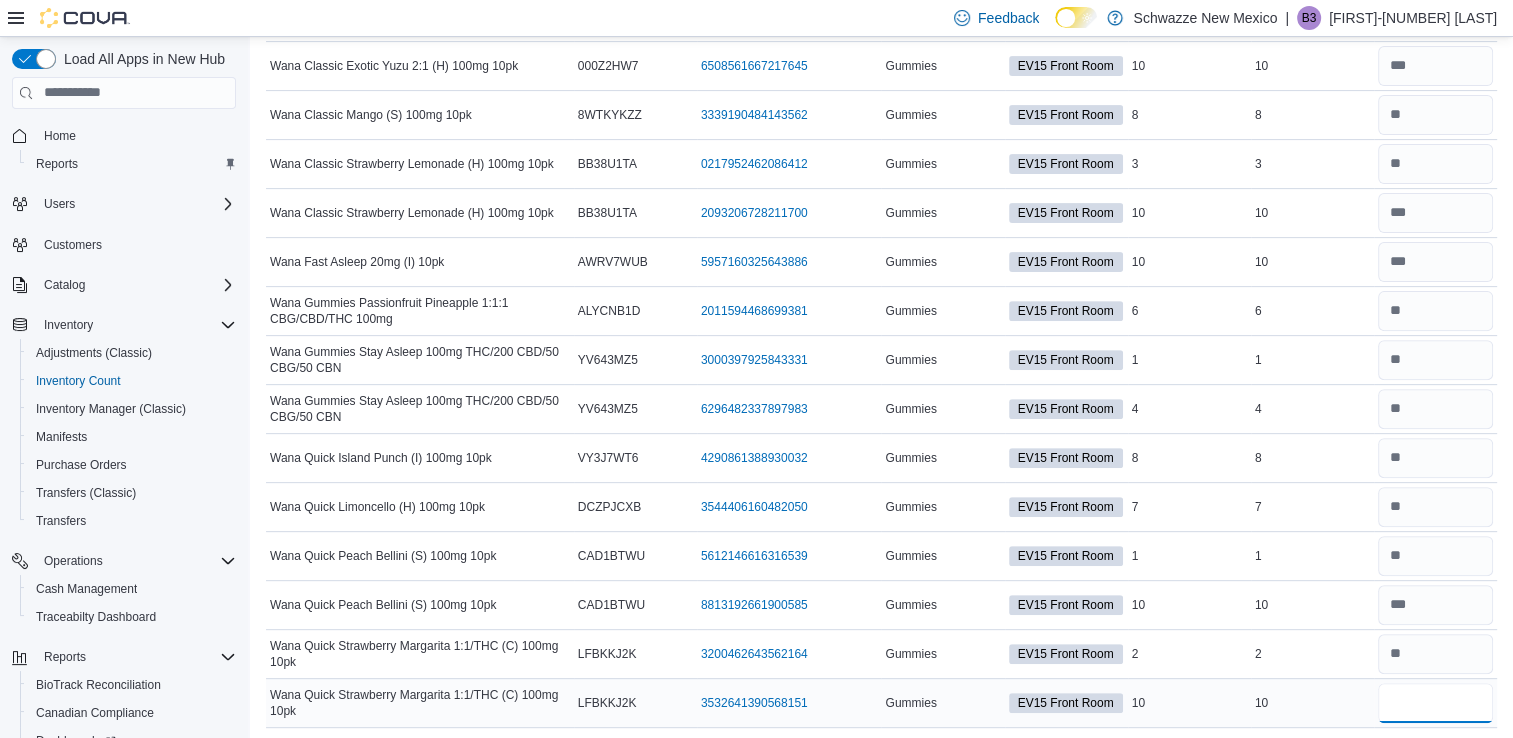 type on "**" 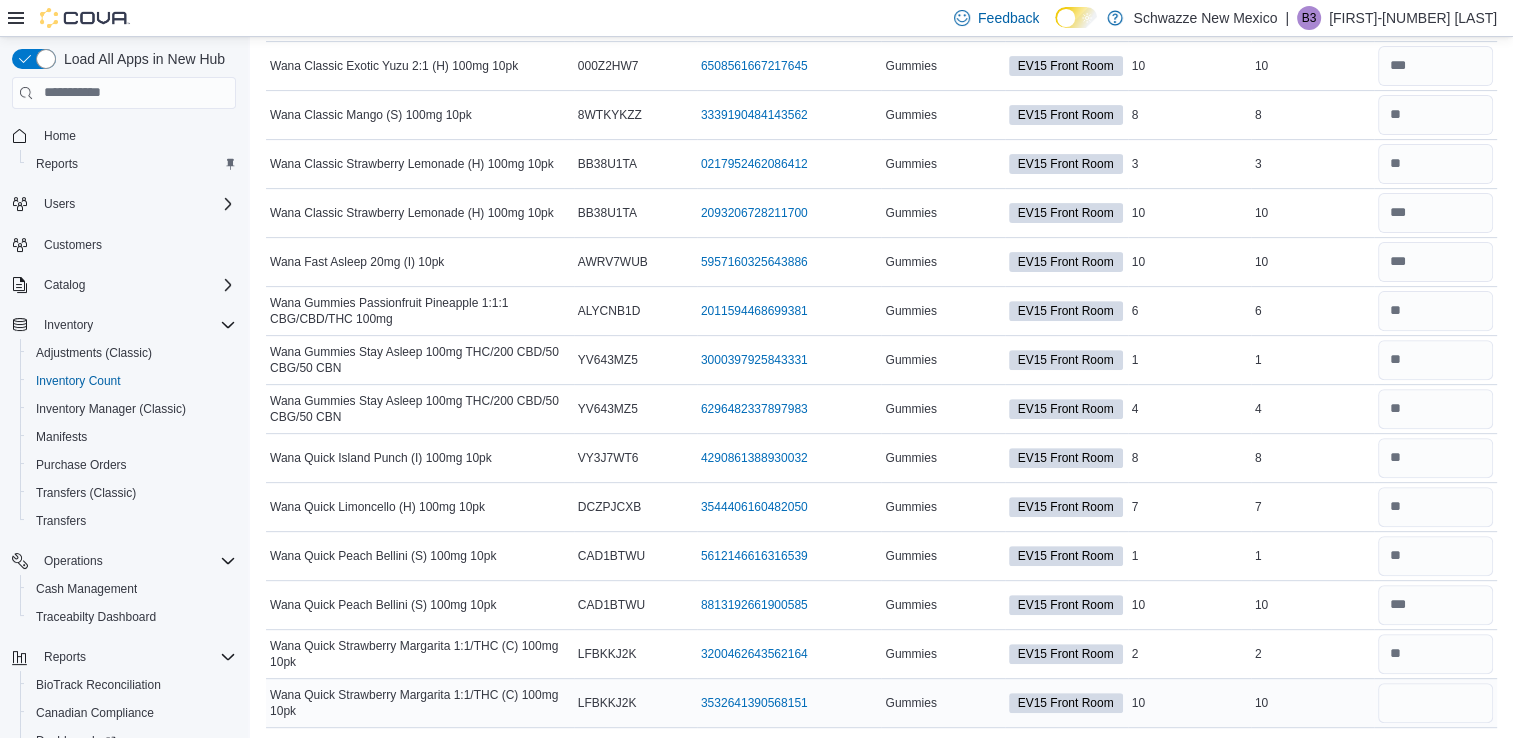 type 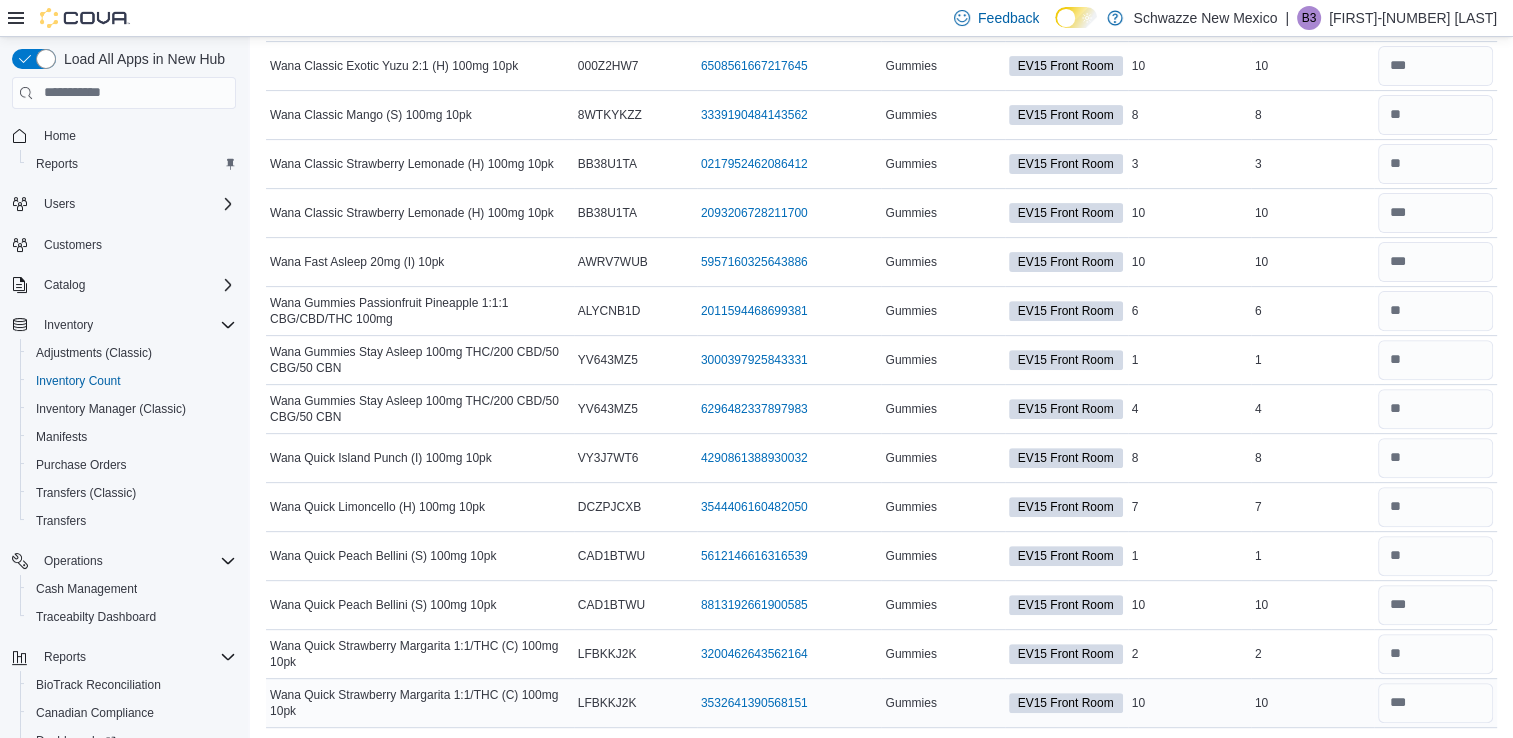 scroll, scrollTop: 0, scrollLeft: 0, axis: both 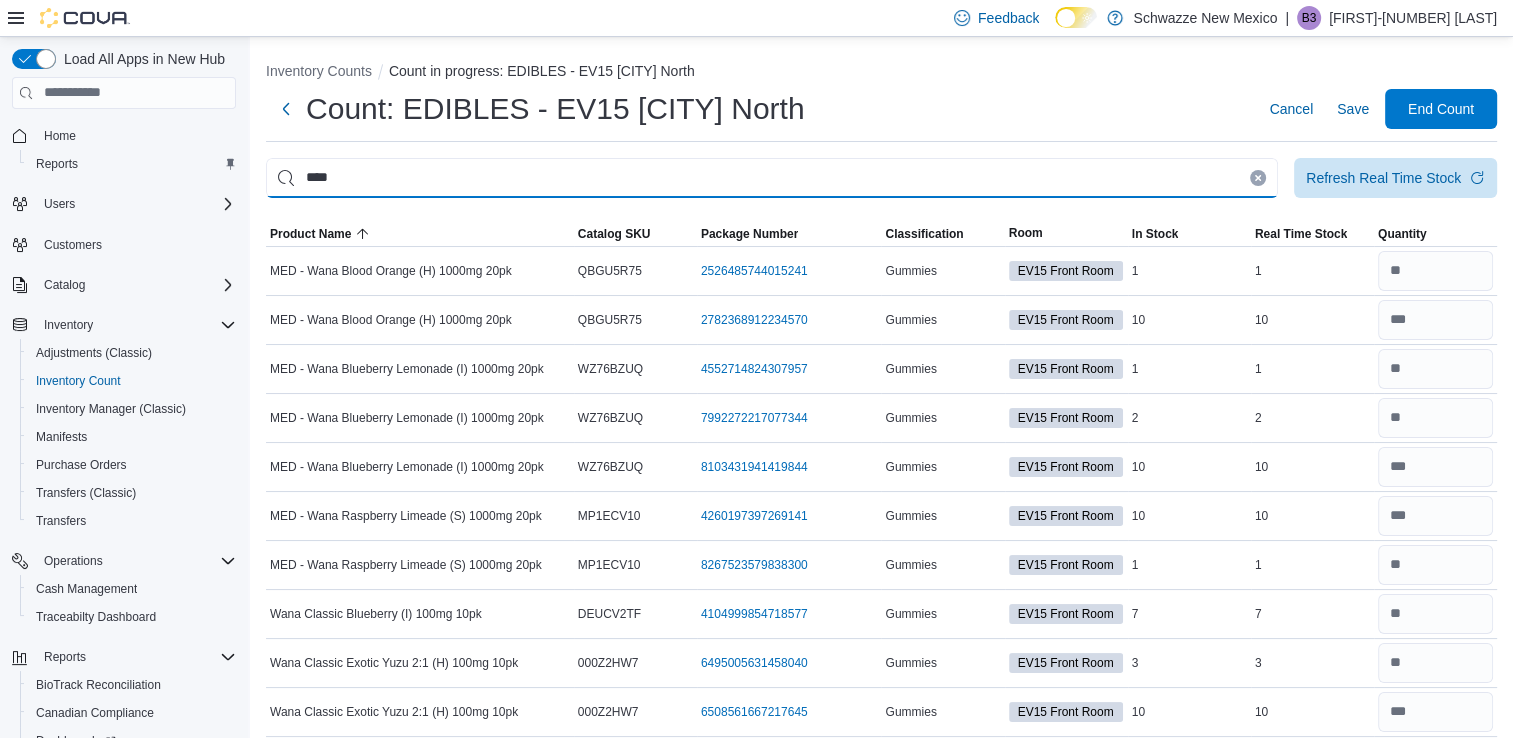 click on "****" at bounding box center (772, 178) 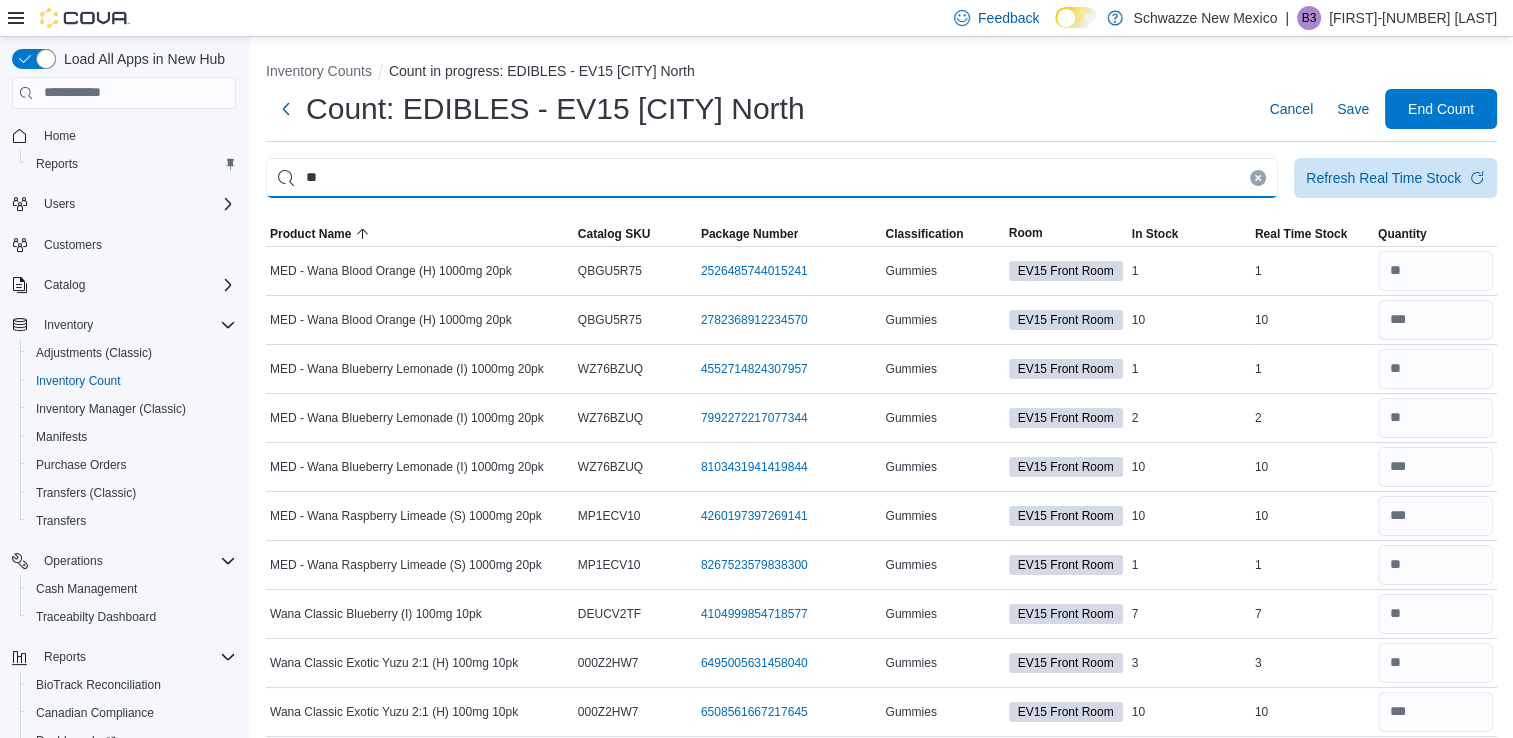 type on "*" 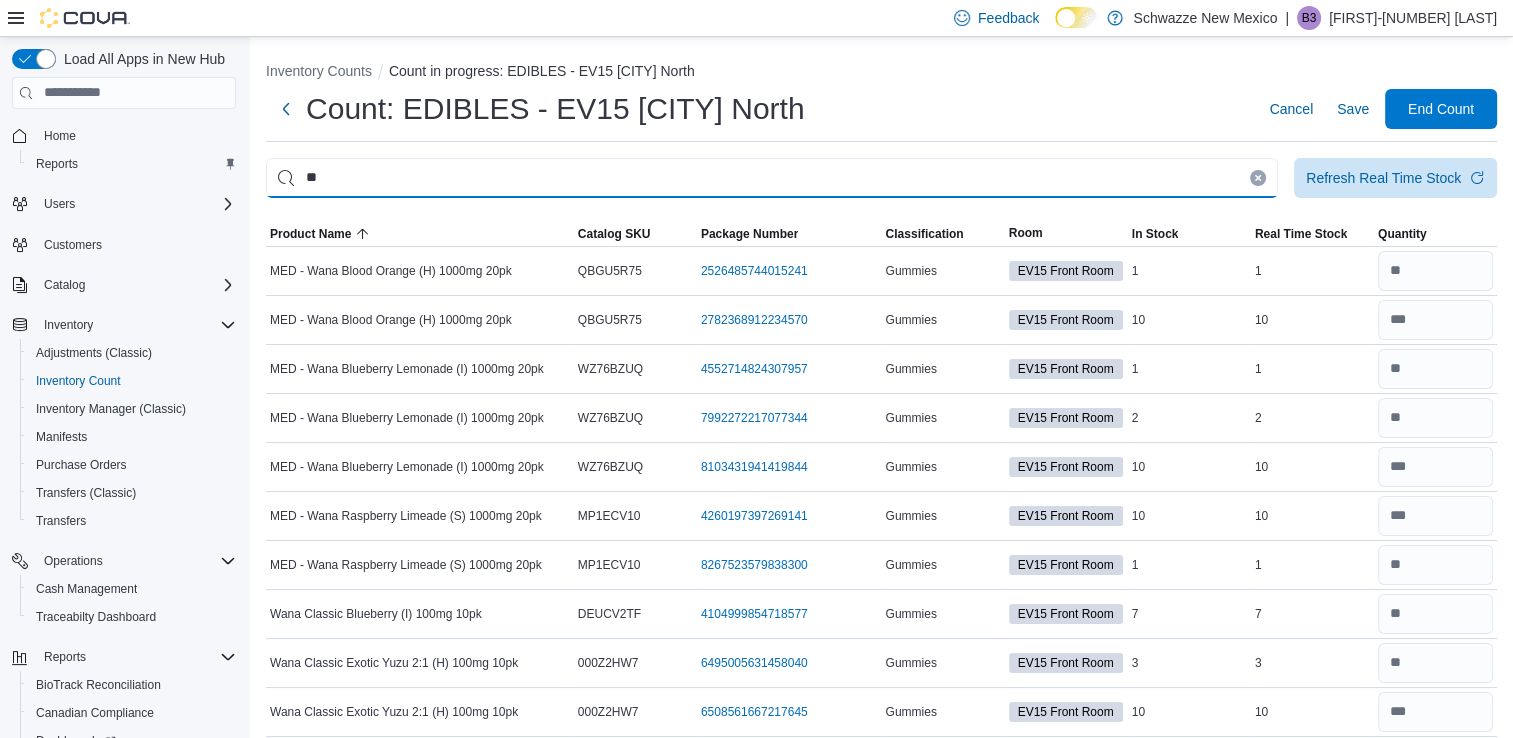 type on "*" 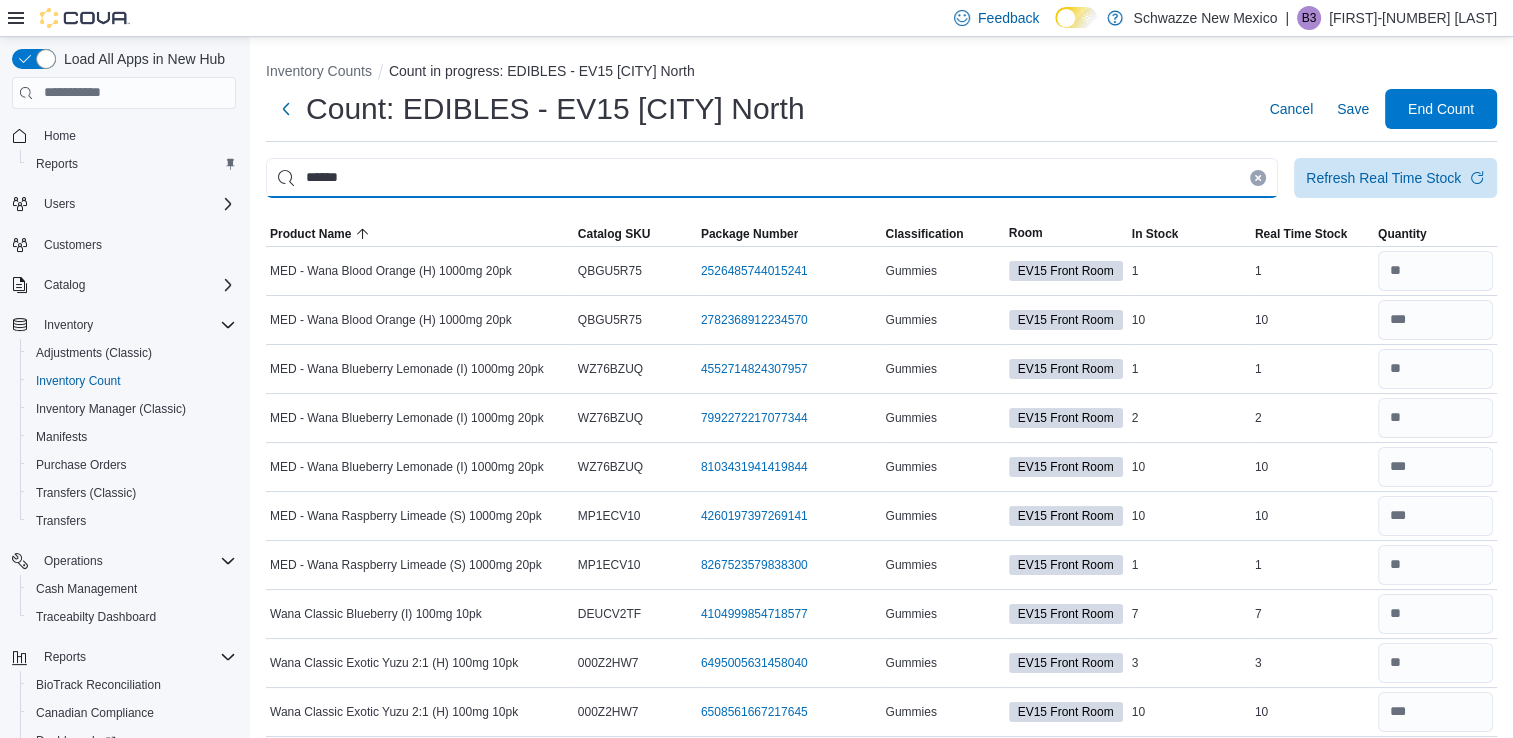type on "******" 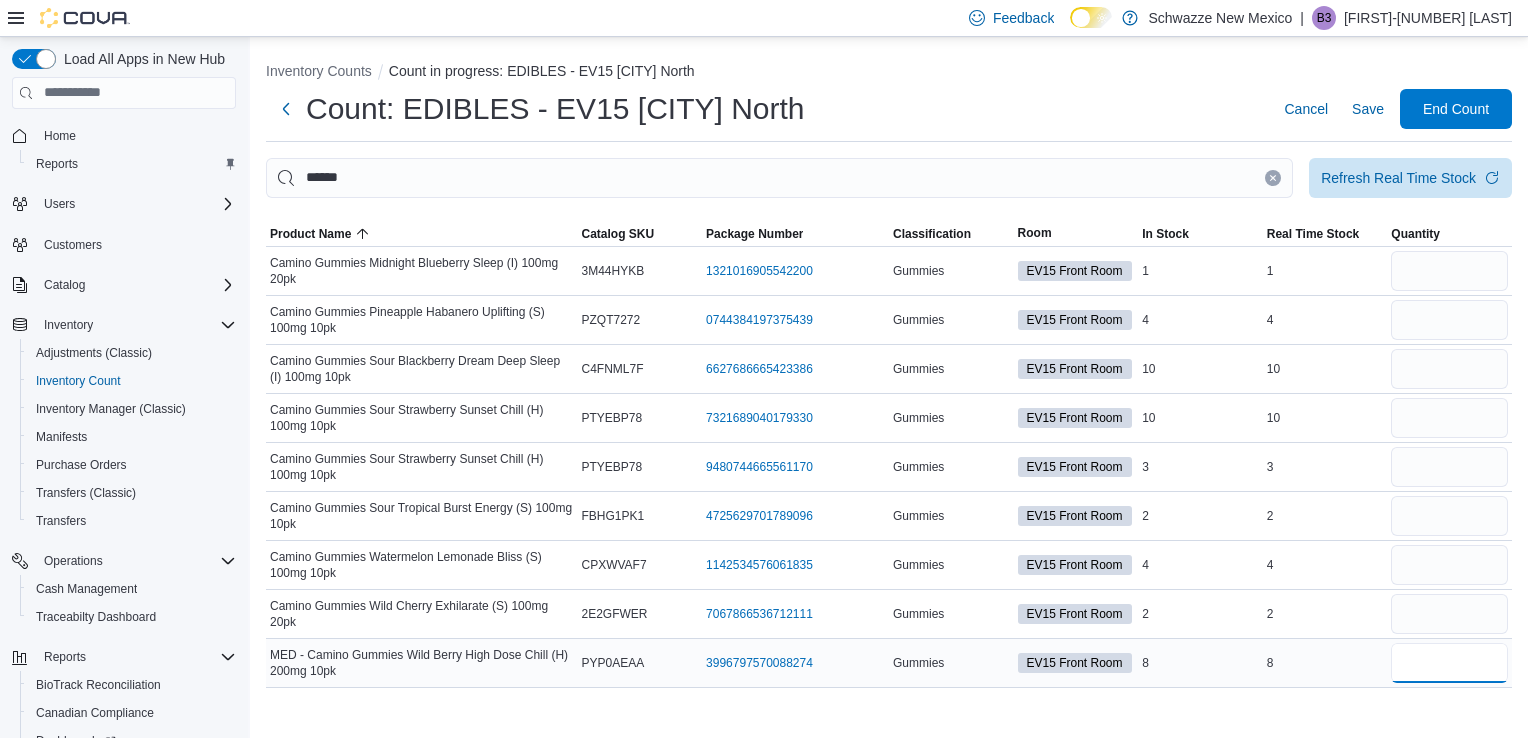 click at bounding box center (1449, 663) 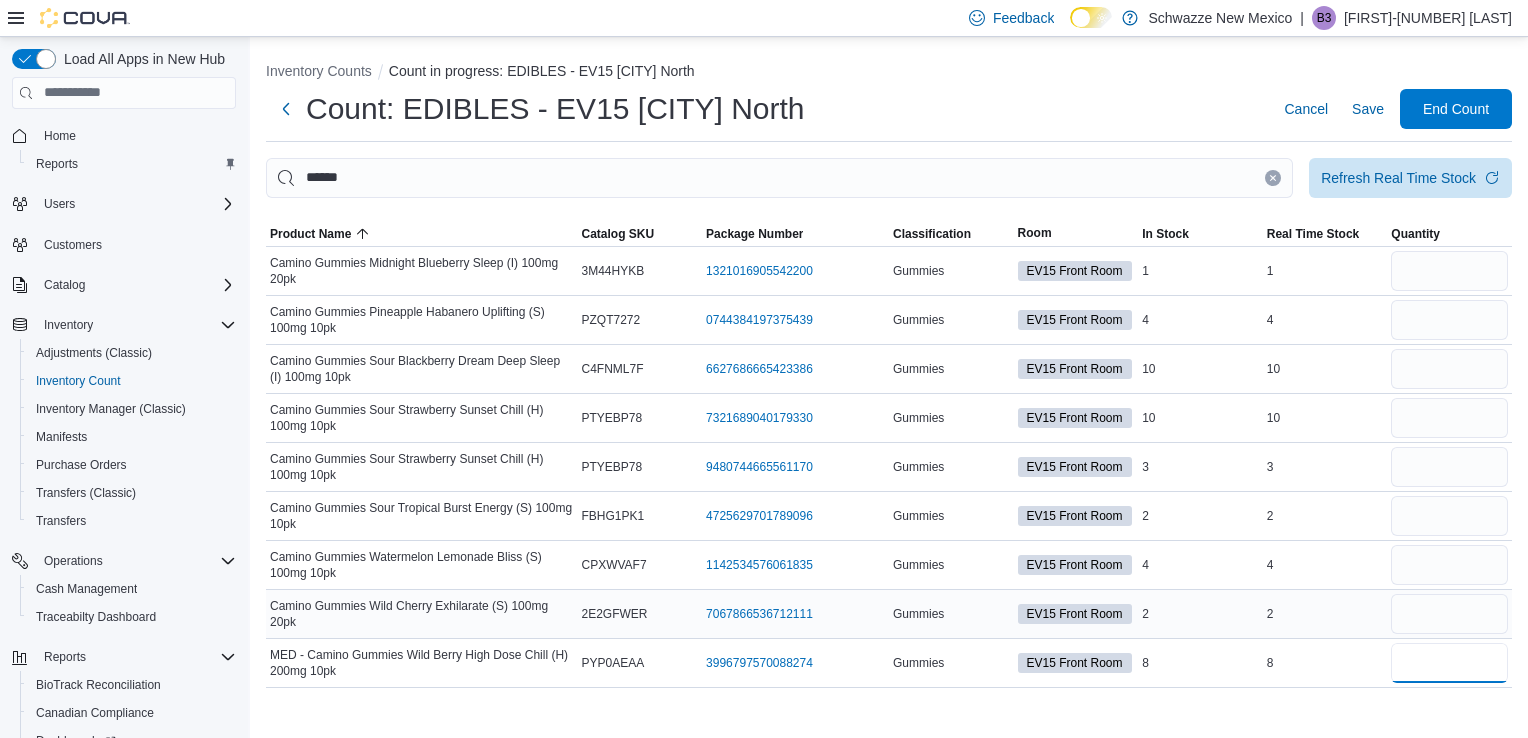 type on "*" 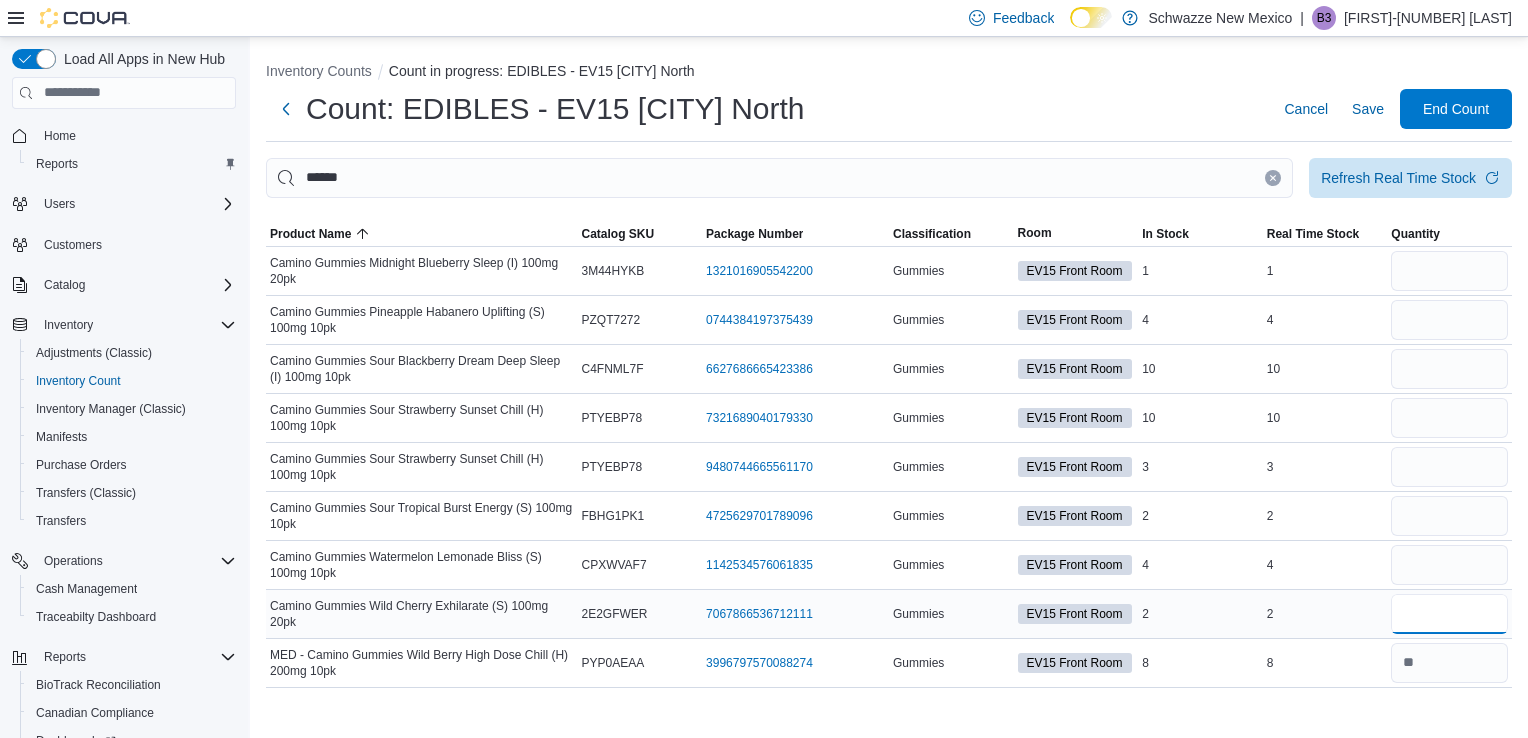 click at bounding box center [1449, 614] 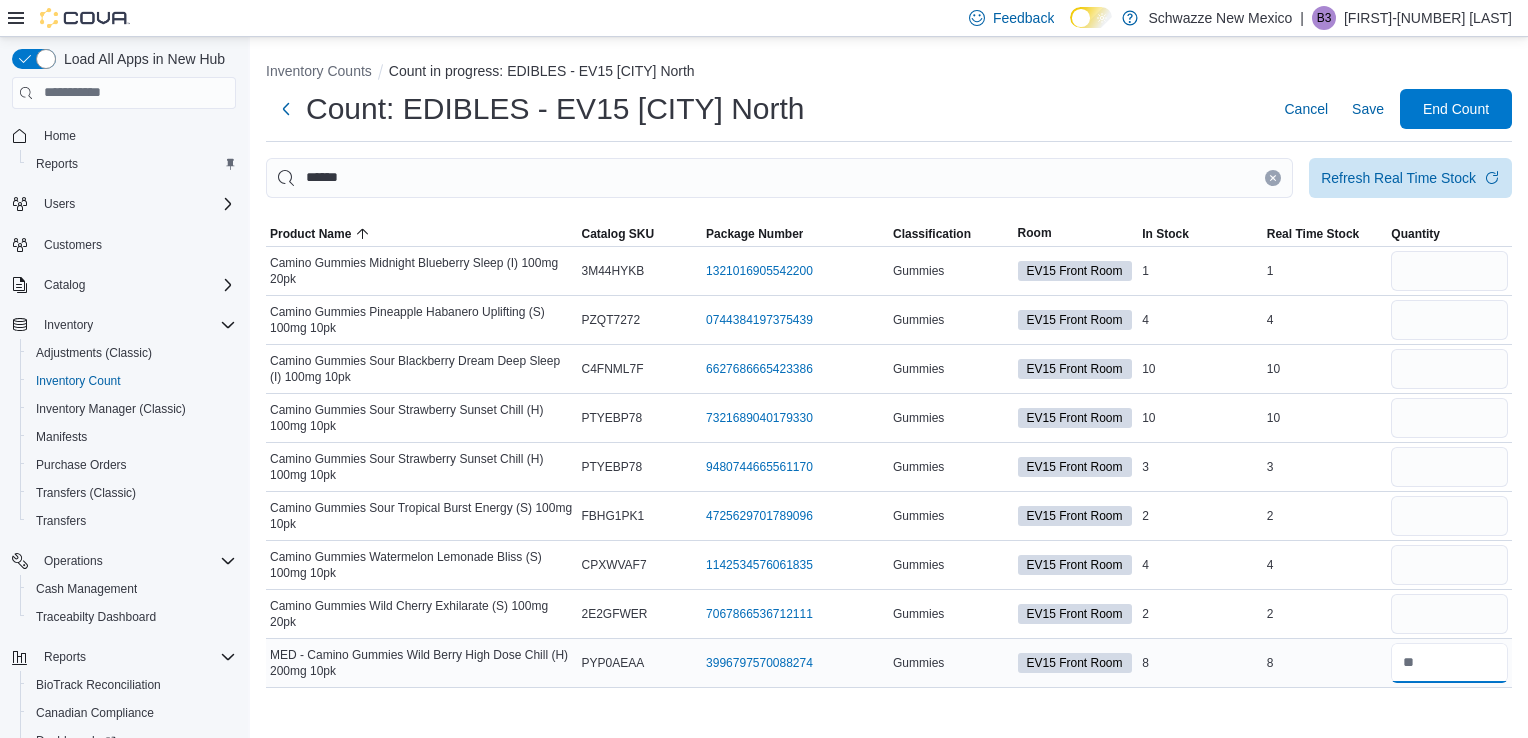 click at bounding box center (1449, 663) 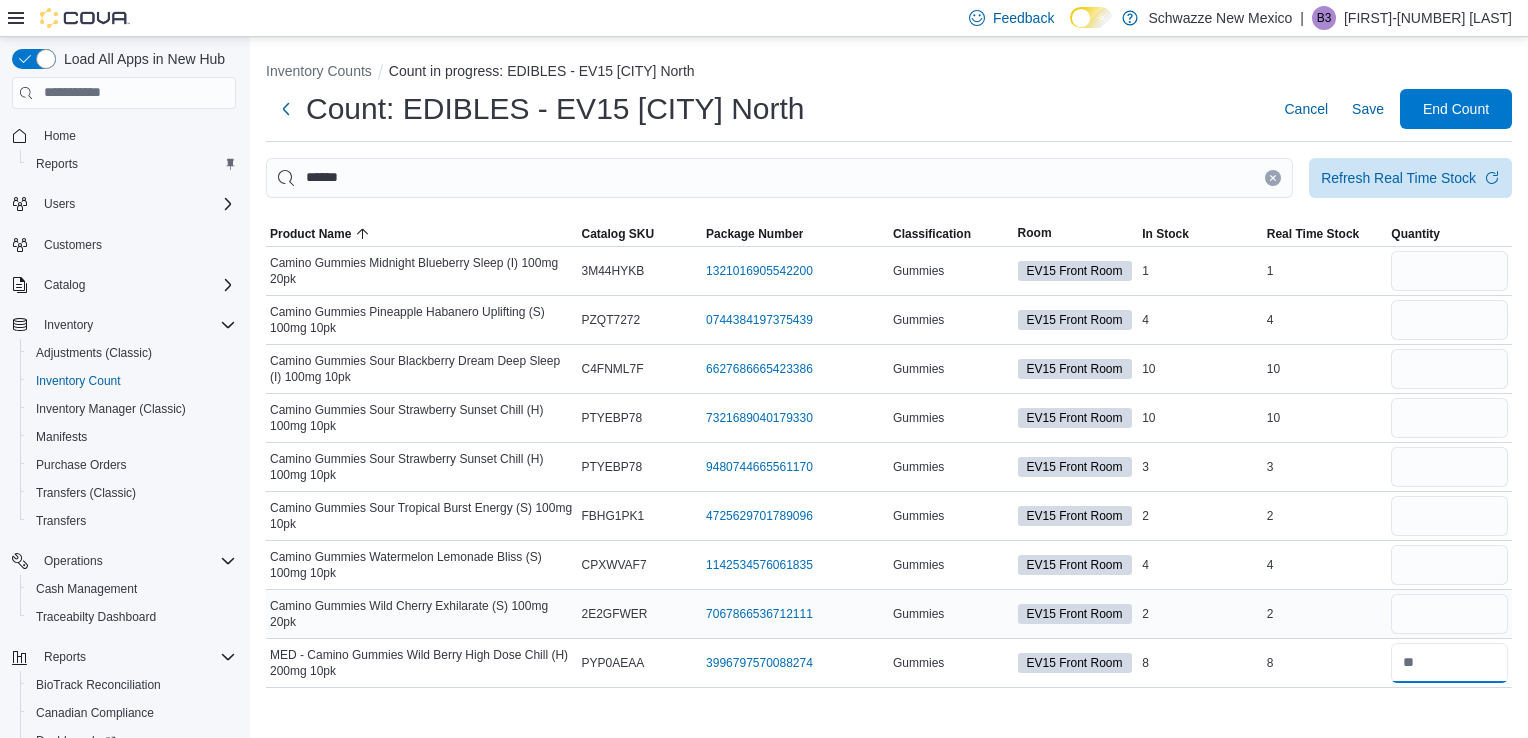 type on "*" 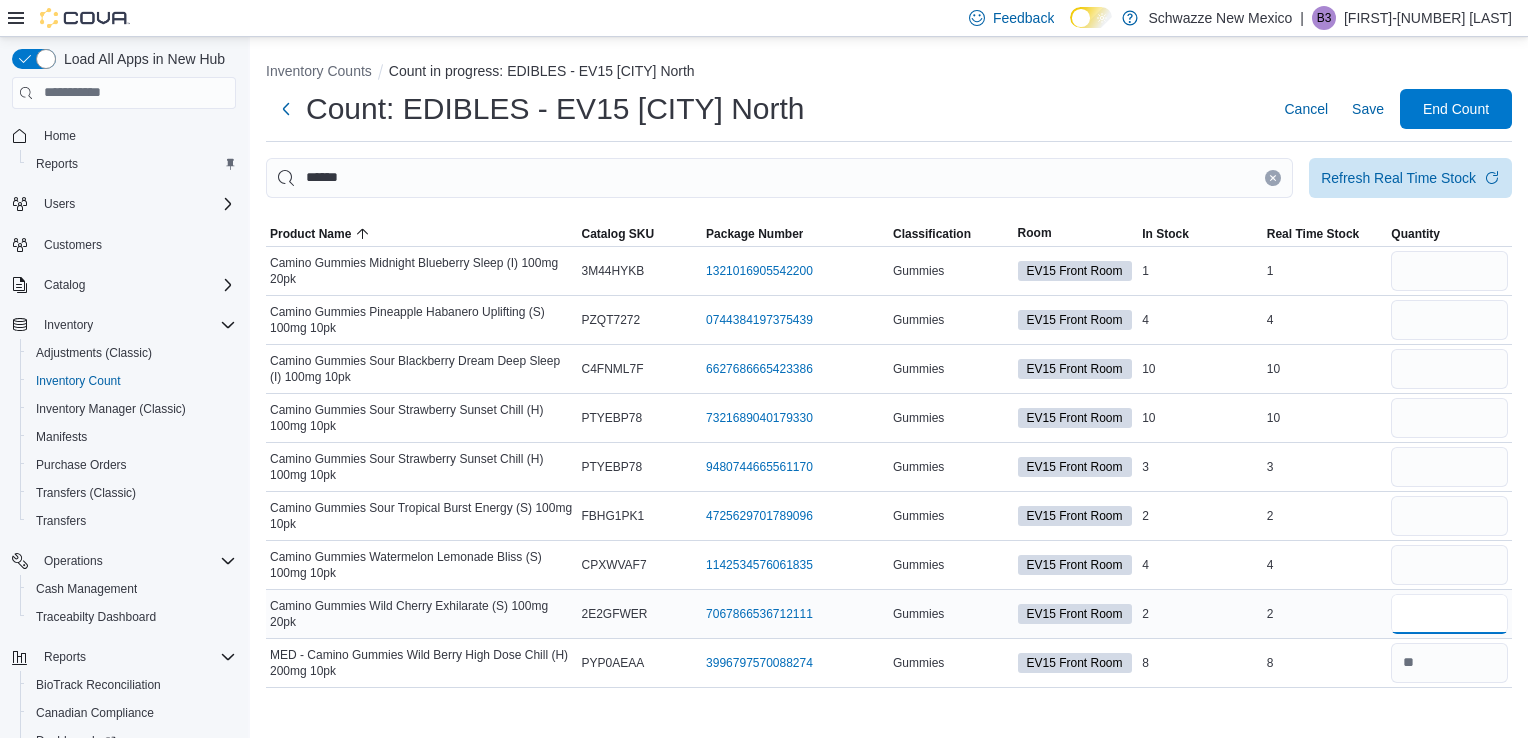 type 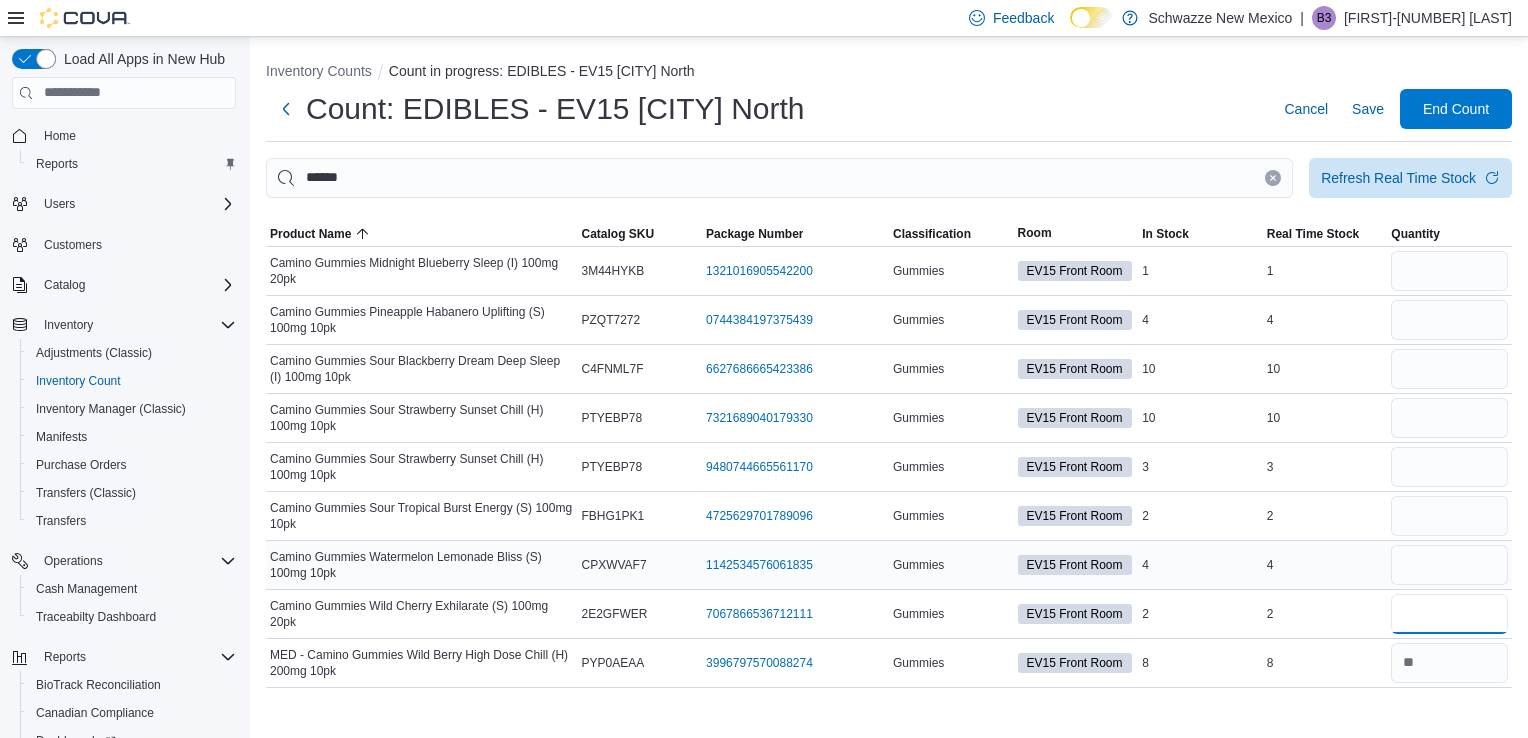 type on "*" 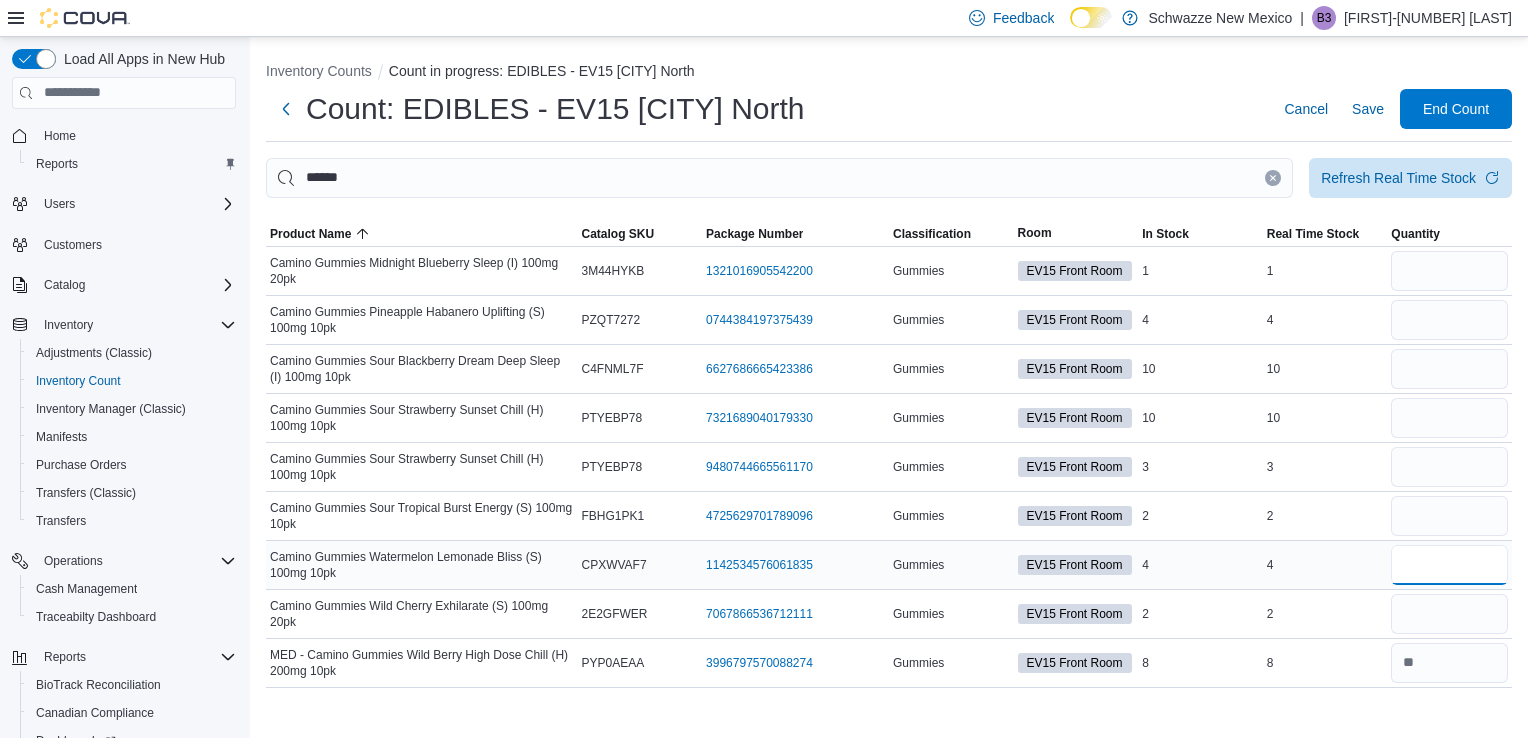 type 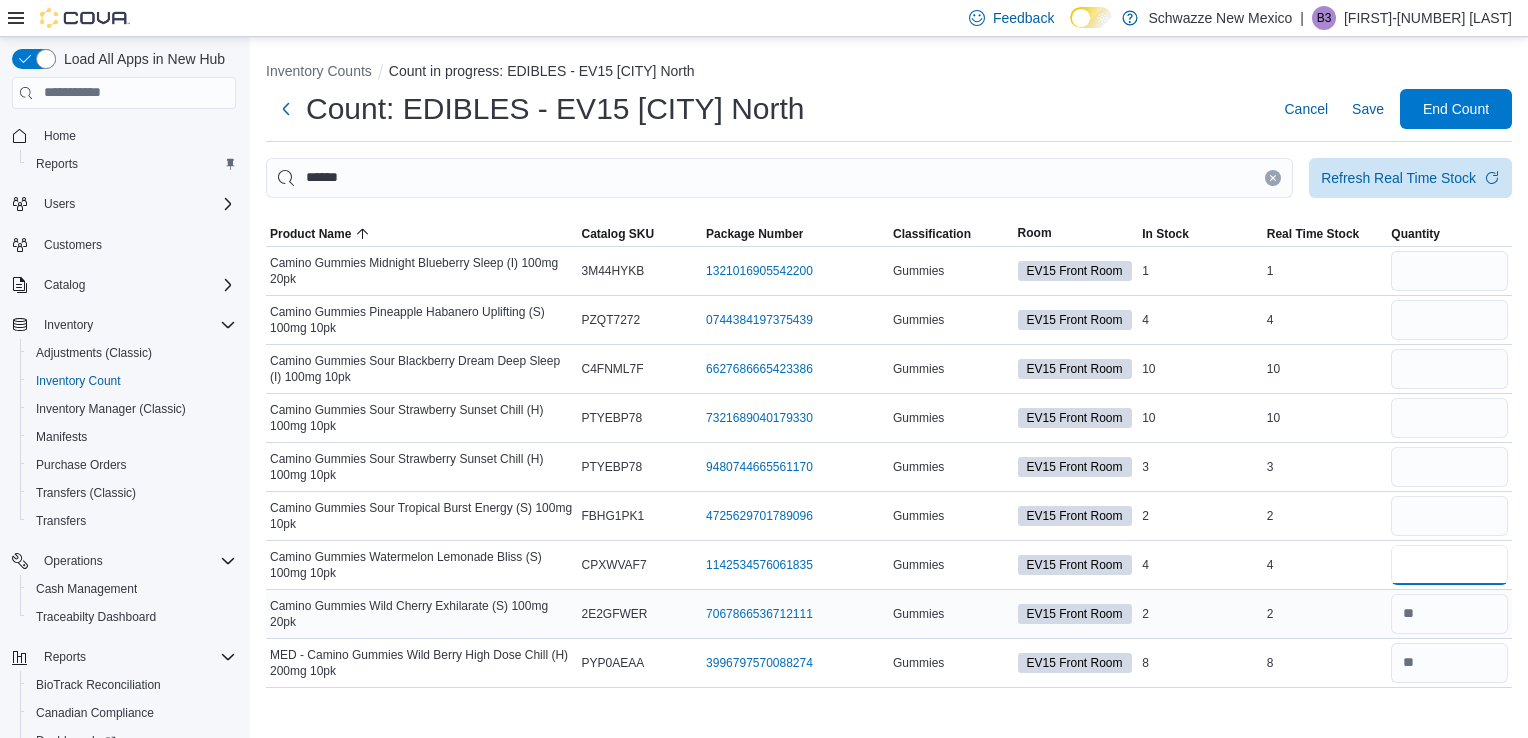 drag, startPoint x: 1427, startPoint y: 544, endPoint x: 1426, endPoint y: 593, distance: 49.010204 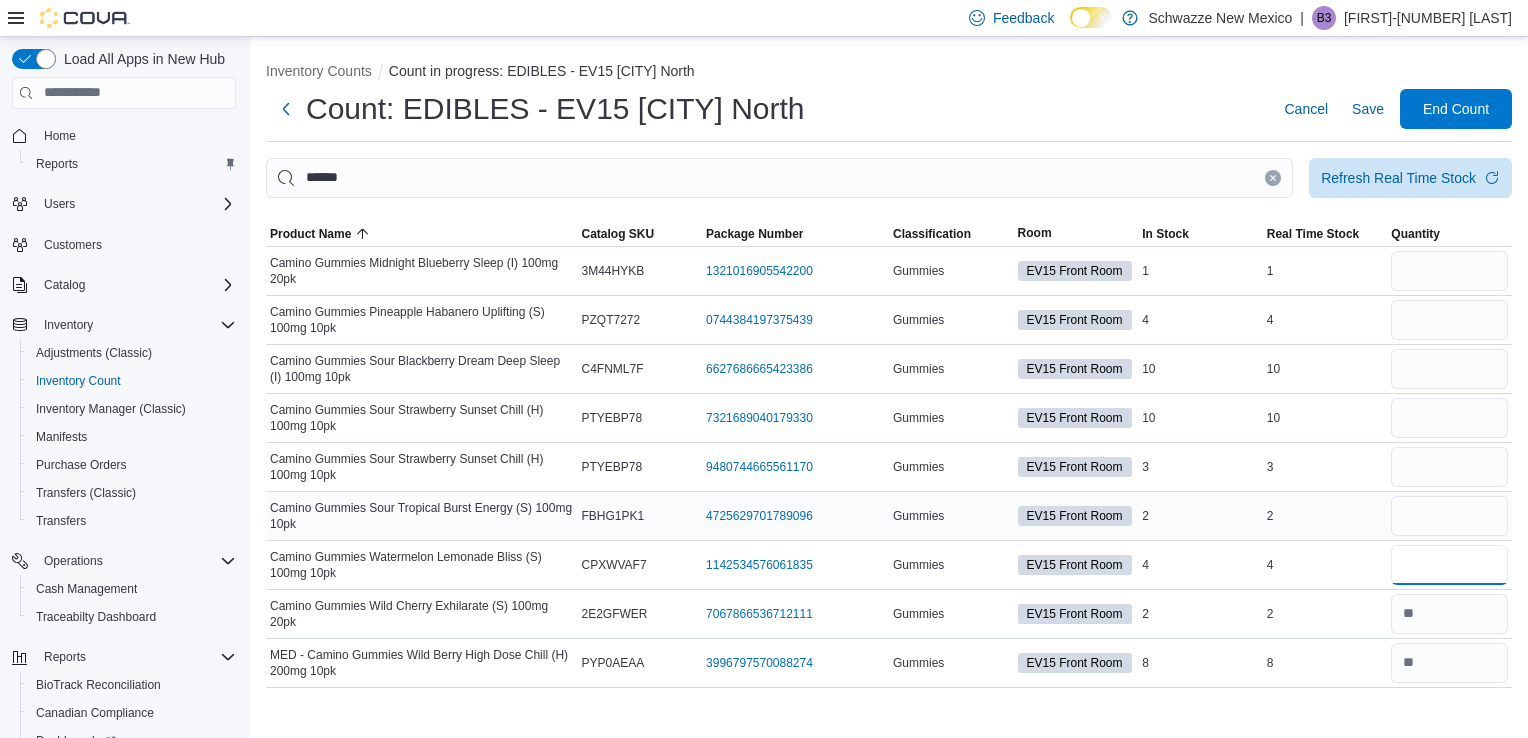 type on "*" 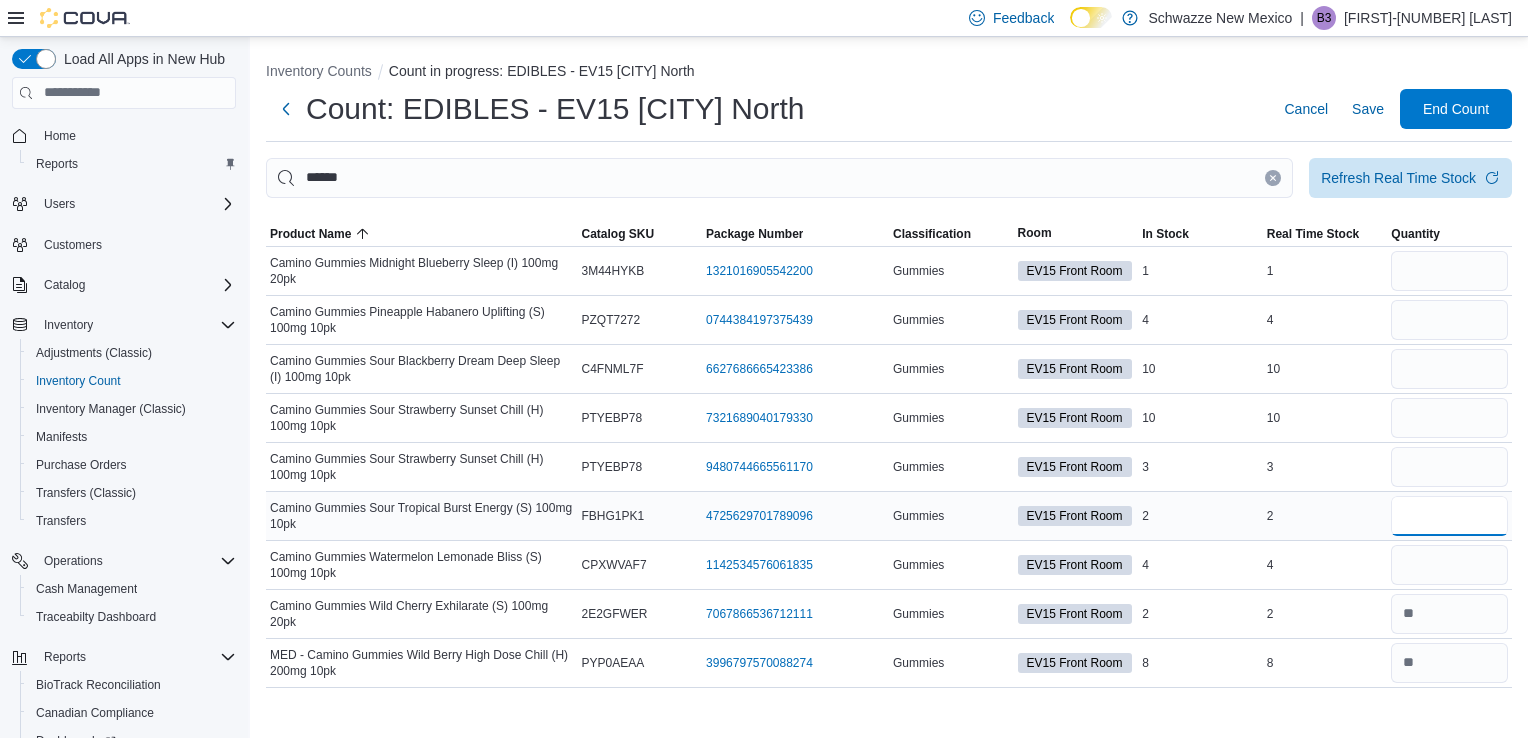 type 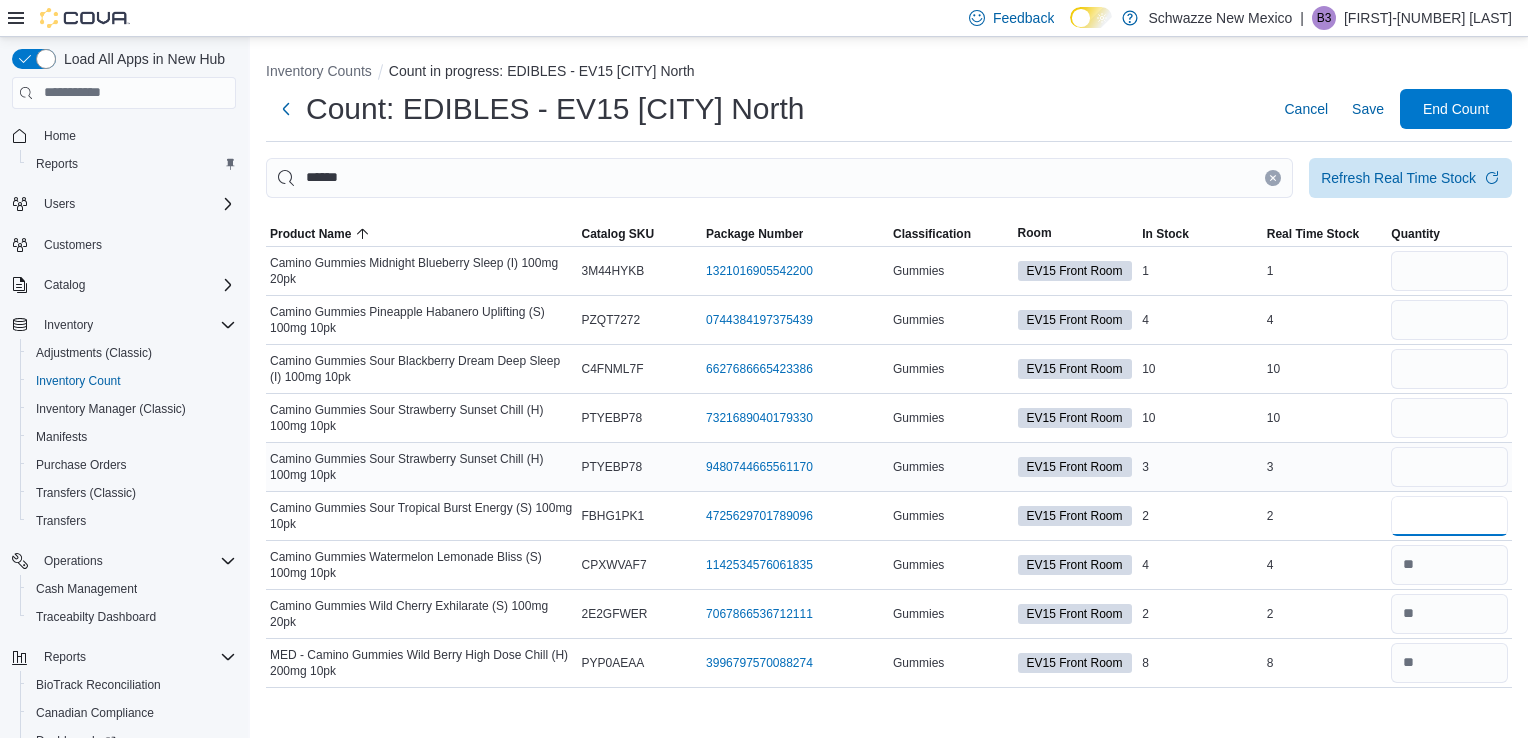 type on "*" 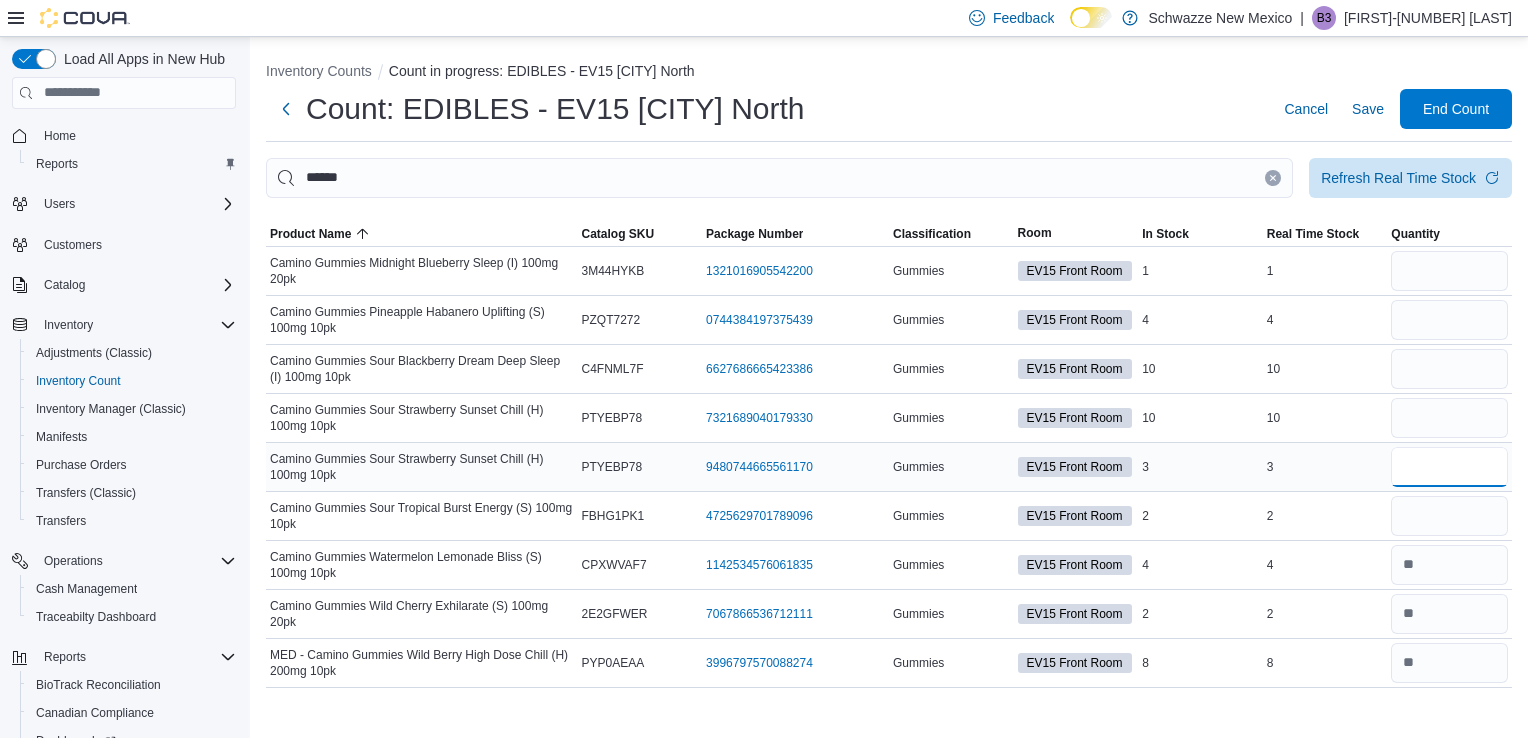 type 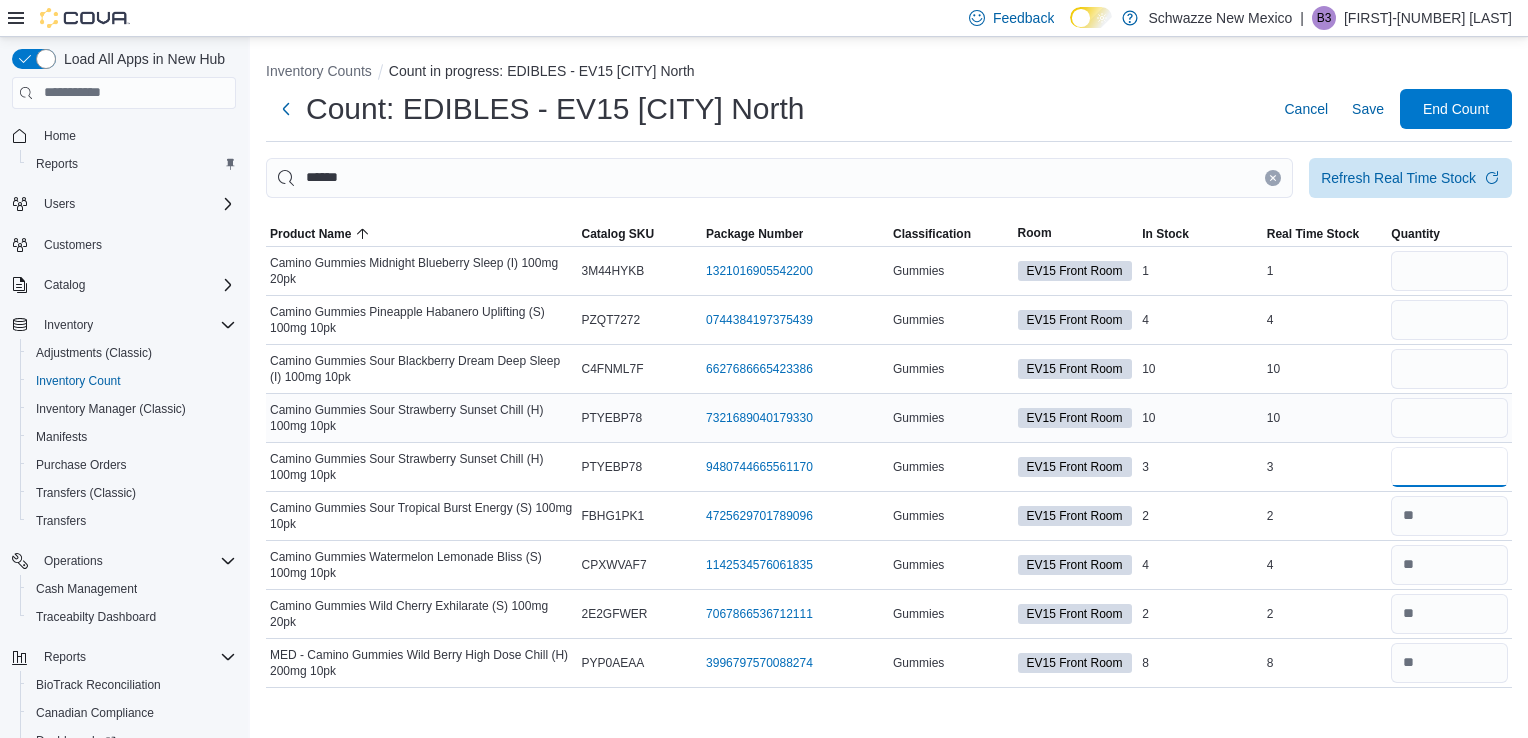 type on "*" 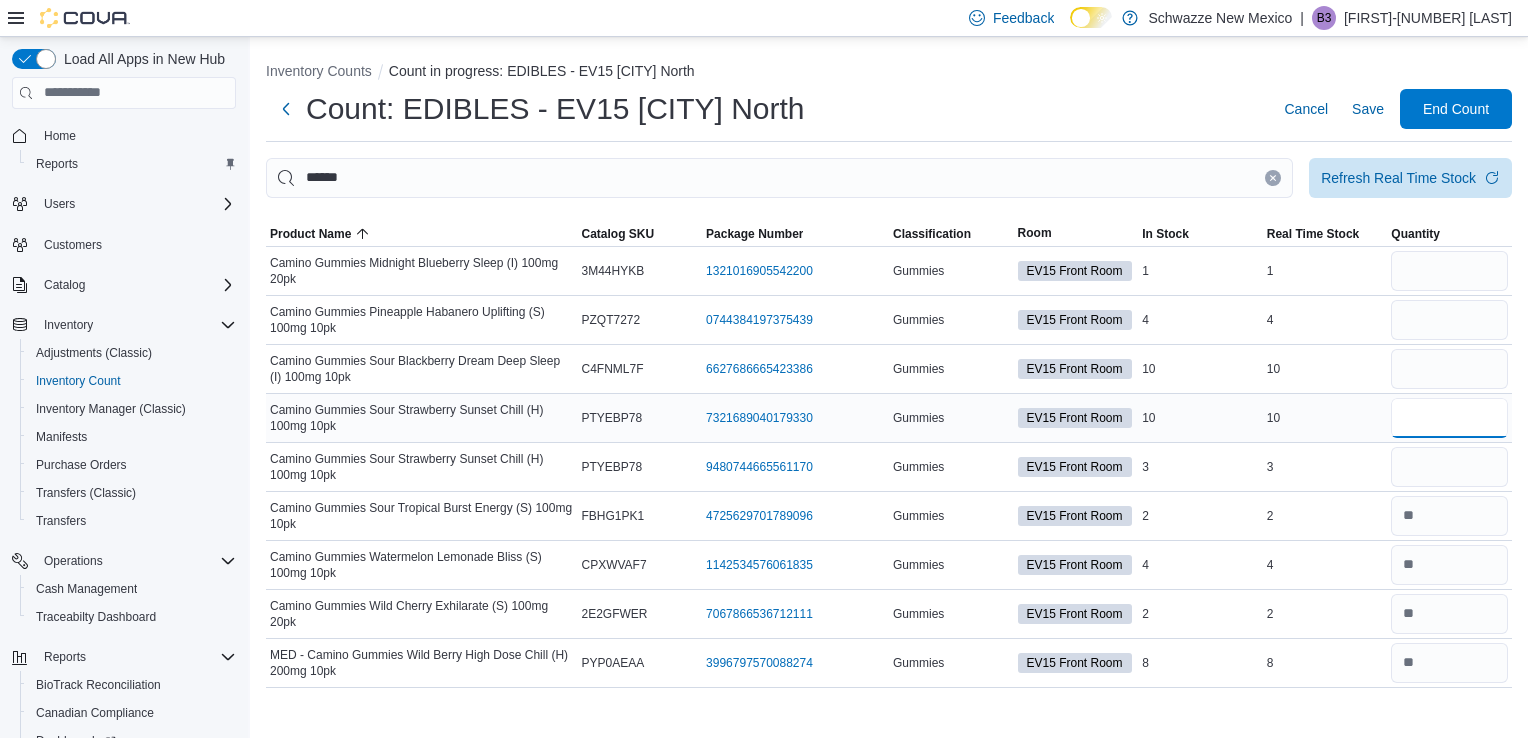 type 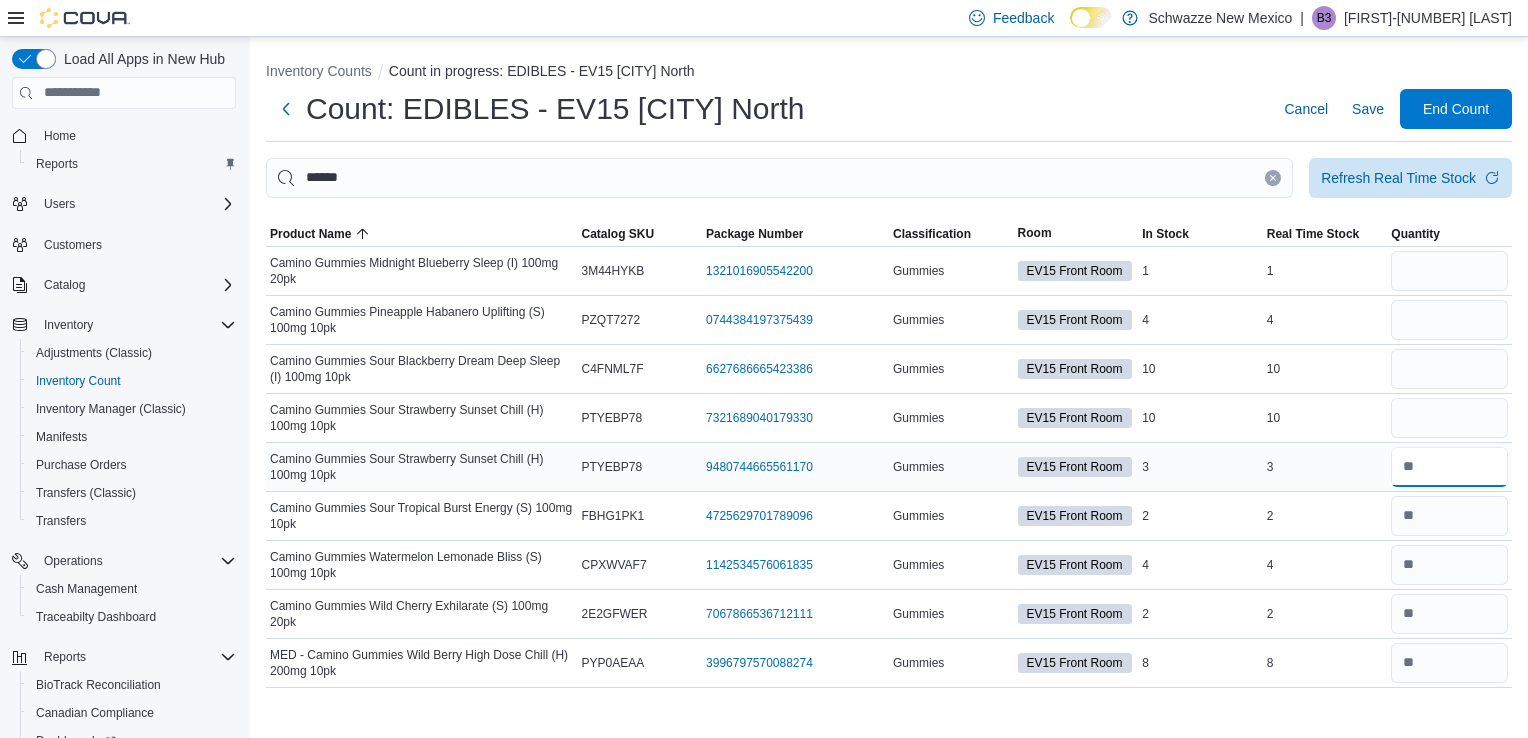 click at bounding box center [1449, 467] 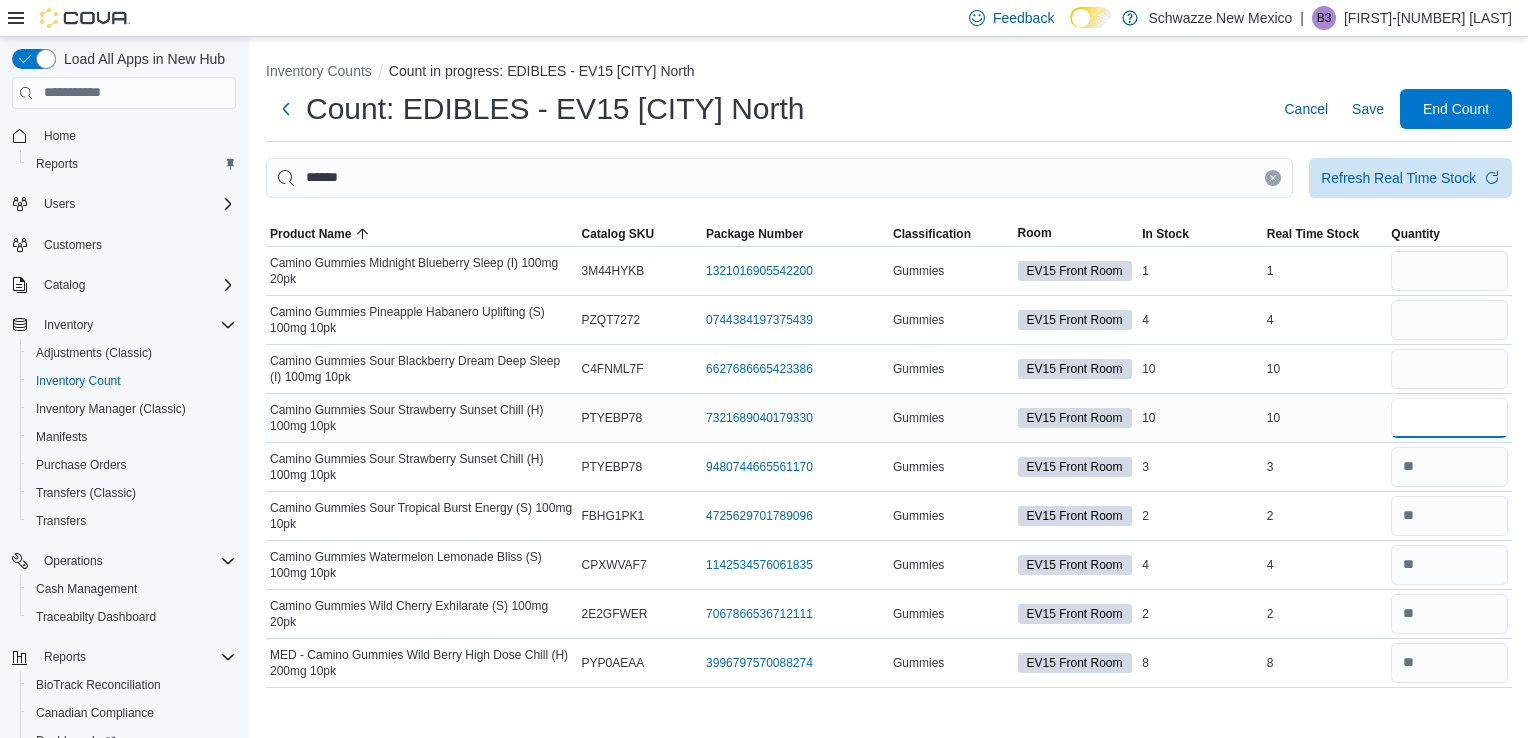 click at bounding box center (1449, 418) 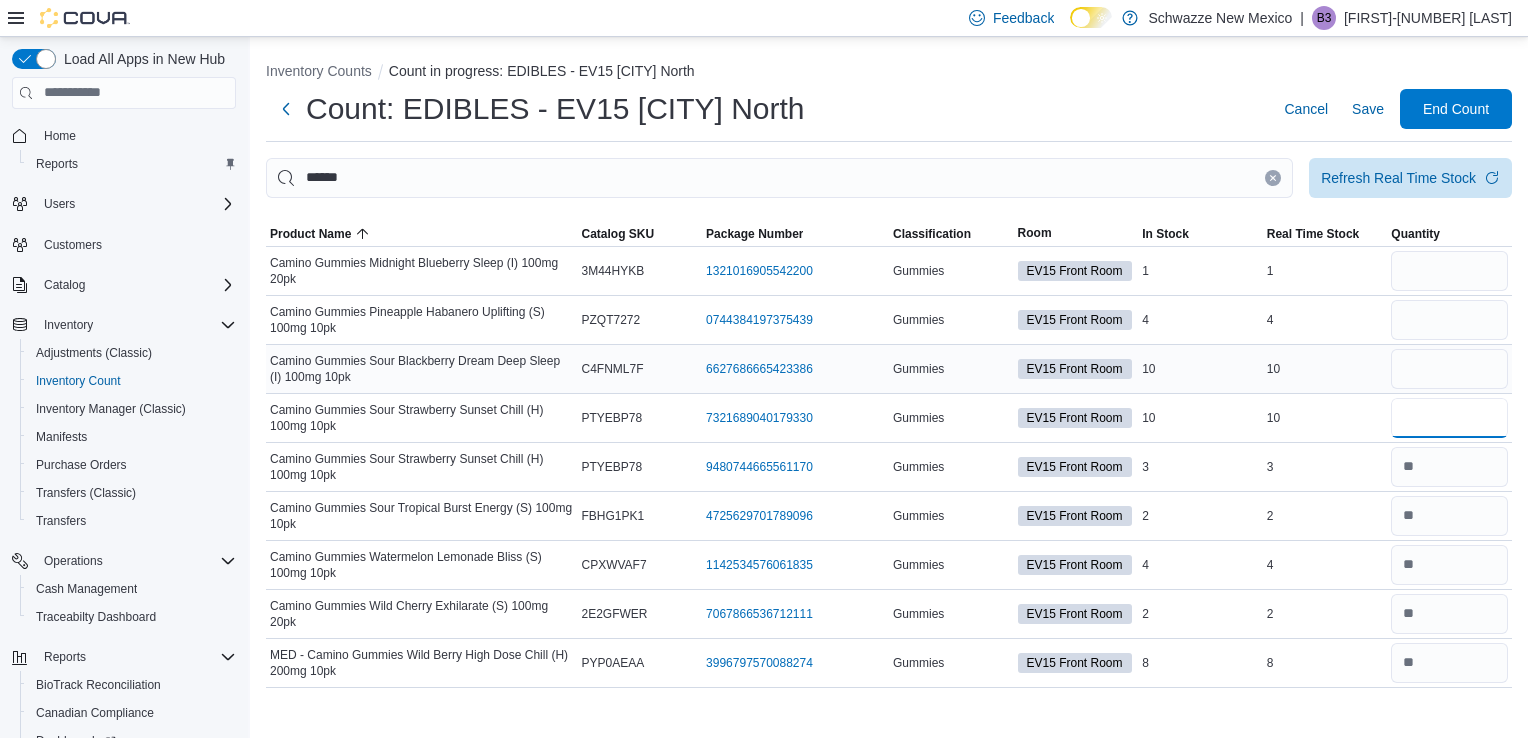 type on "**" 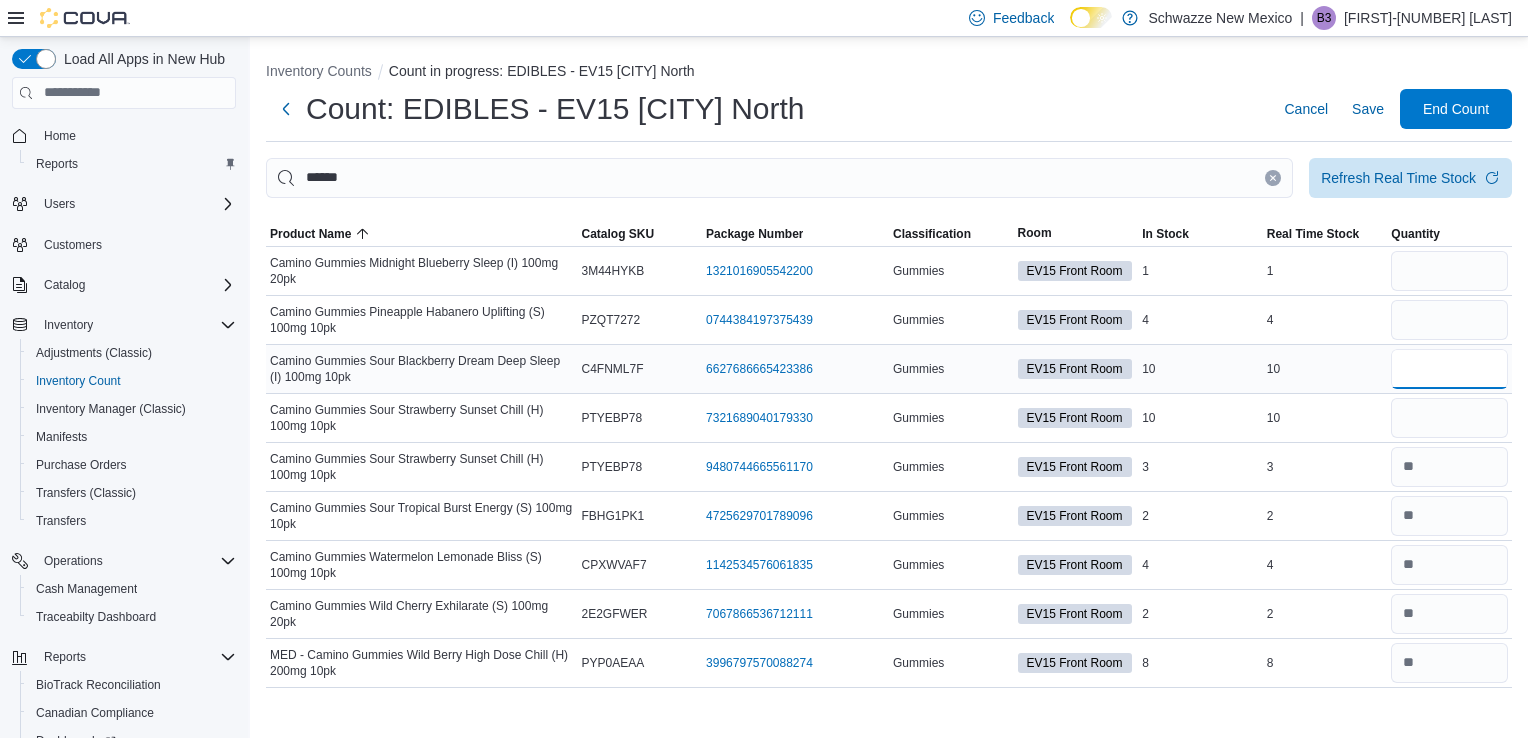 type 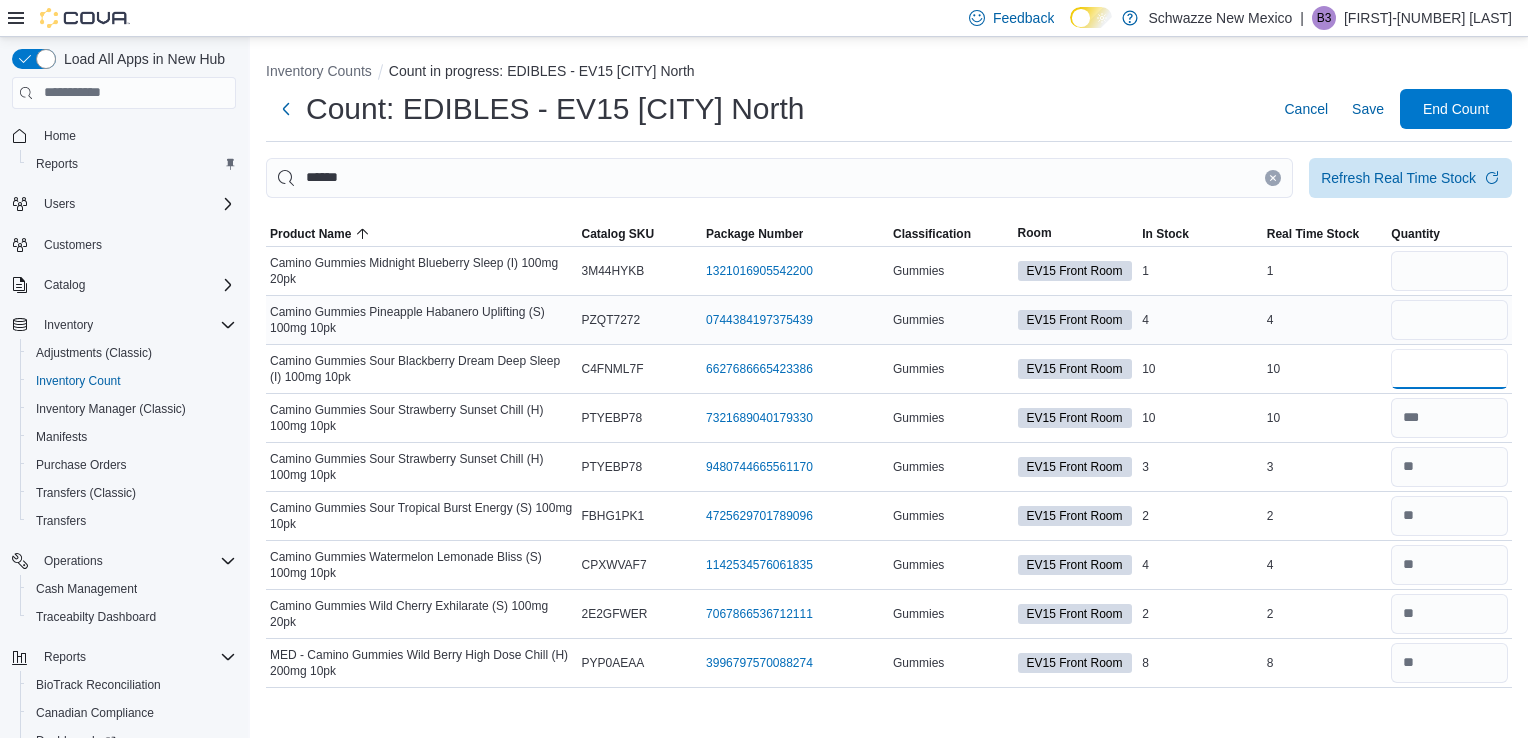 type on "**" 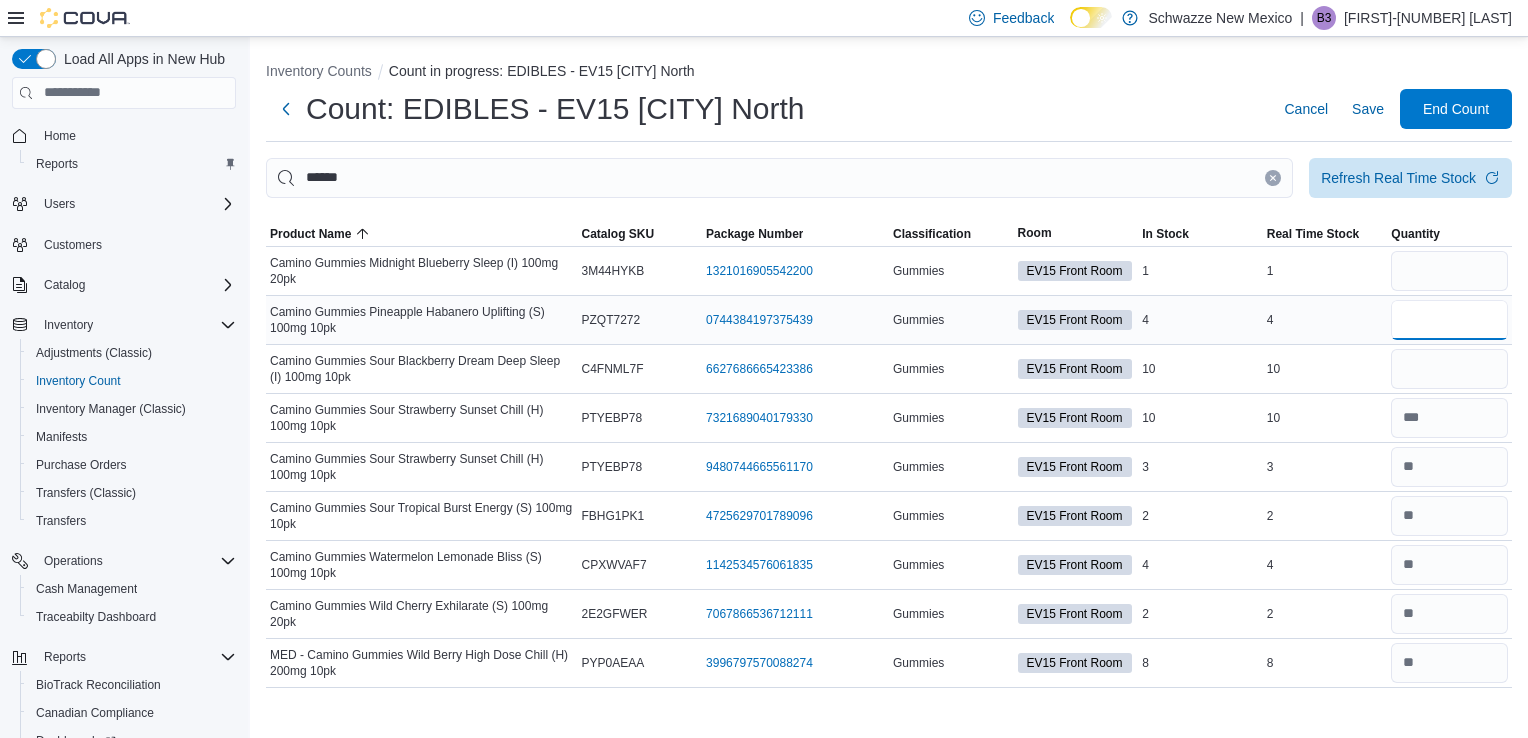 type 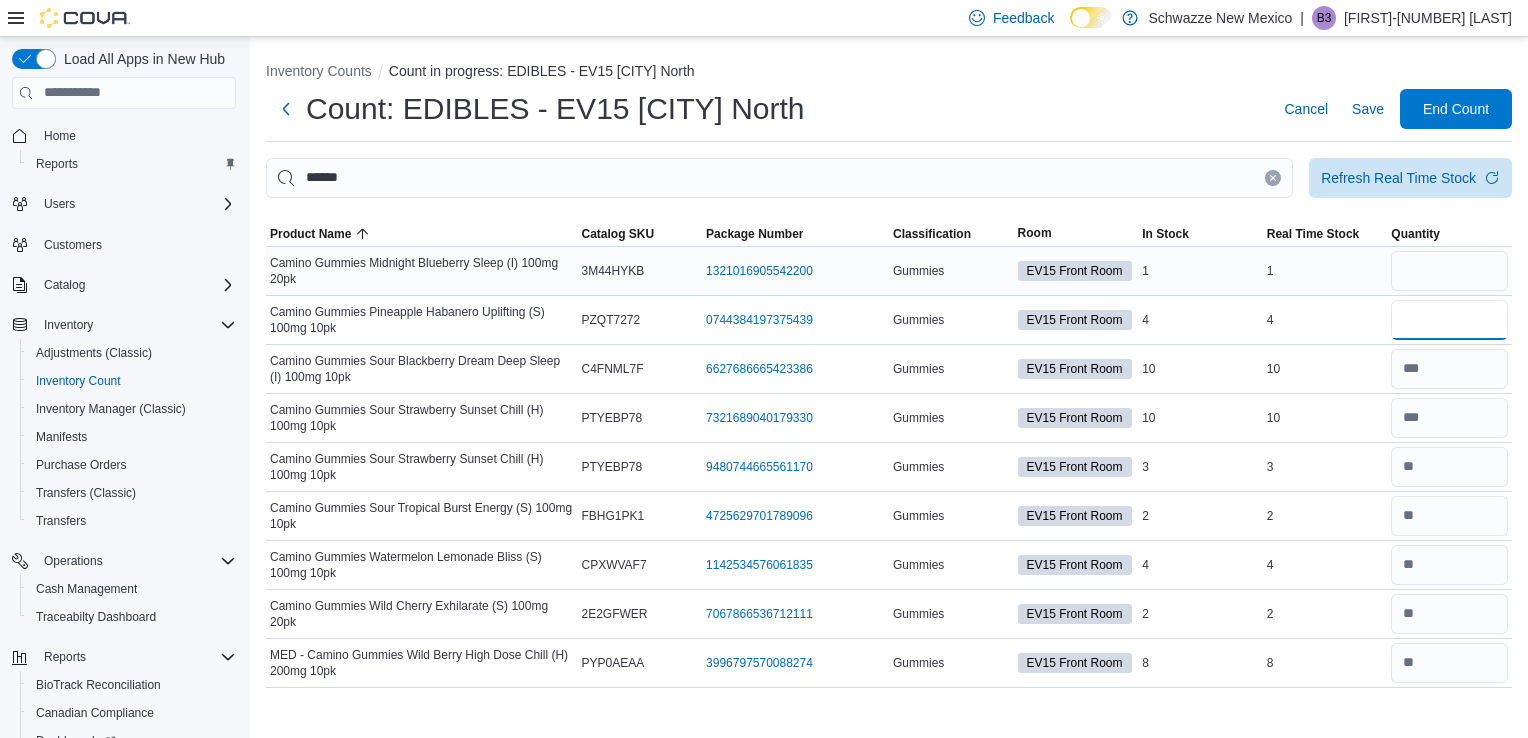 type on "*" 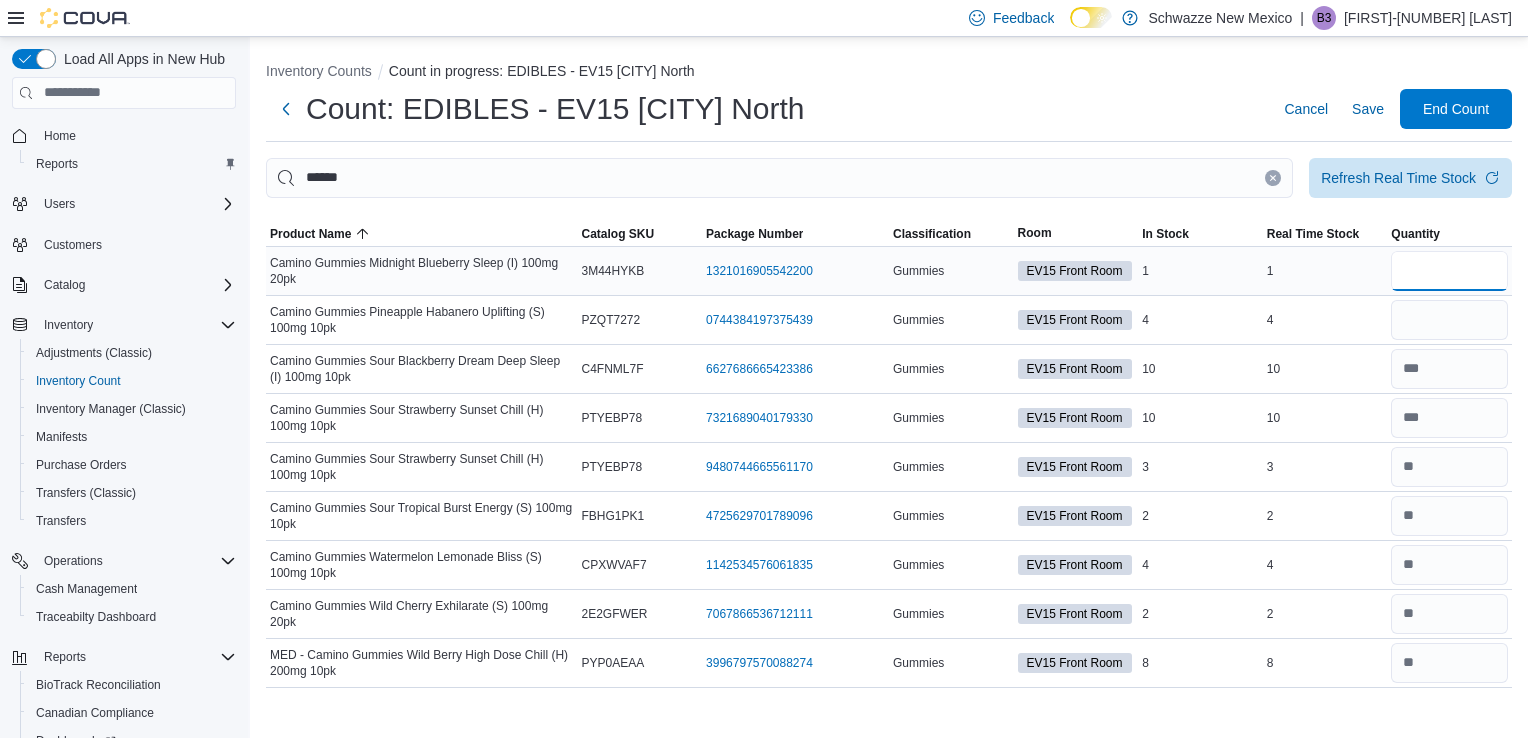 type 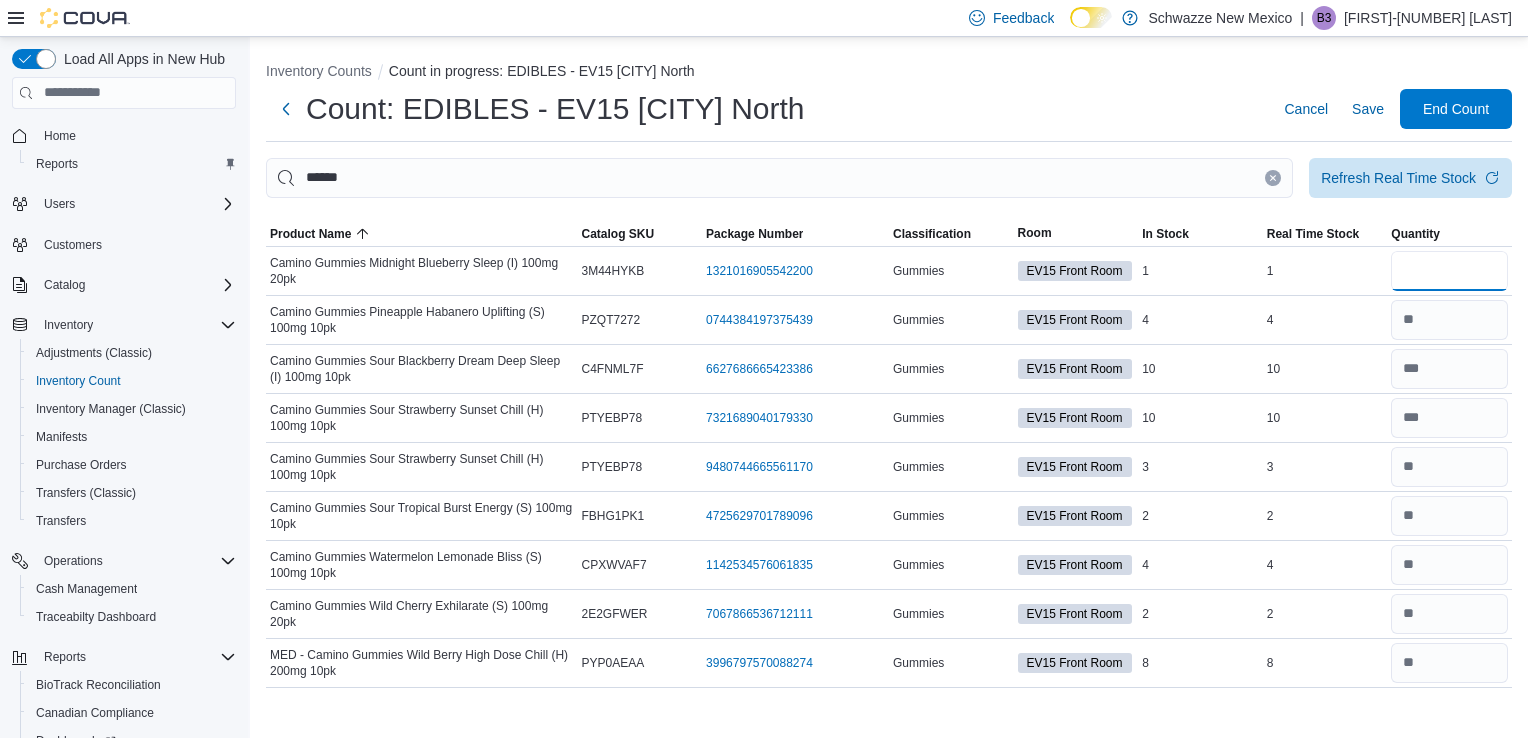type on "*" 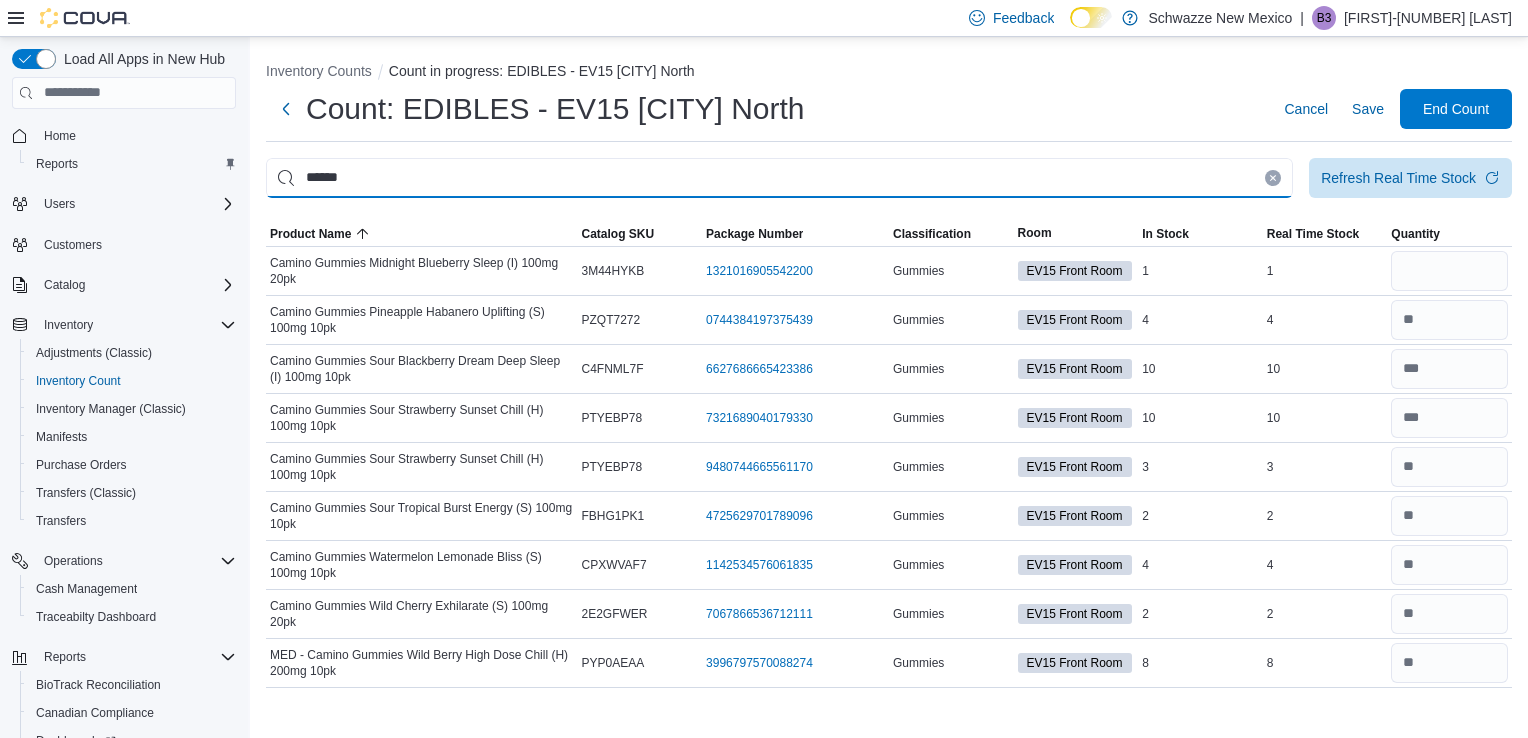 type 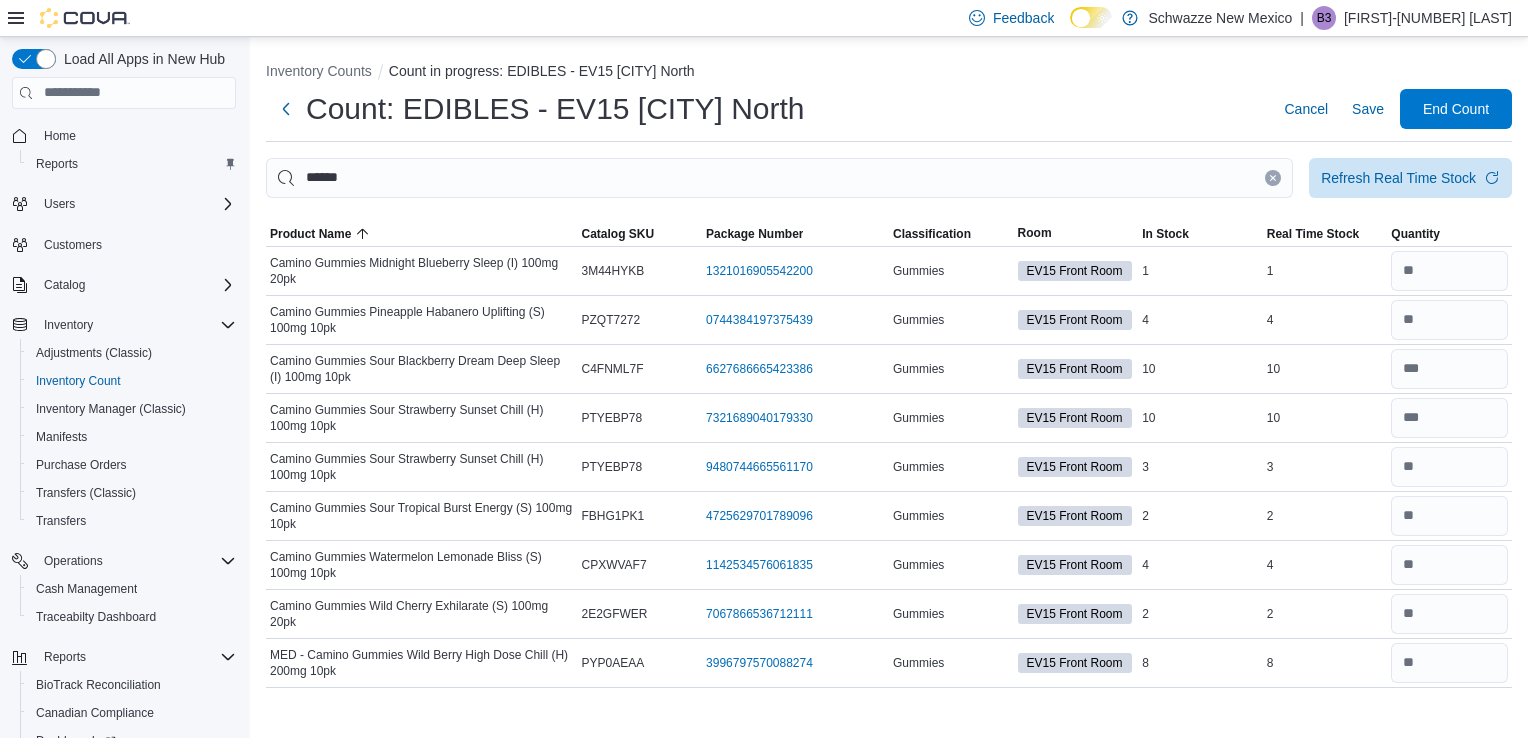 click at bounding box center (1273, 178) 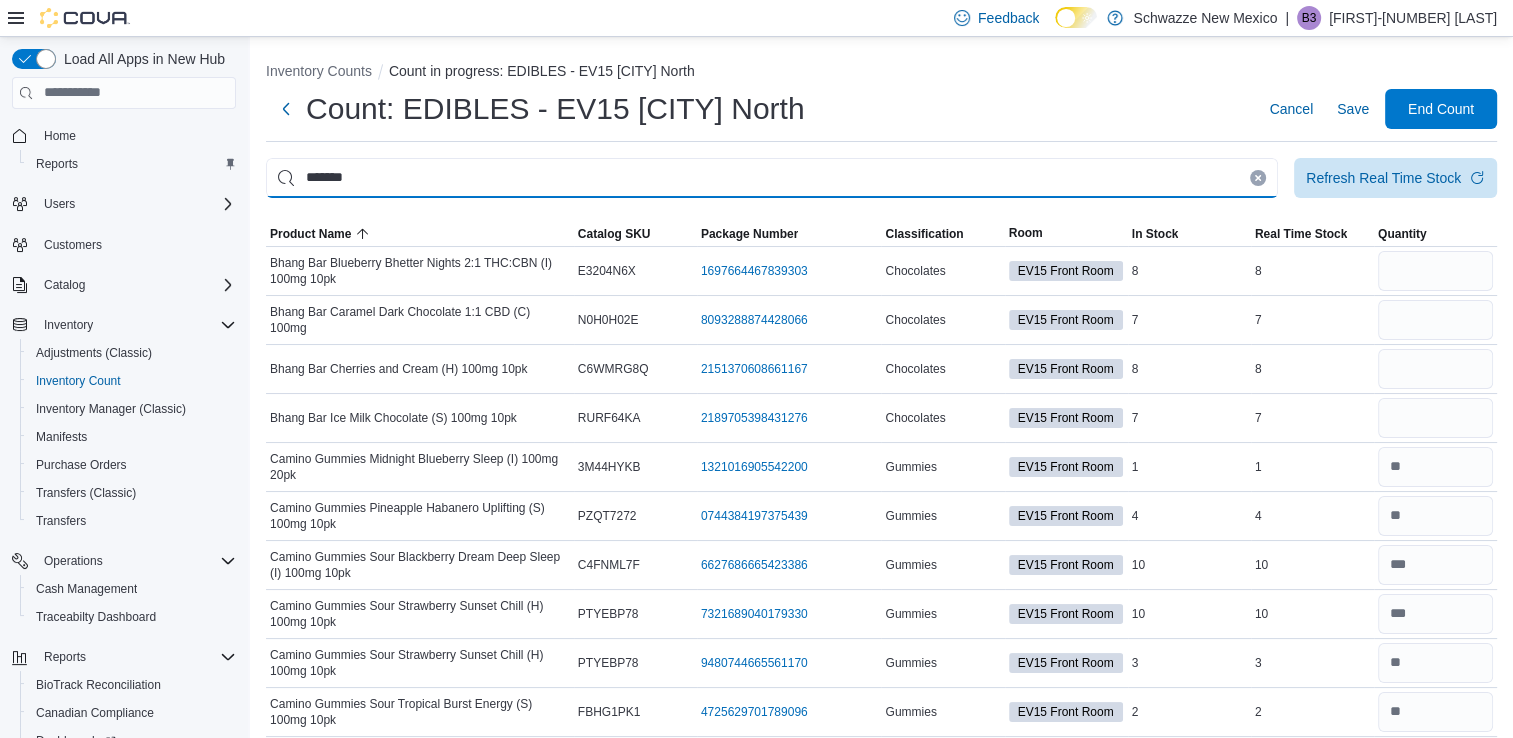 type on "*******" 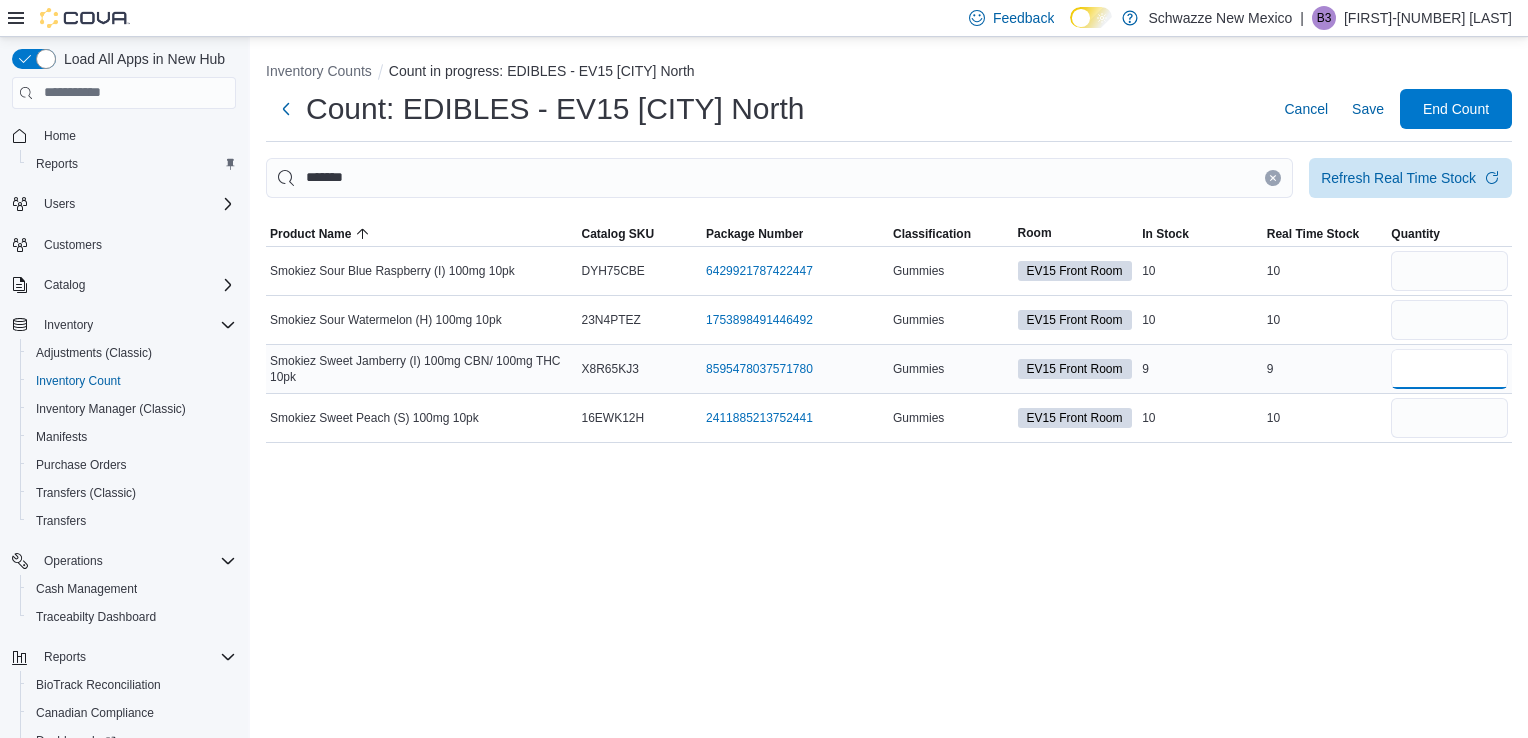 click at bounding box center [1449, 369] 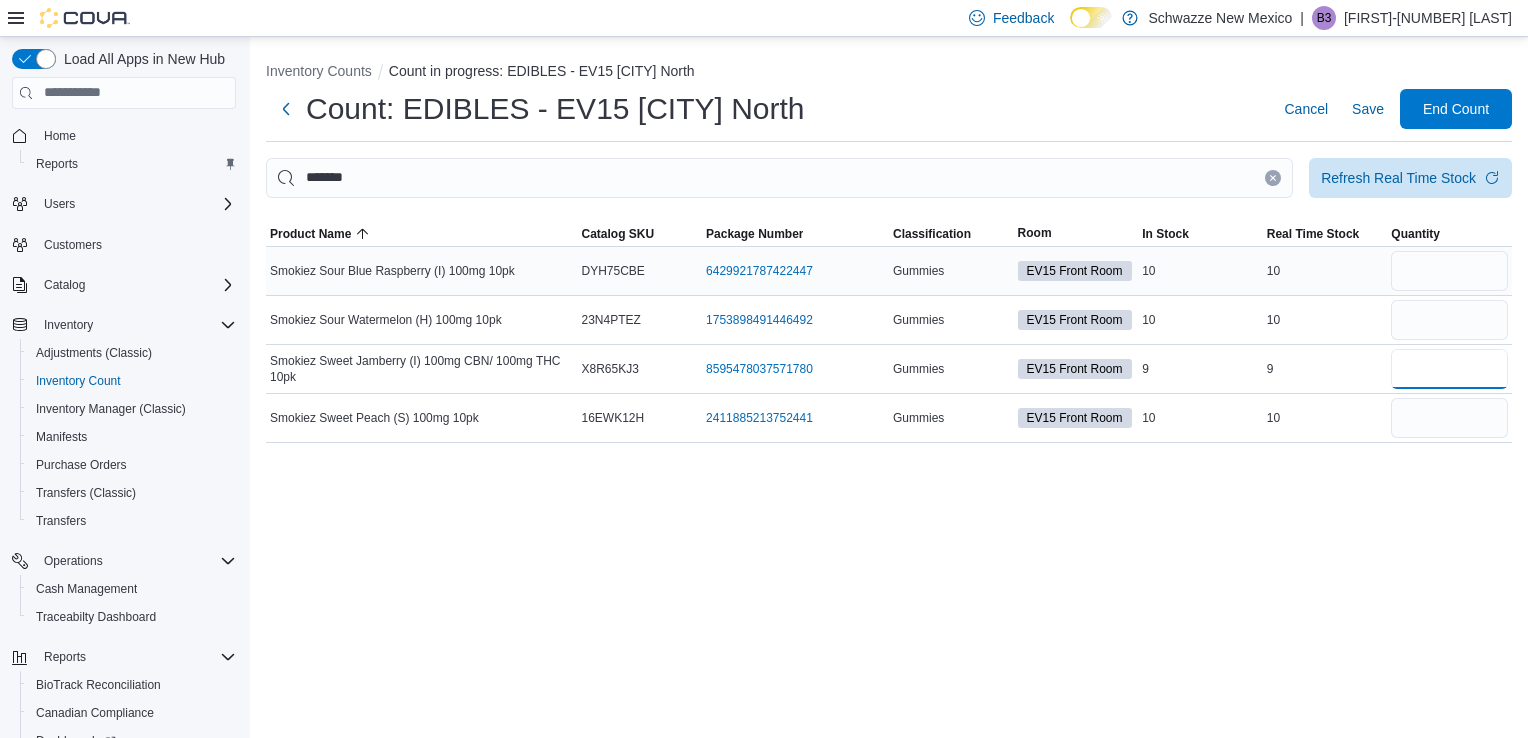 type on "*" 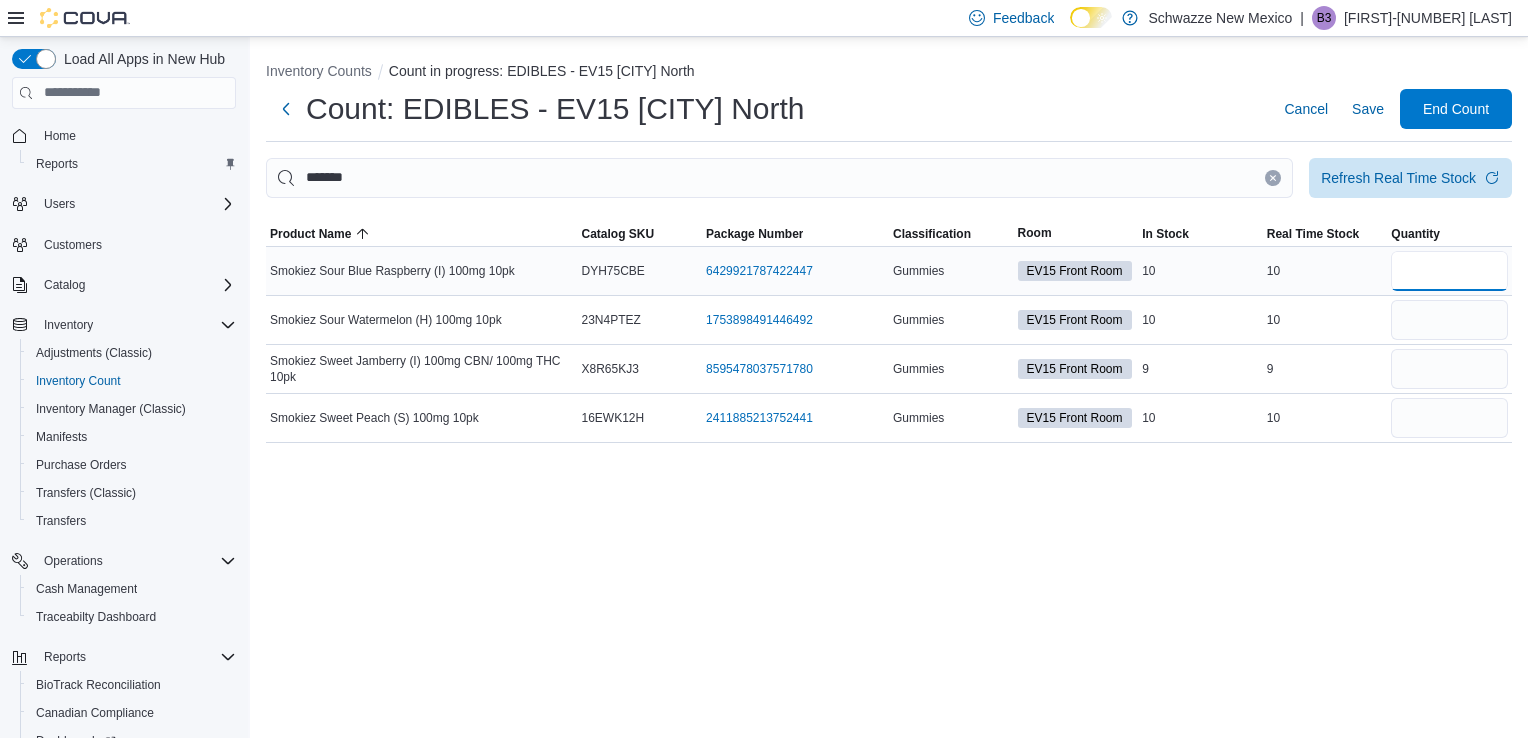 type 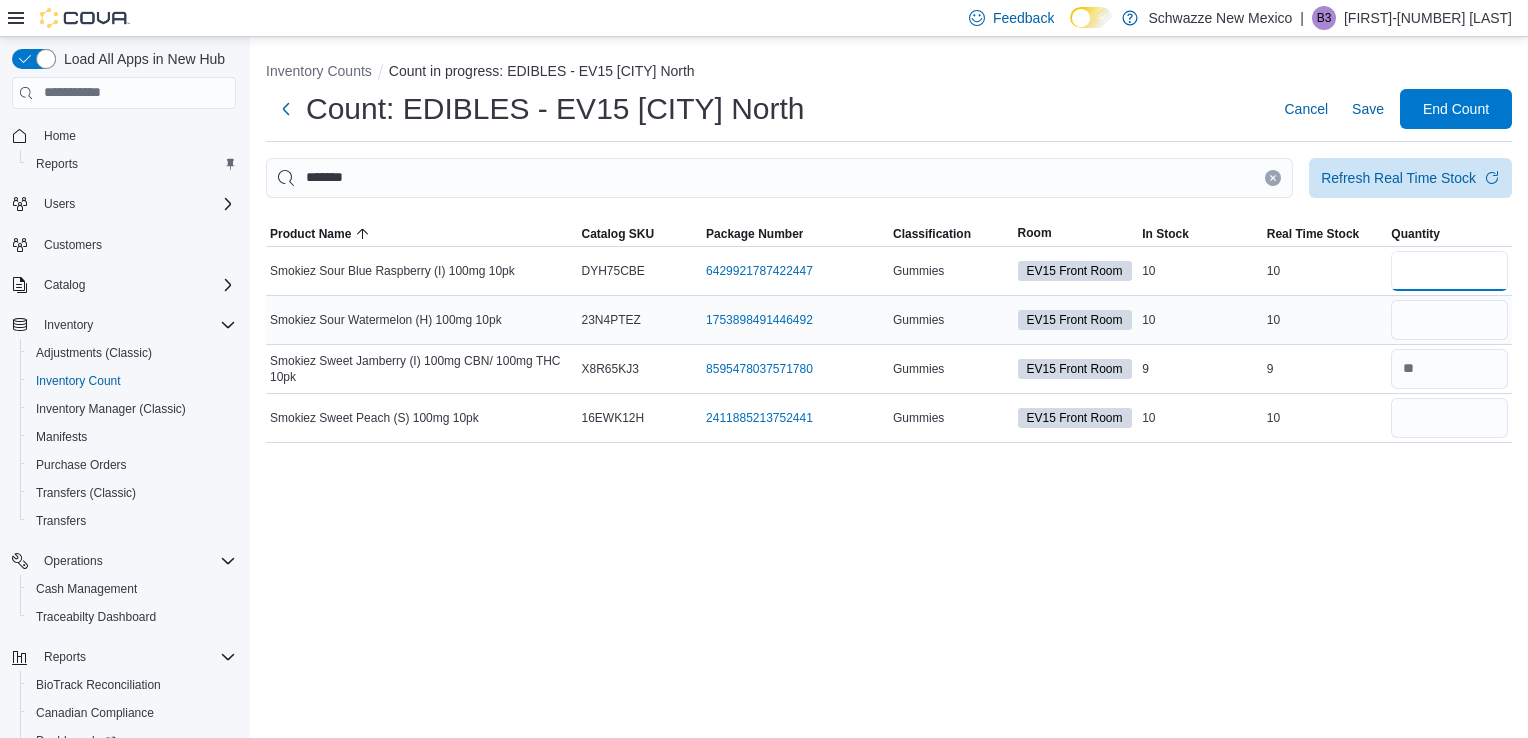type on "**" 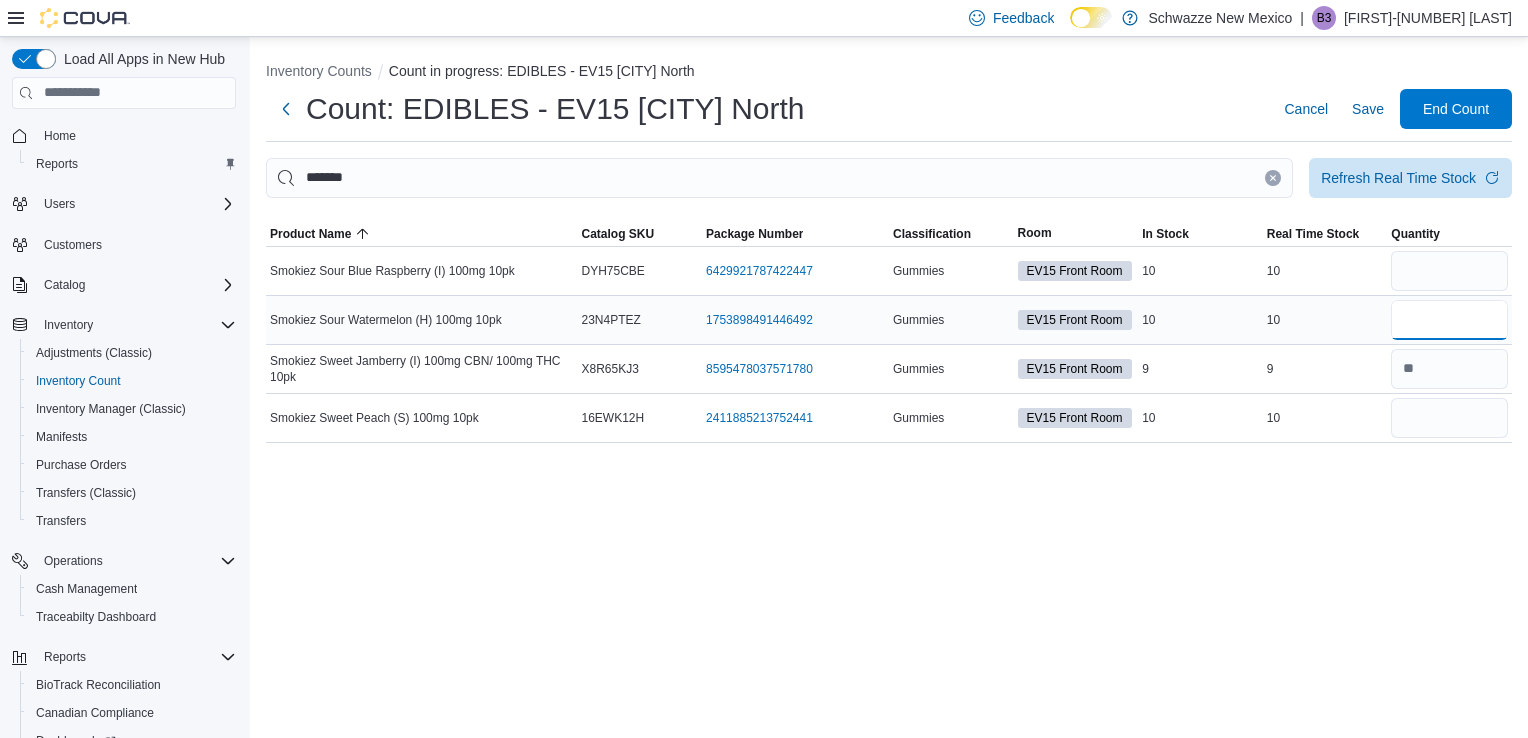 type 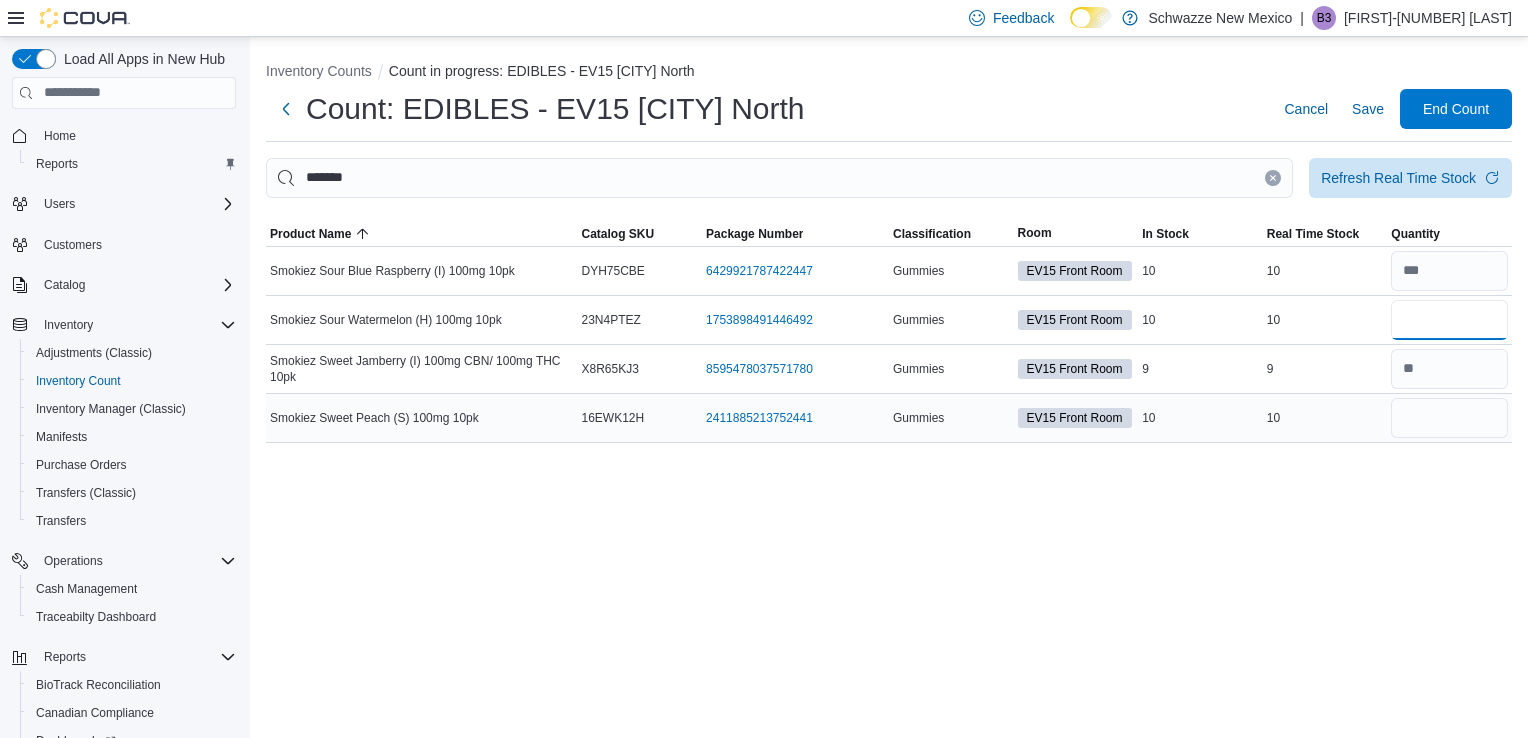 type on "**" 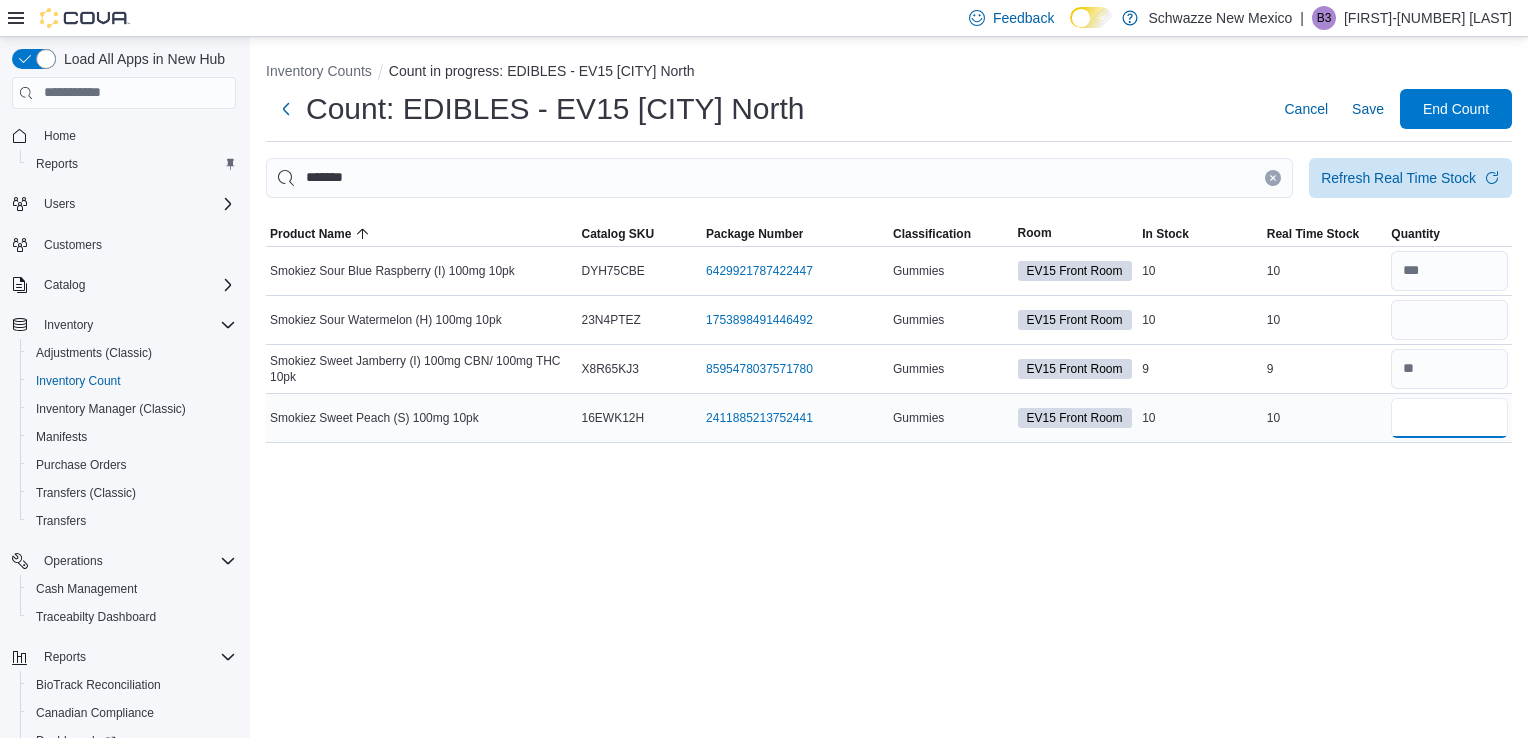 type 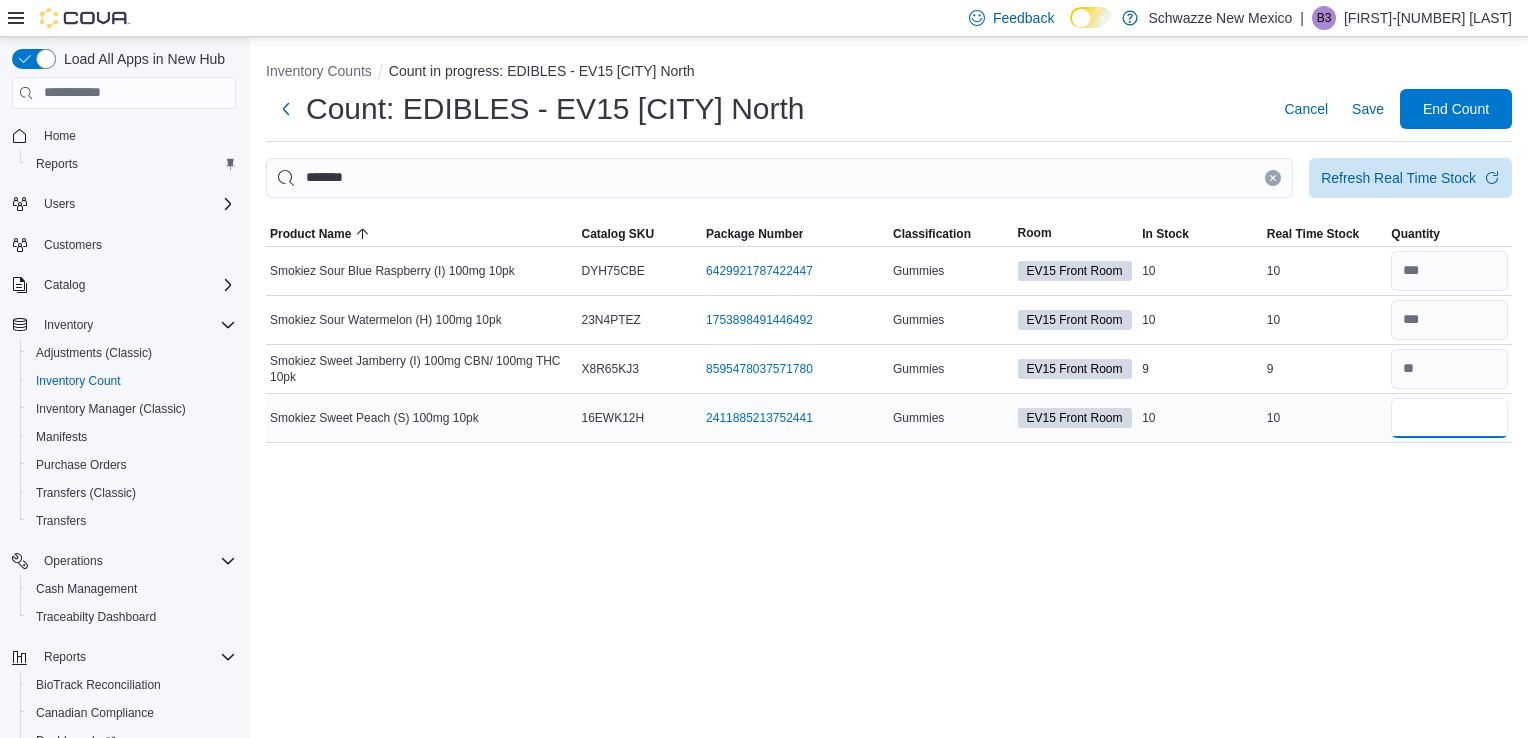 click at bounding box center [1449, 418] 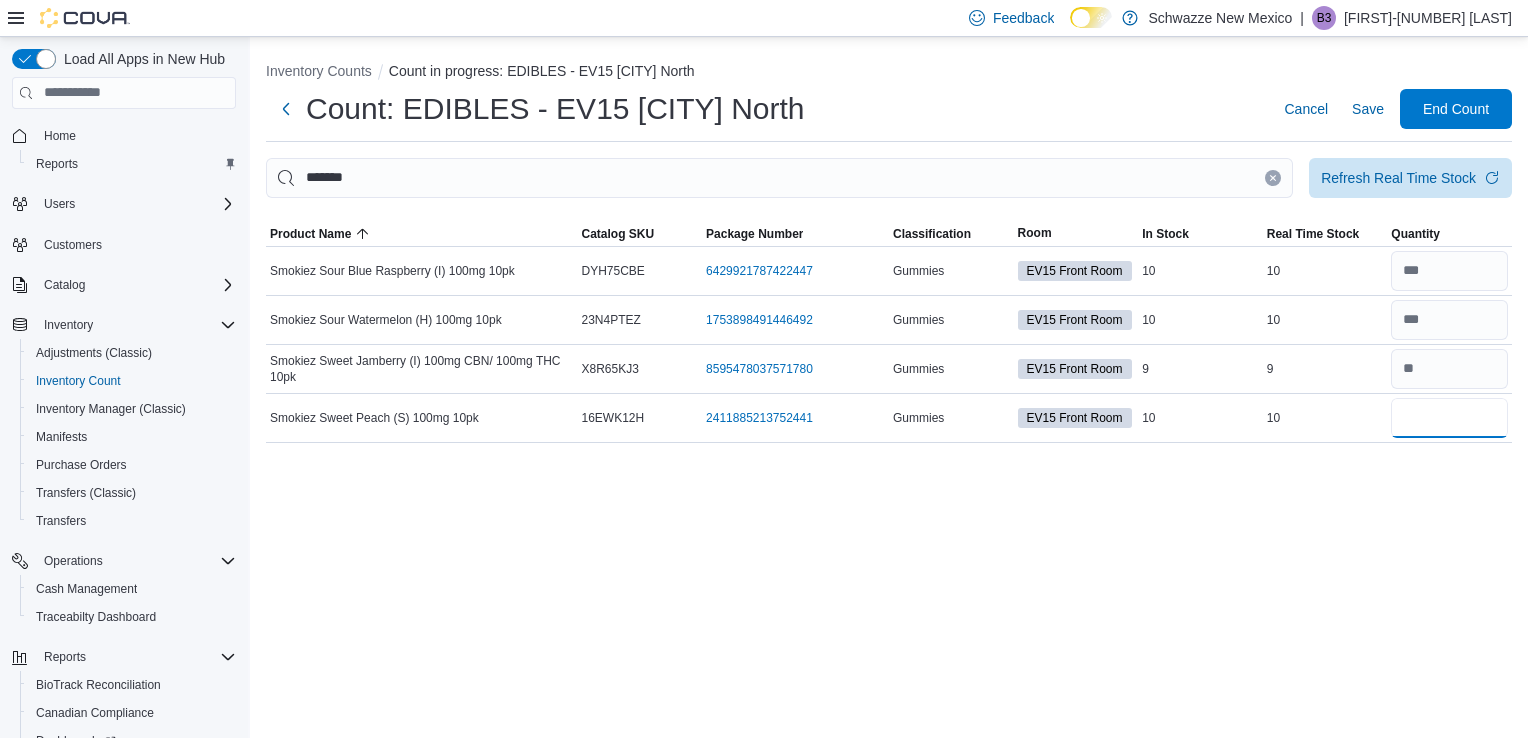 type on "**" 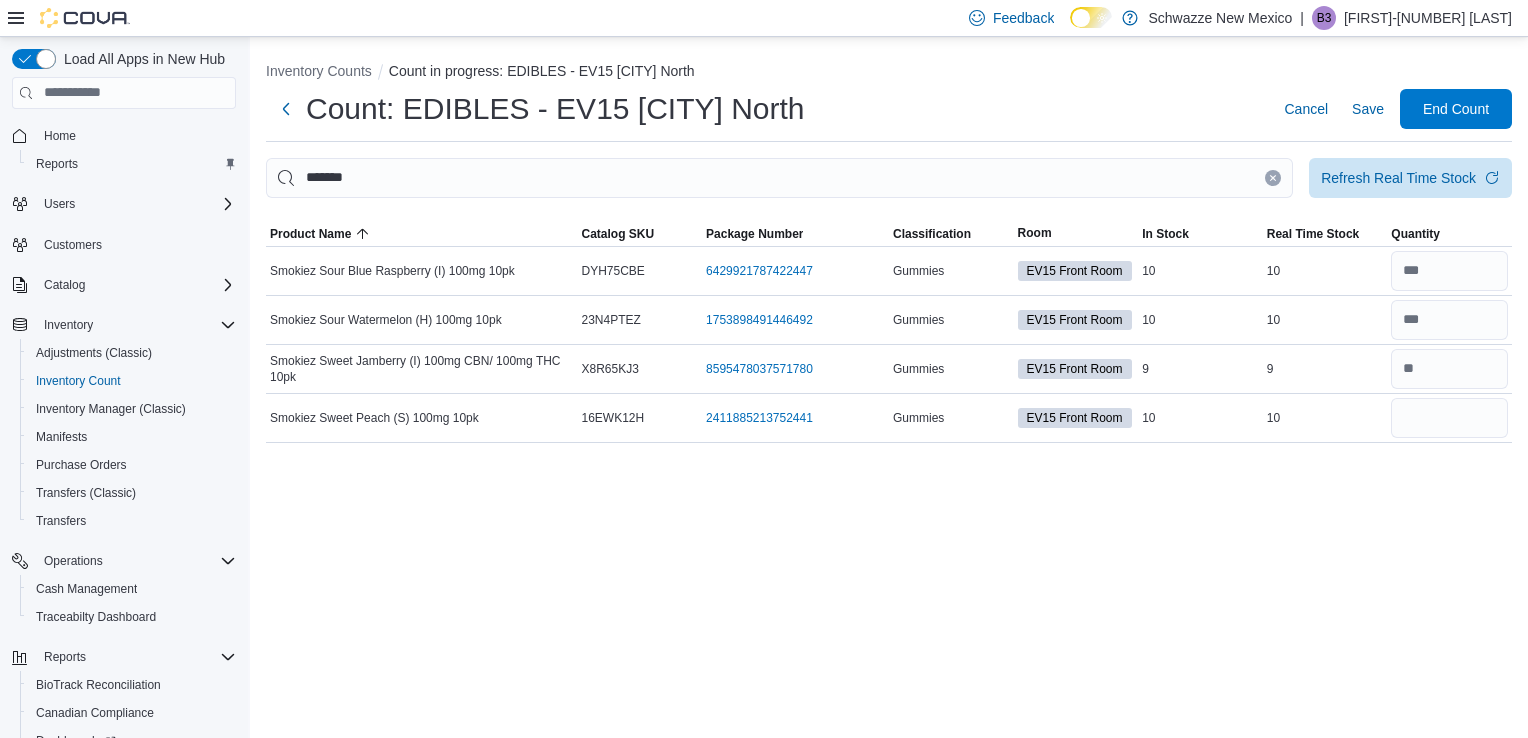 type 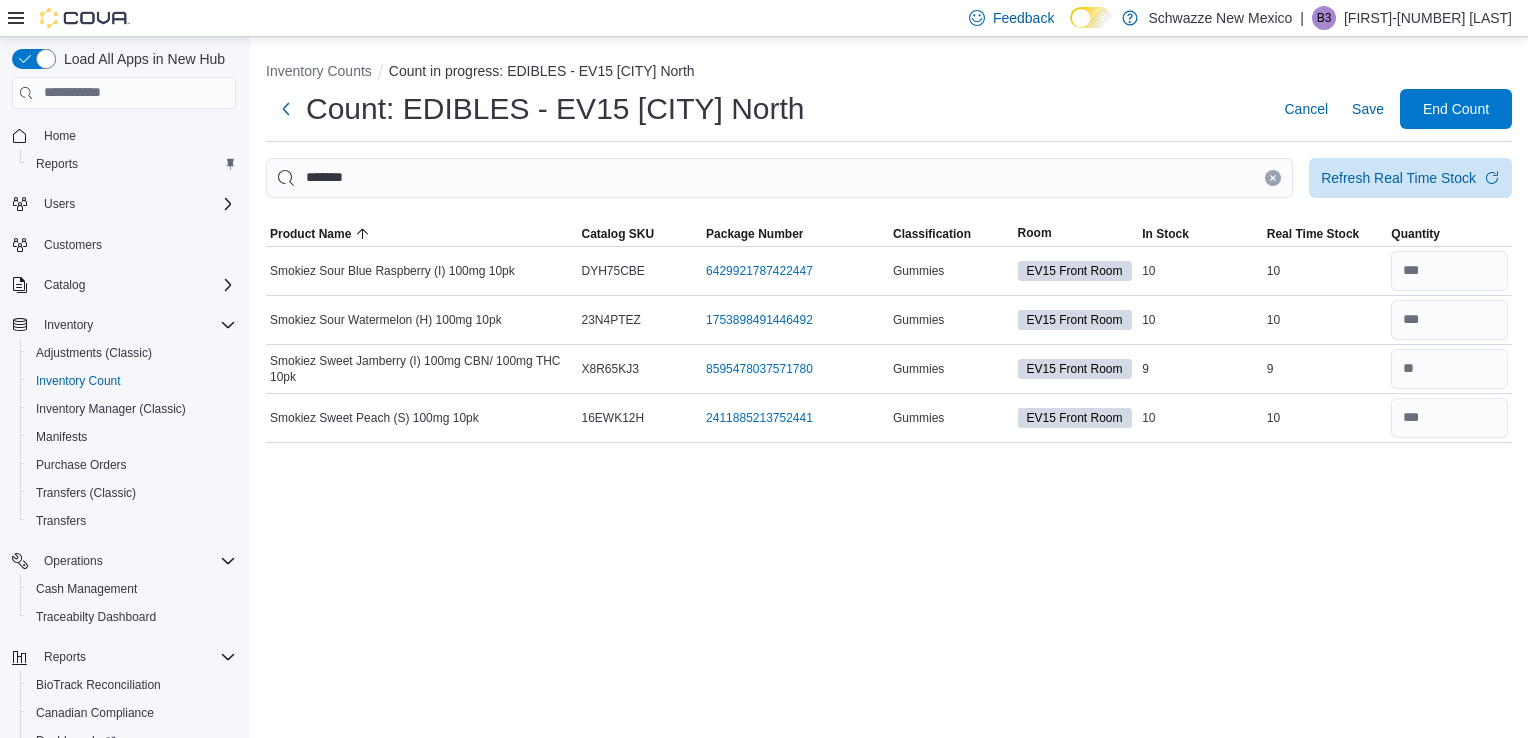 click 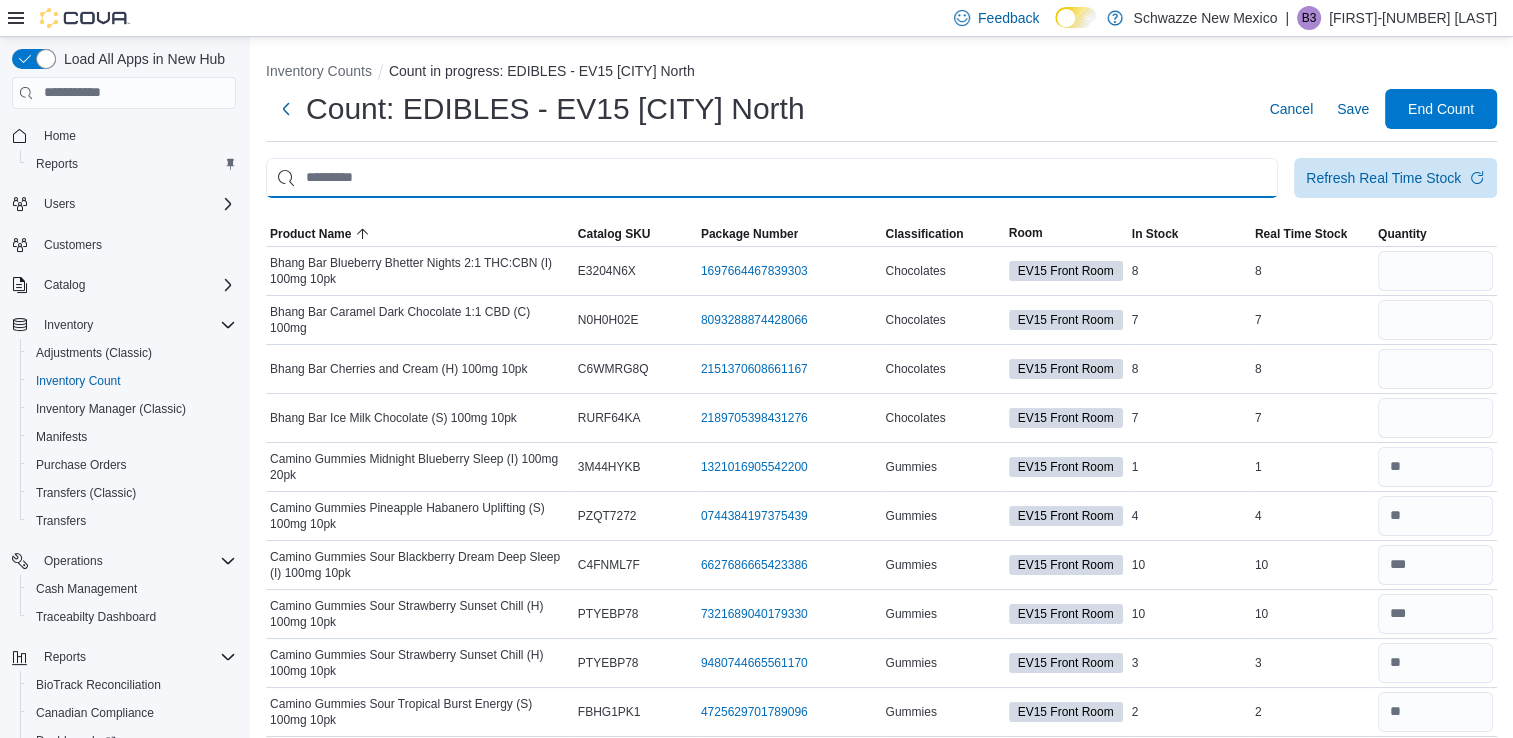 click at bounding box center [772, 178] 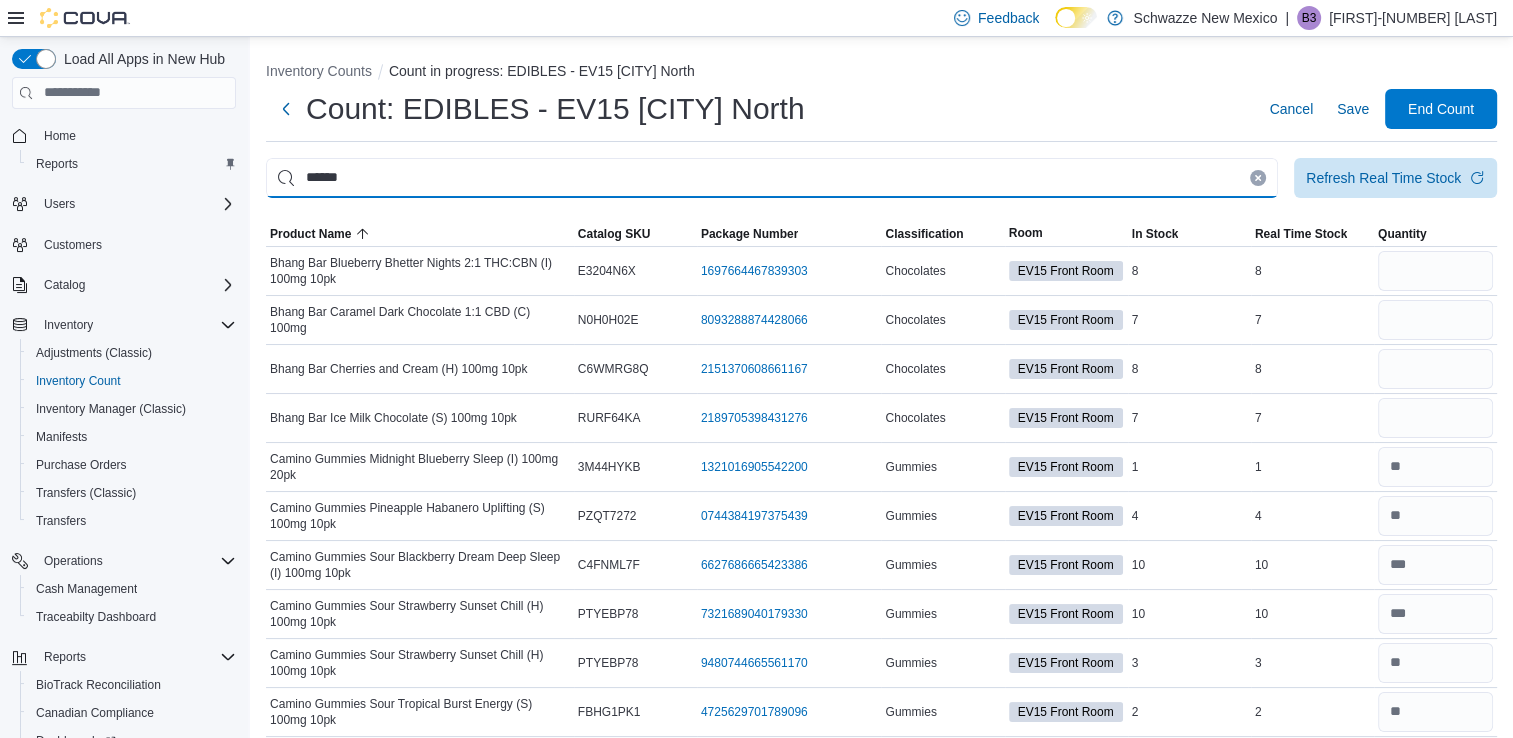 type on "******" 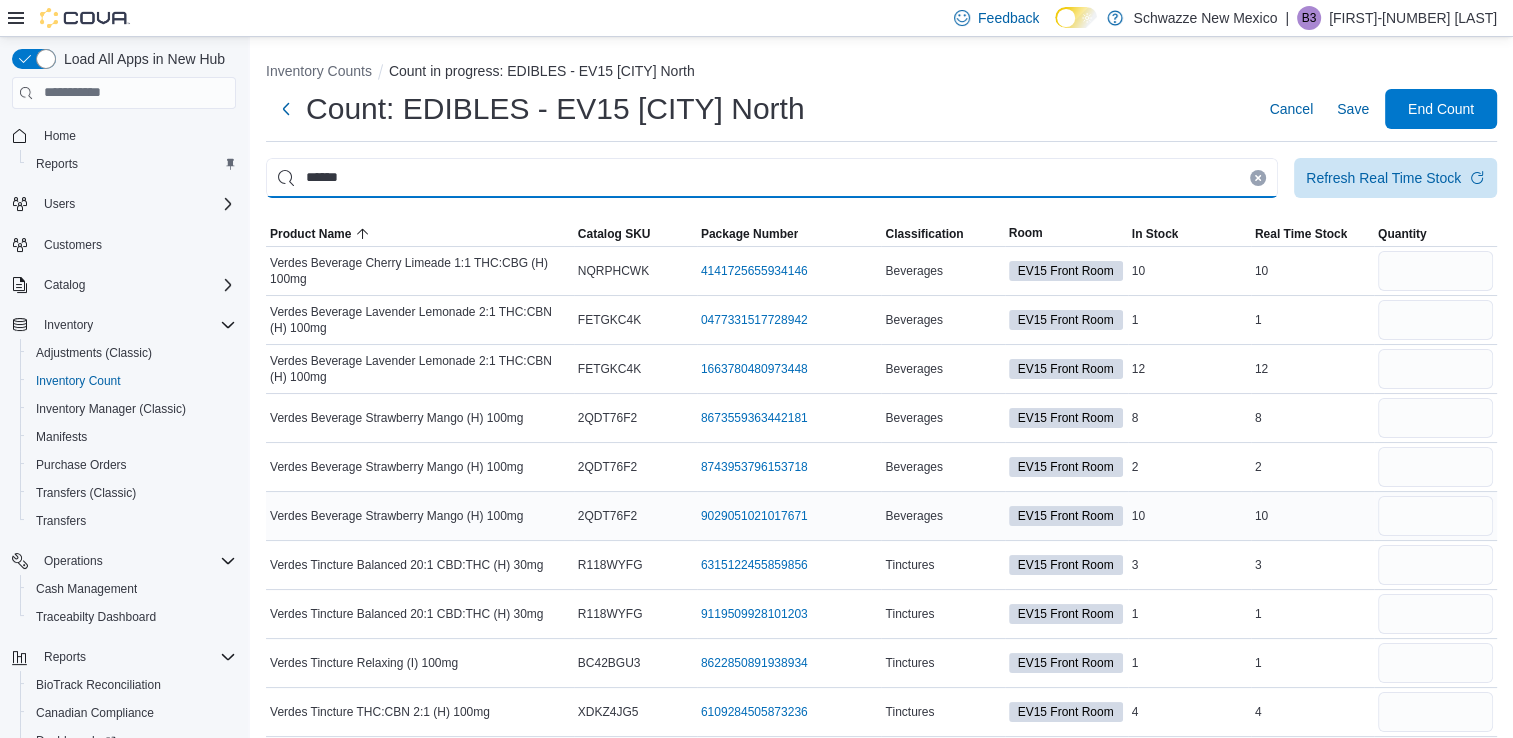 scroll, scrollTop: 12, scrollLeft: 0, axis: vertical 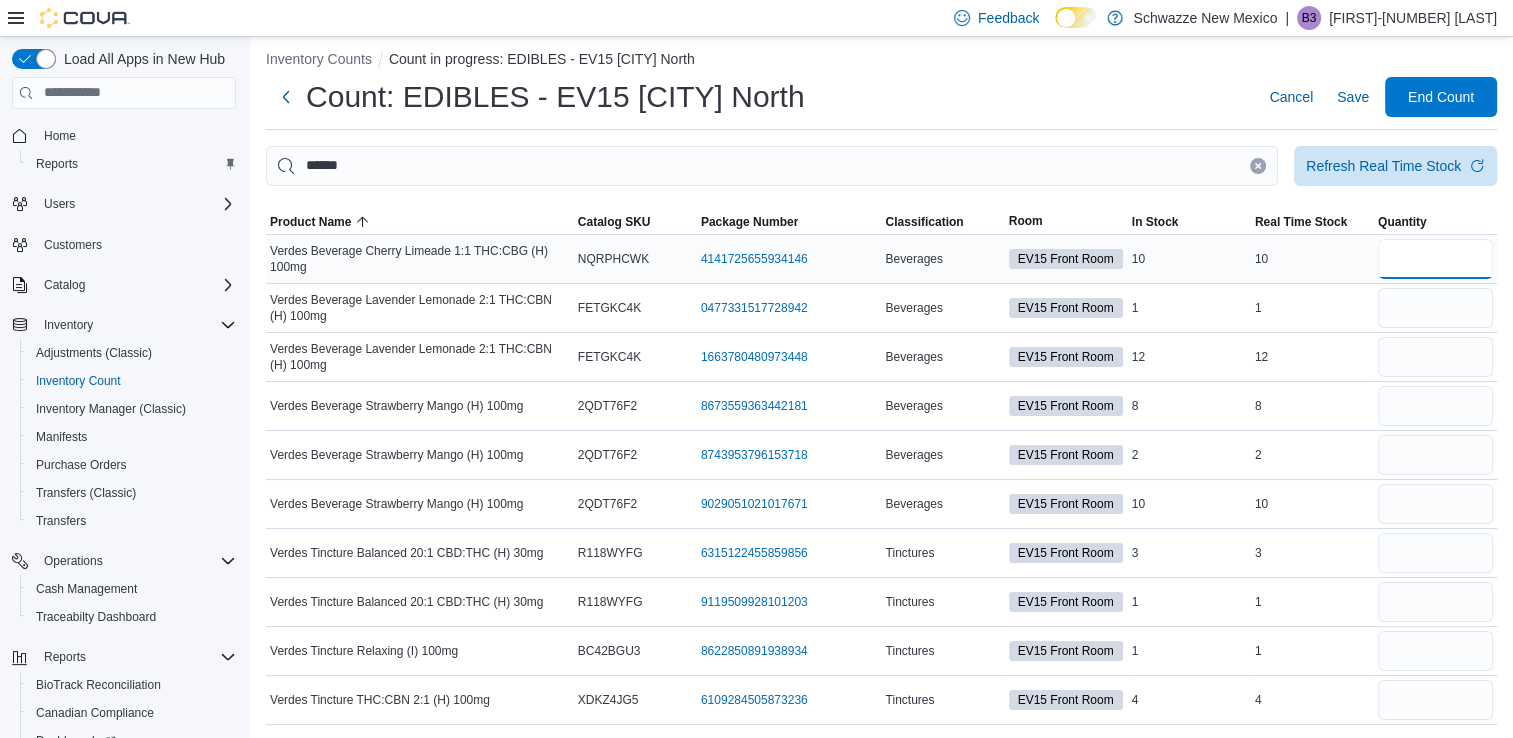 click at bounding box center (1435, 259) 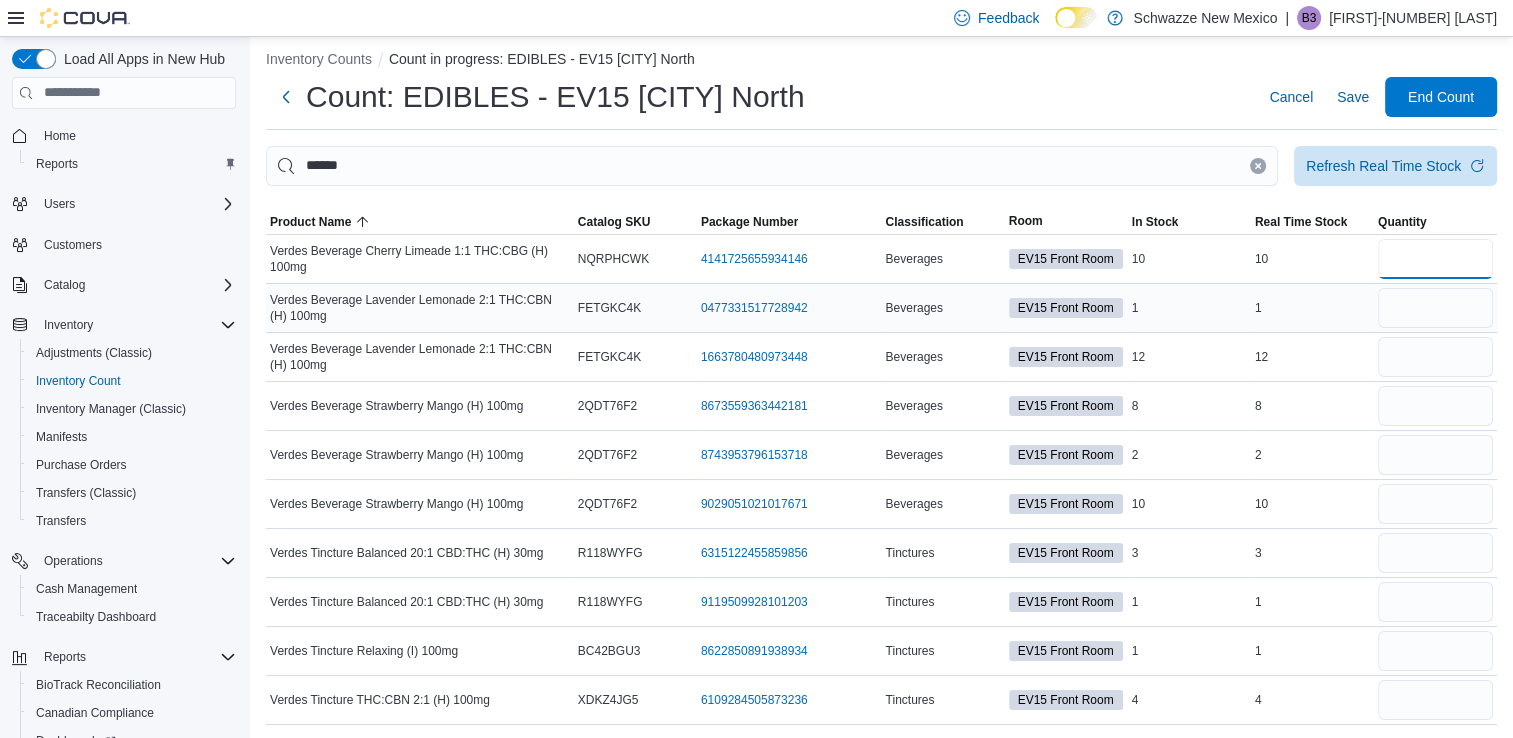 type on "**" 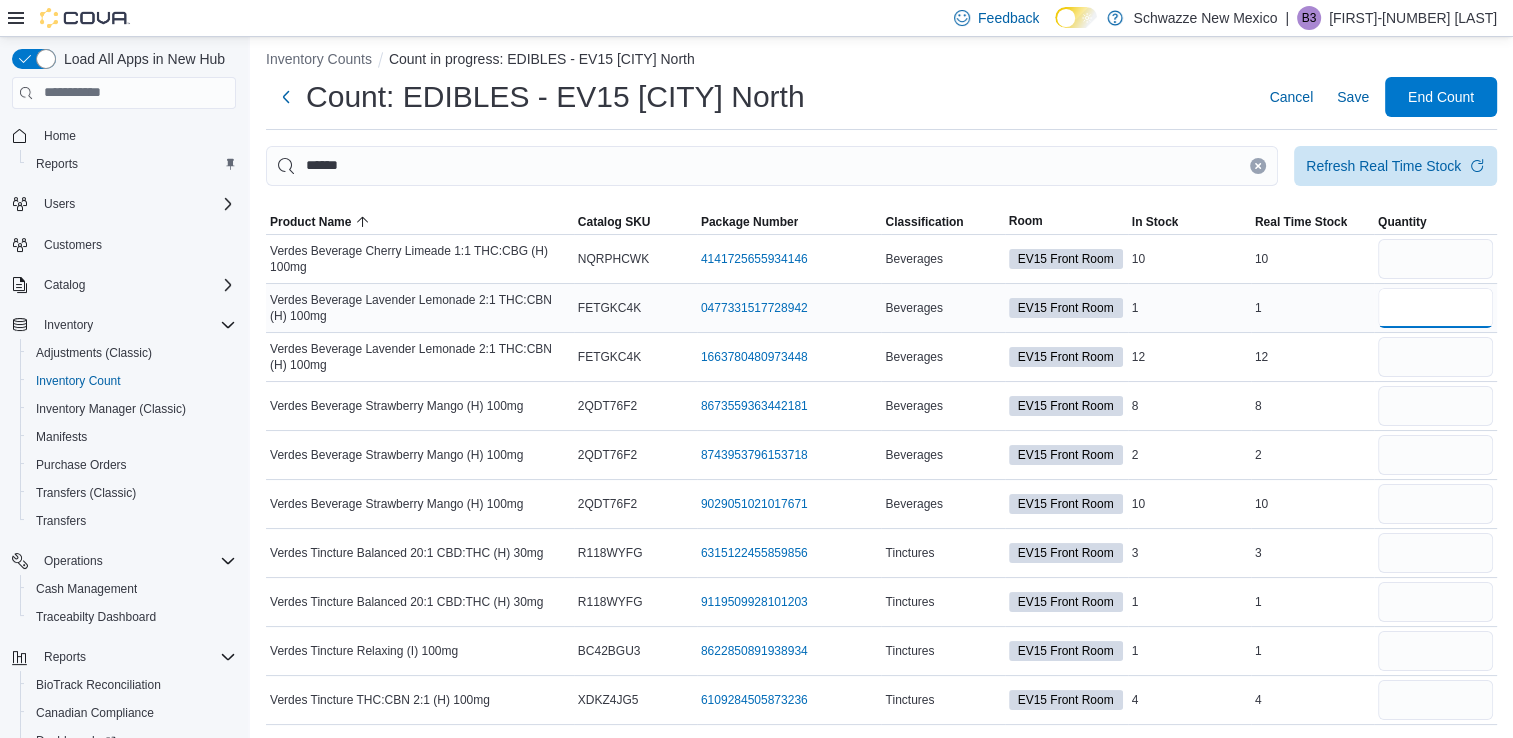 type 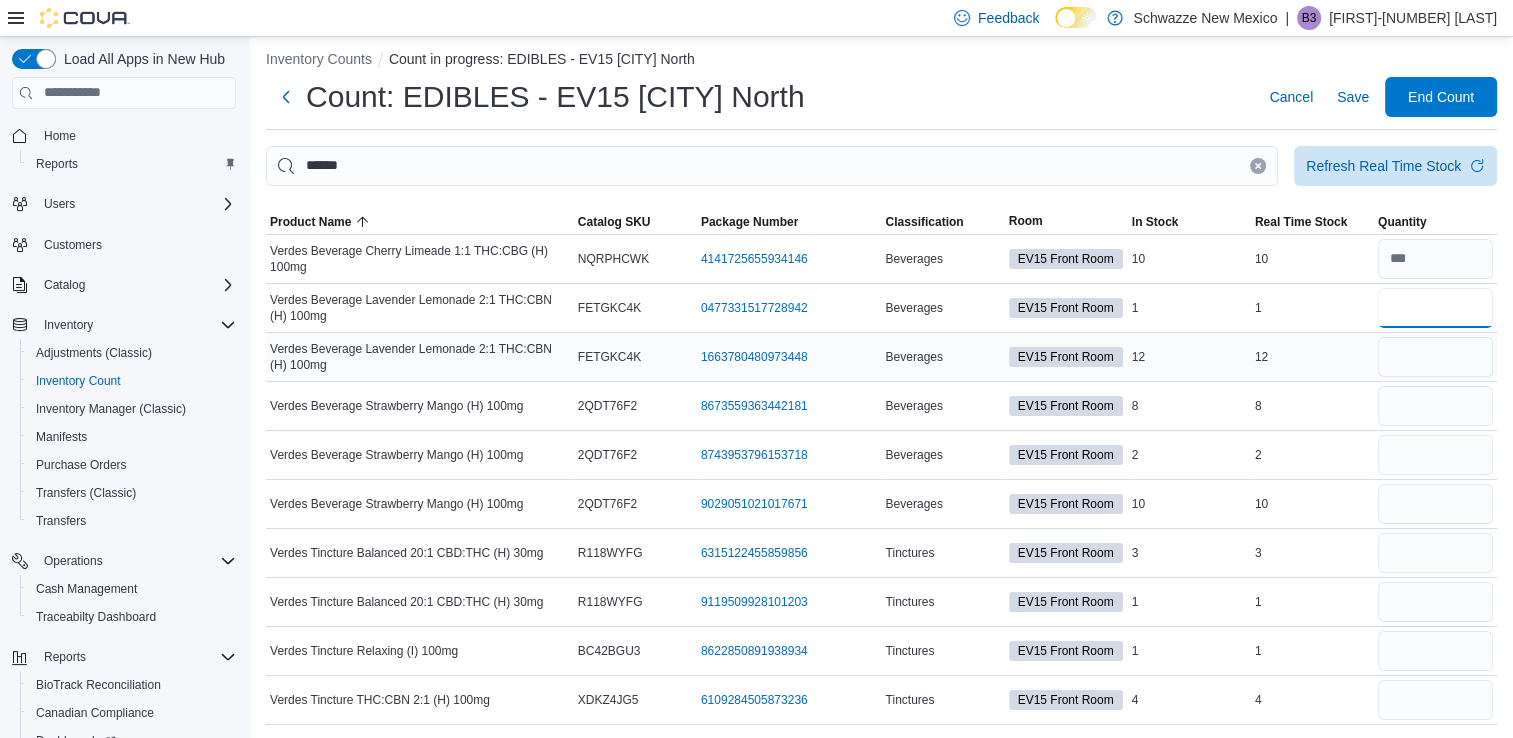 type on "*" 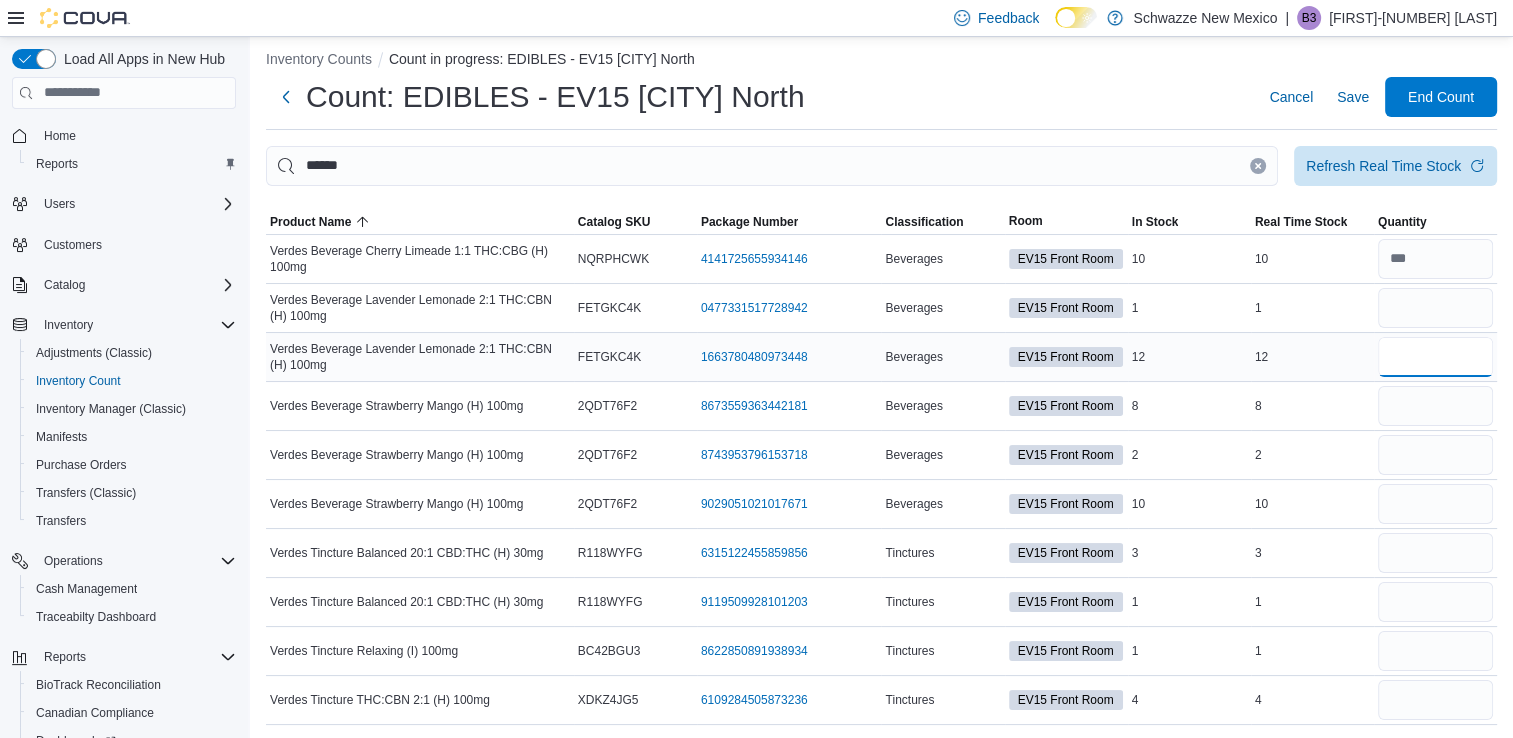 type 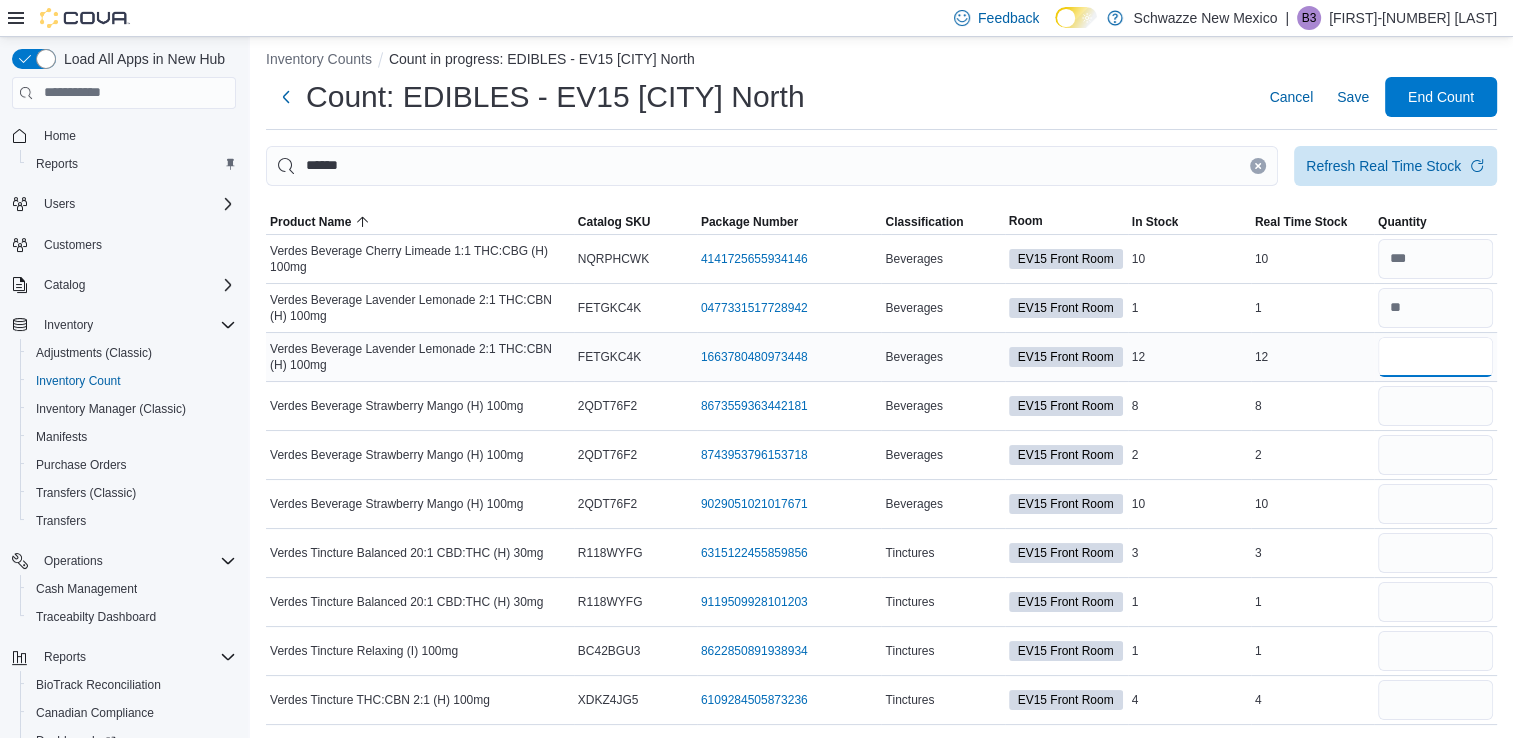 click at bounding box center (1435, 357) 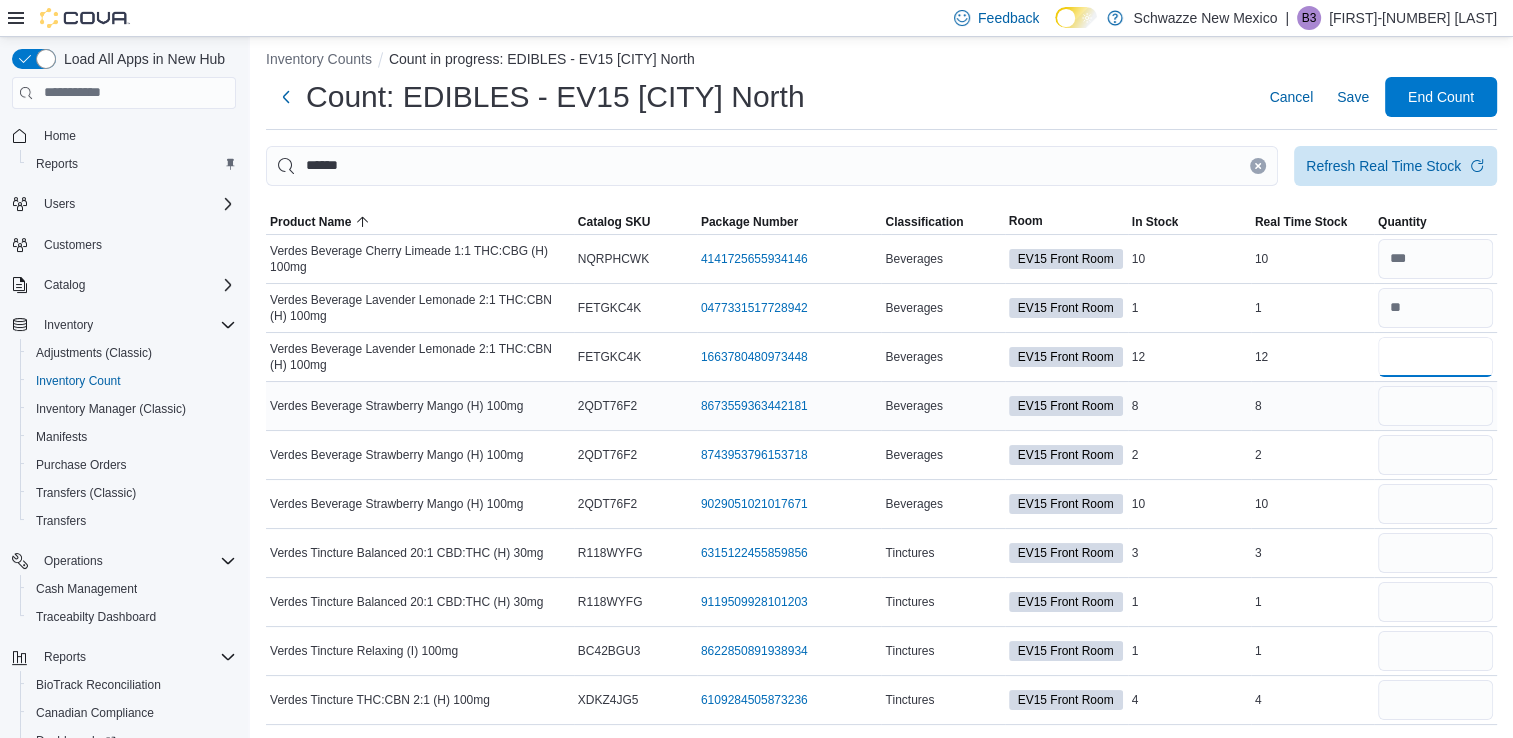 type on "**" 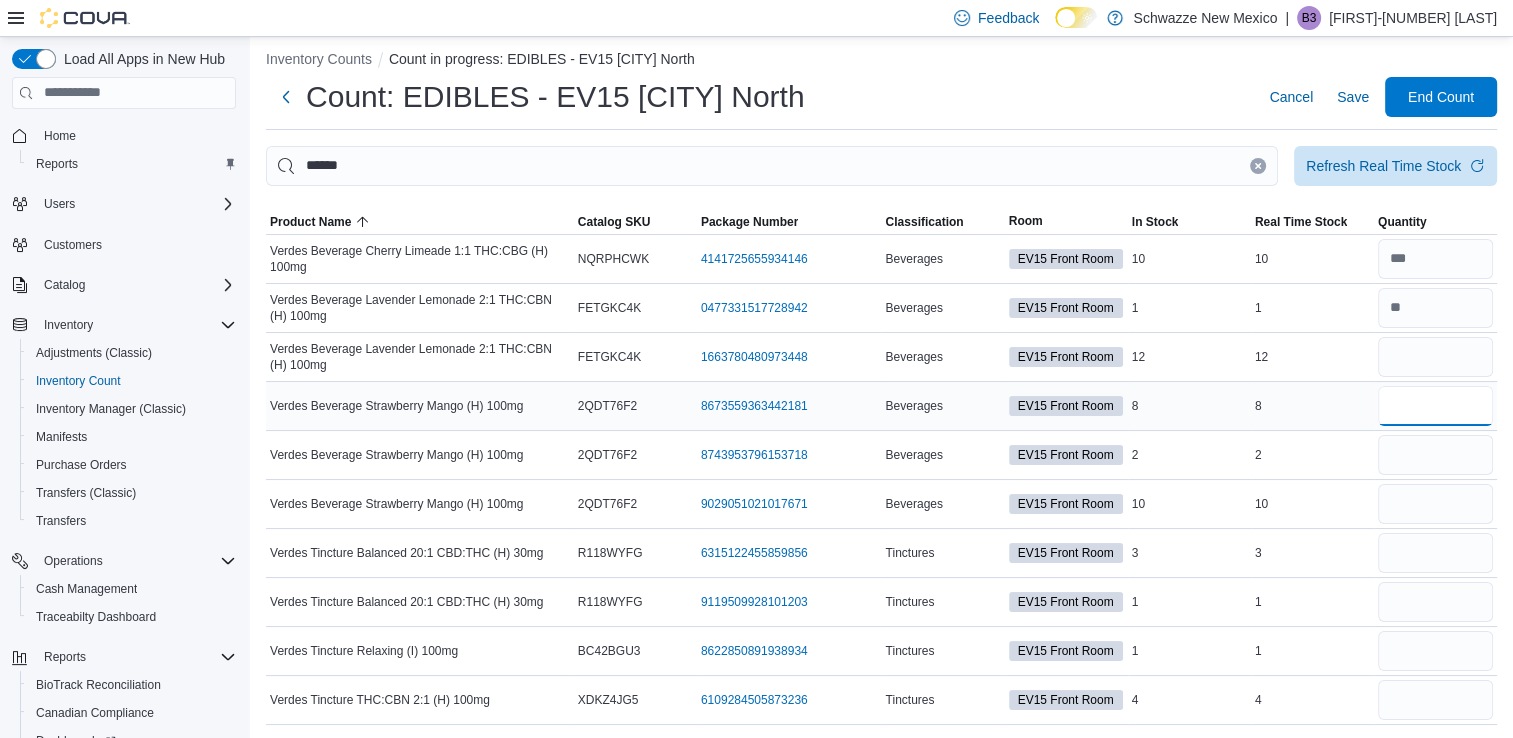 type 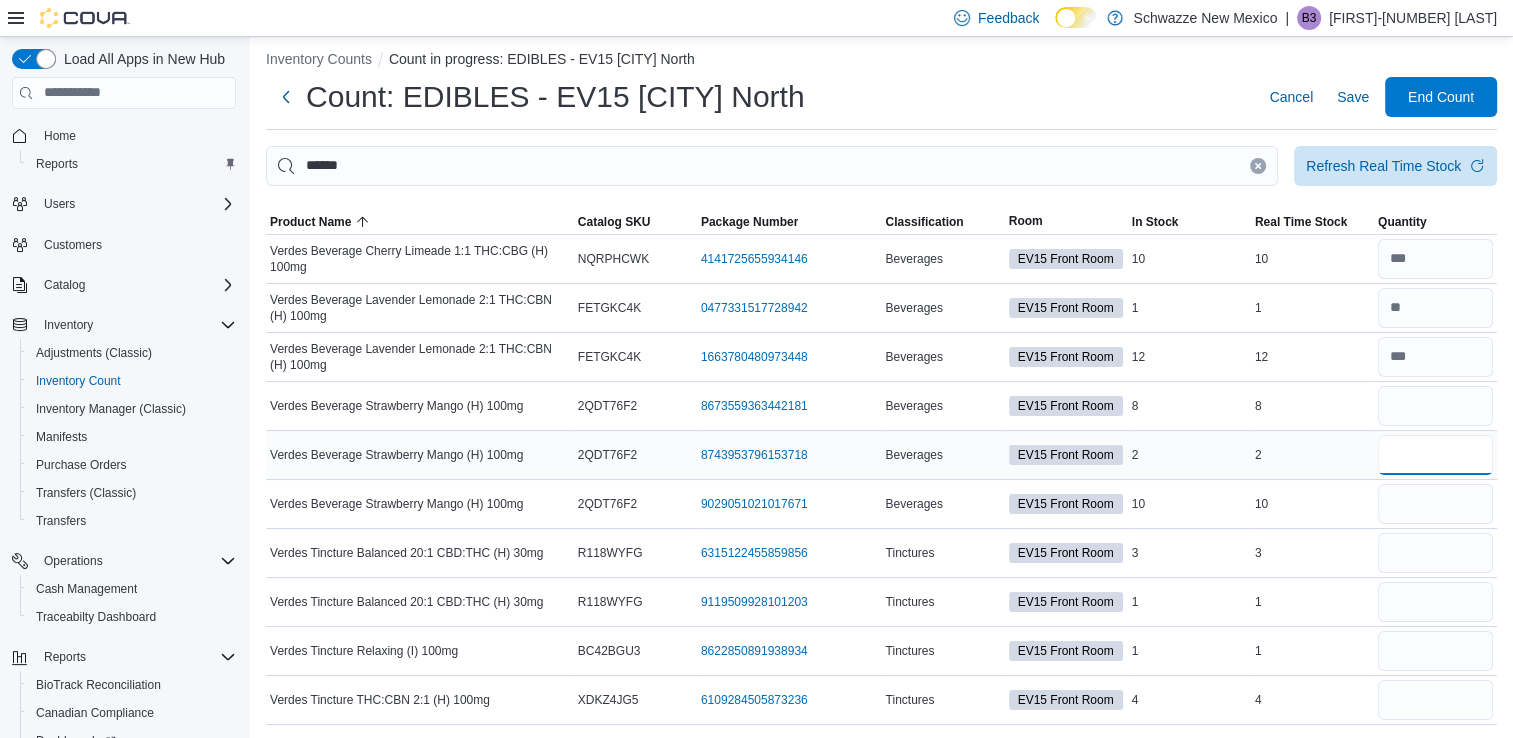 click at bounding box center (1435, 455) 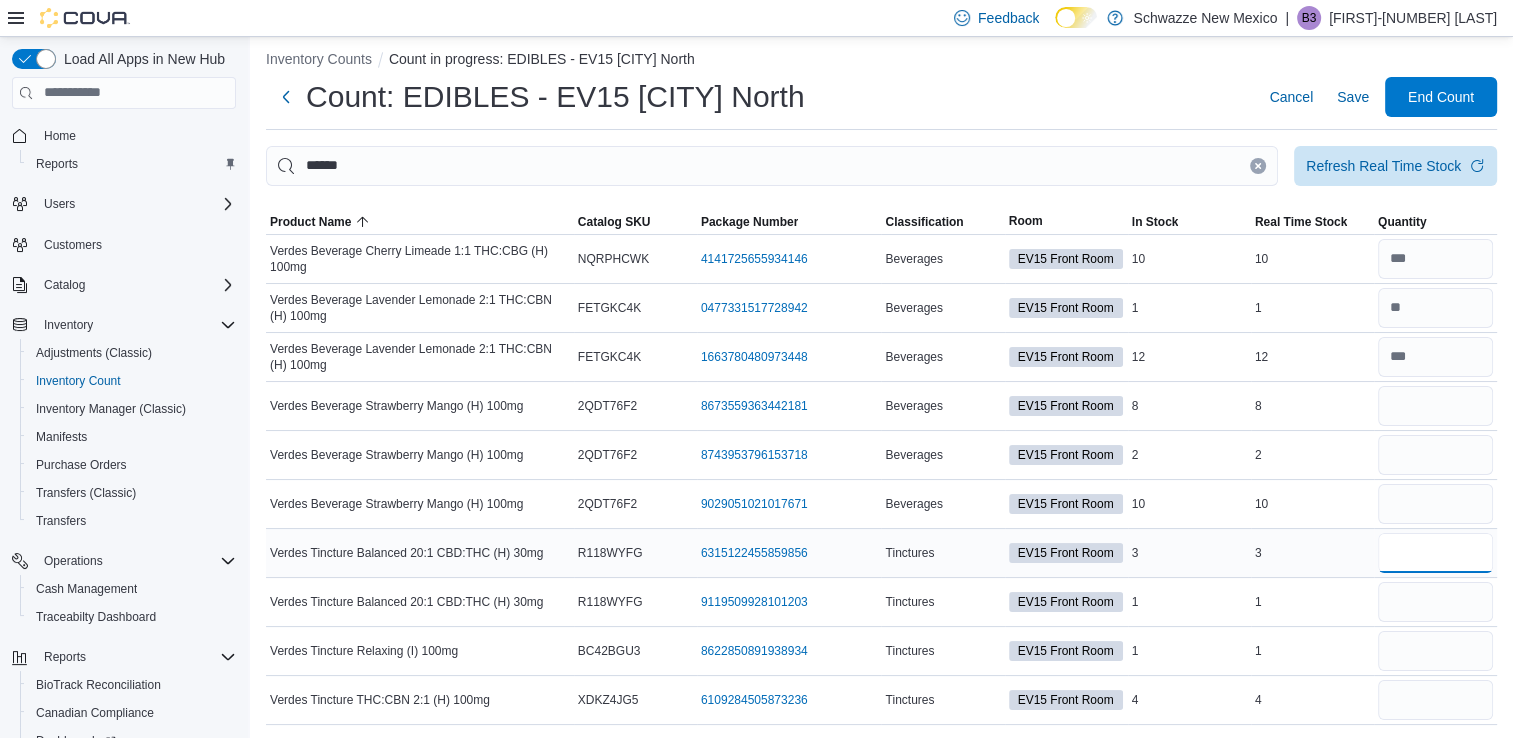 click at bounding box center [1435, 553] 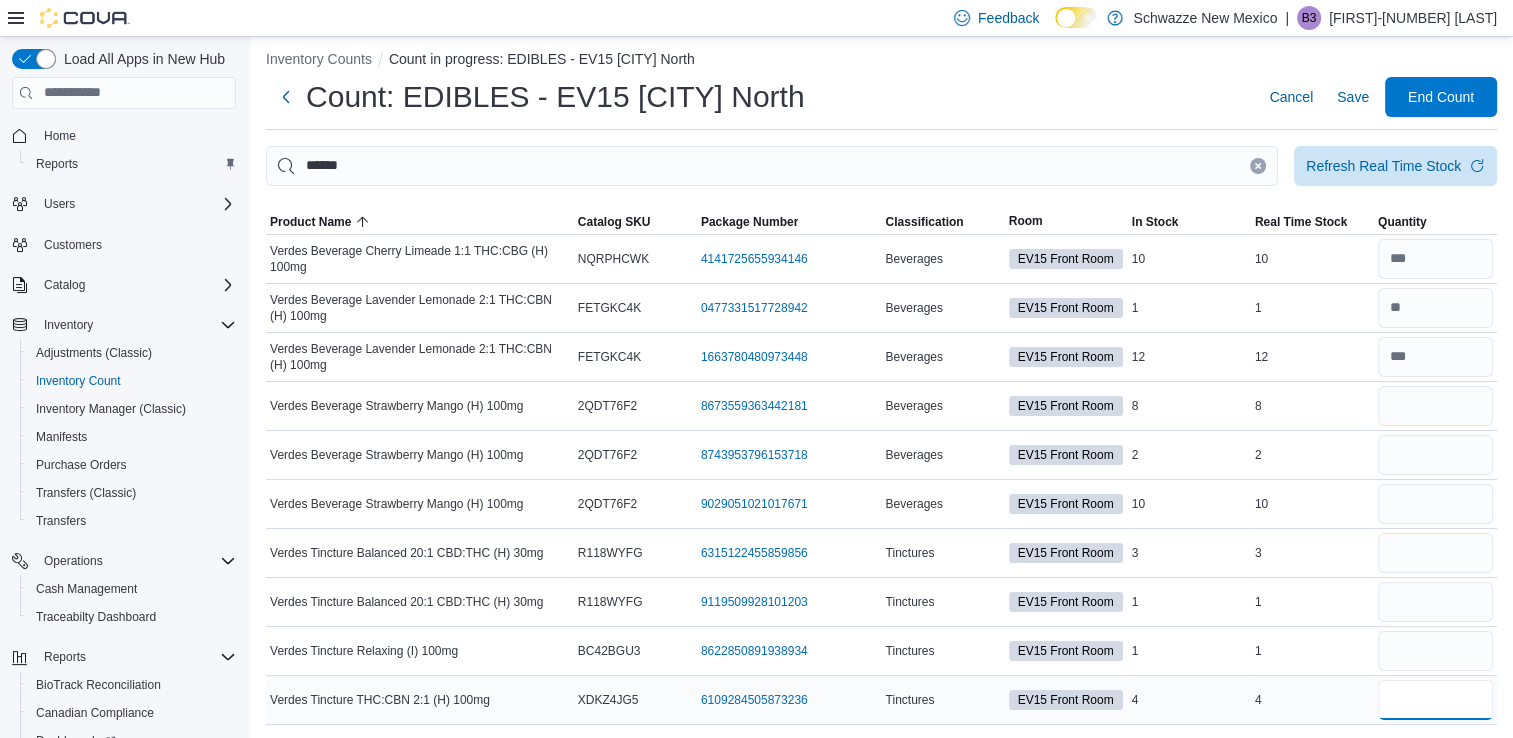 click at bounding box center [1435, 700] 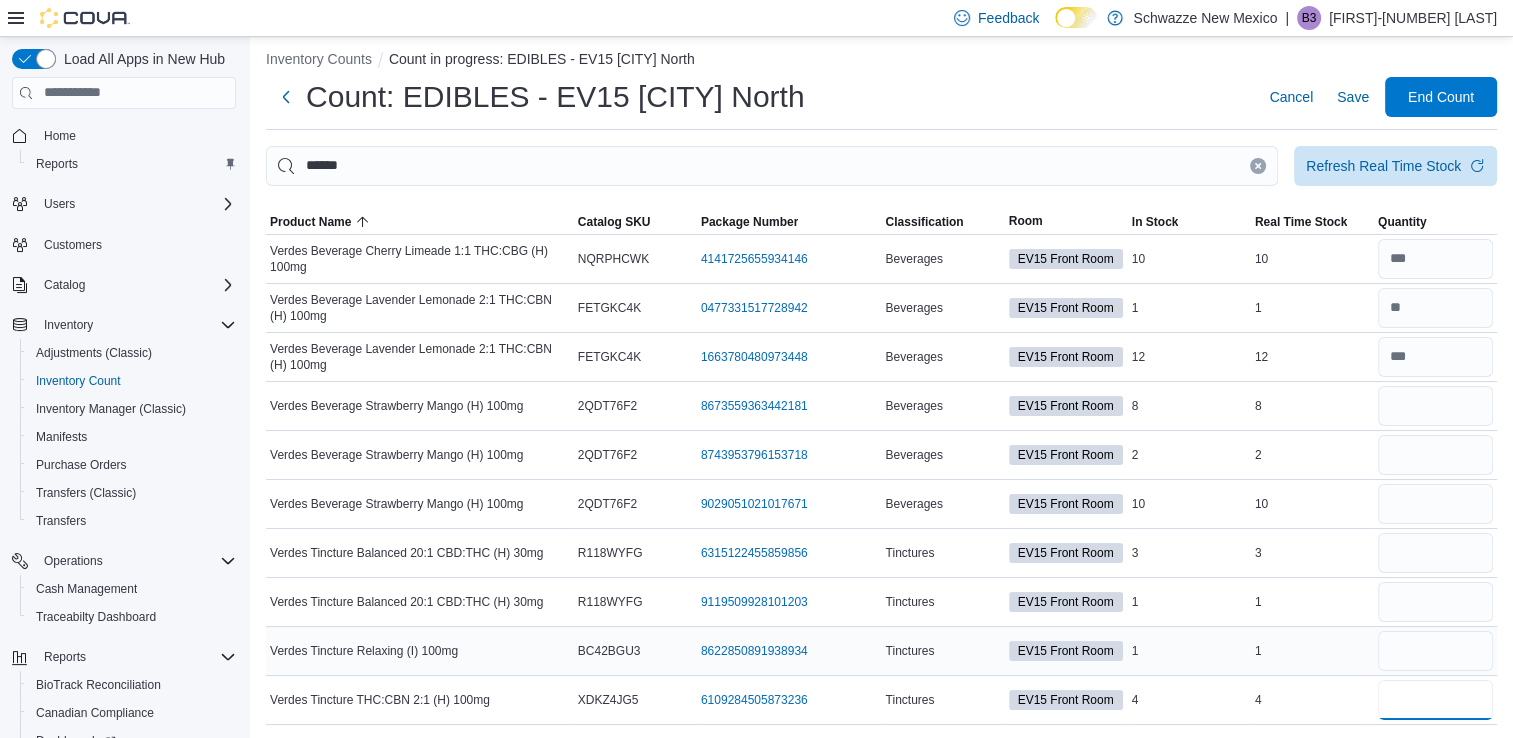 type on "*" 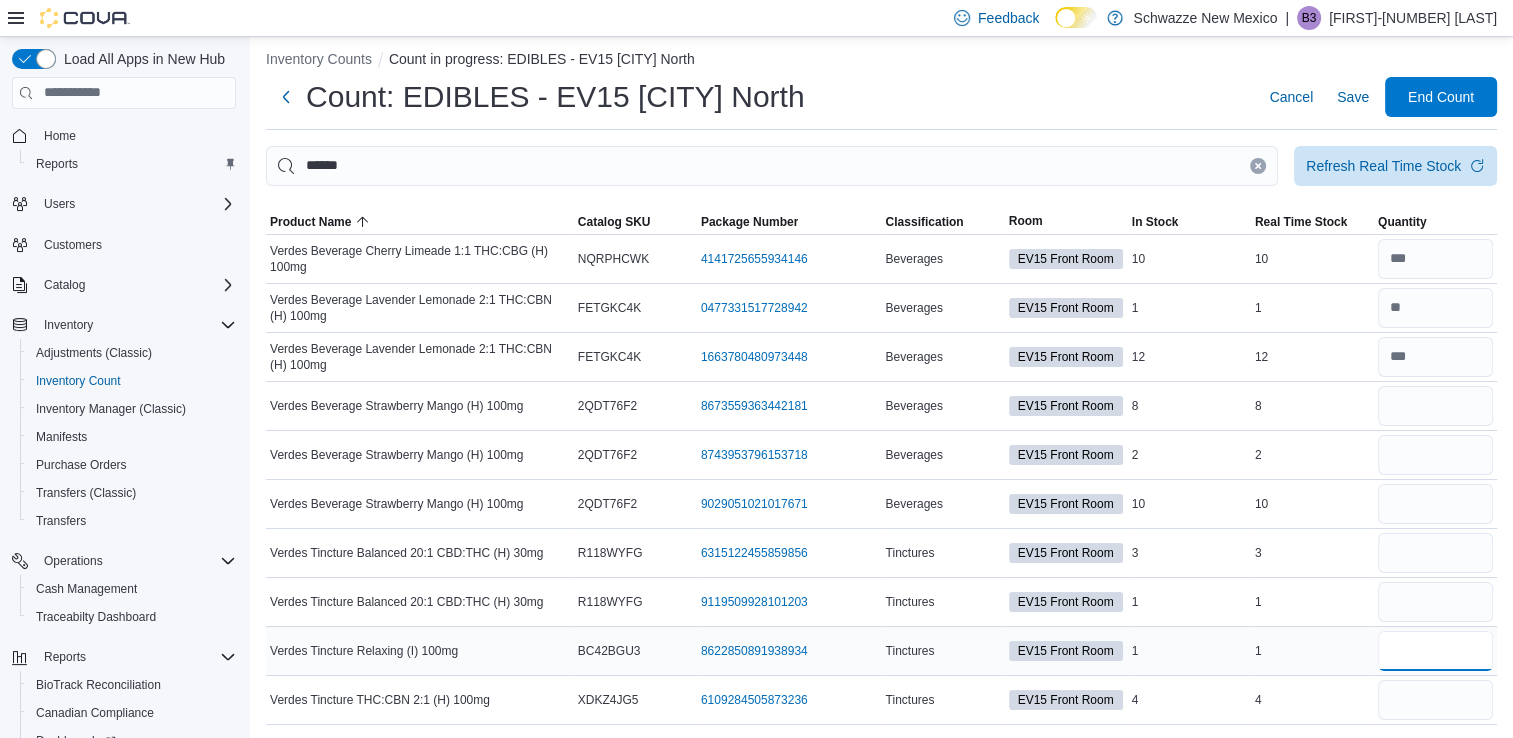 type 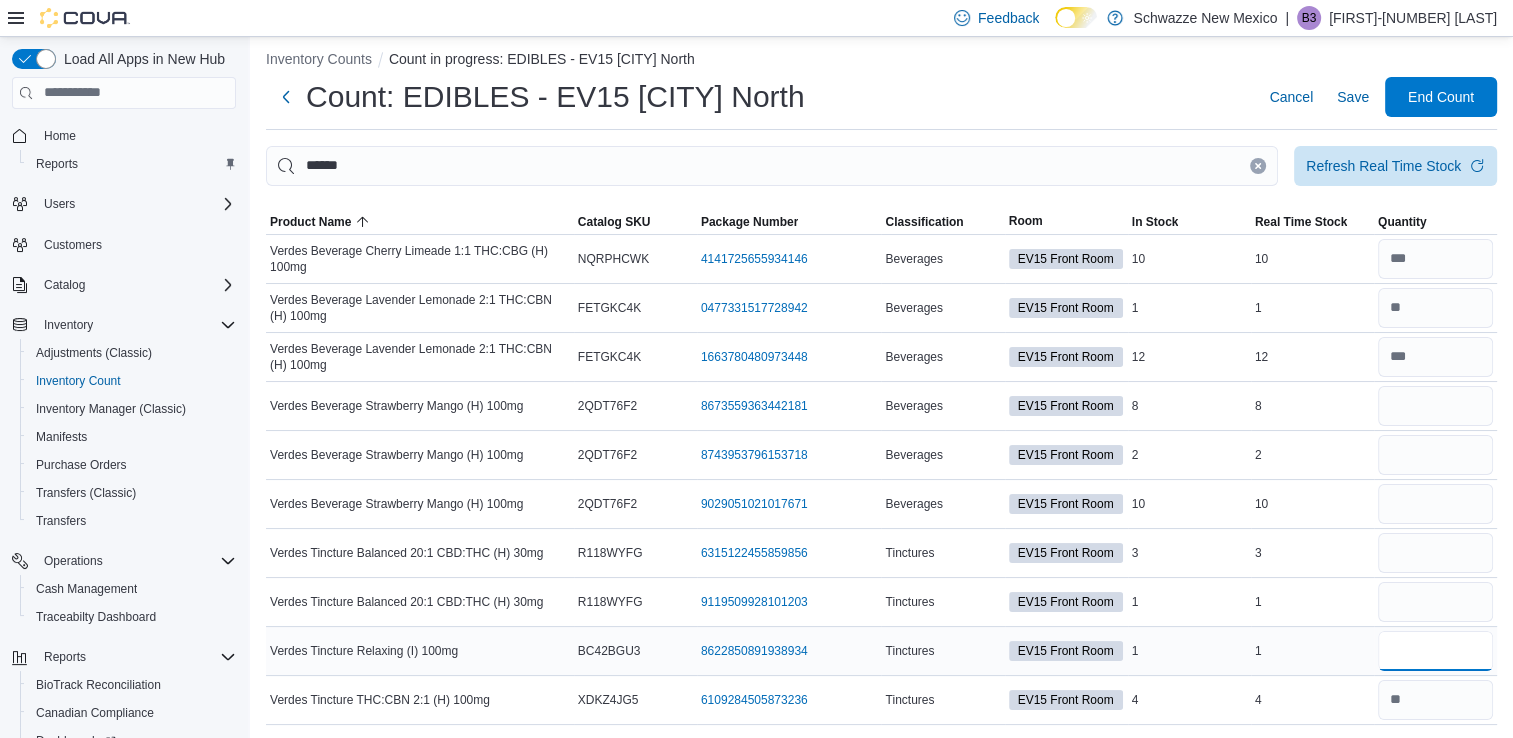 click at bounding box center (1435, 651) 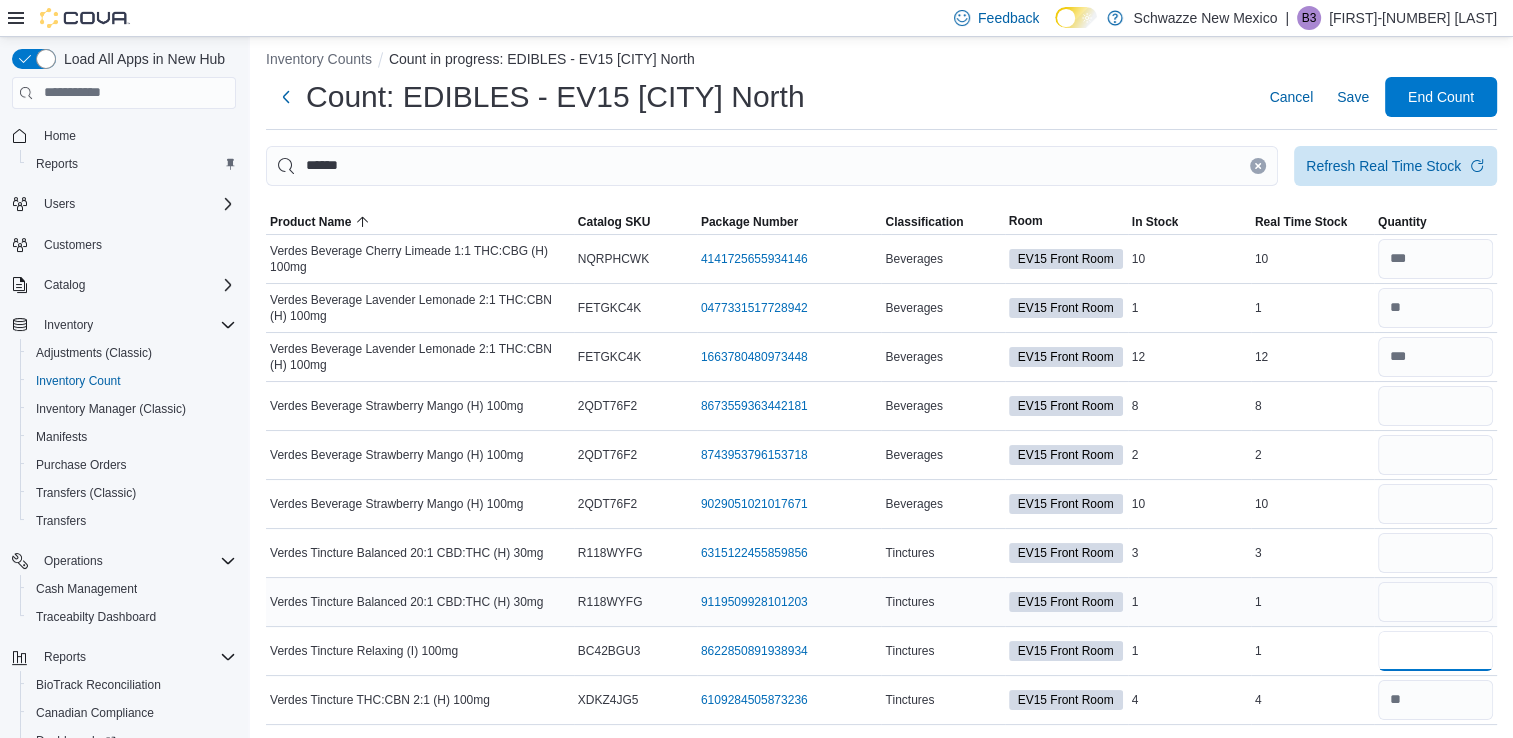 type on "*" 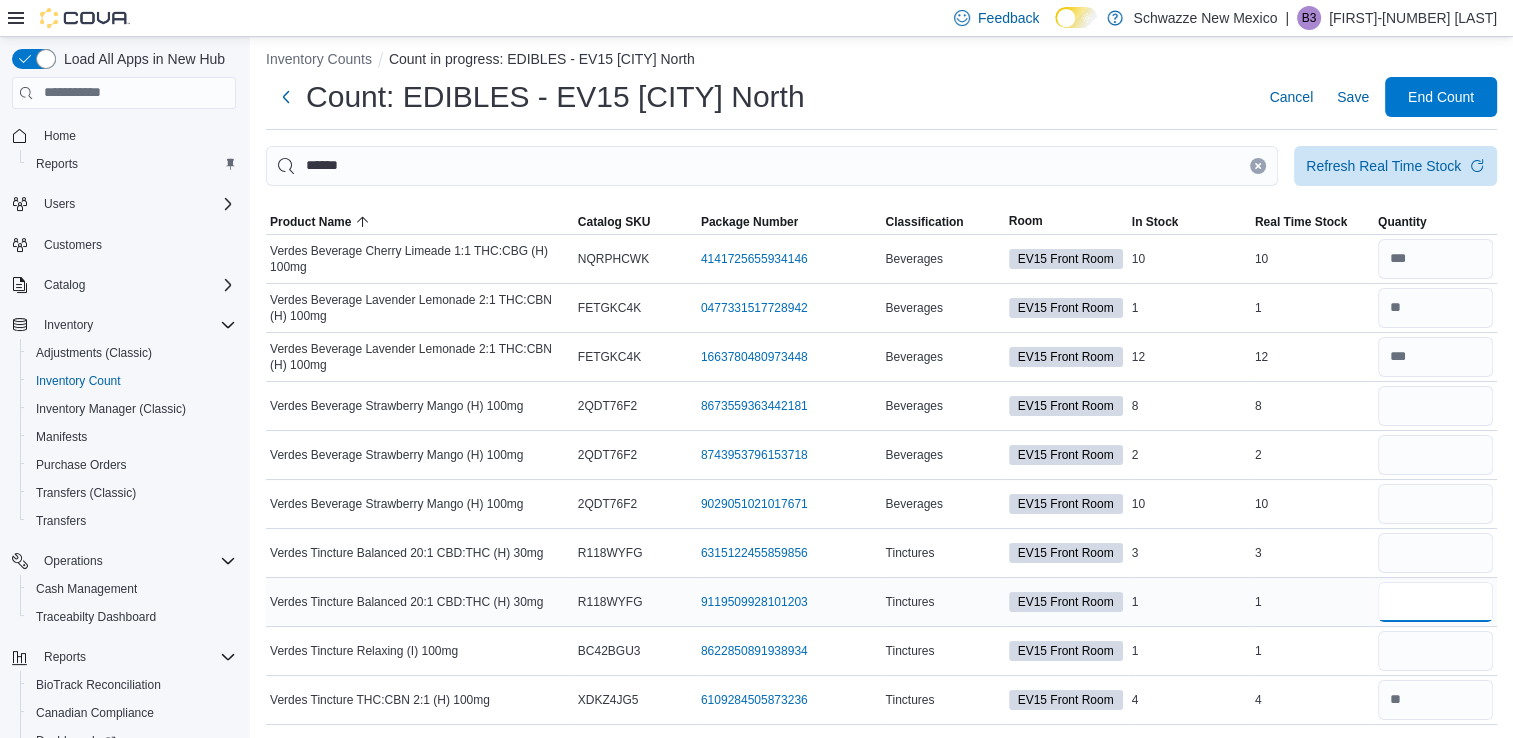 type 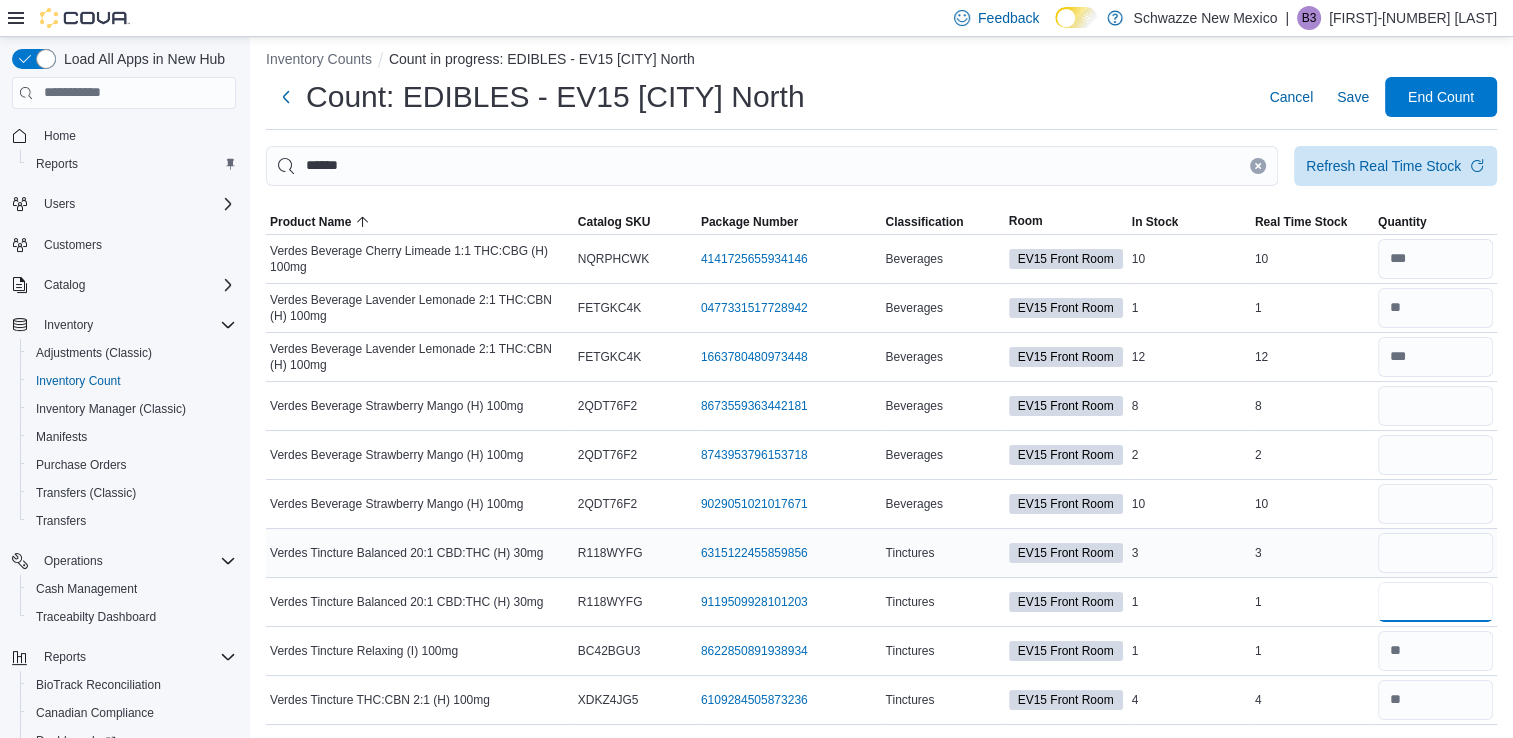 type on "*" 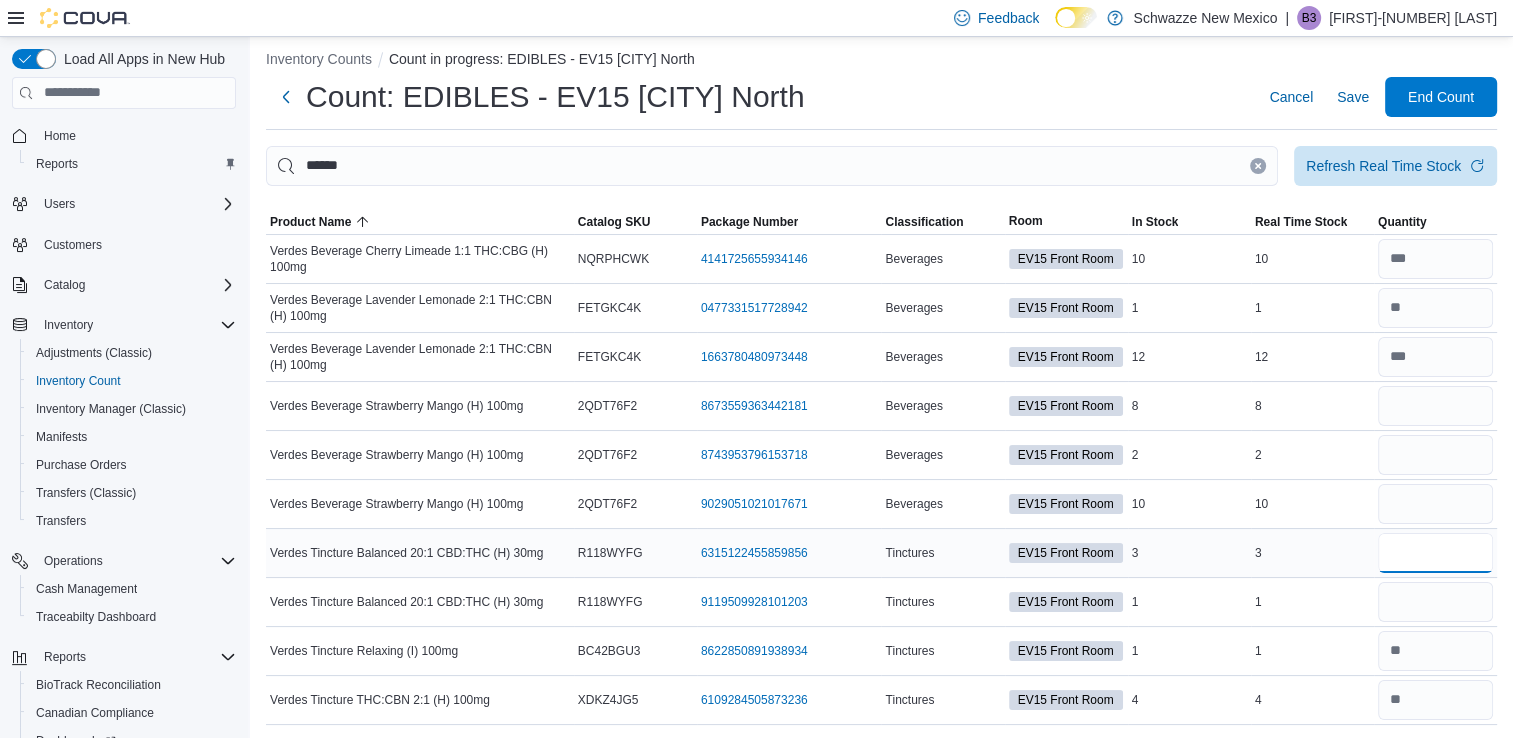 click at bounding box center (1435, 553) 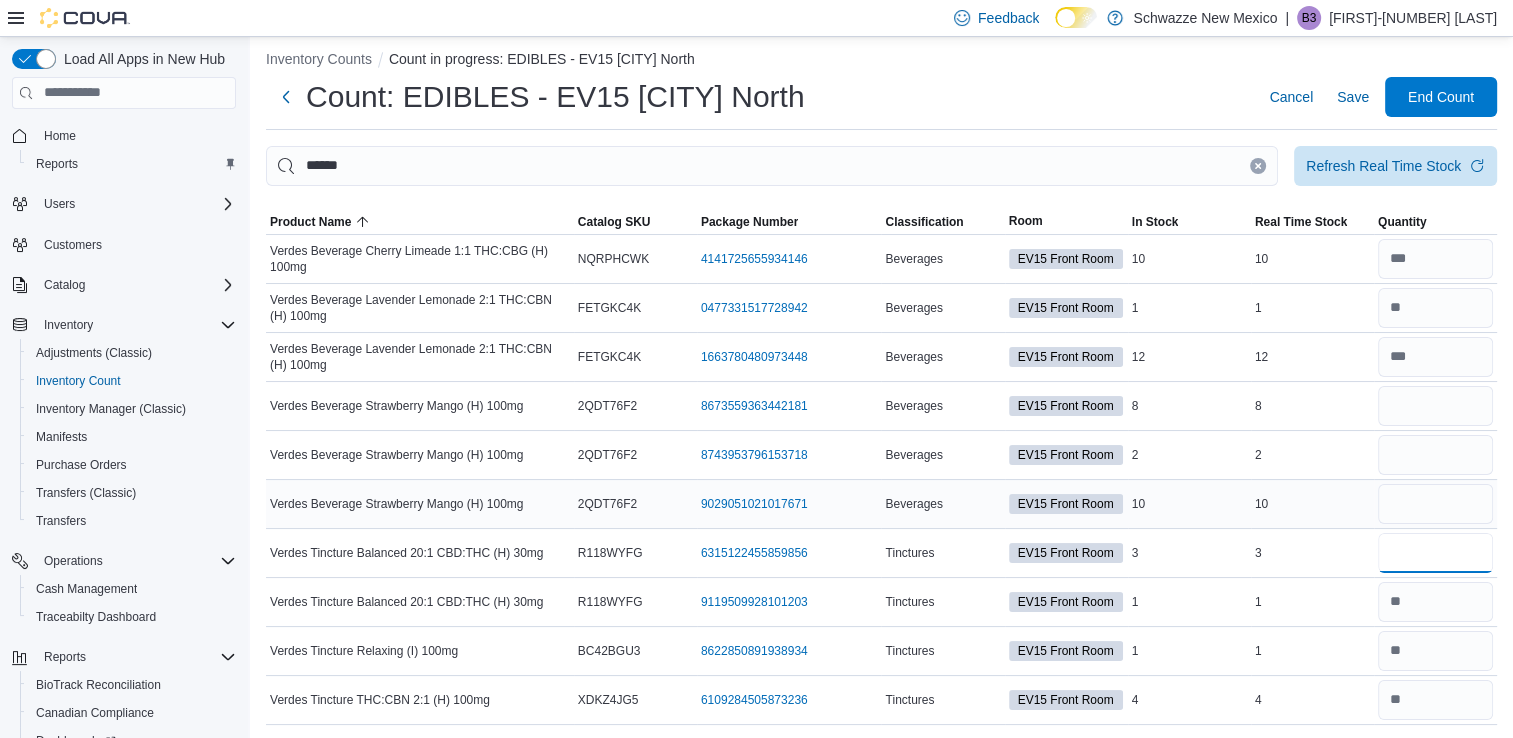type on "*" 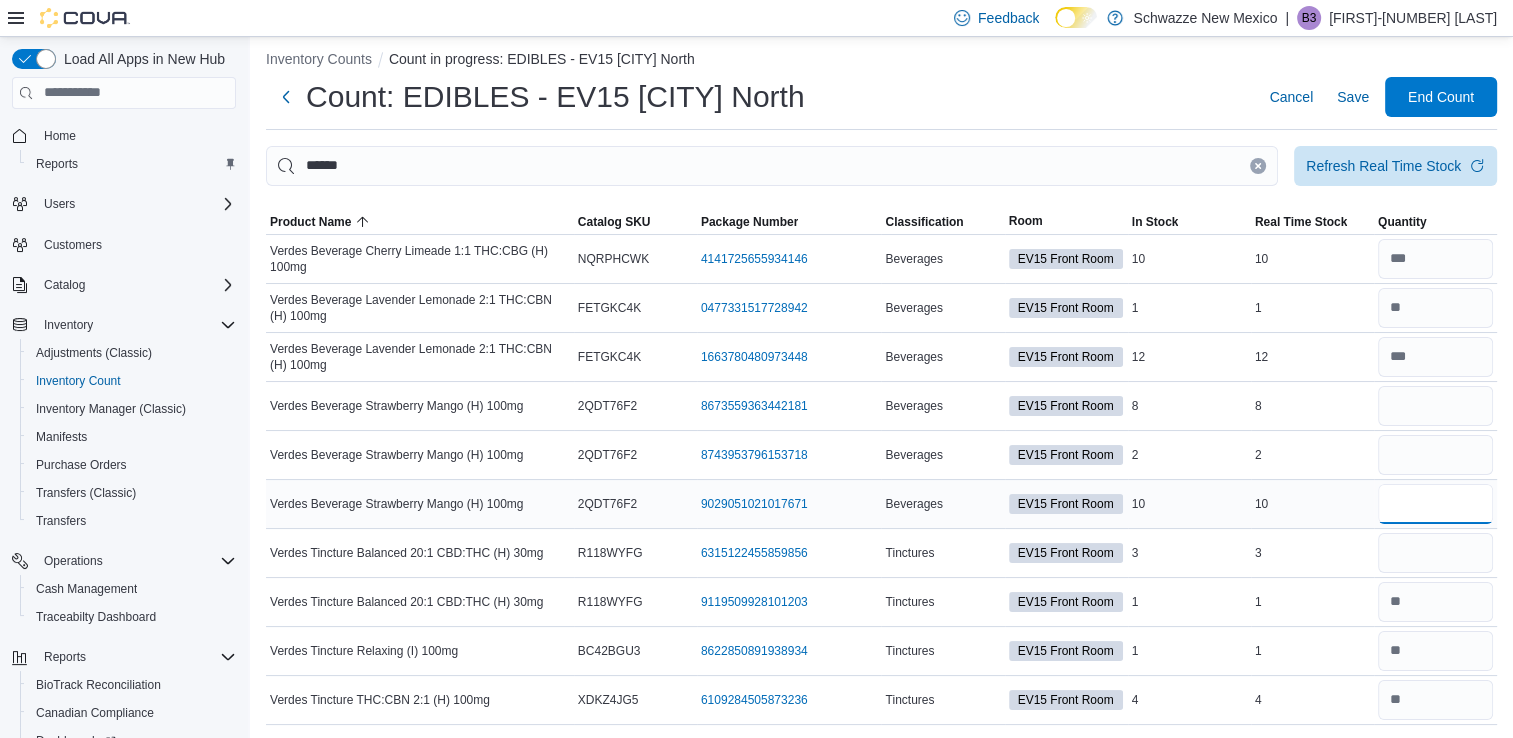type 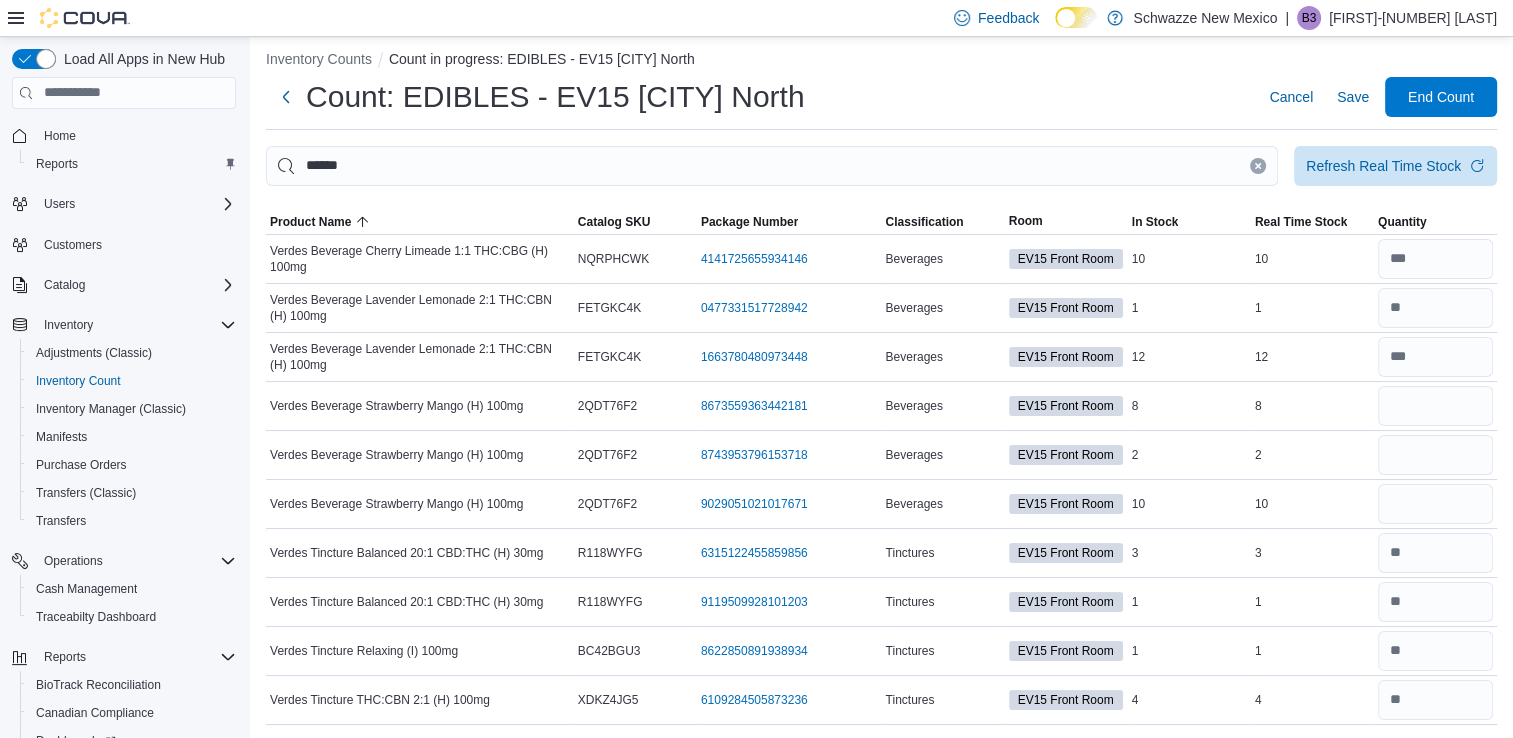 click 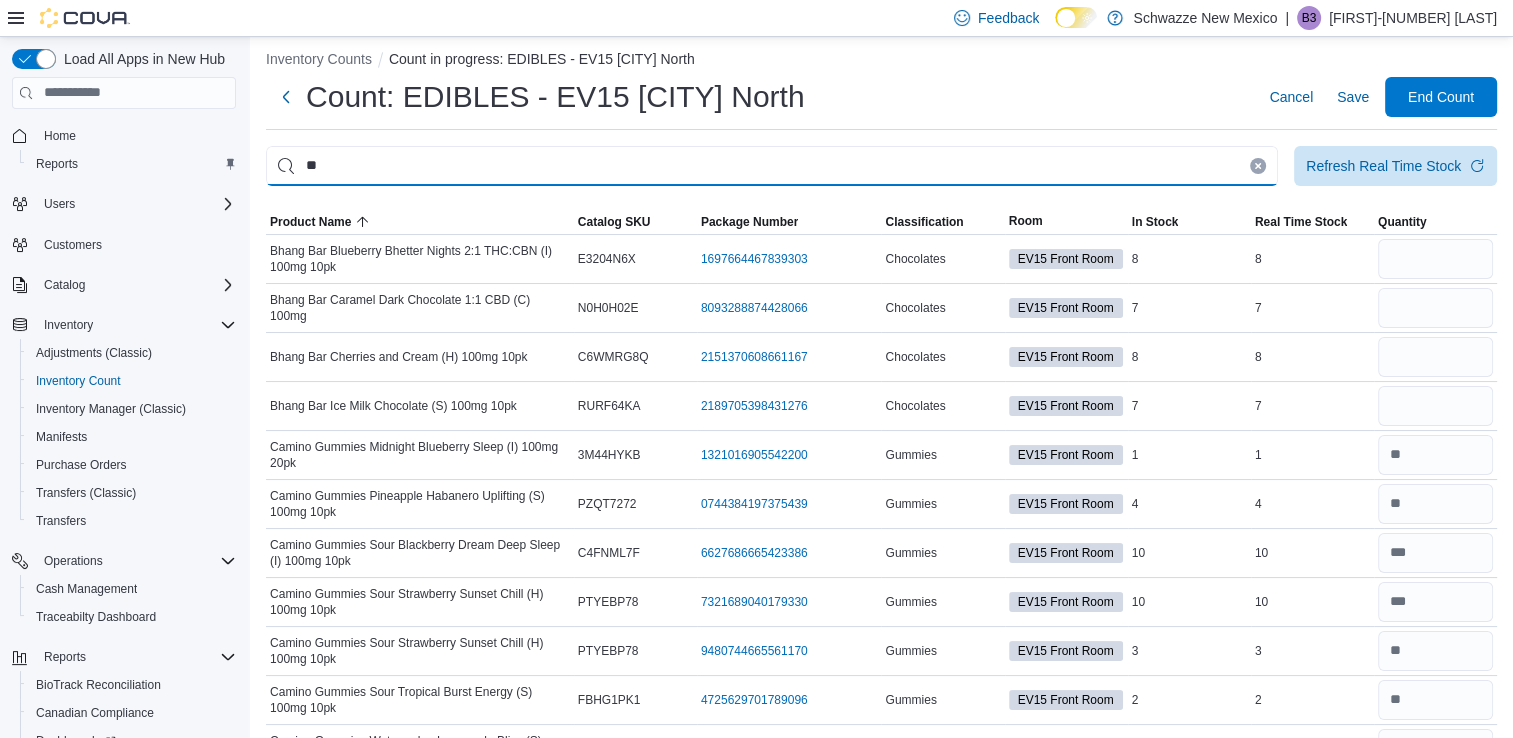 type on "*" 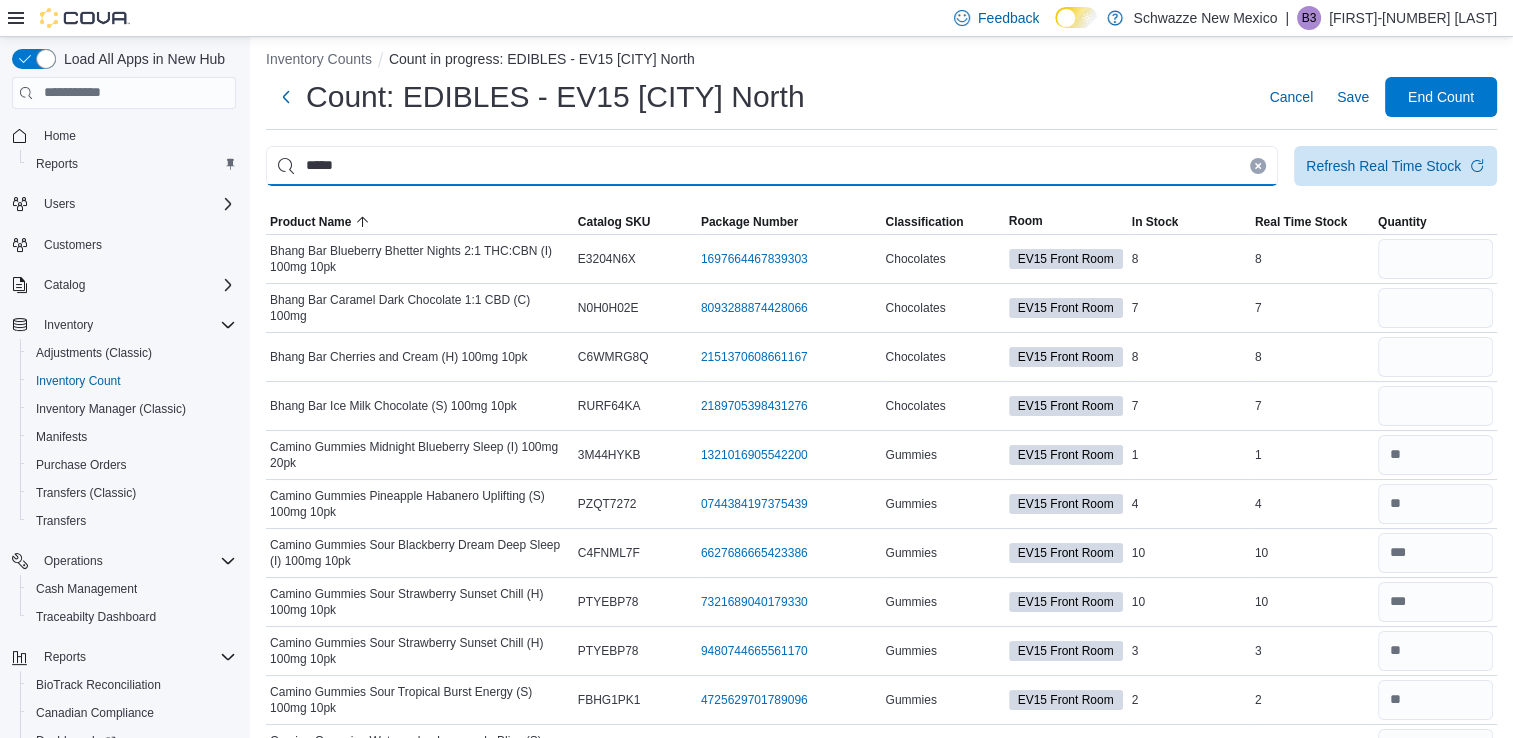 type on "*****" 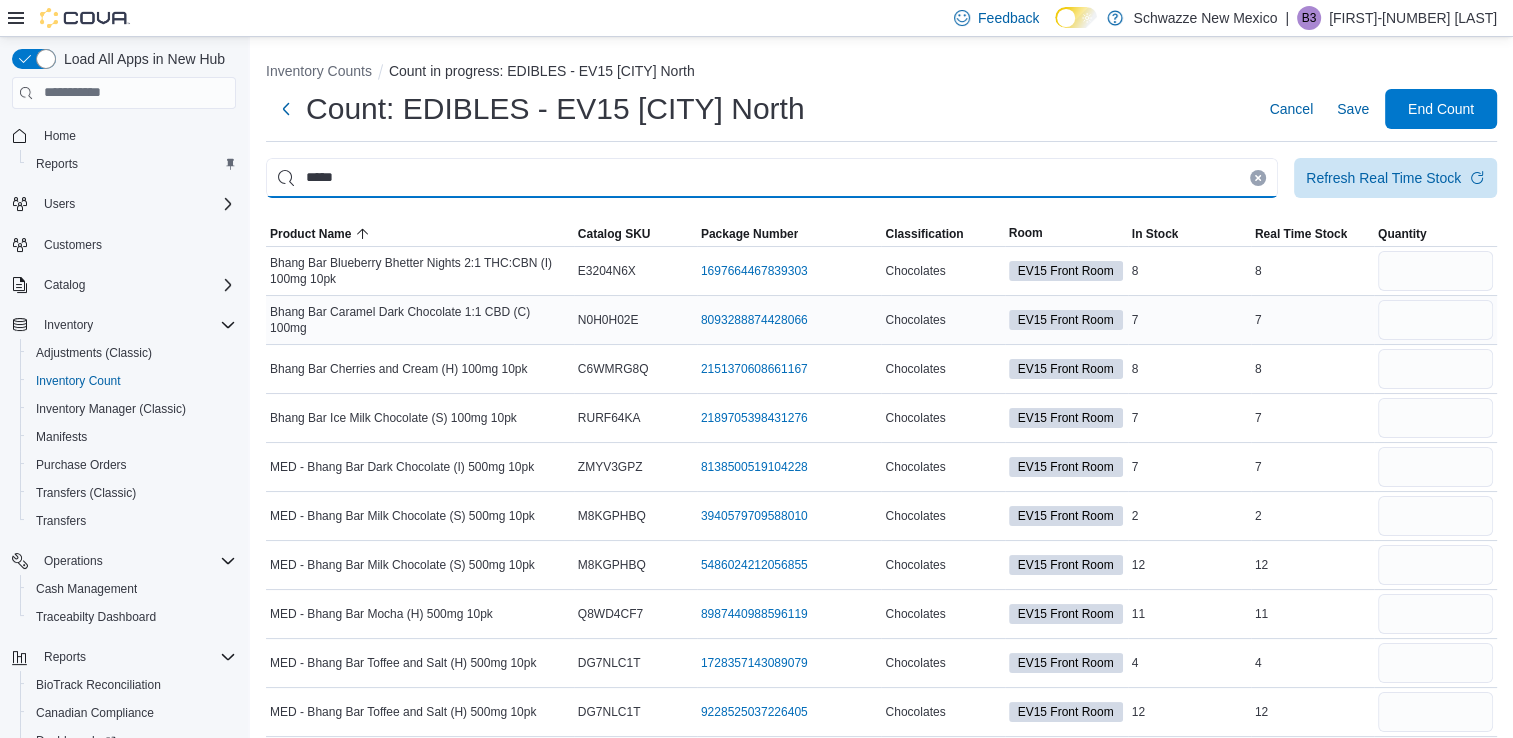 scroll, scrollTop: 12, scrollLeft: 0, axis: vertical 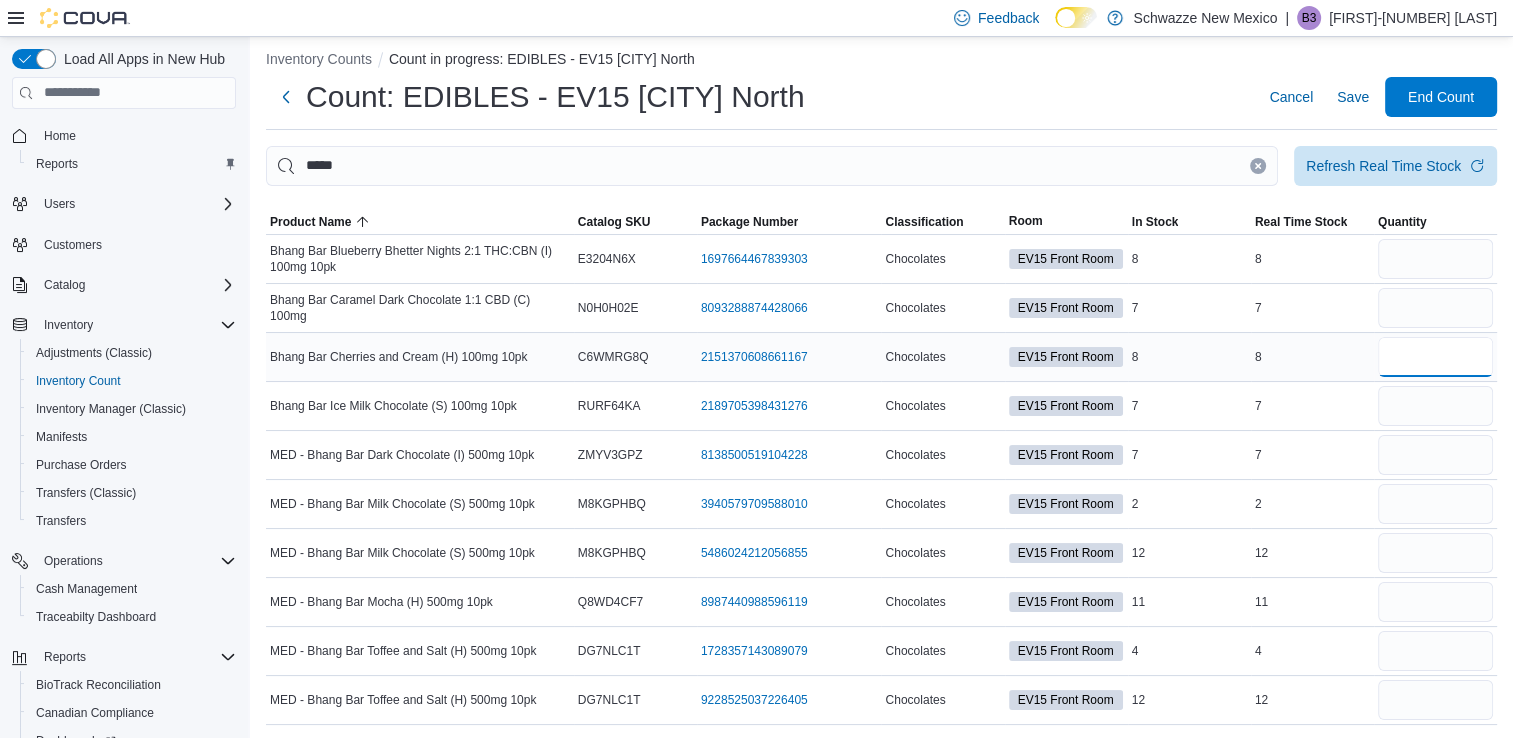click at bounding box center (1435, 357) 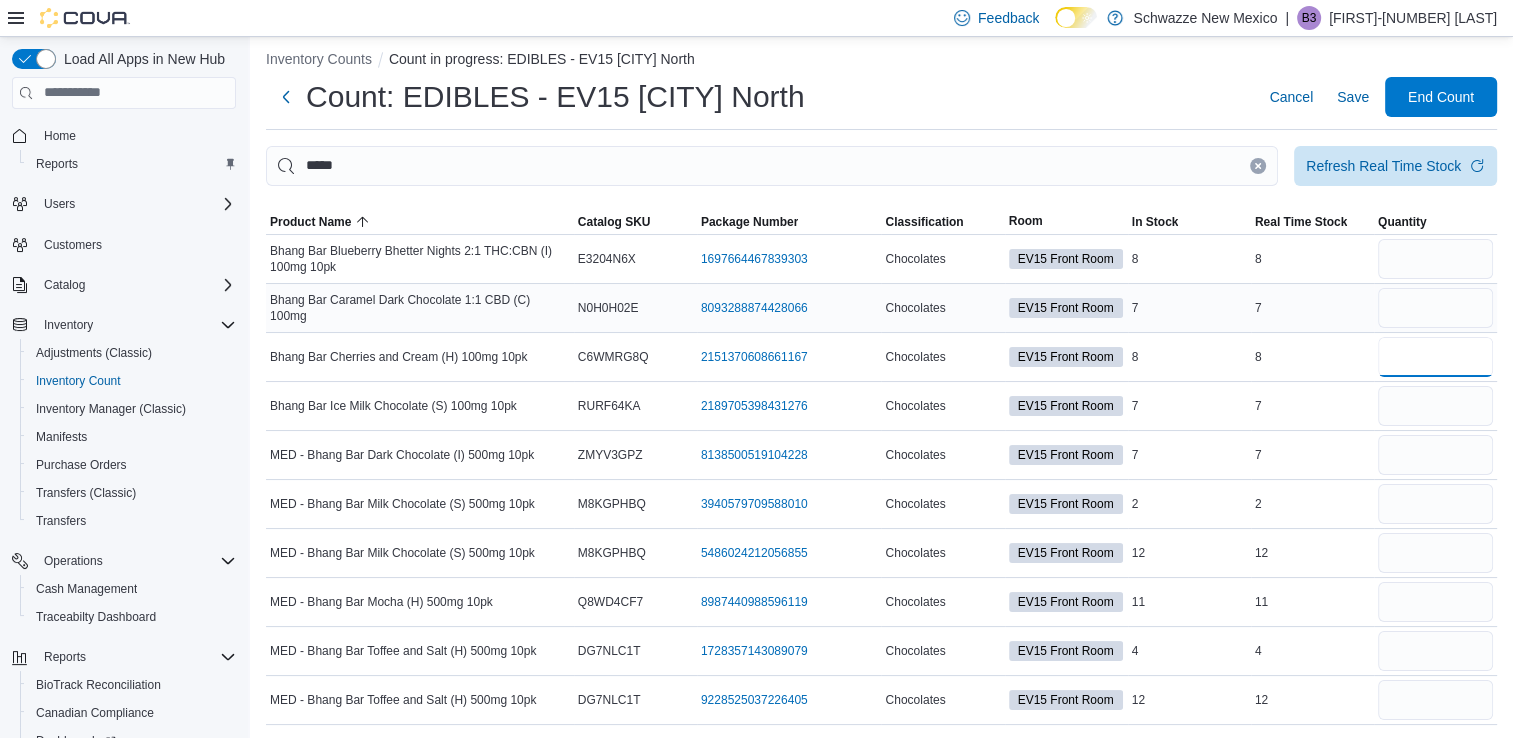 type on "*" 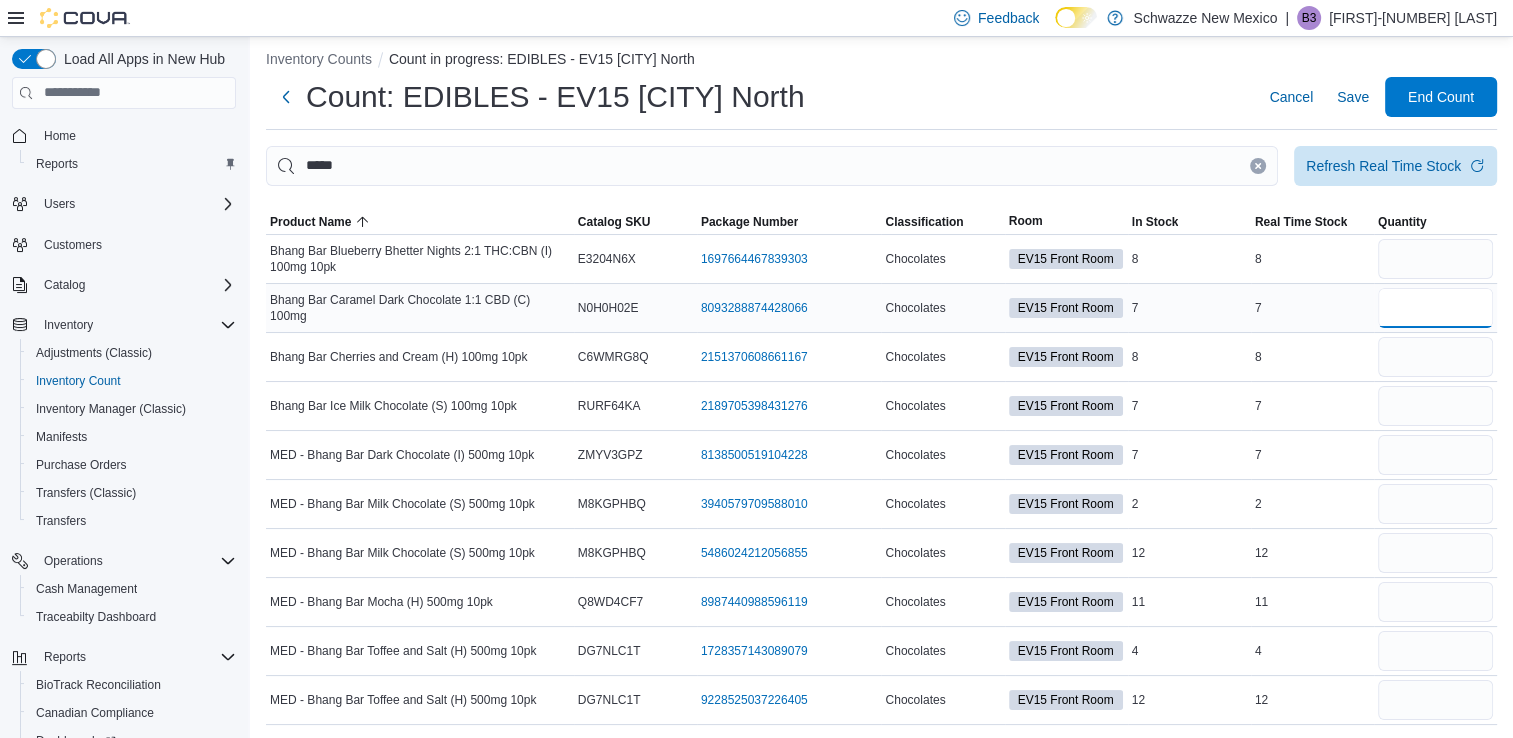 type 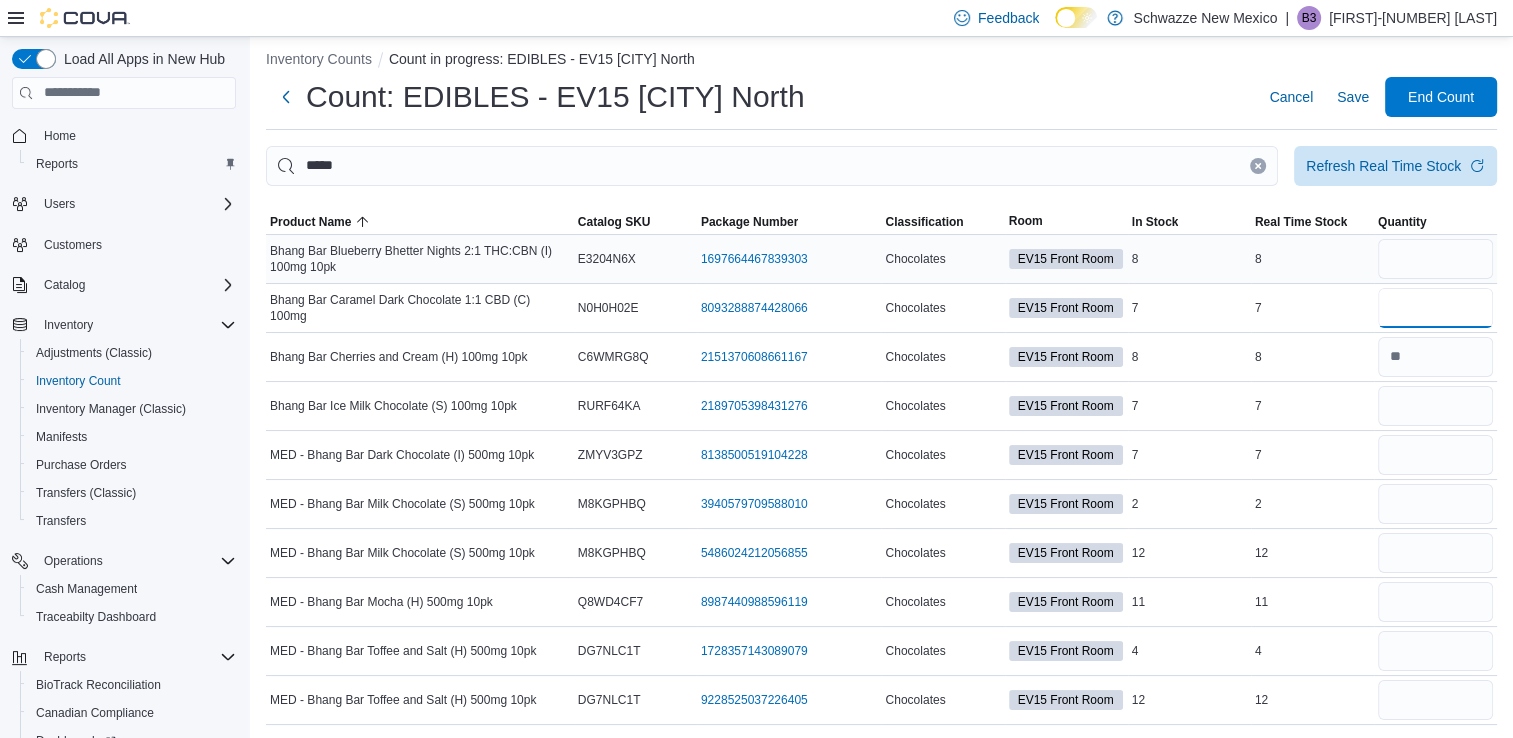 type on "*" 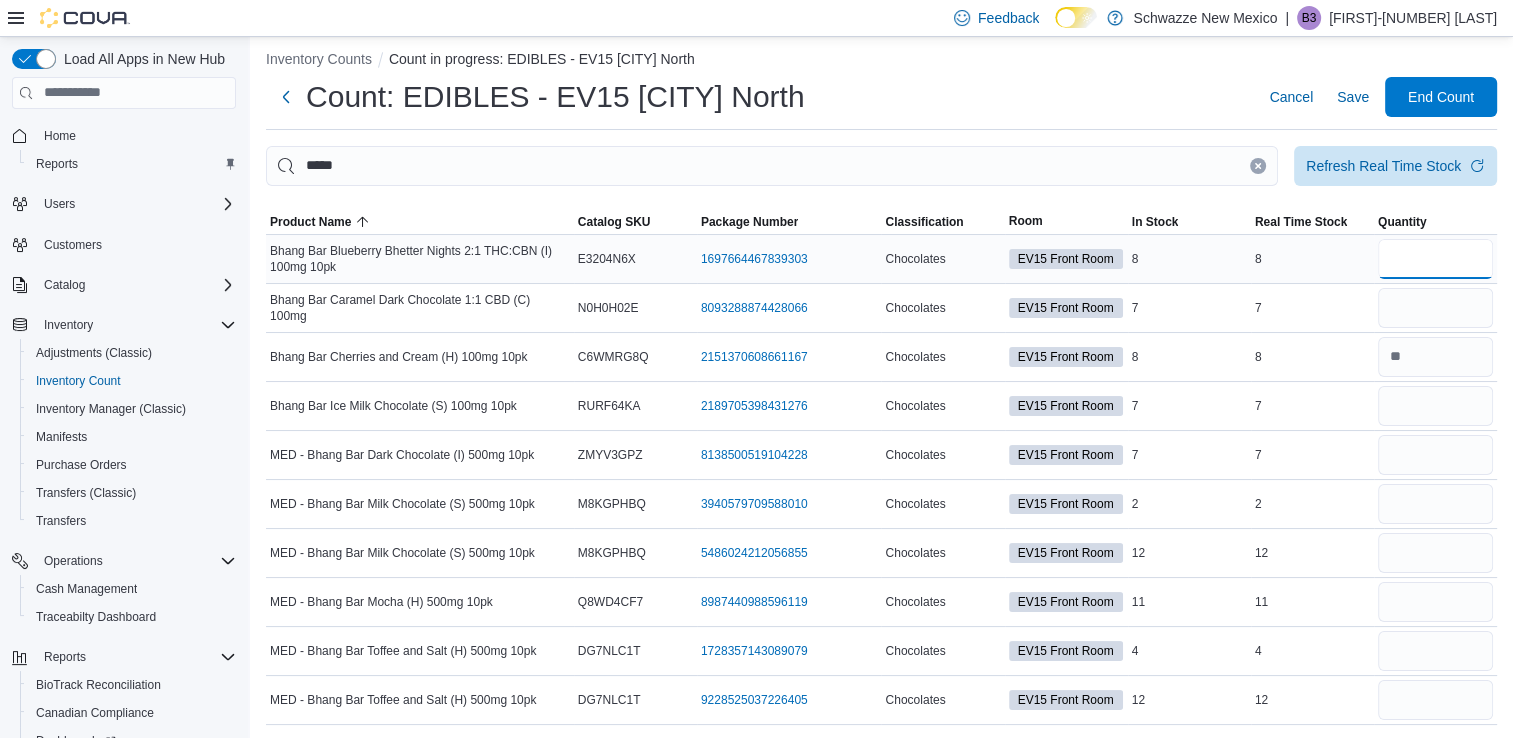 type 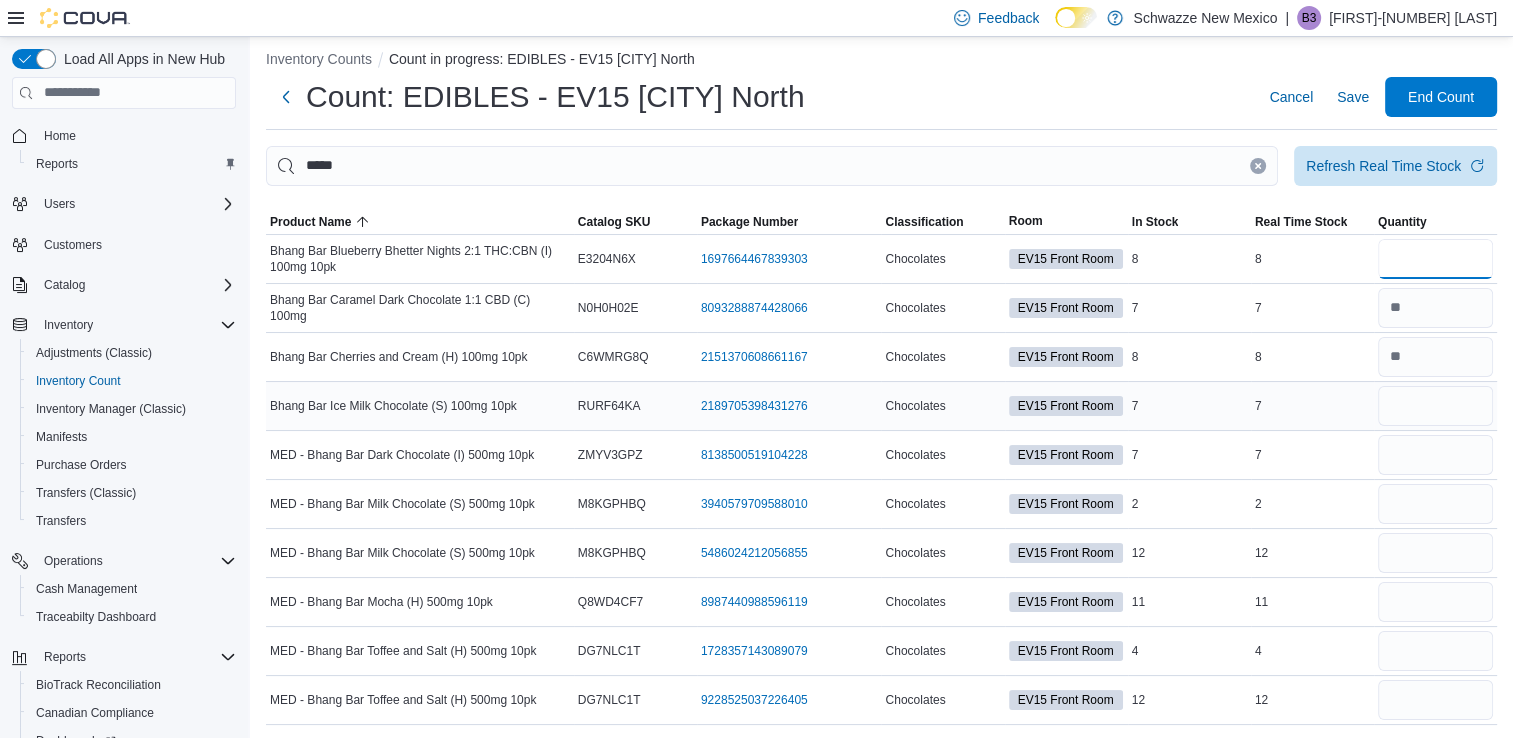 type on "*" 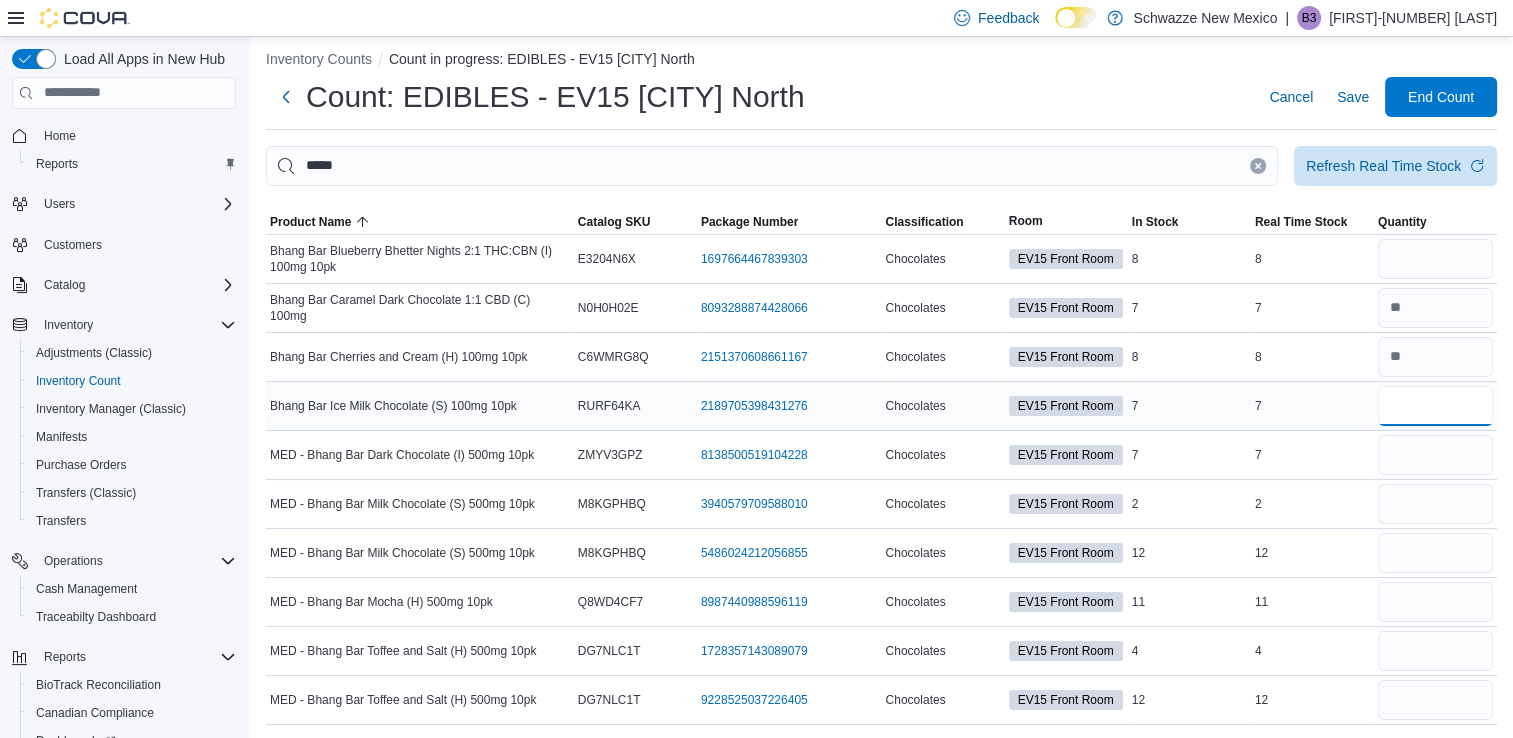 type 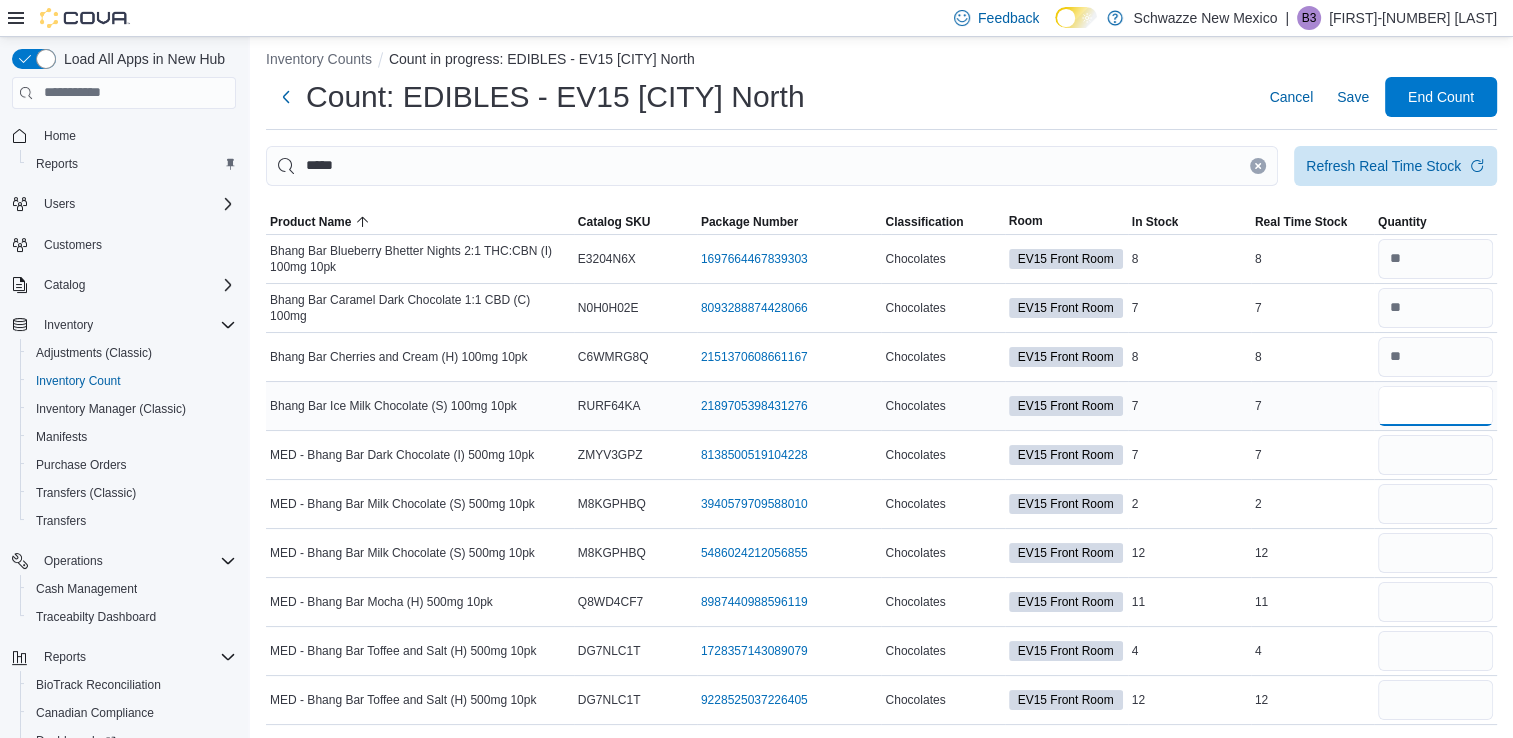 click at bounding box center [1435, 406] 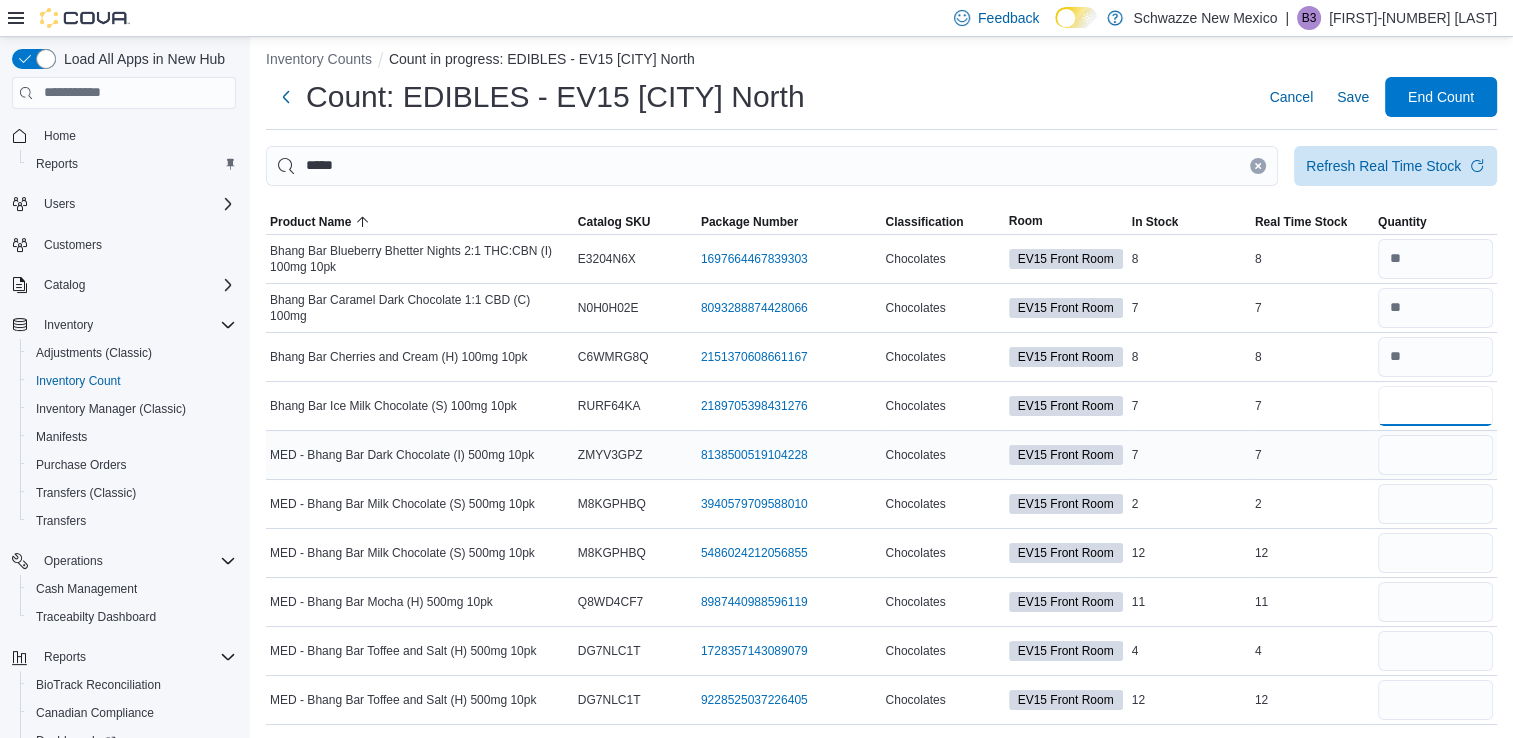 type on "*" 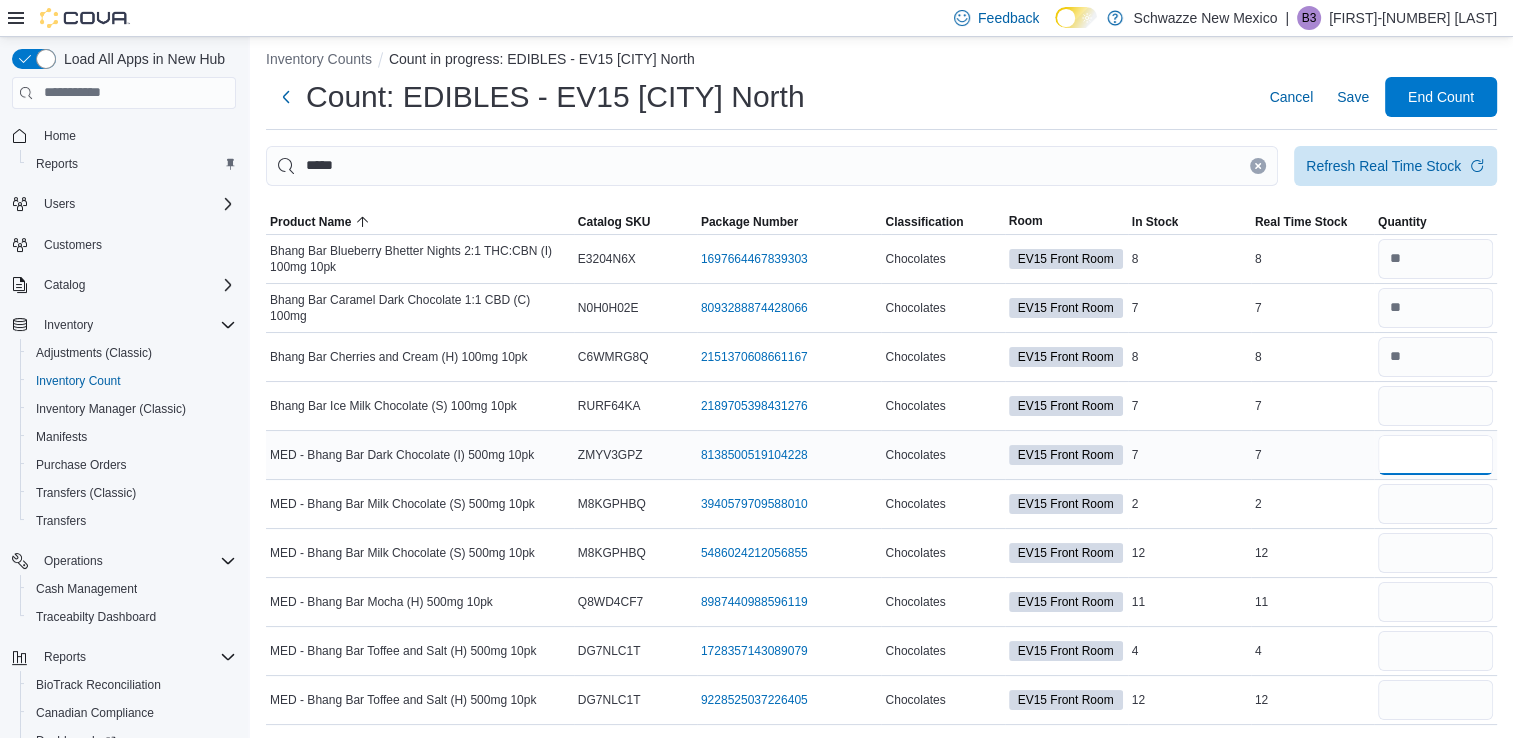 type 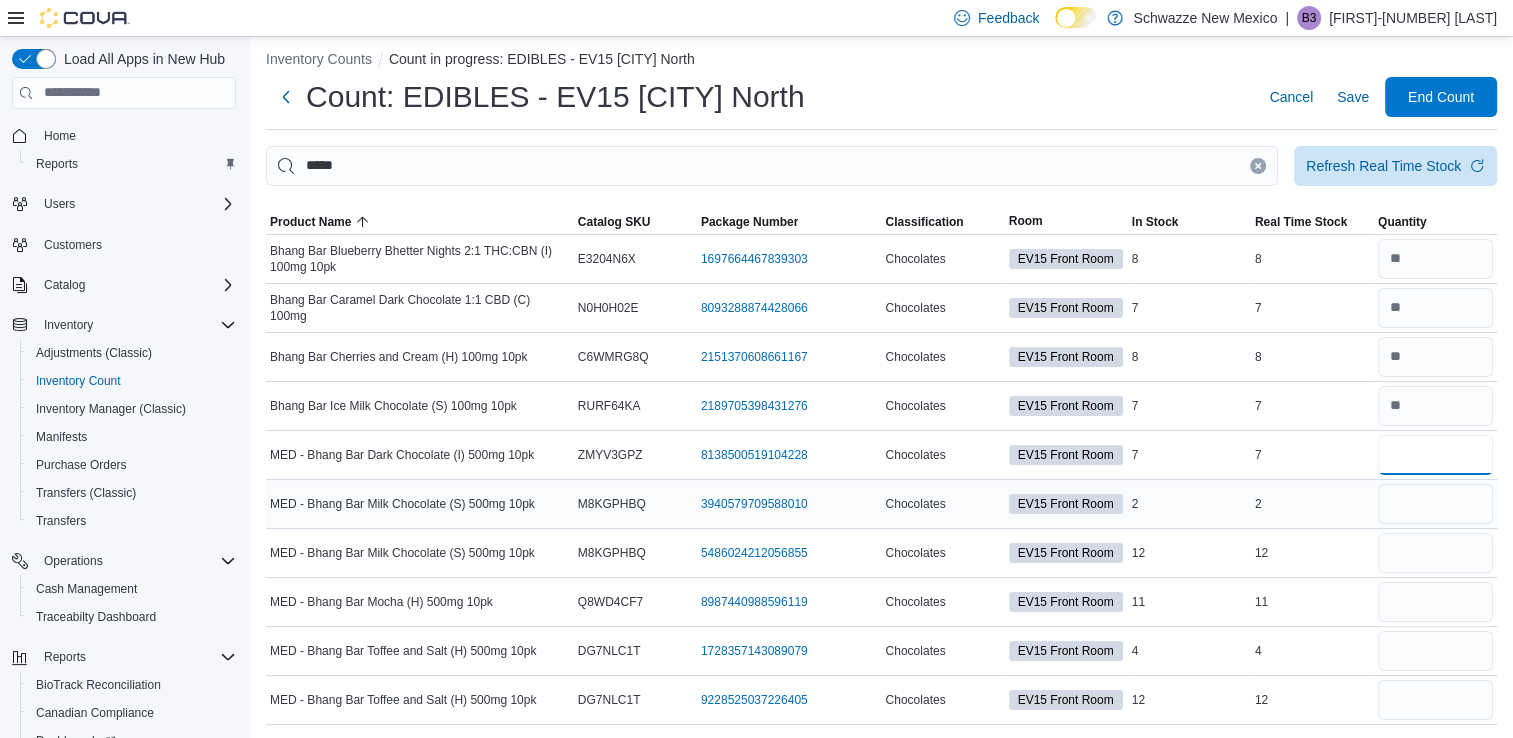 type on "*" 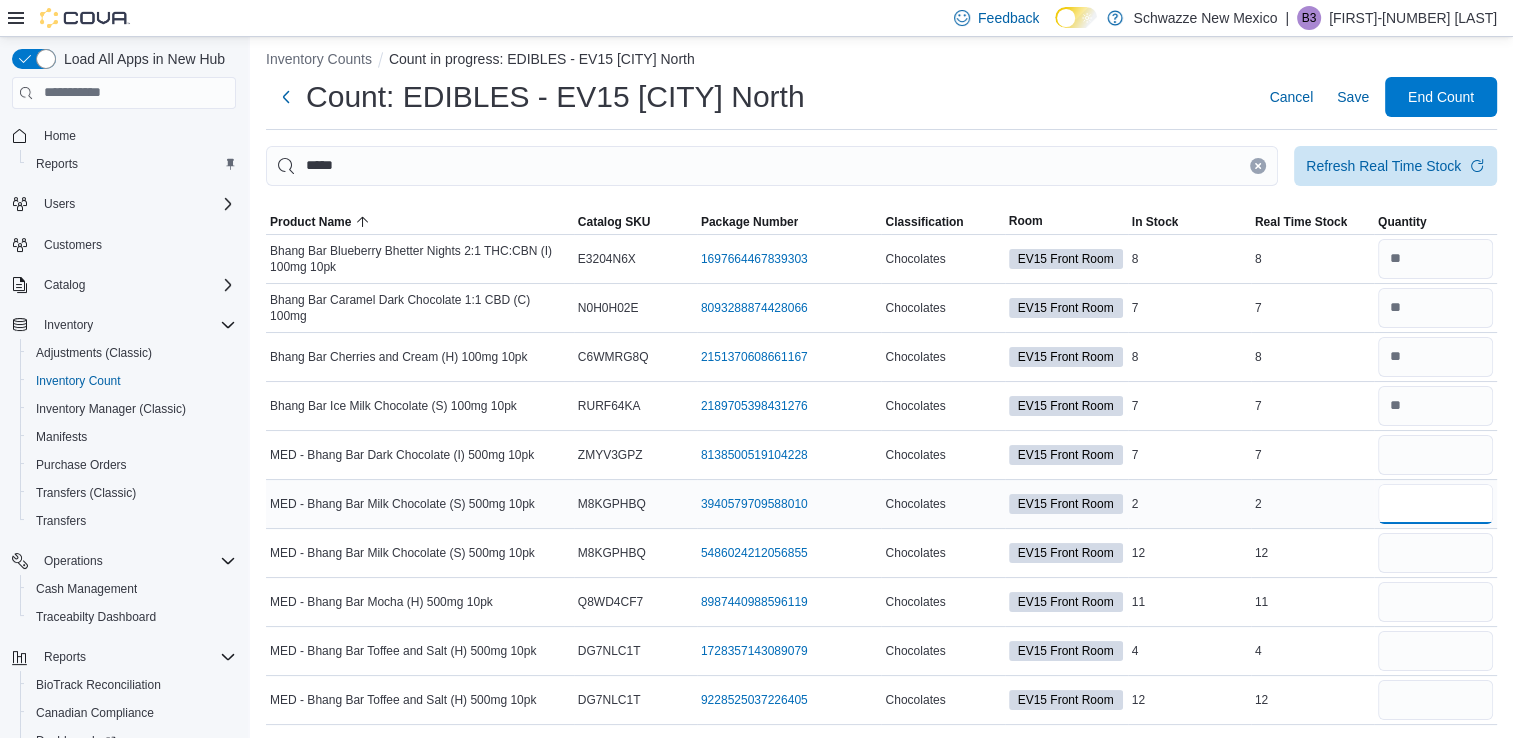type 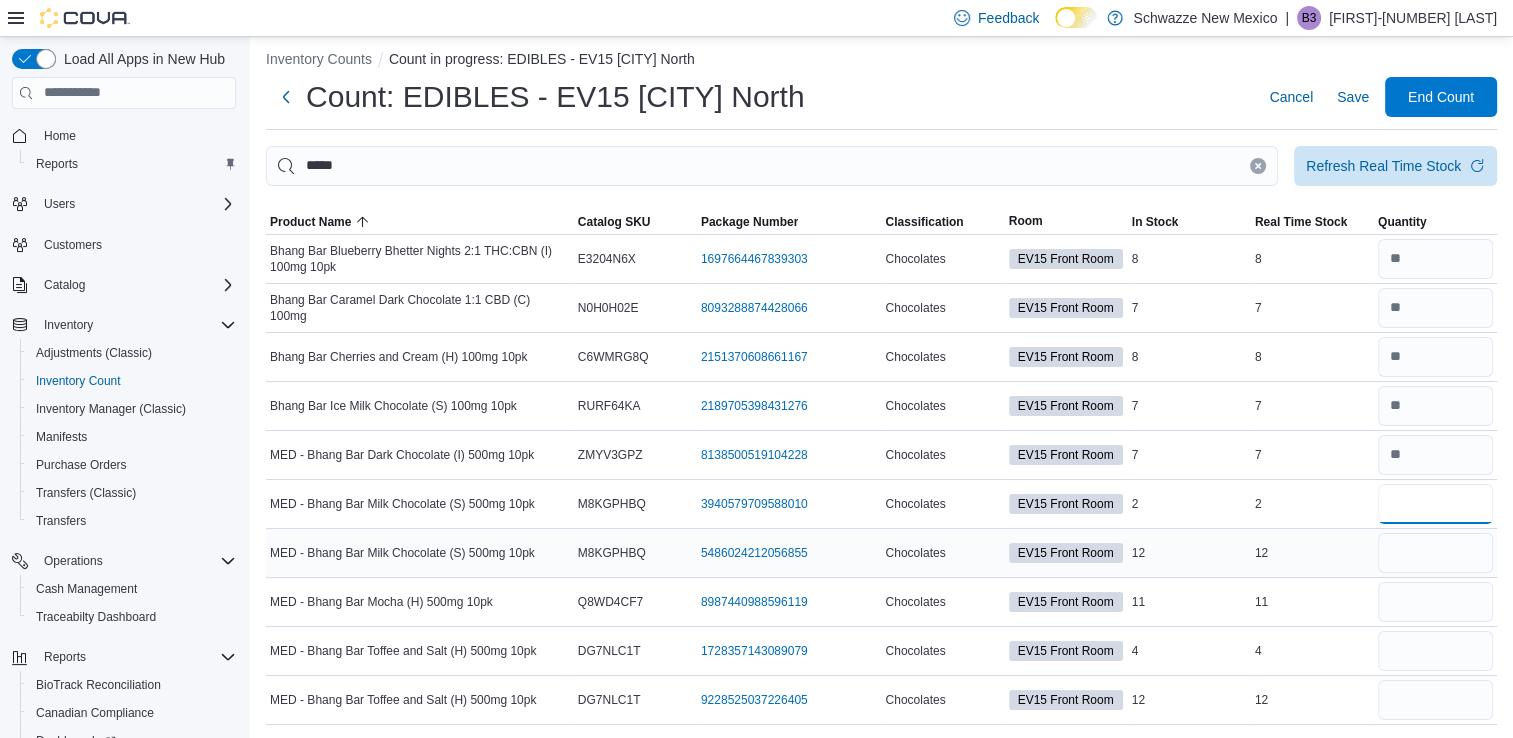type on "*" 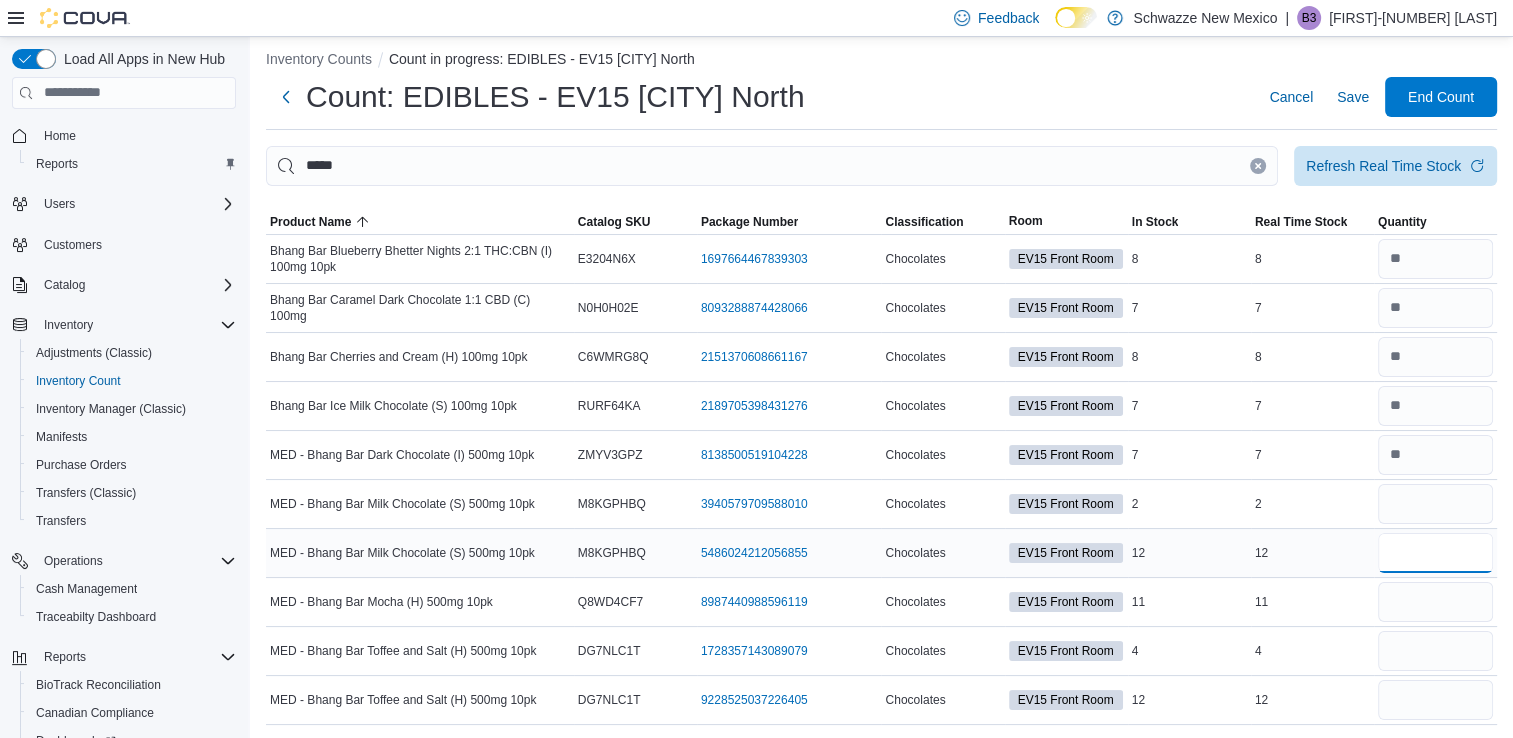 type 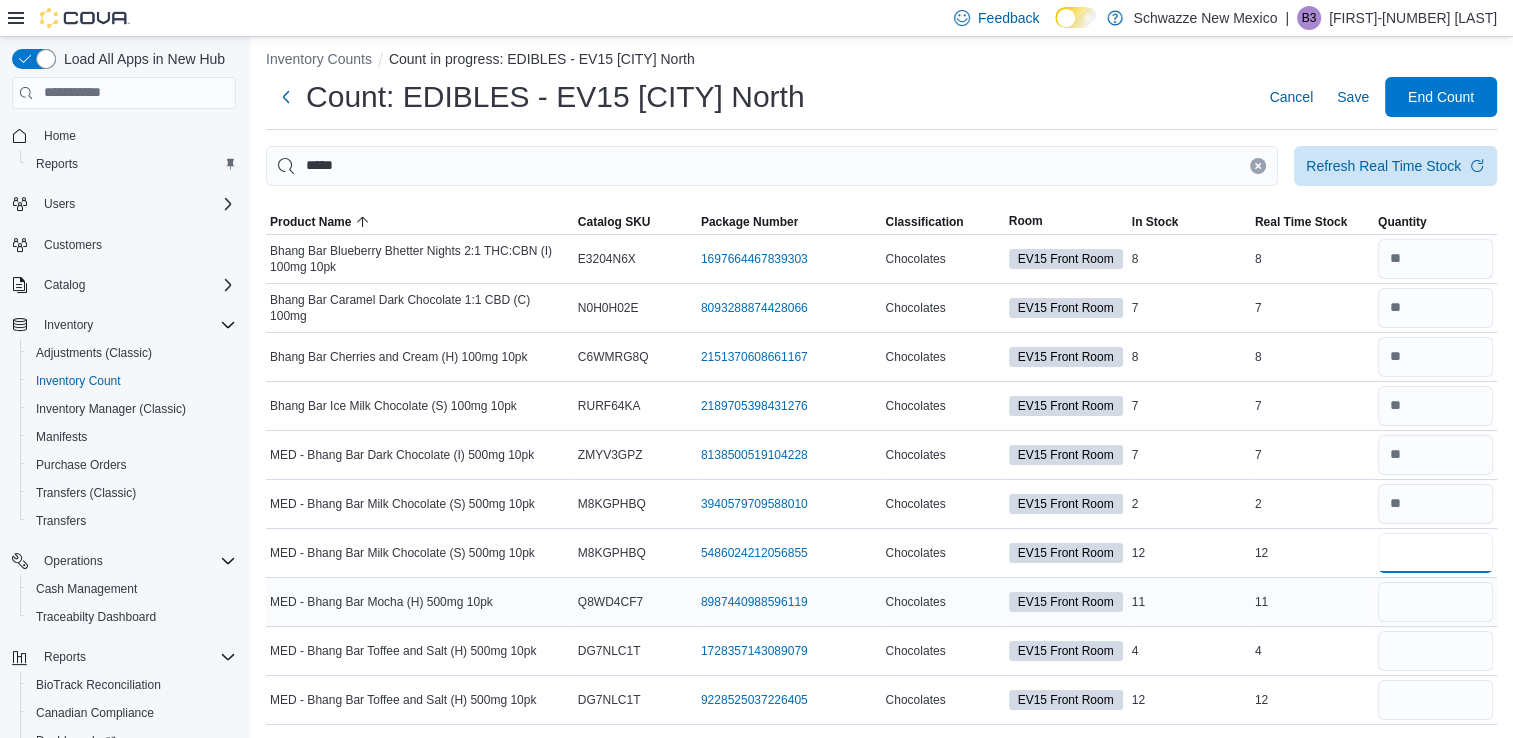 type on "**" 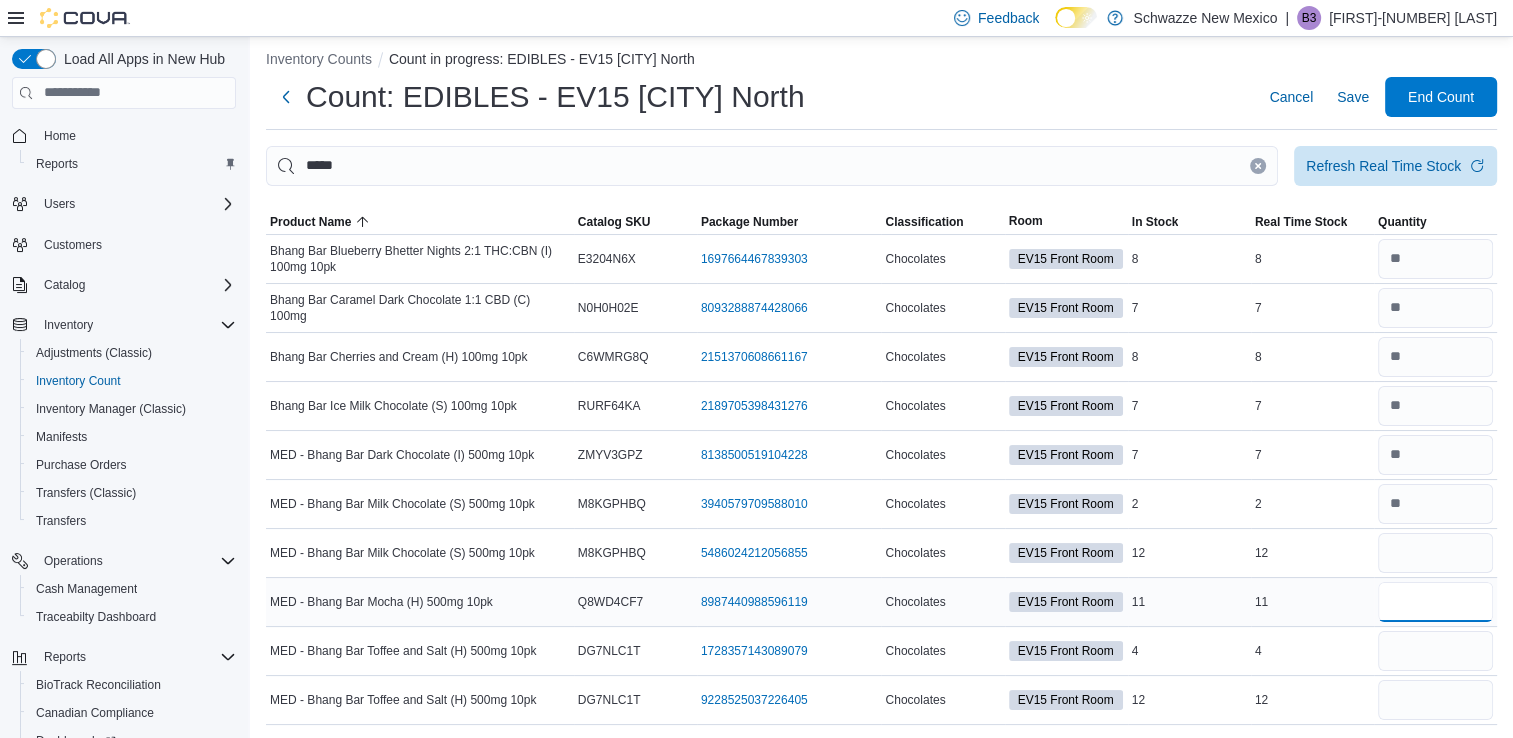 type 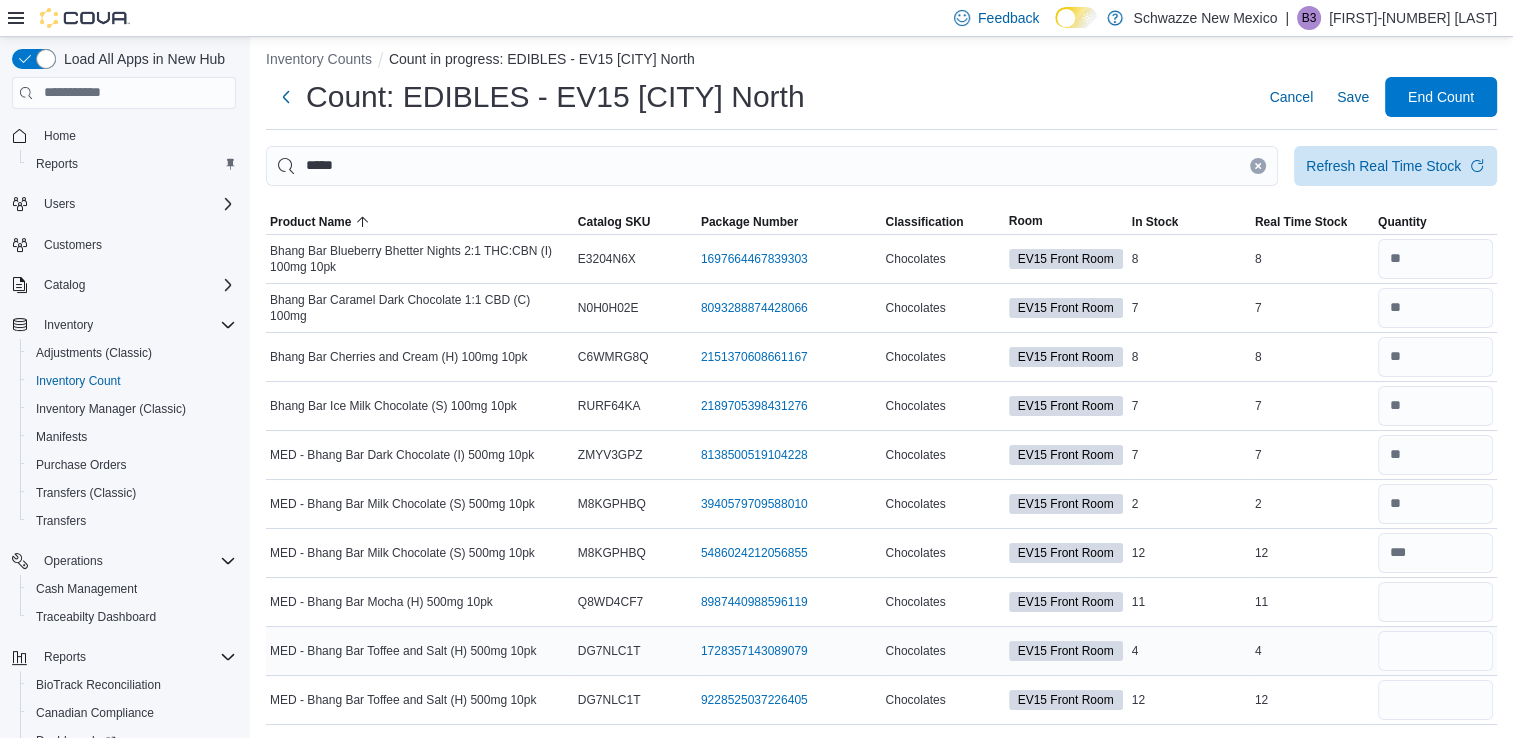 drag, startPoint x: 1433, startPoint y: 617, endPoint x: 1343, endPoint y: 652, distance: 96.56604 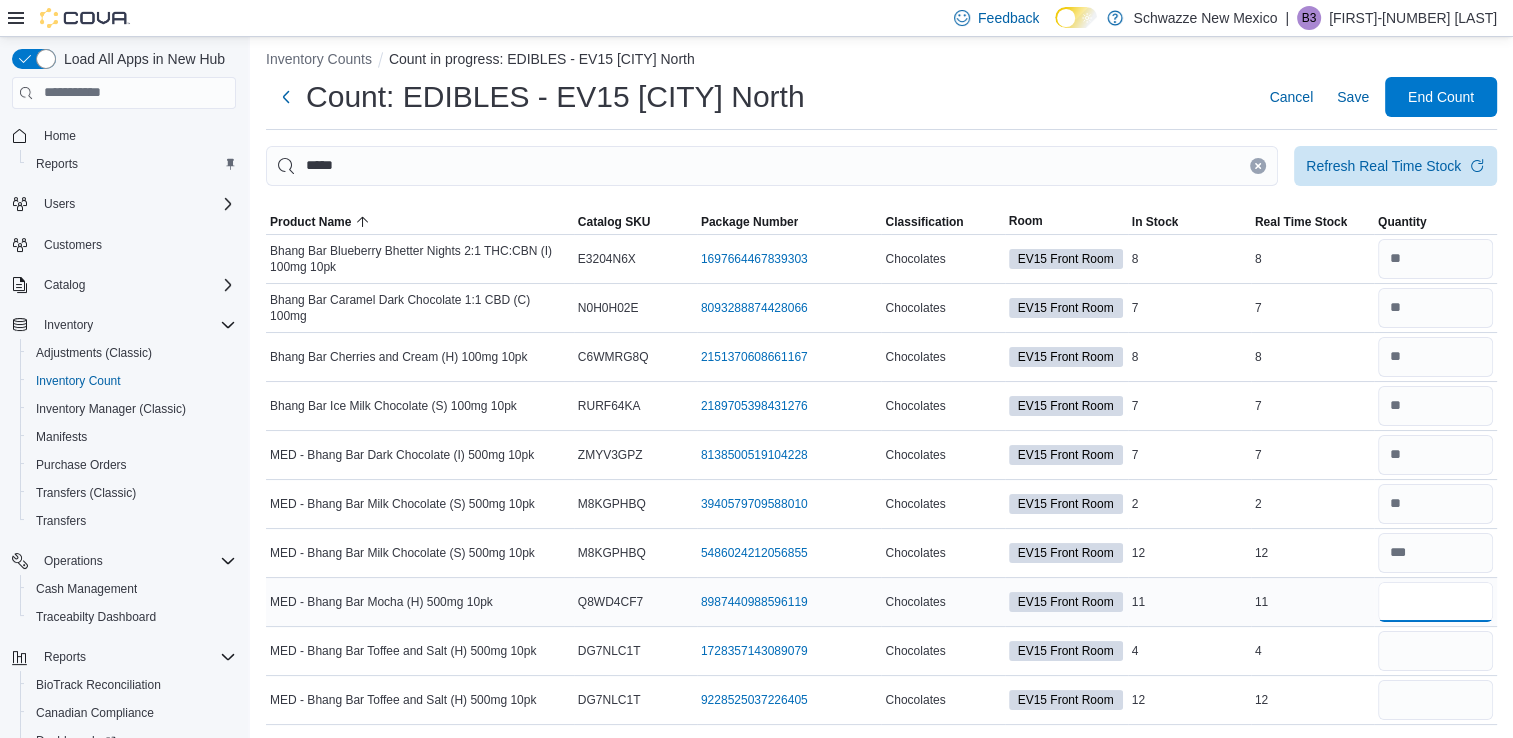 click at bounding box center (1435, 602) 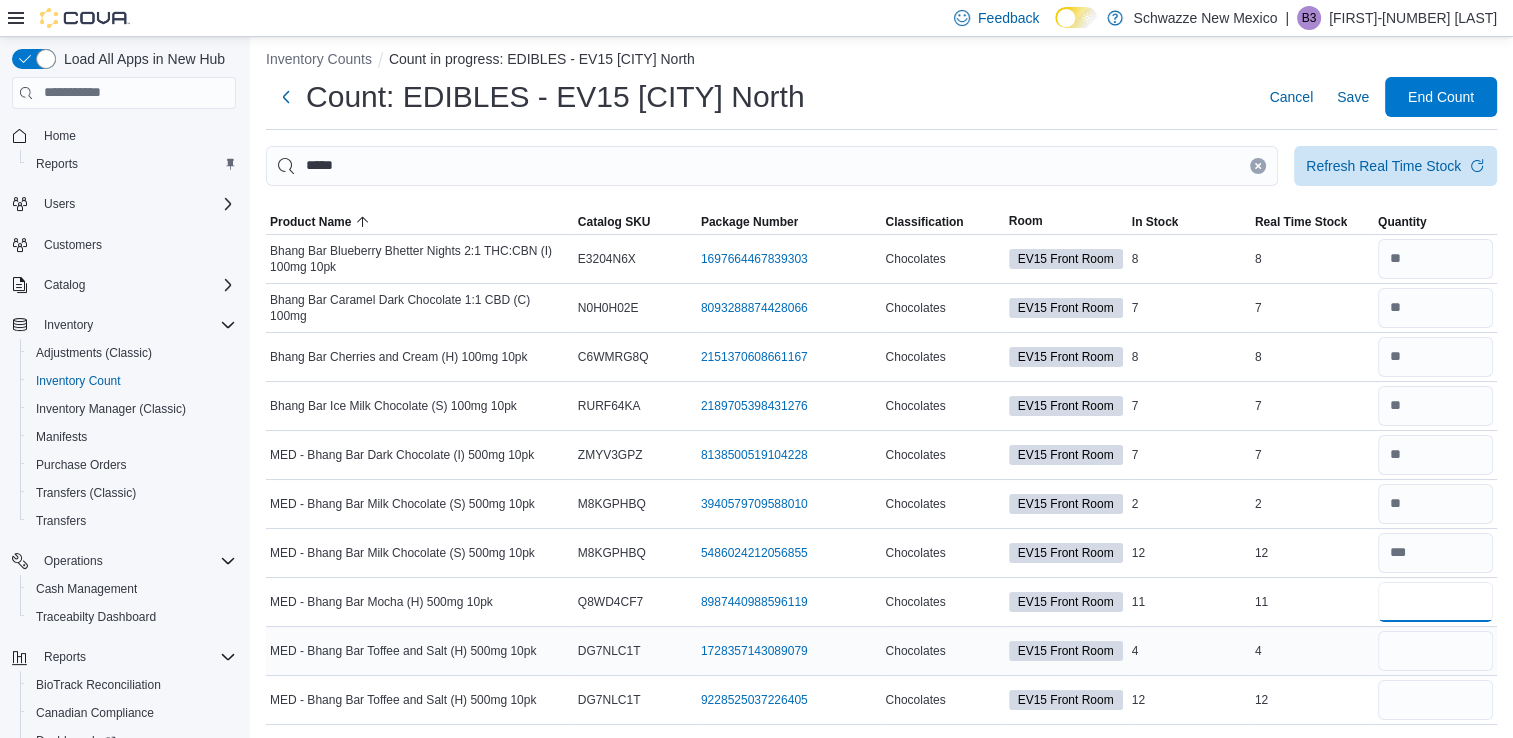 type on "**" 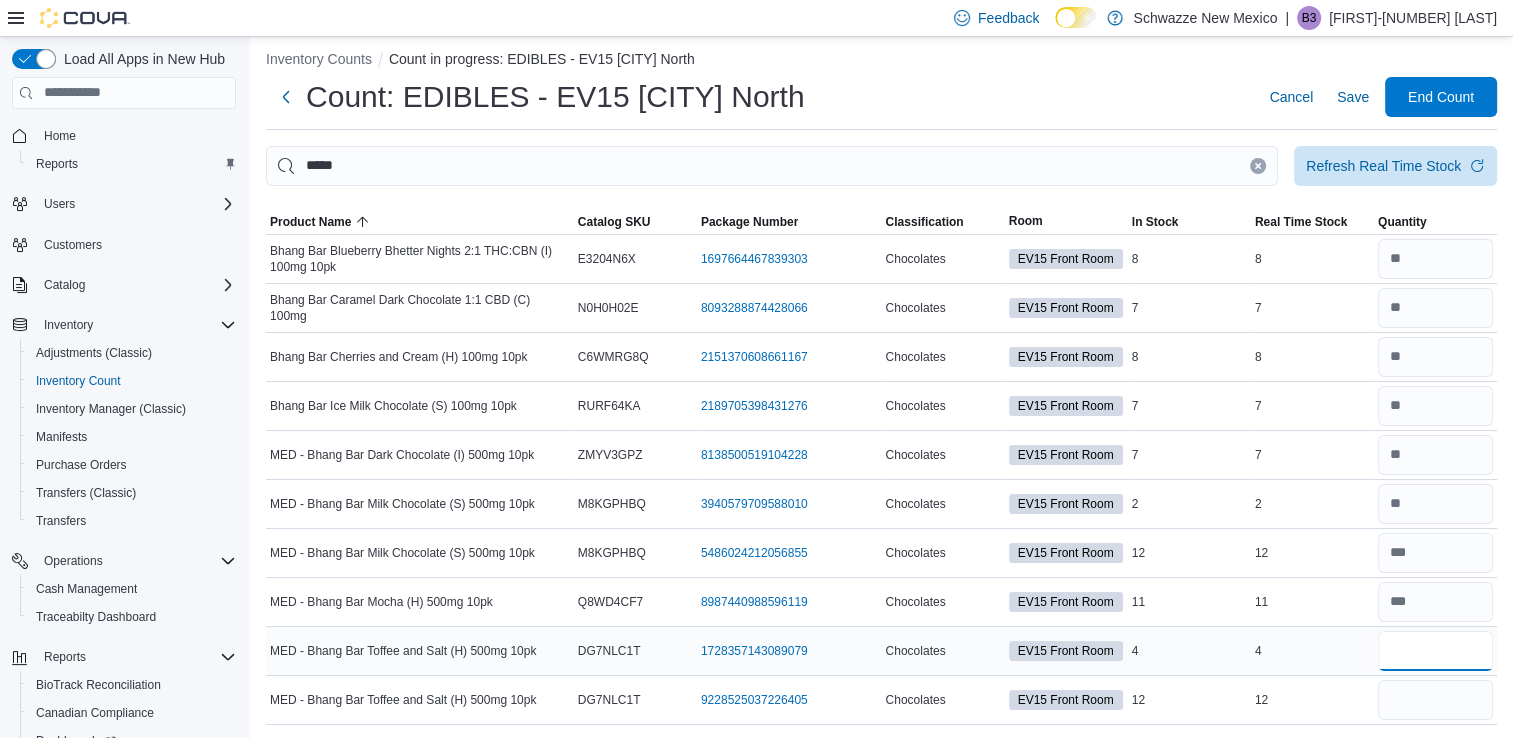 click at bounding box center (1435, 651) 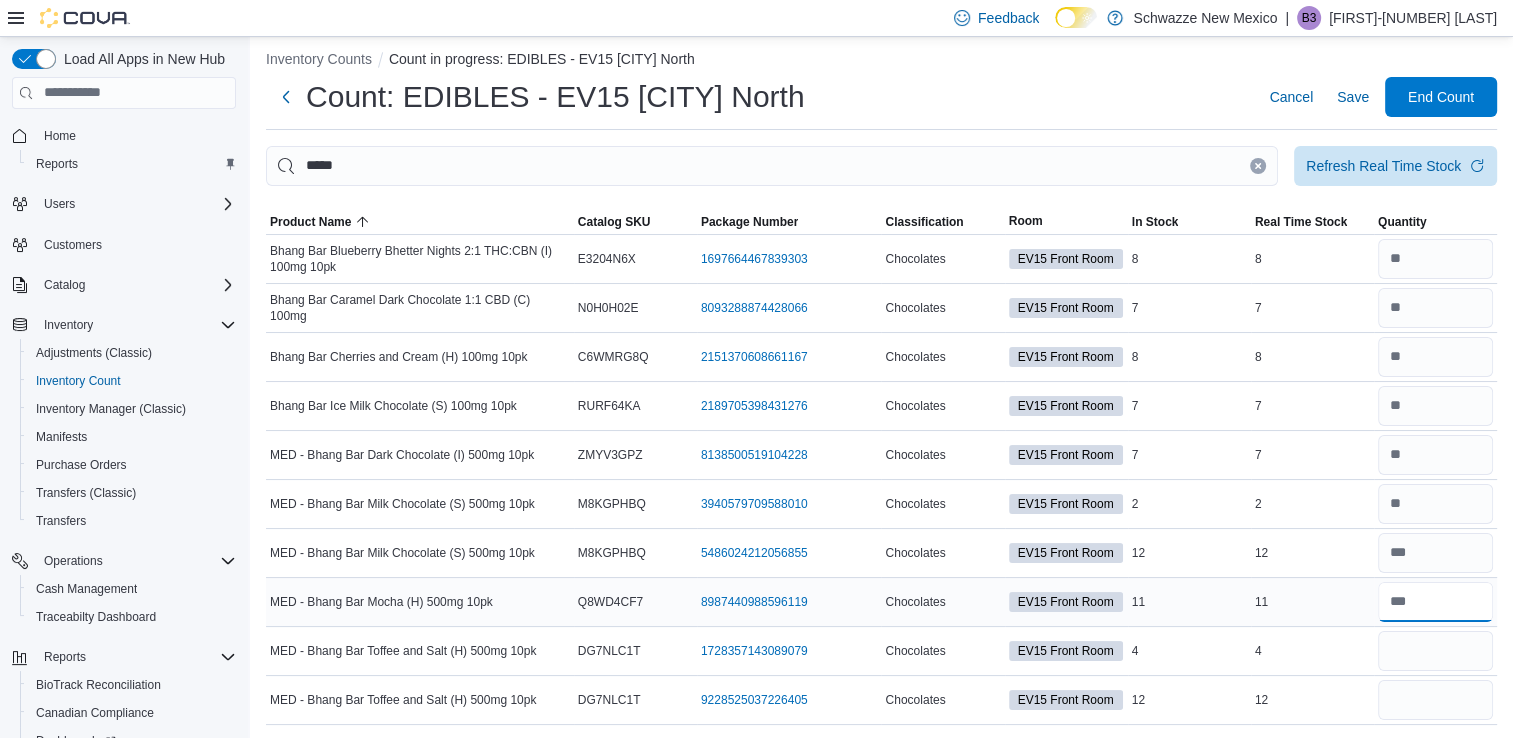 click at bounding box center (1435, 602) 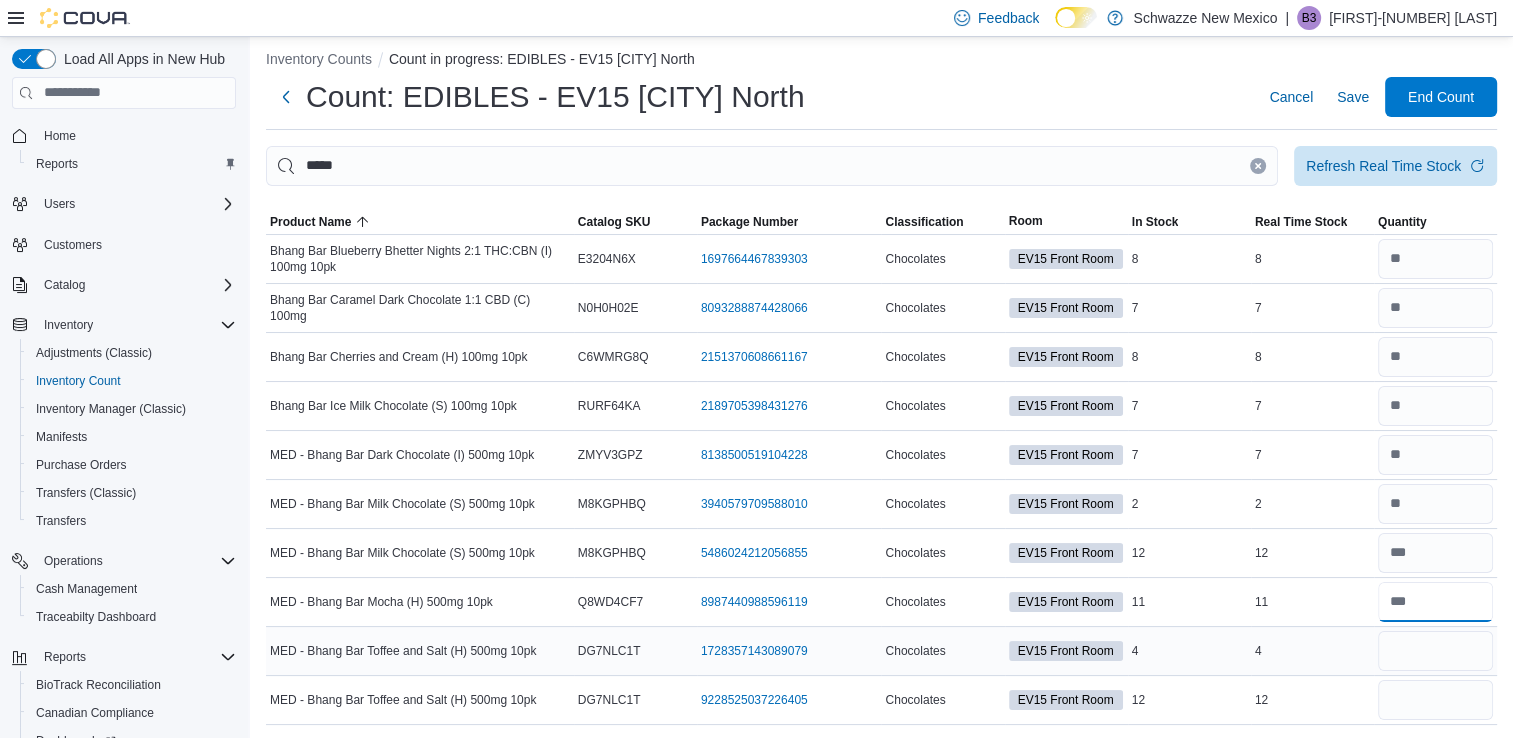 type on "**" 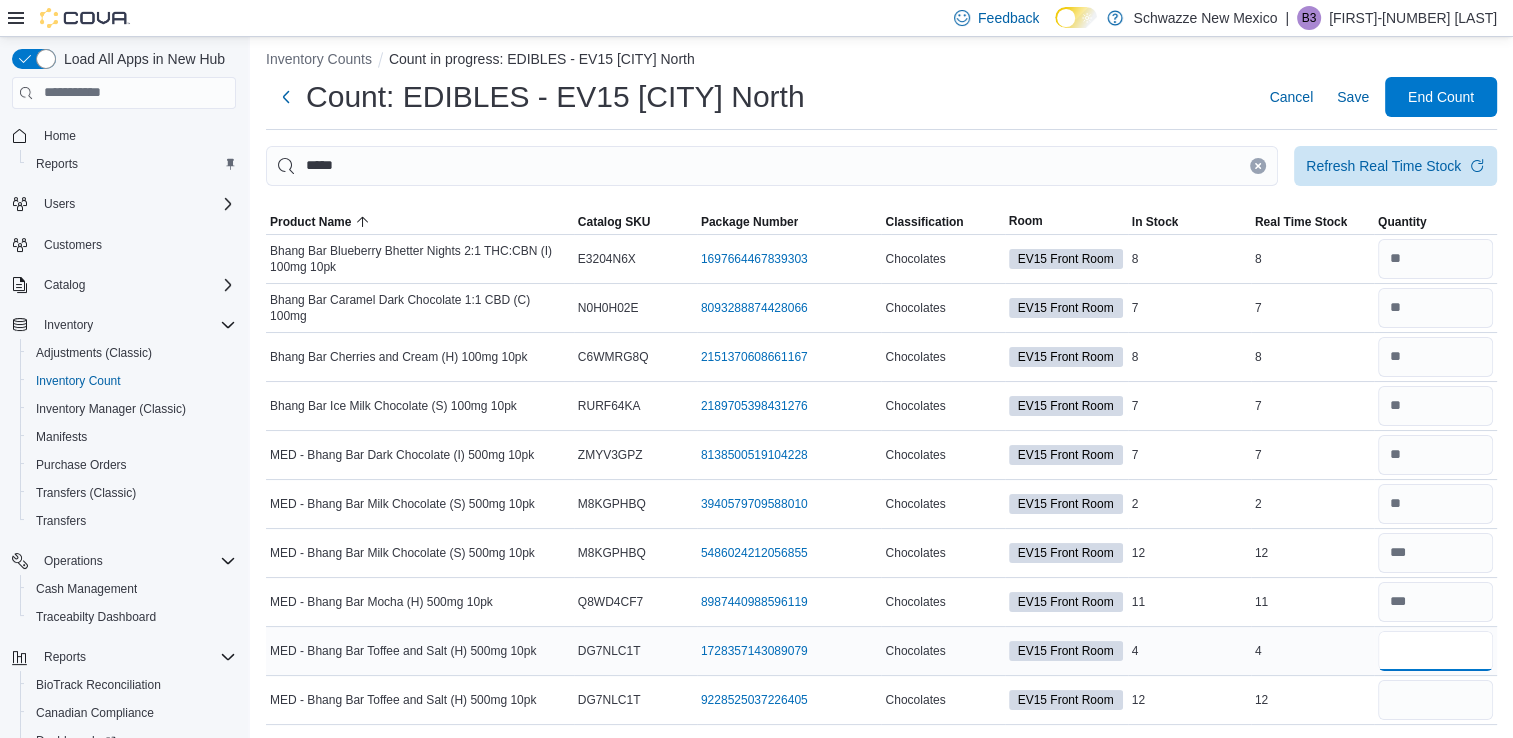 type 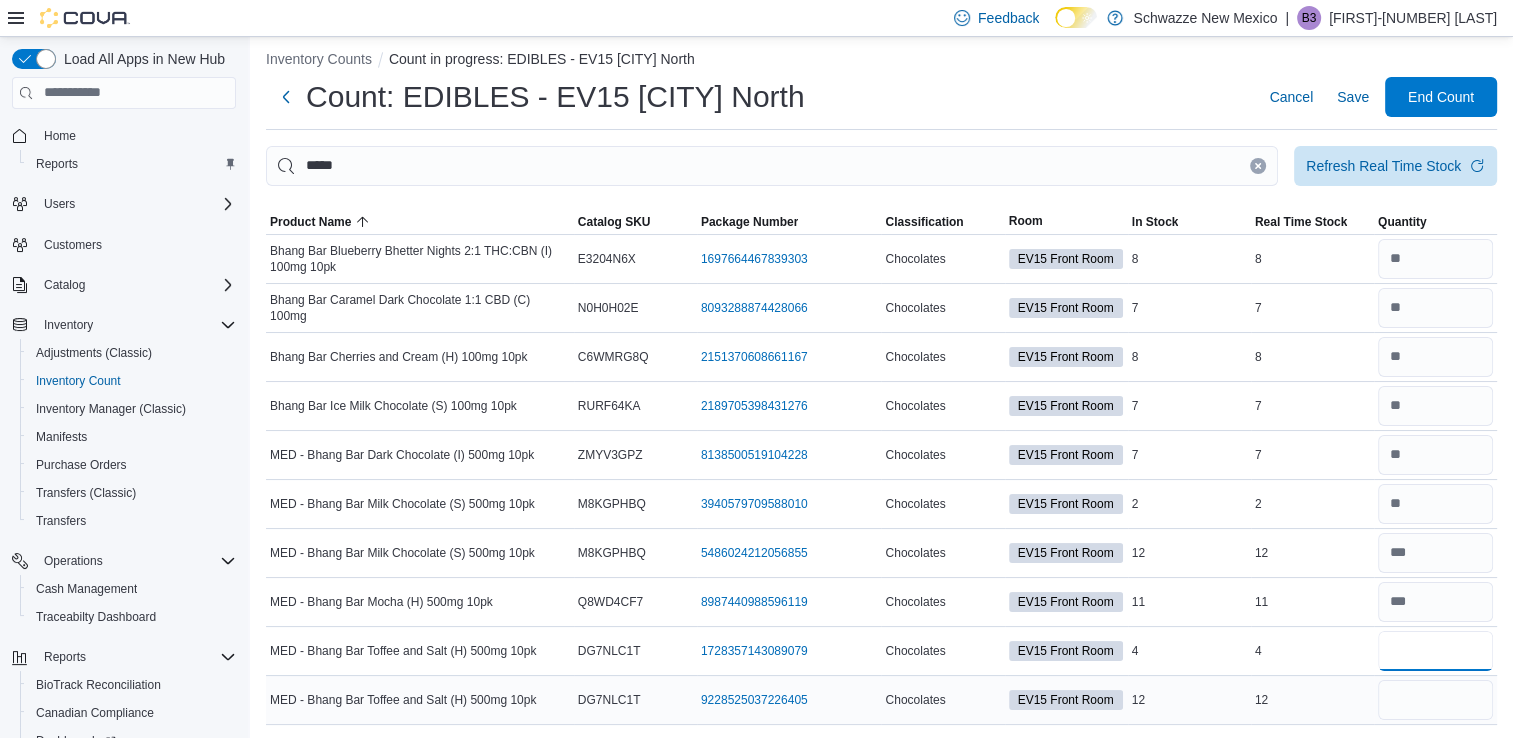 type on "*" 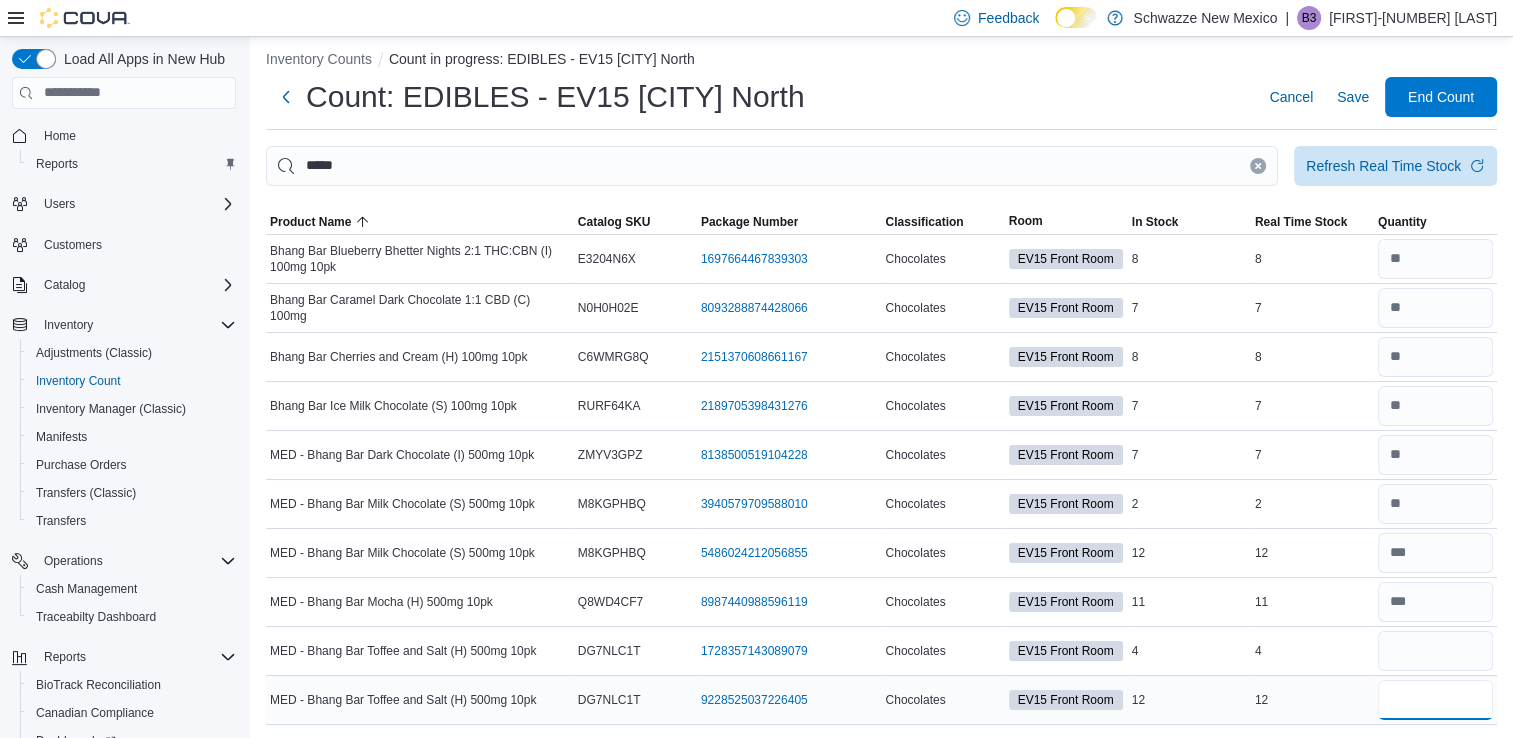 type 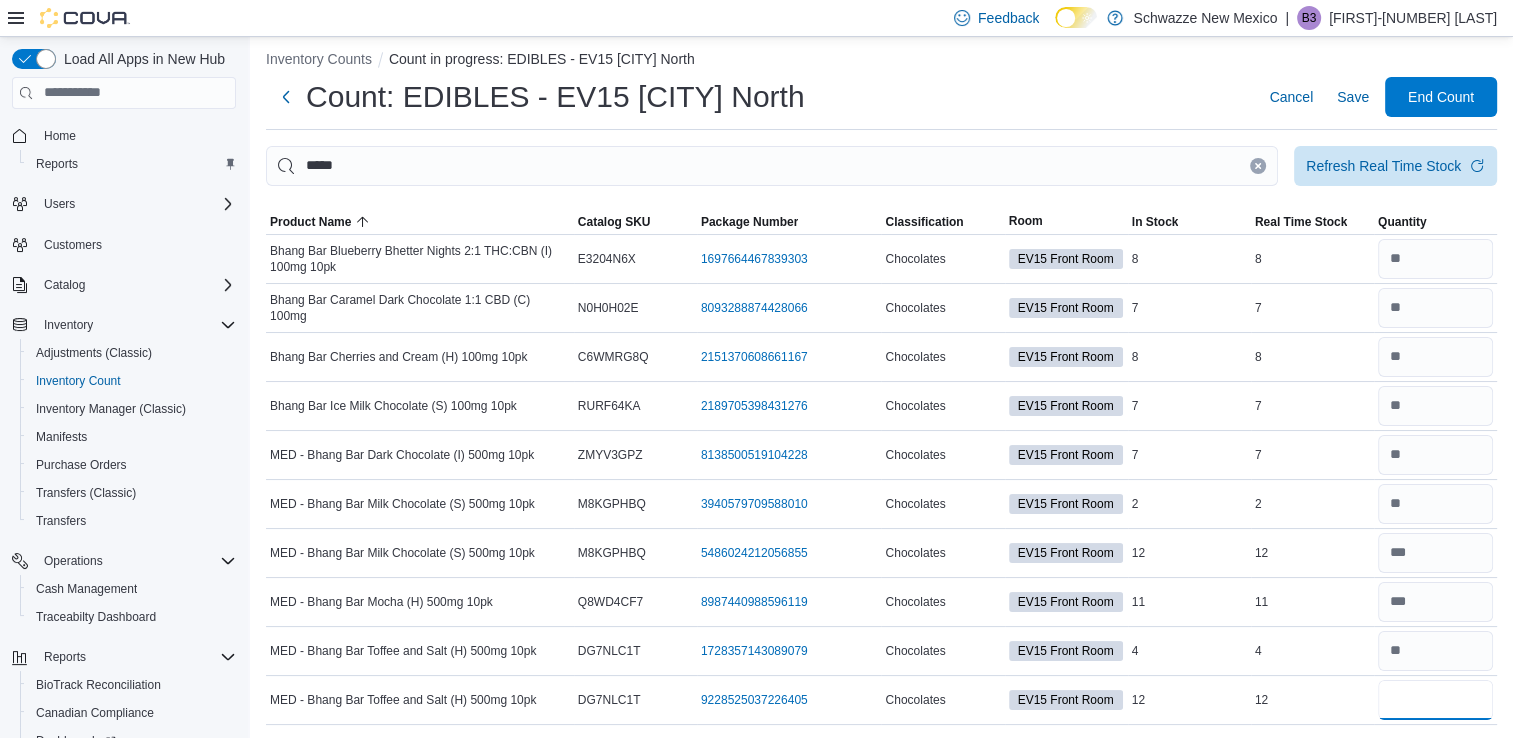type on "**" 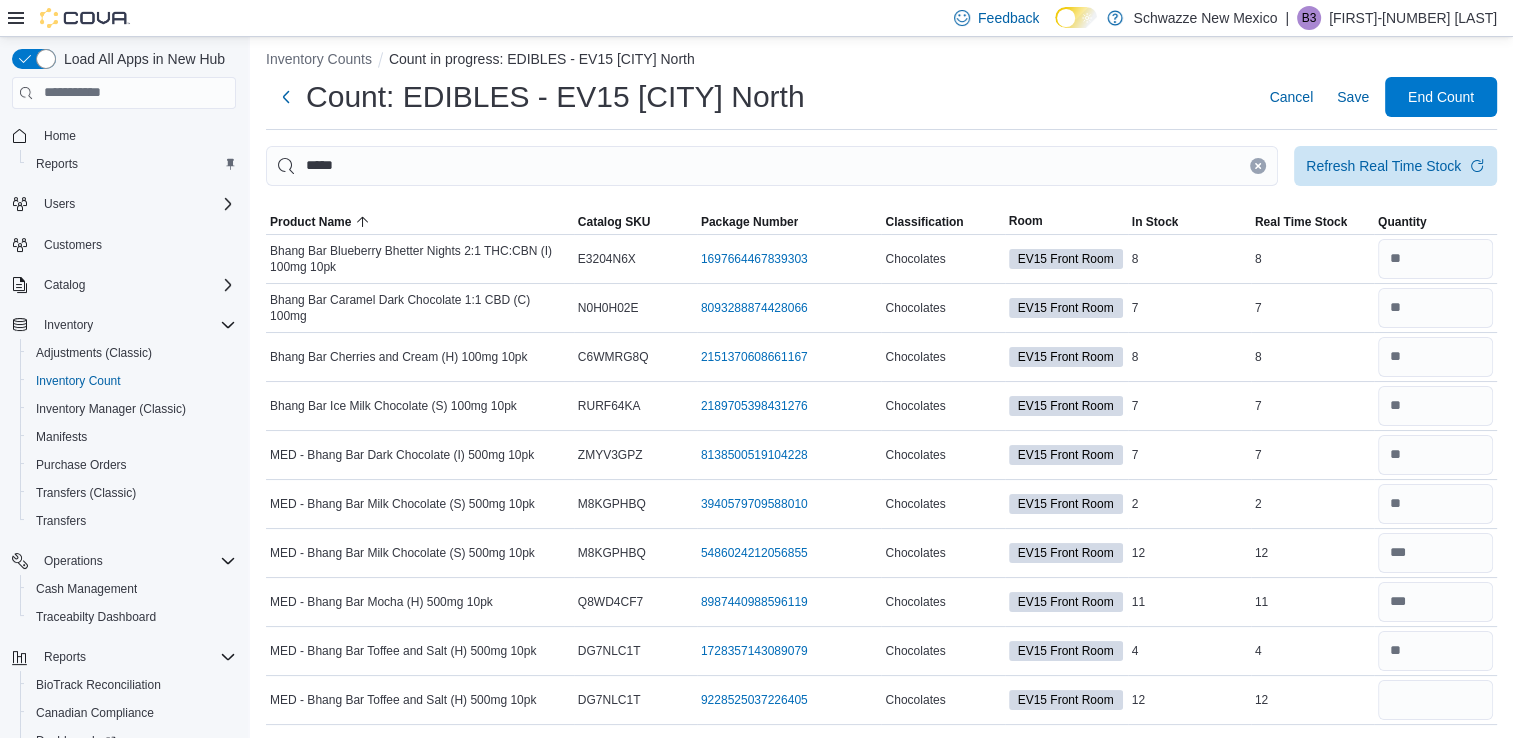type 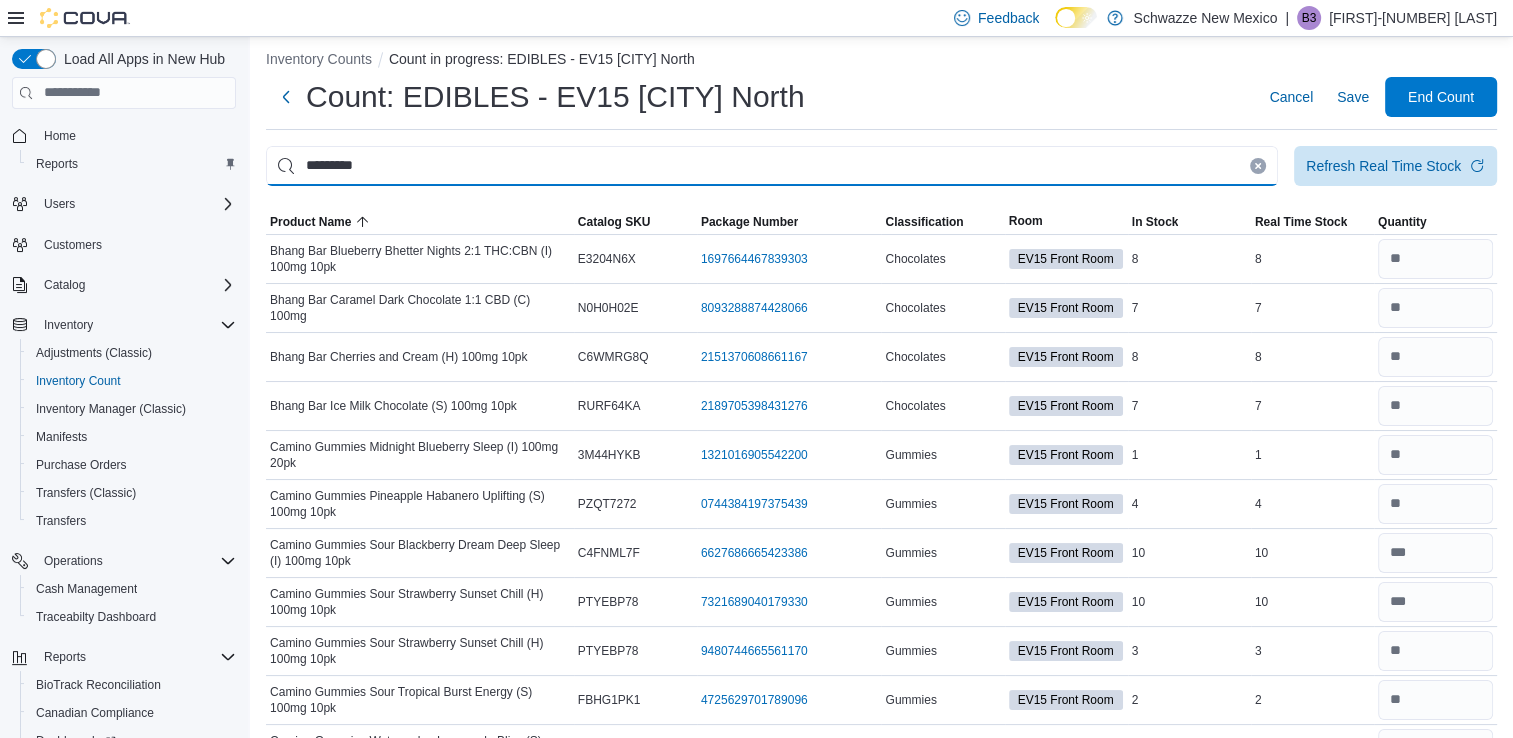 type on "*********" 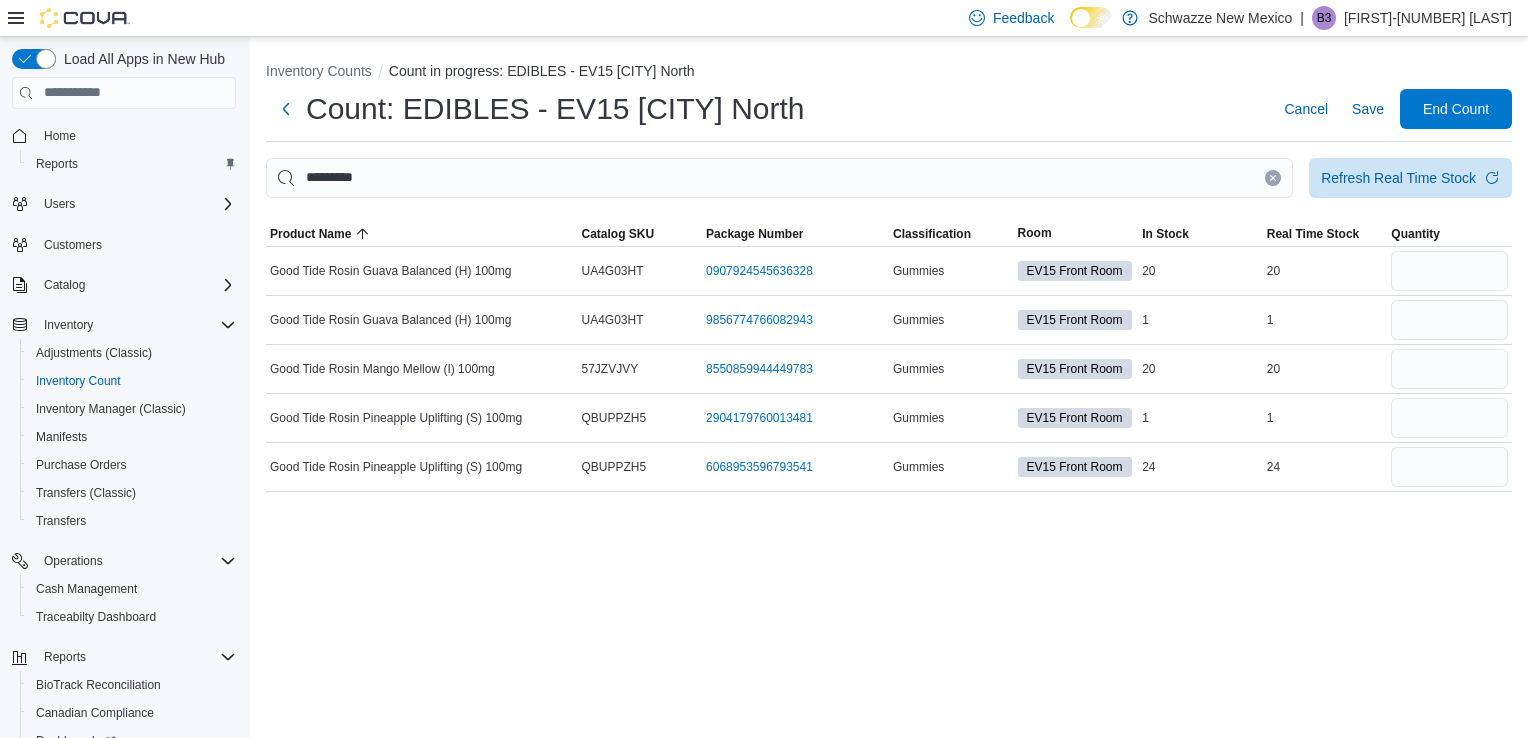 click at bounding box center [1273, 178] 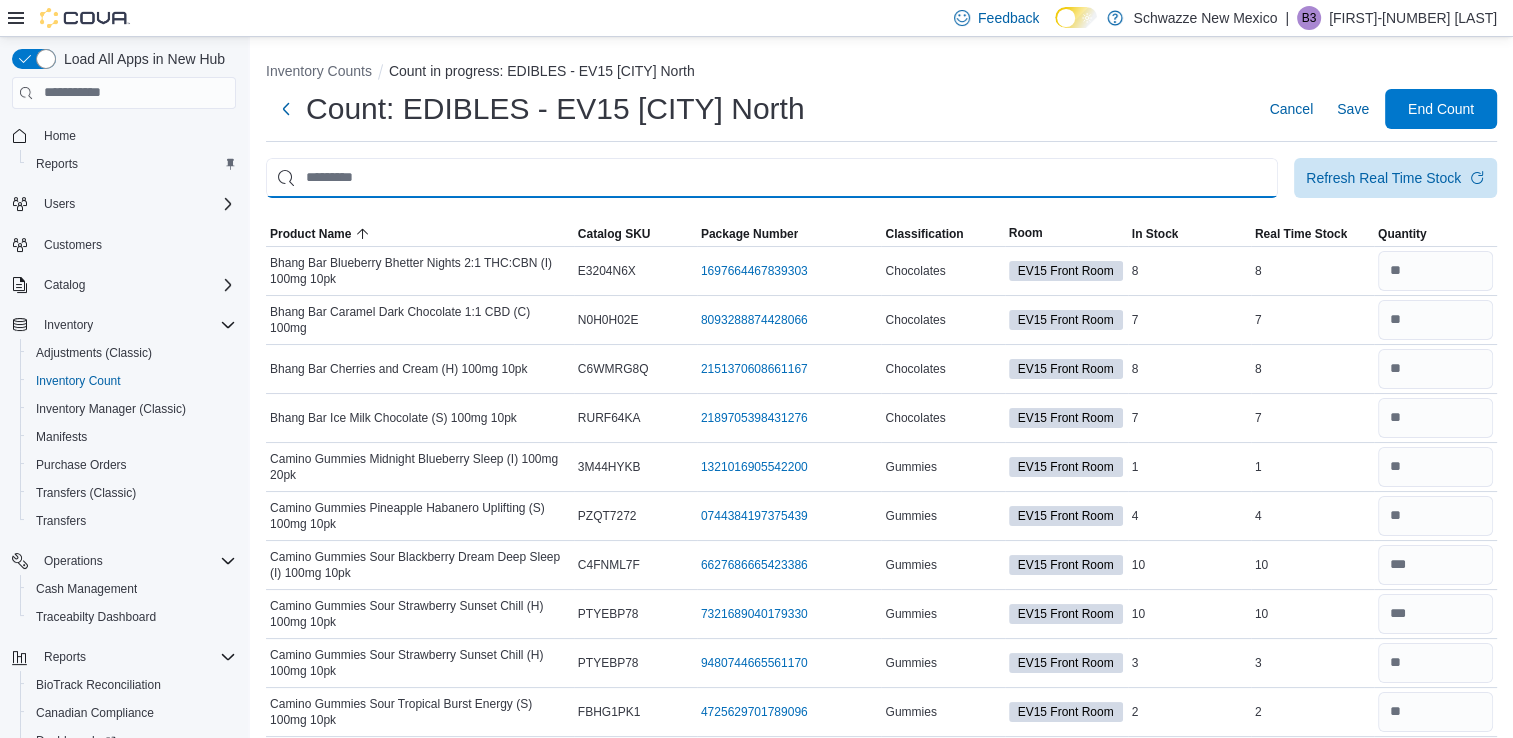 click at bounding box center [772, 178] 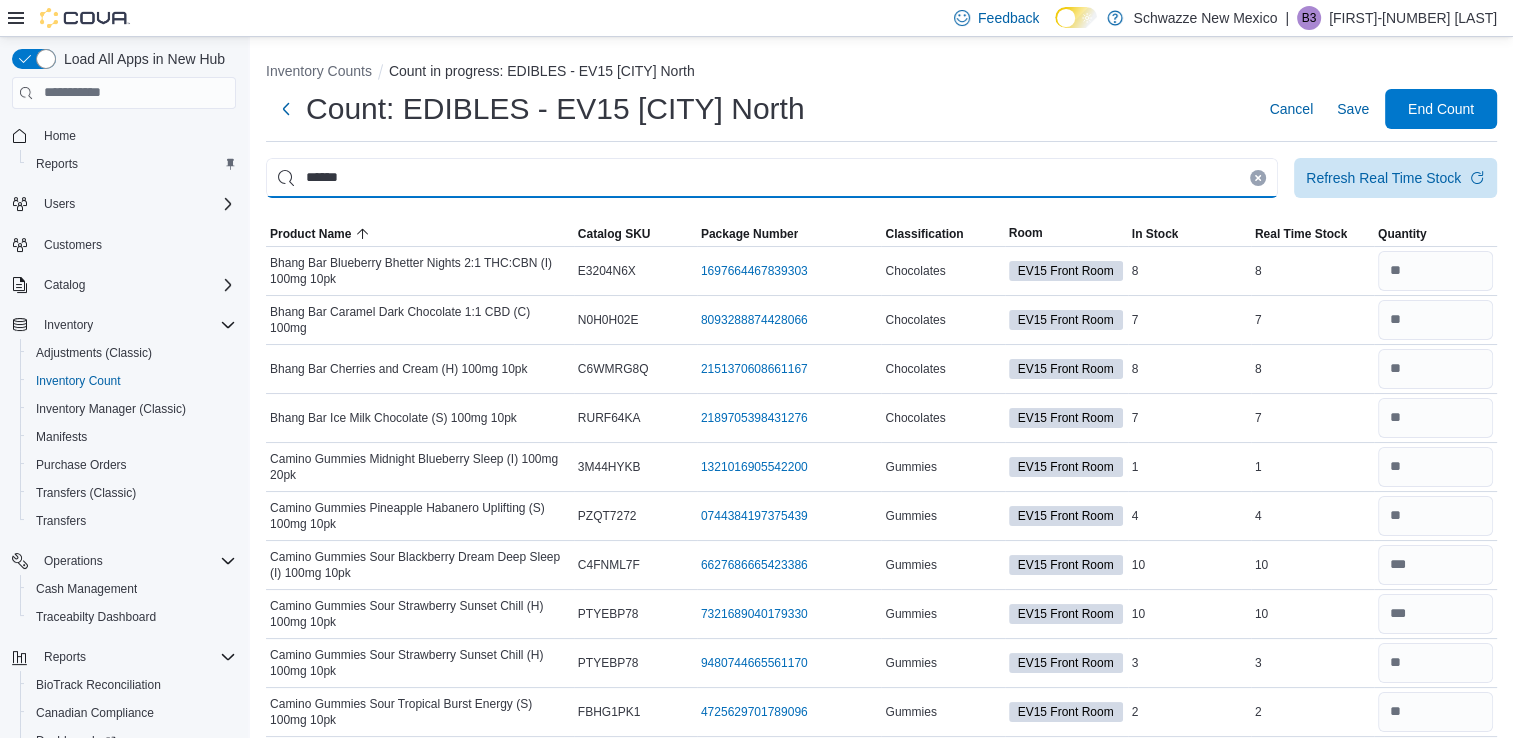 type on "******" 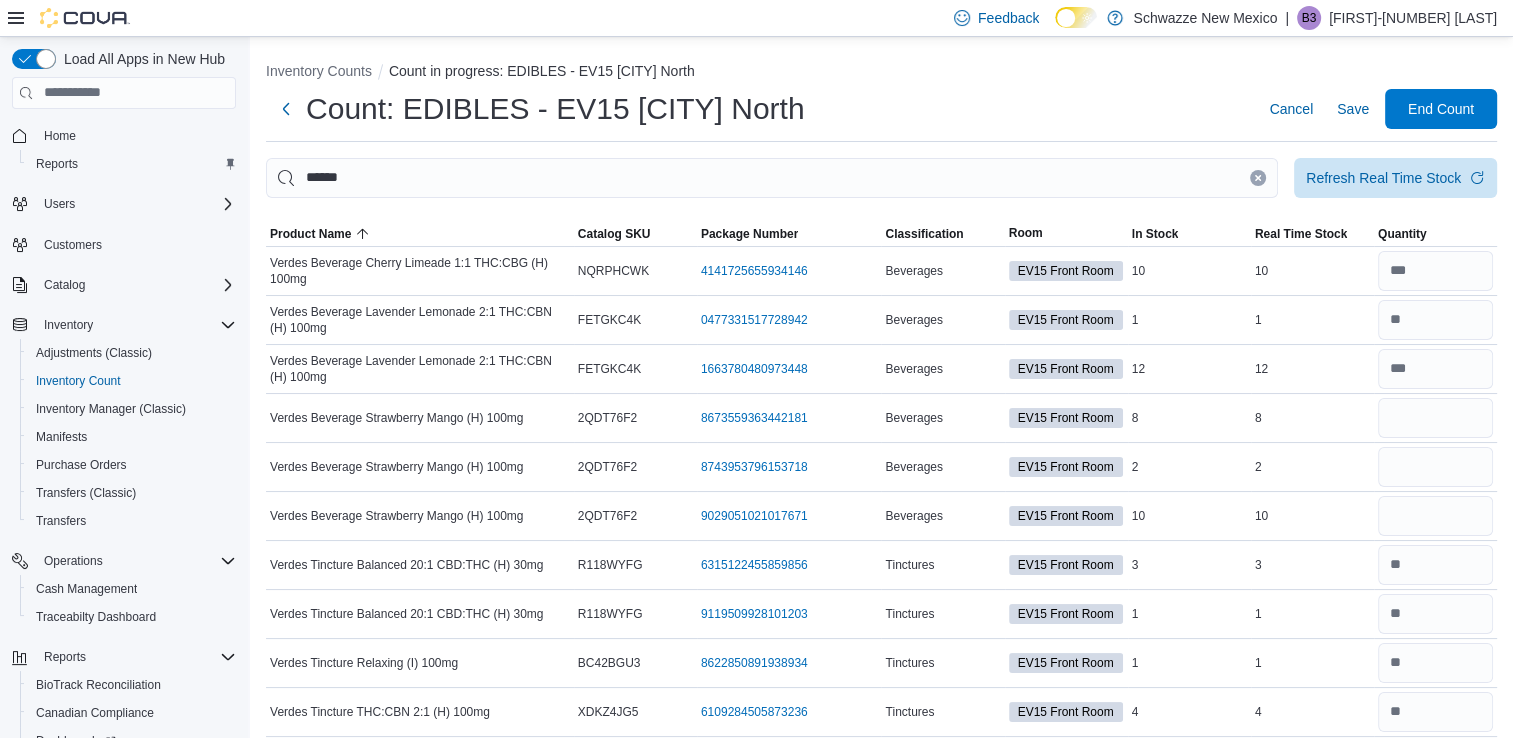 click 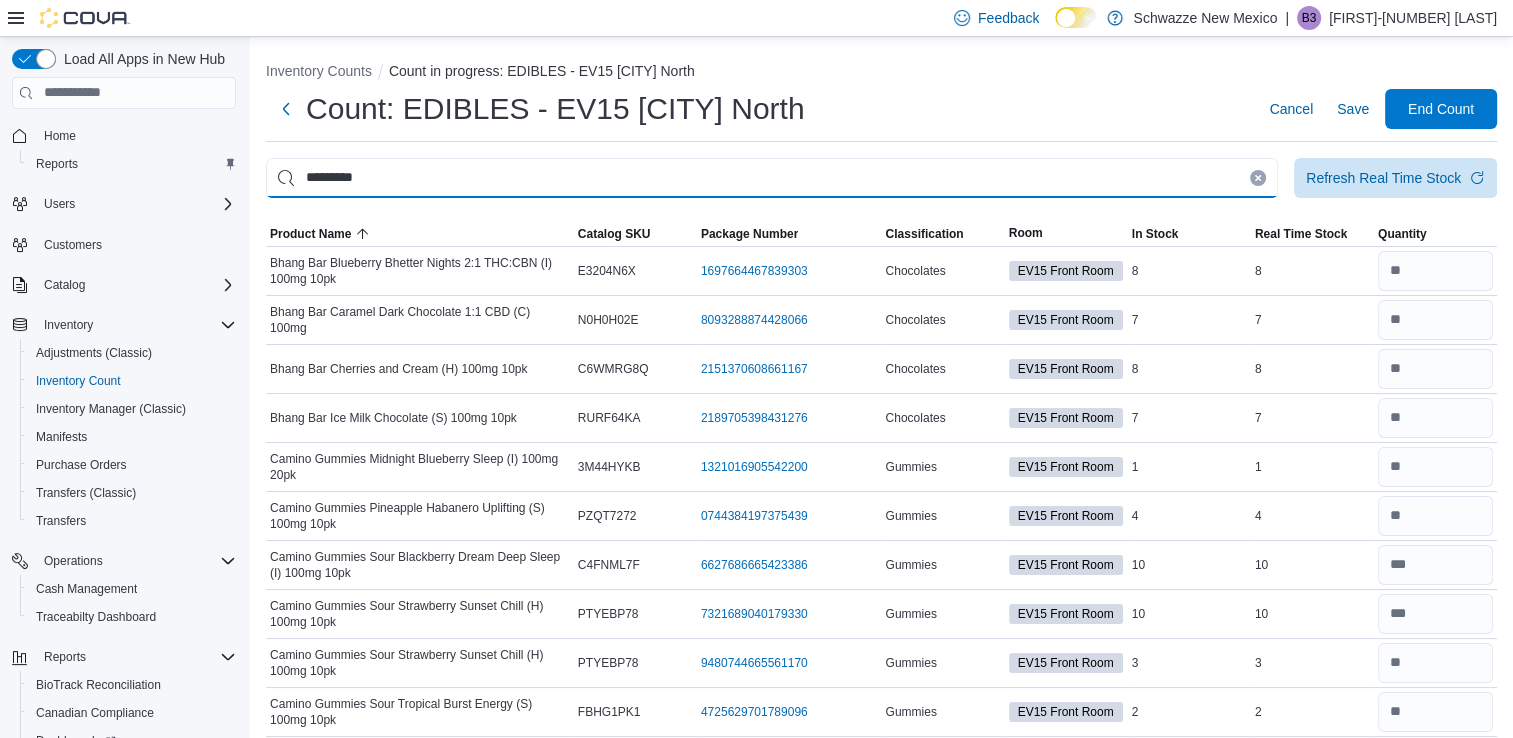 type on "*********" 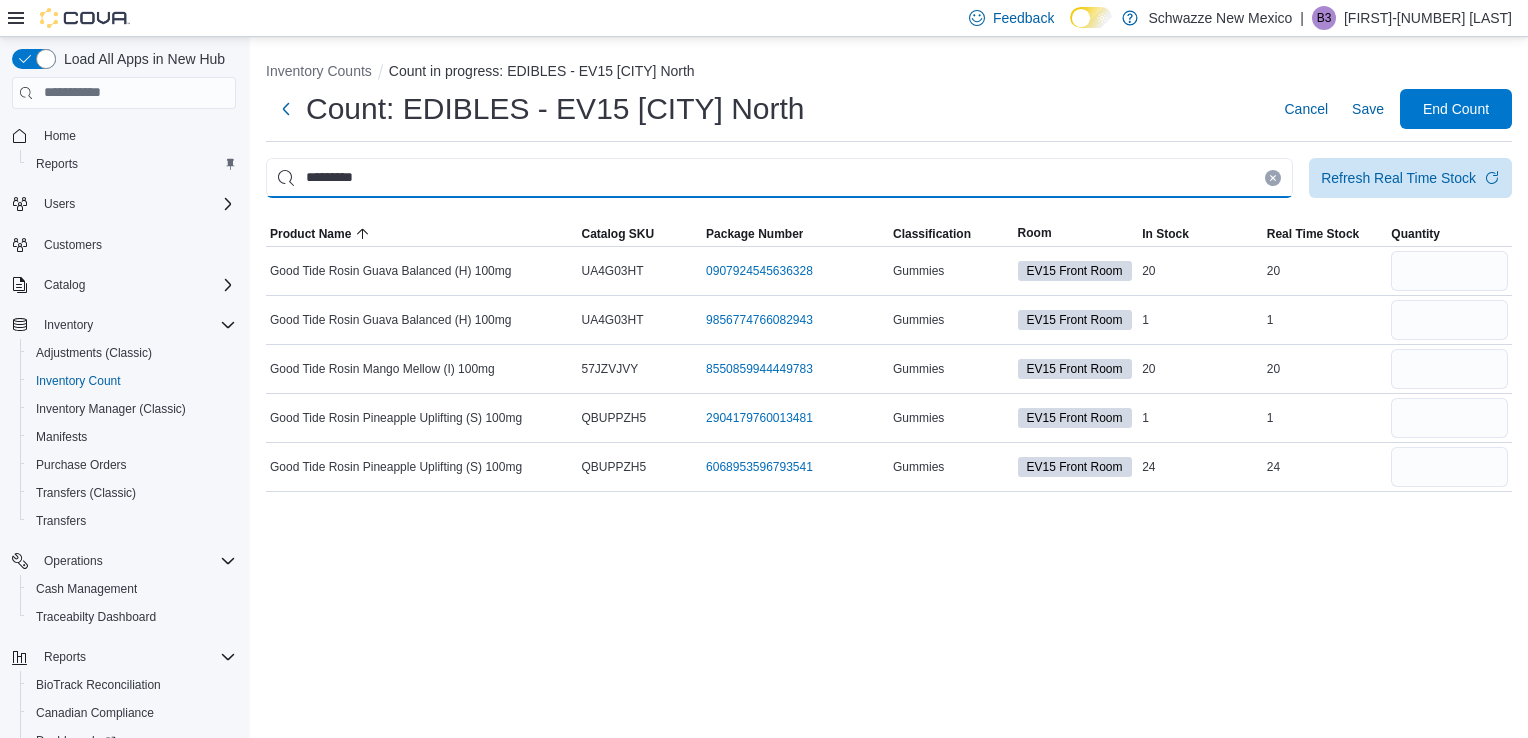 click on "*********" at bounding box center (779, 178) 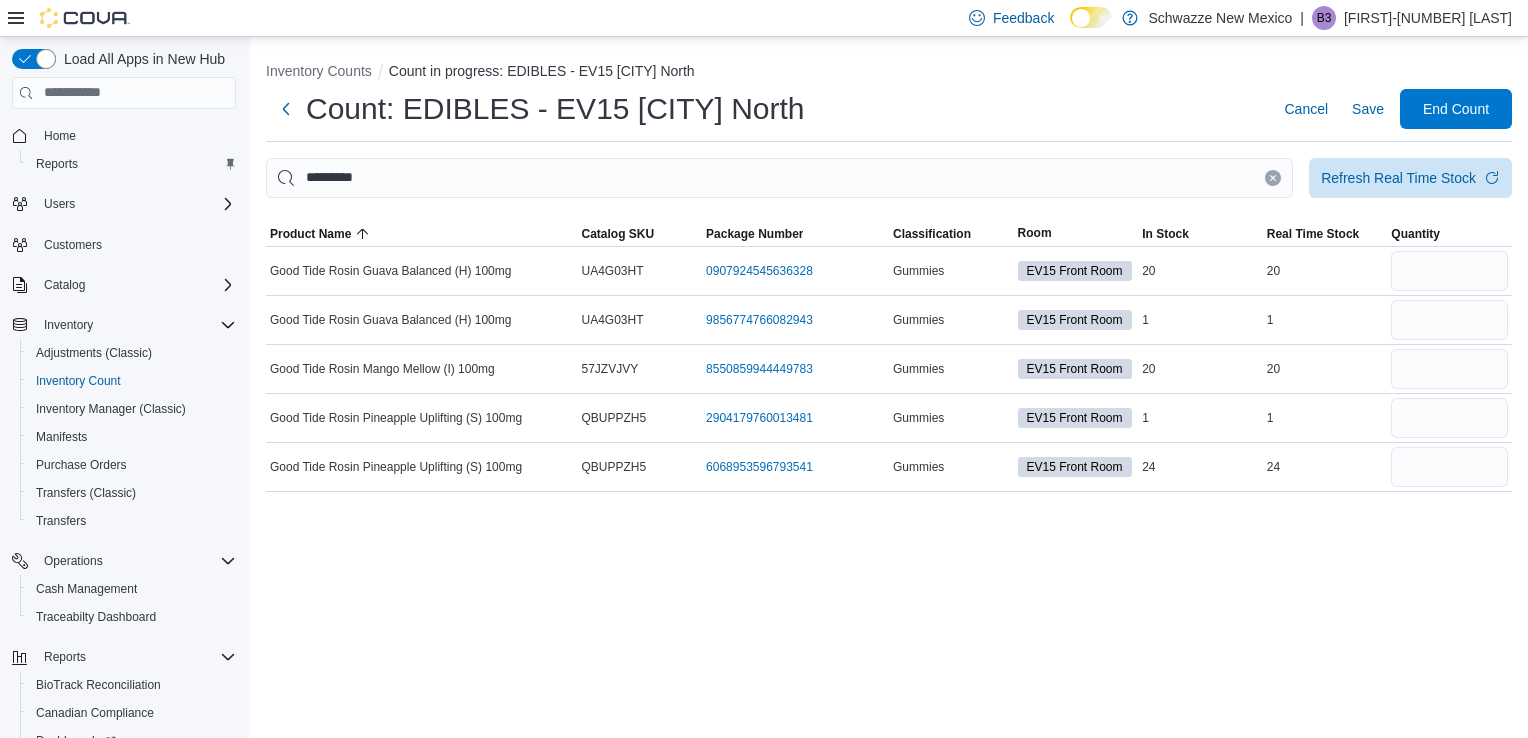 click 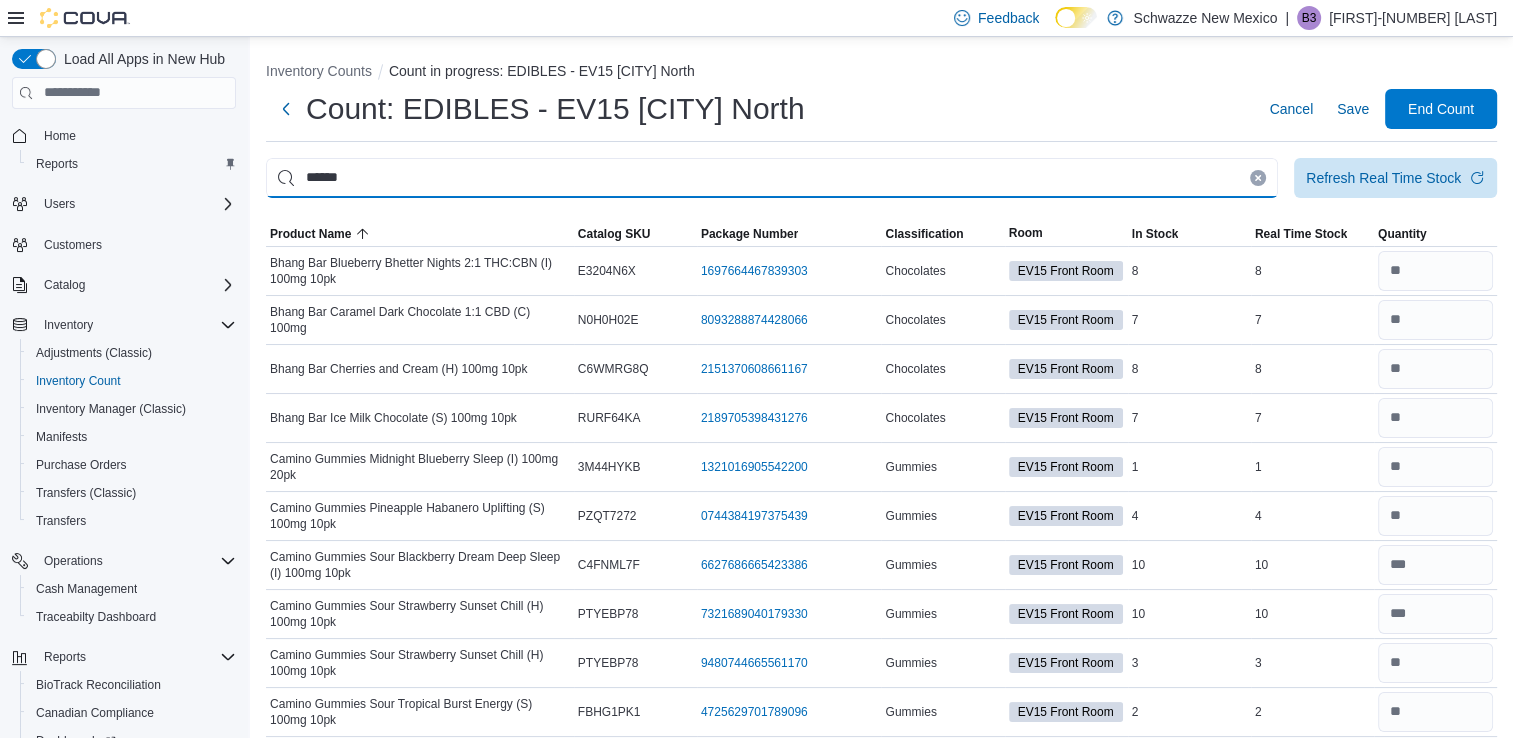 type on "******" 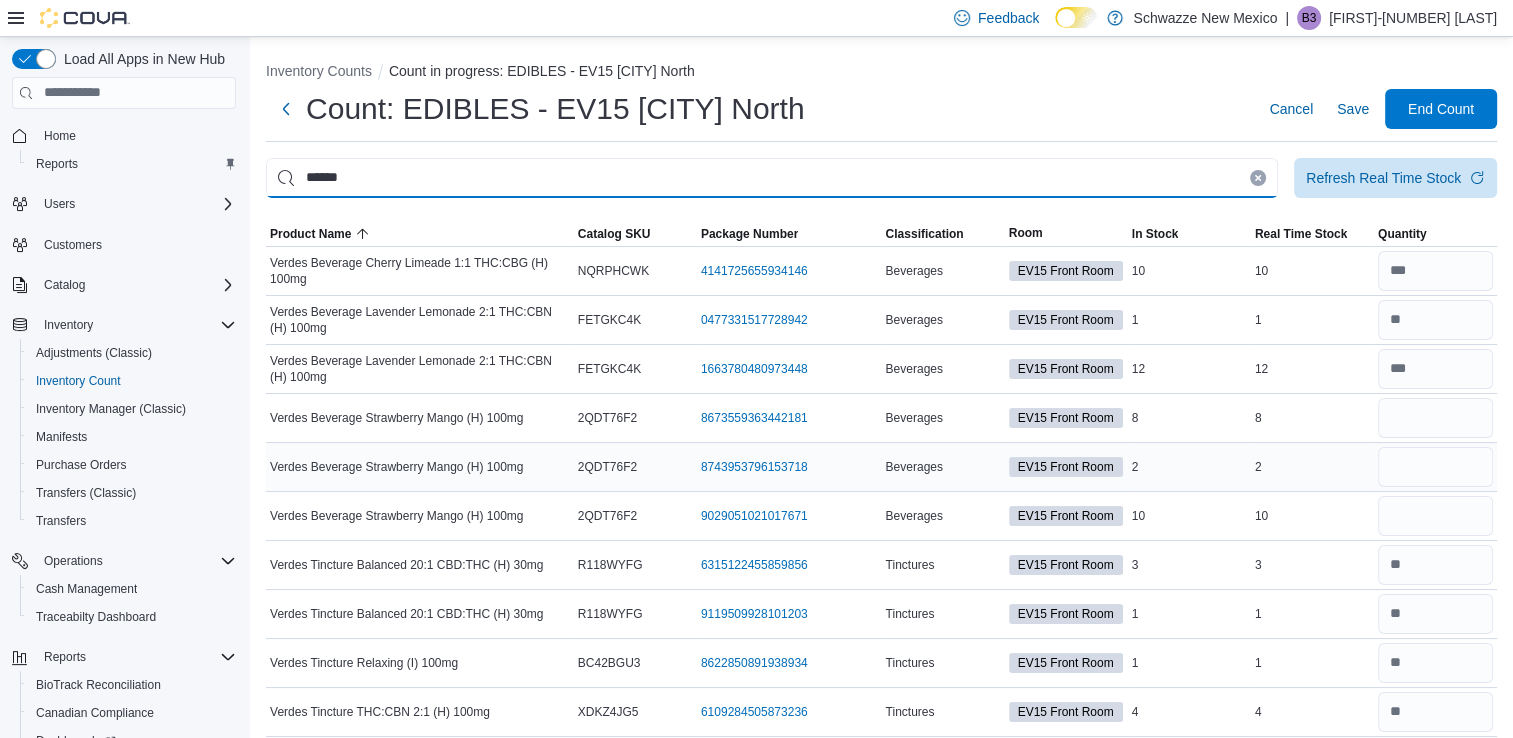 scroll, scrollTop: 12, scrollLeft: 0, axis: vertical 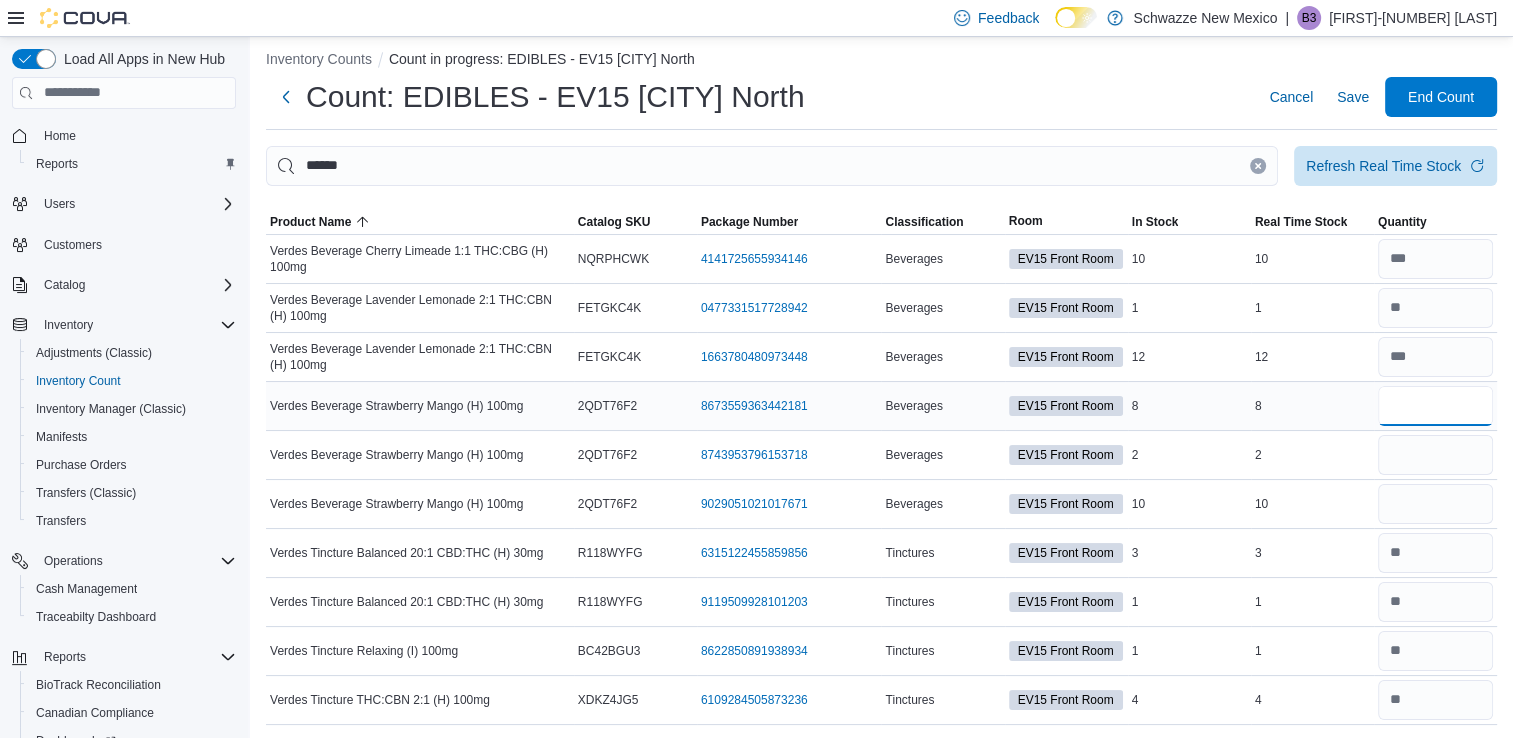 click at bounding box center (1435, 406) 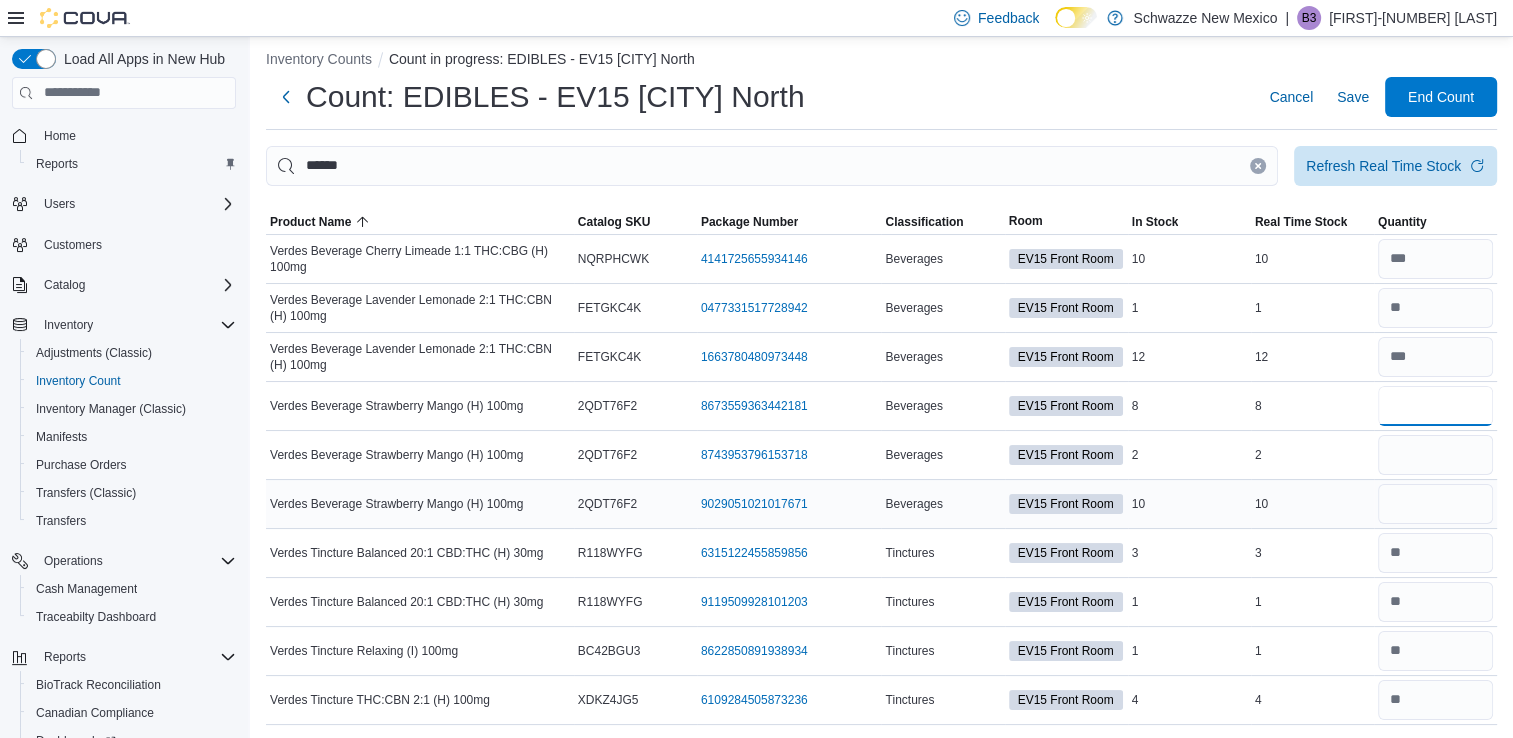 type on "*" 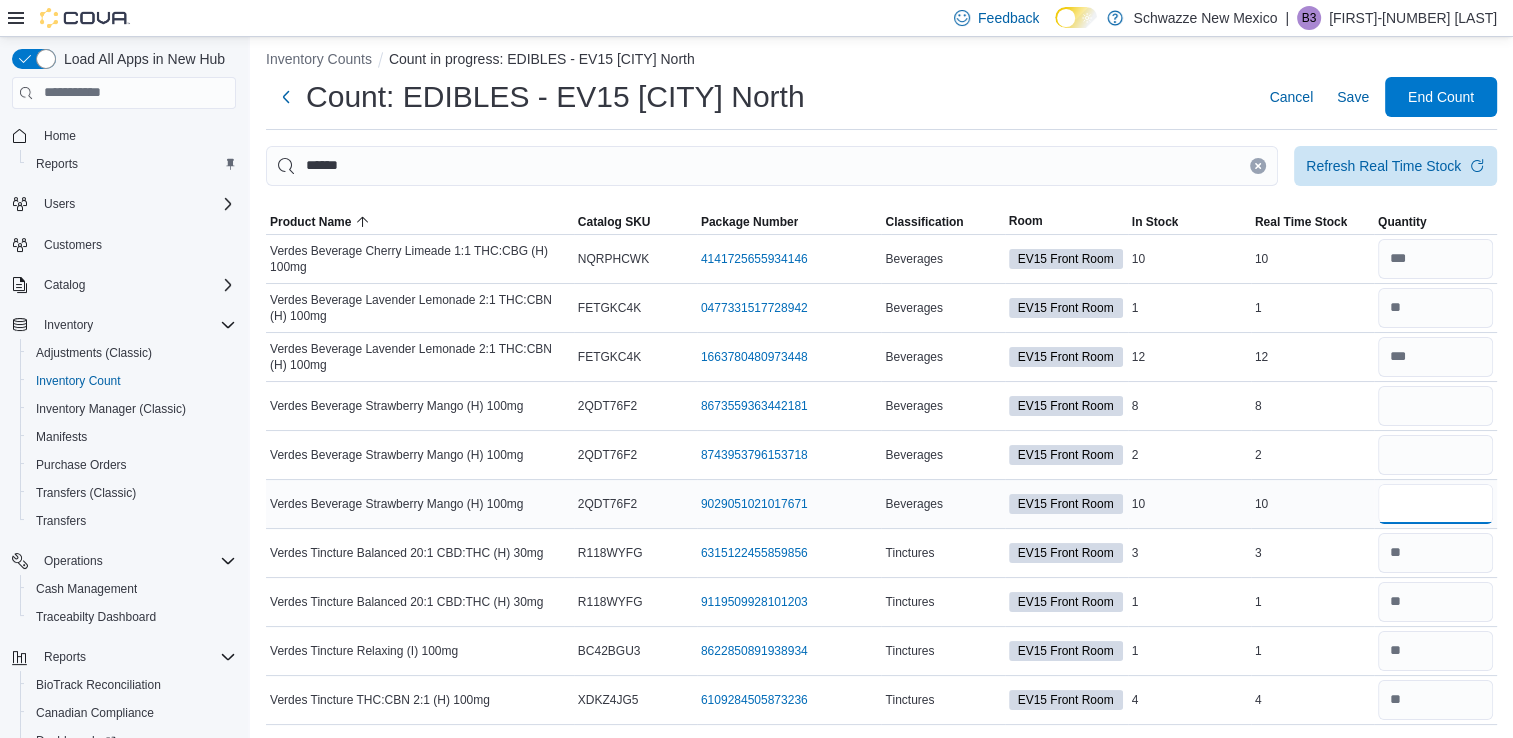 type 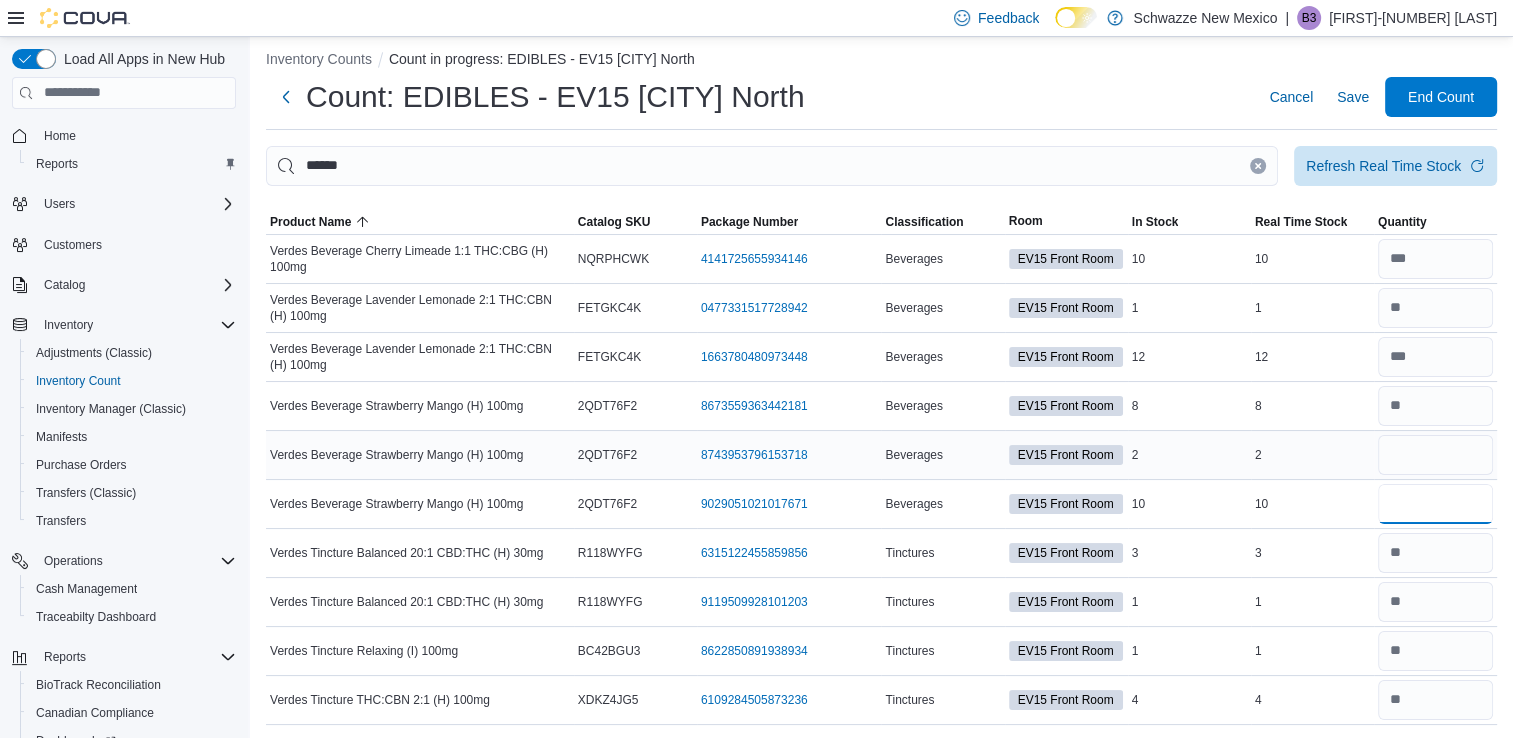 type on "**" 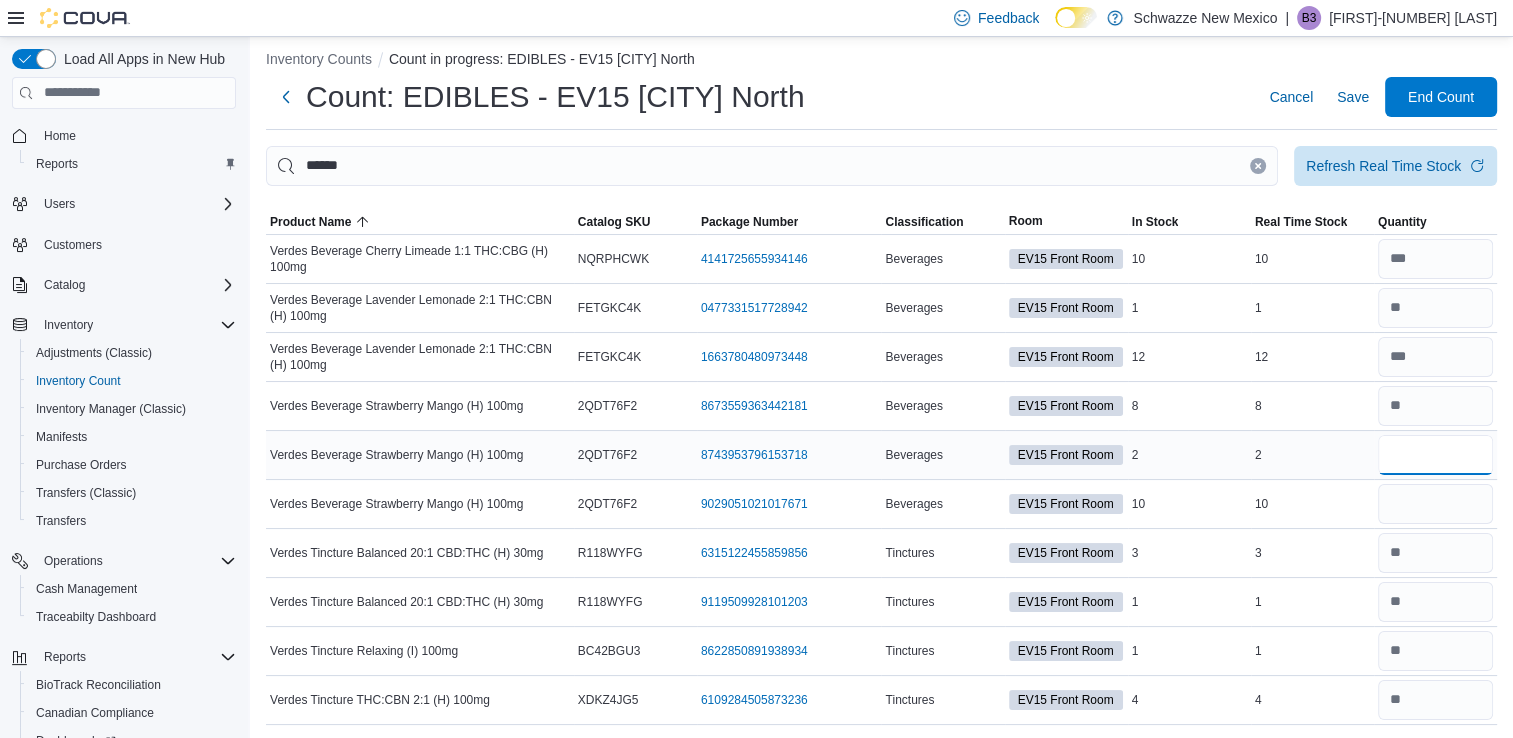 type 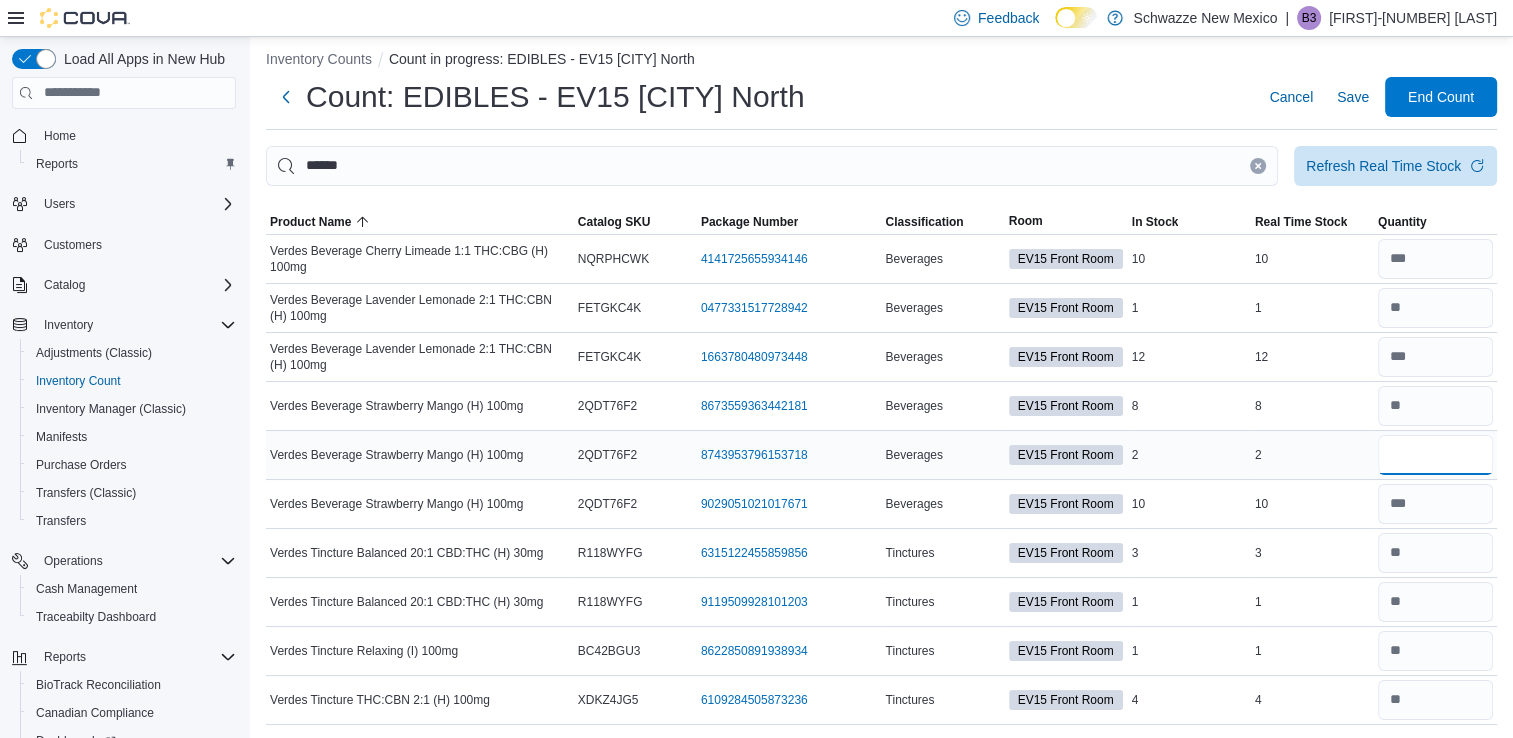 click at bounding box center [1435, 455] 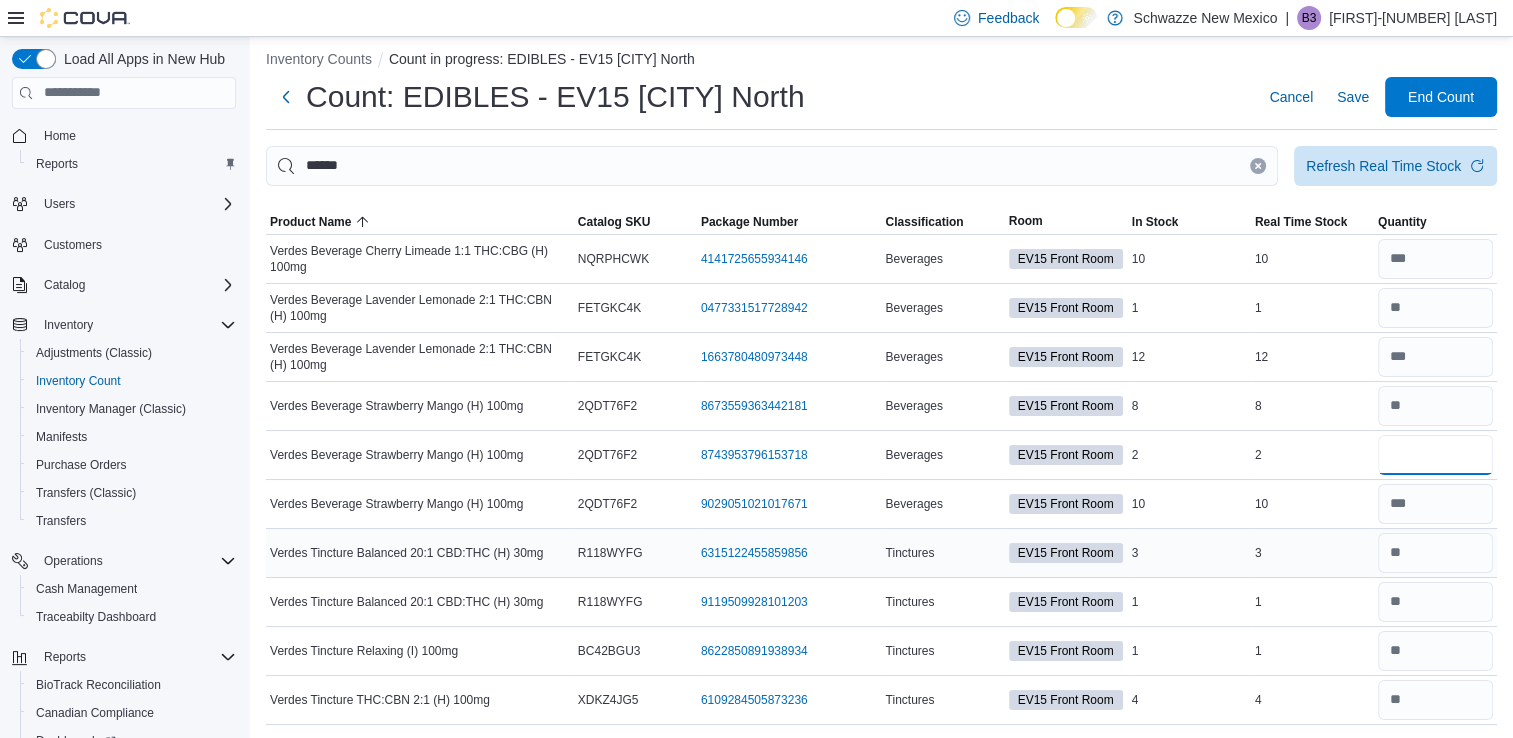 scroll, scrollTop: 0, scrollLeft: 0, axis: both 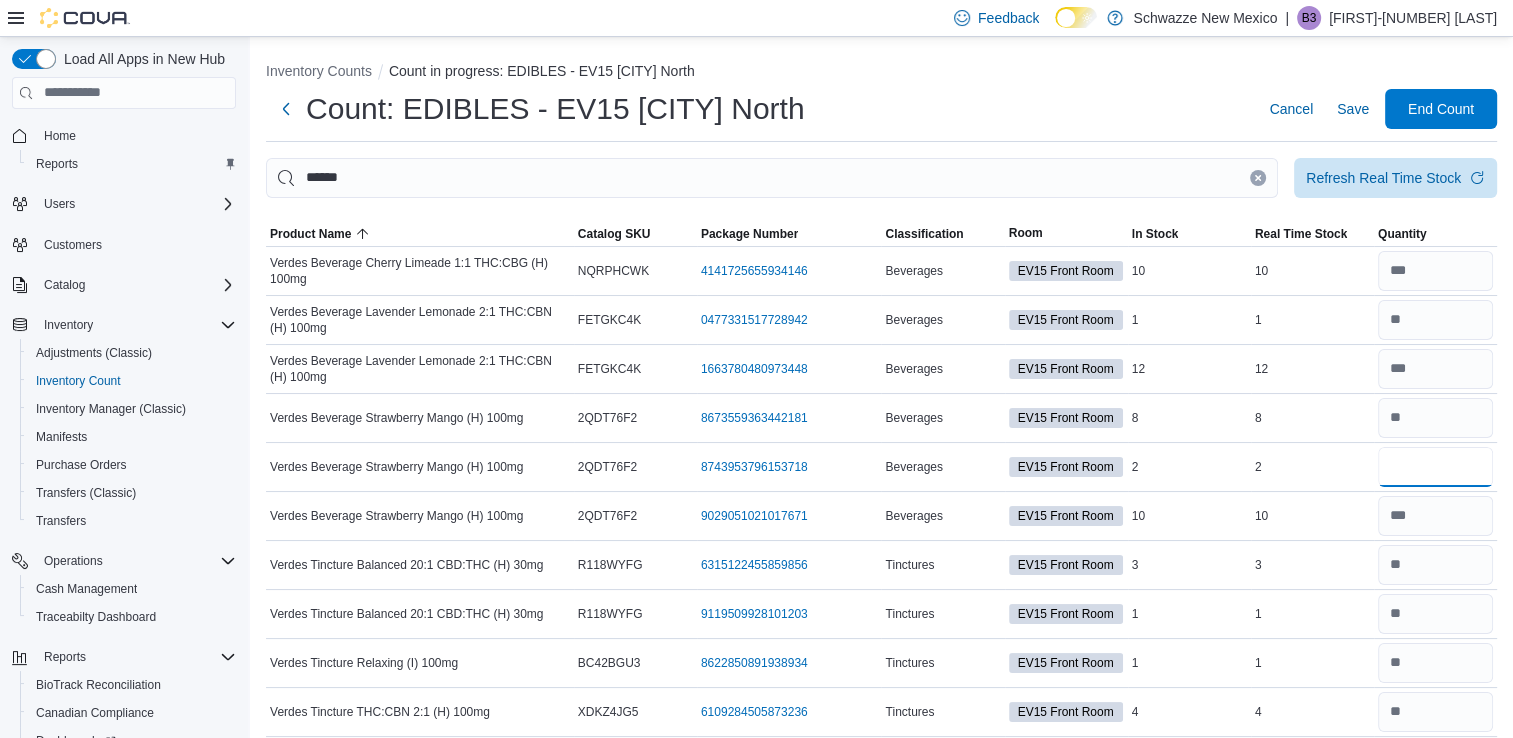 type on "*" 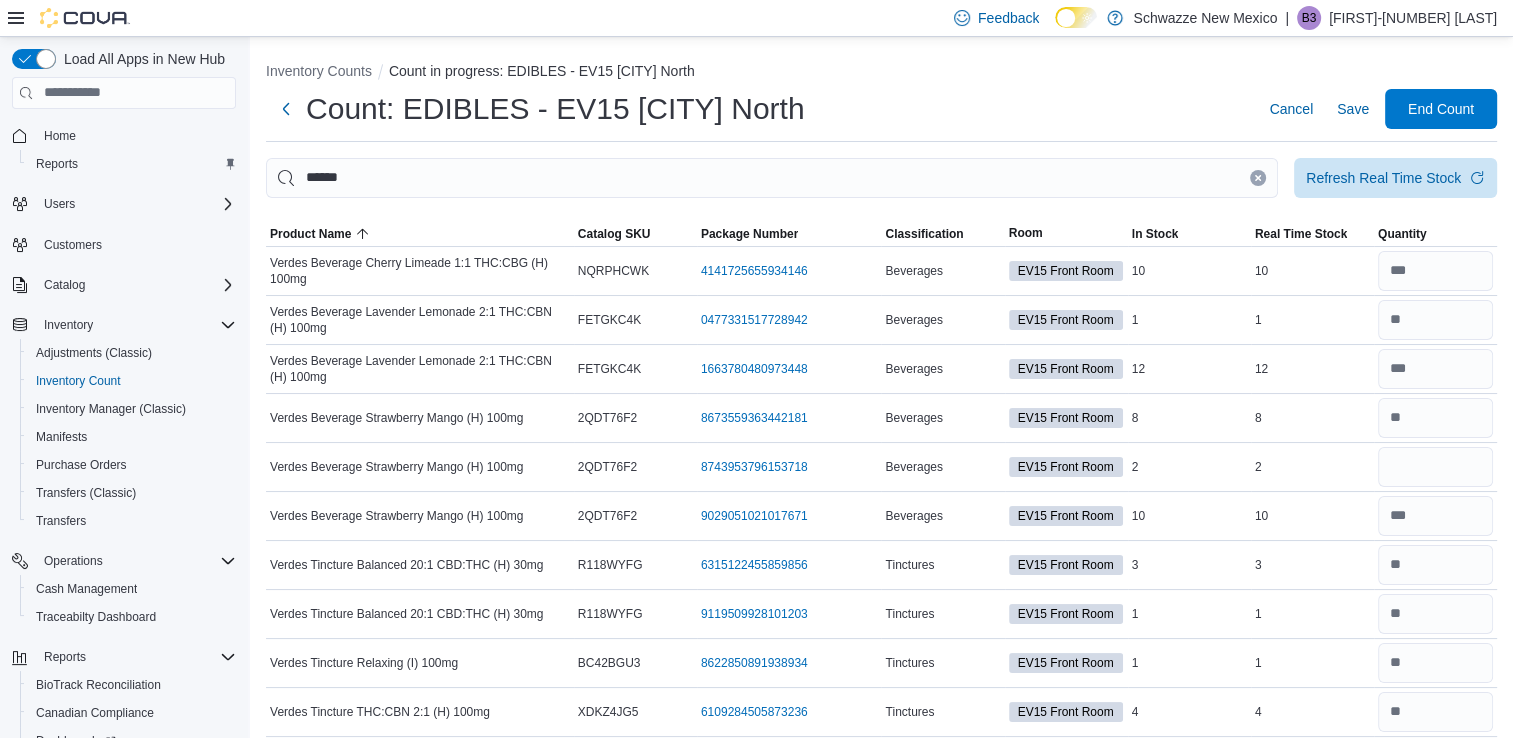 type 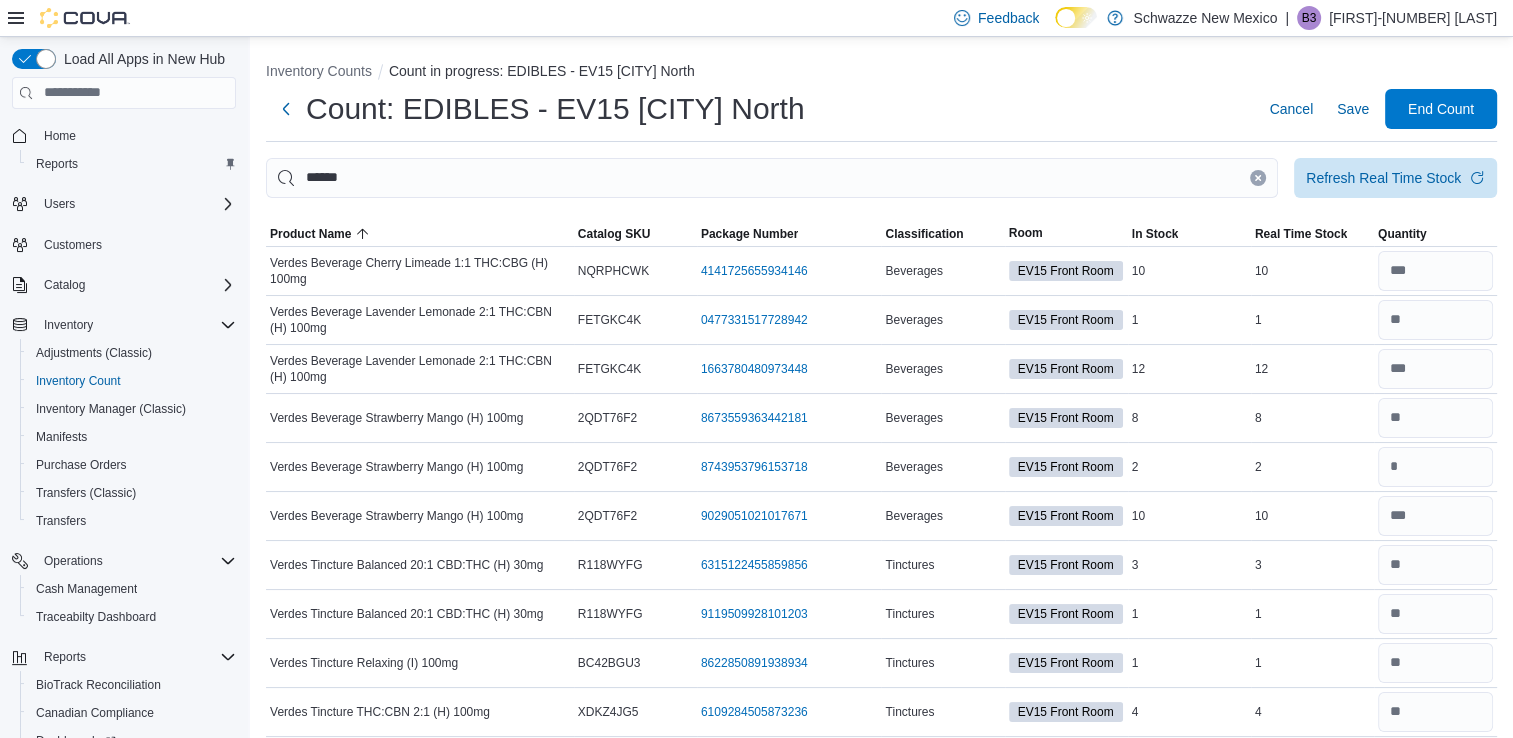 click 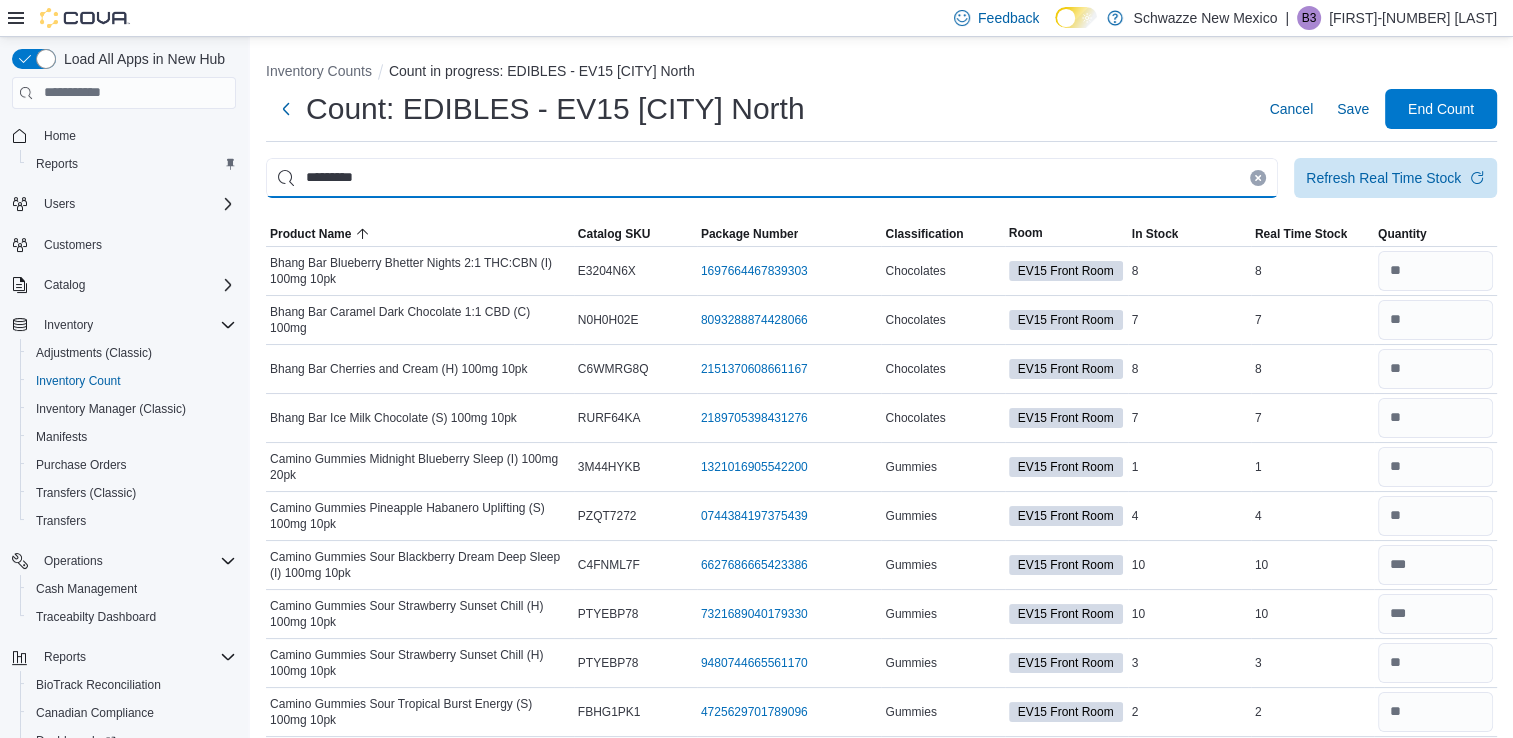 type on "*********" 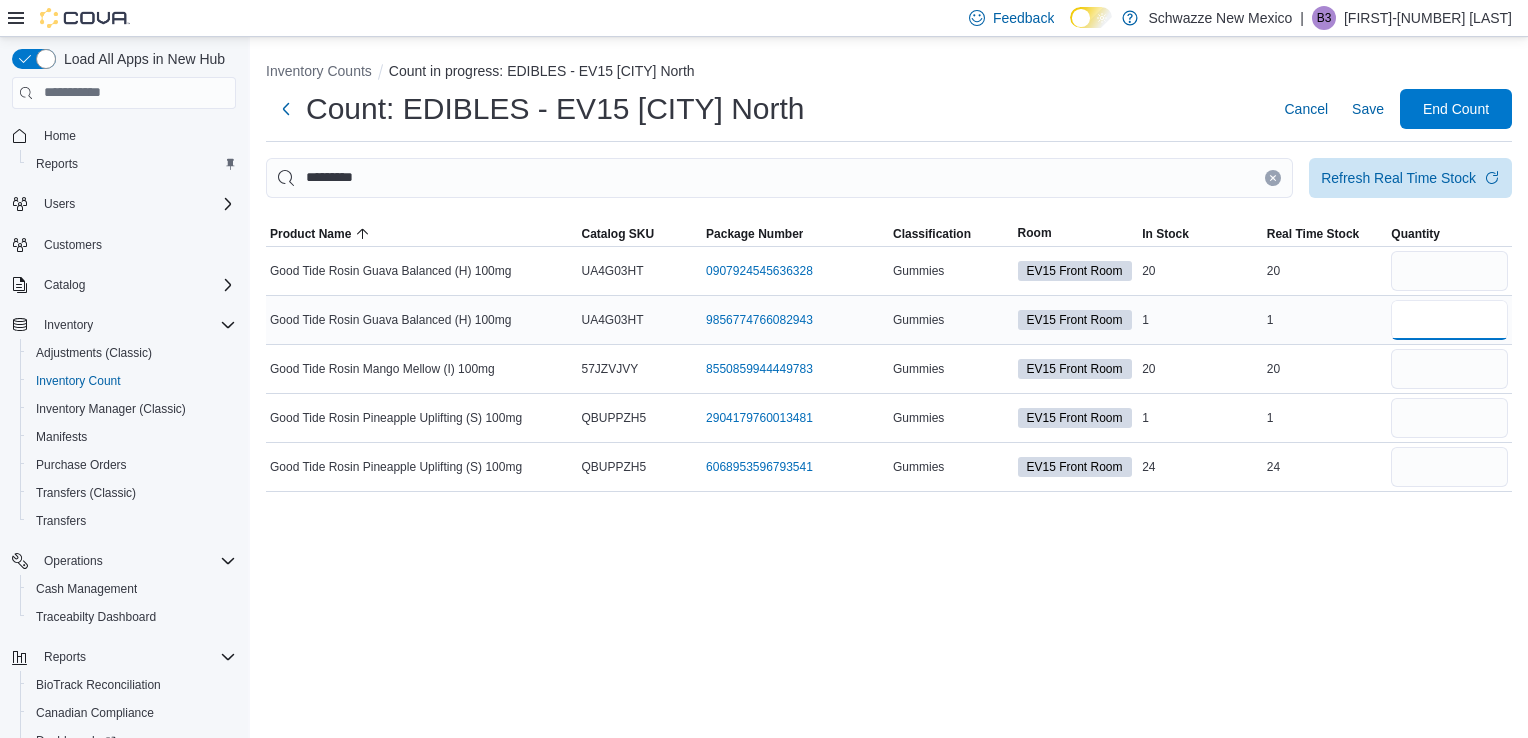 click at bounding box center [1449, 320] 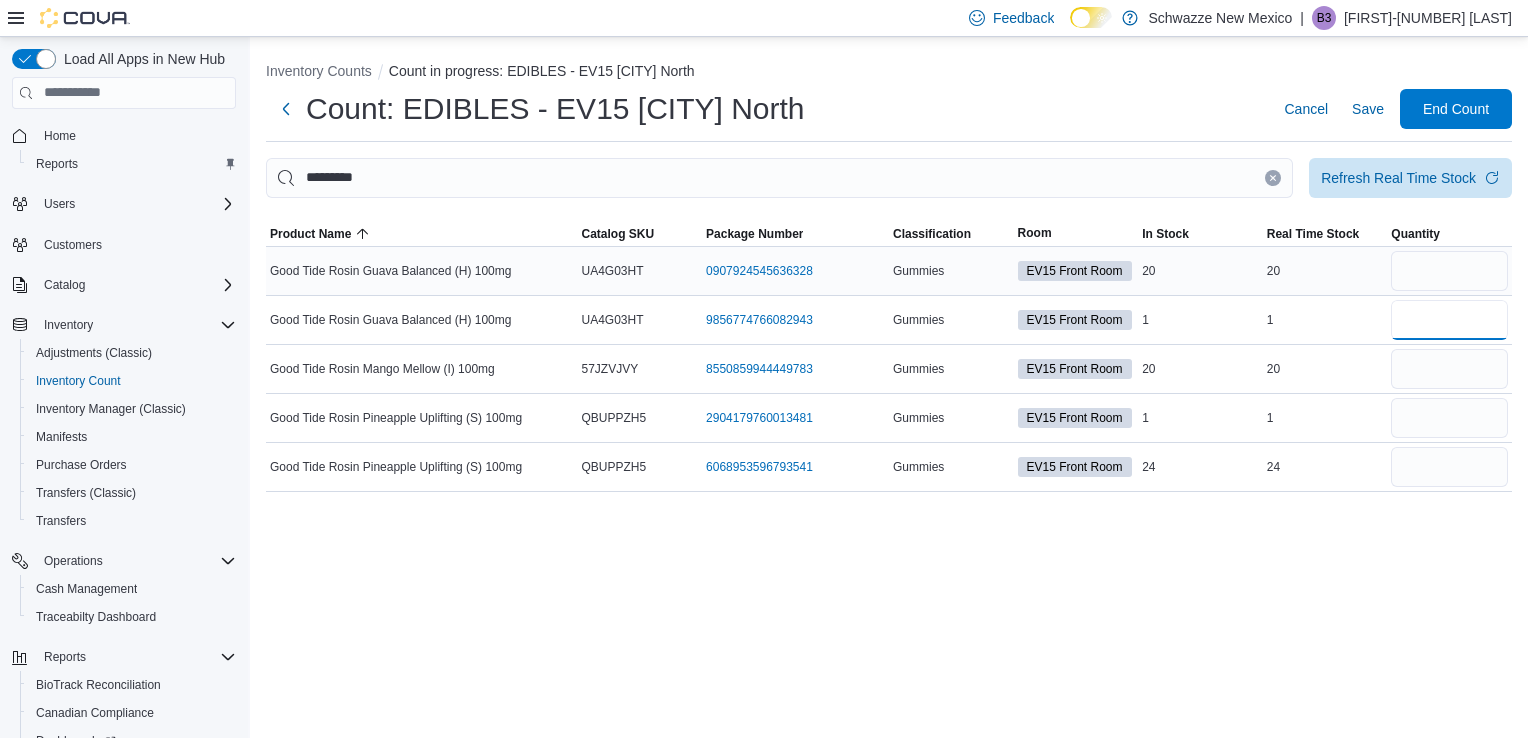 type on "*" 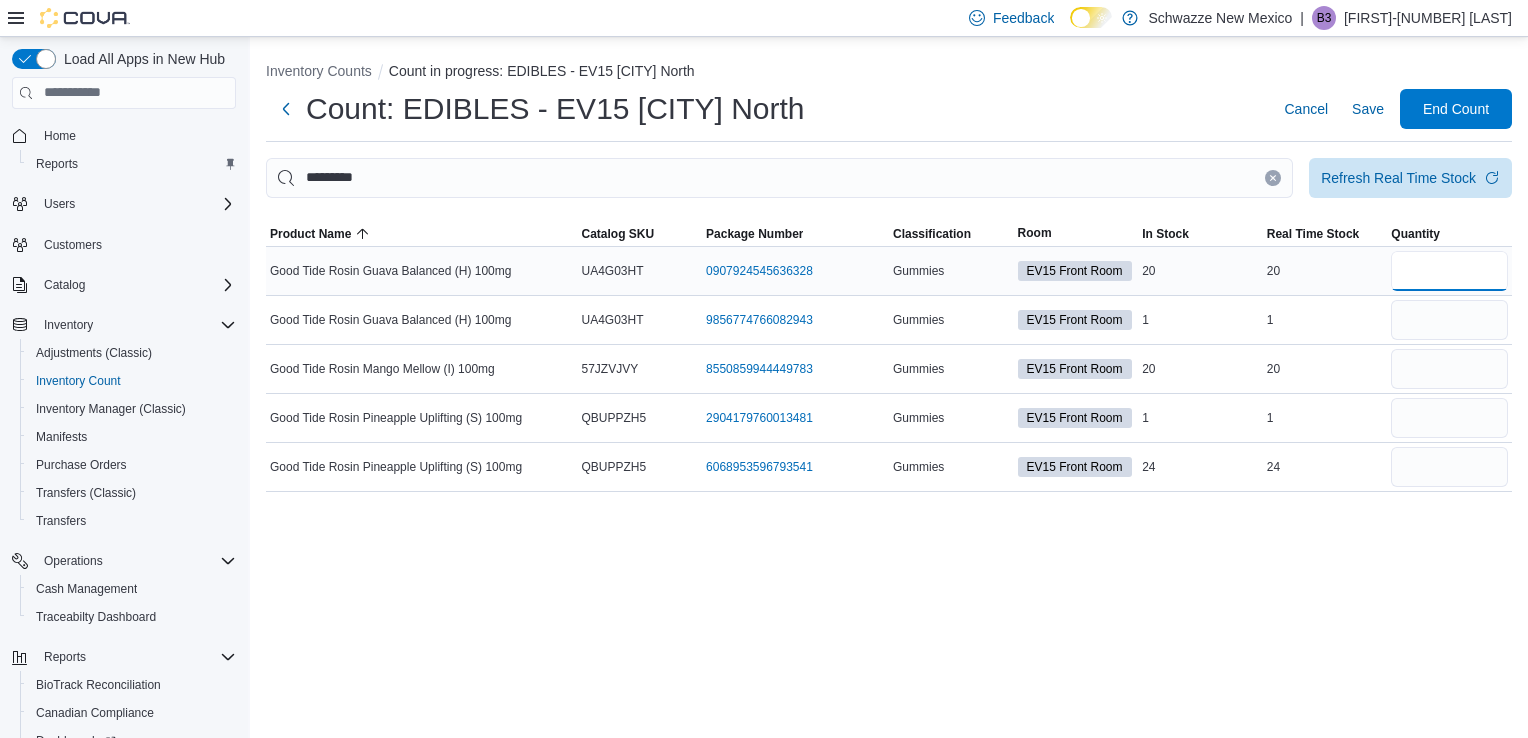 type 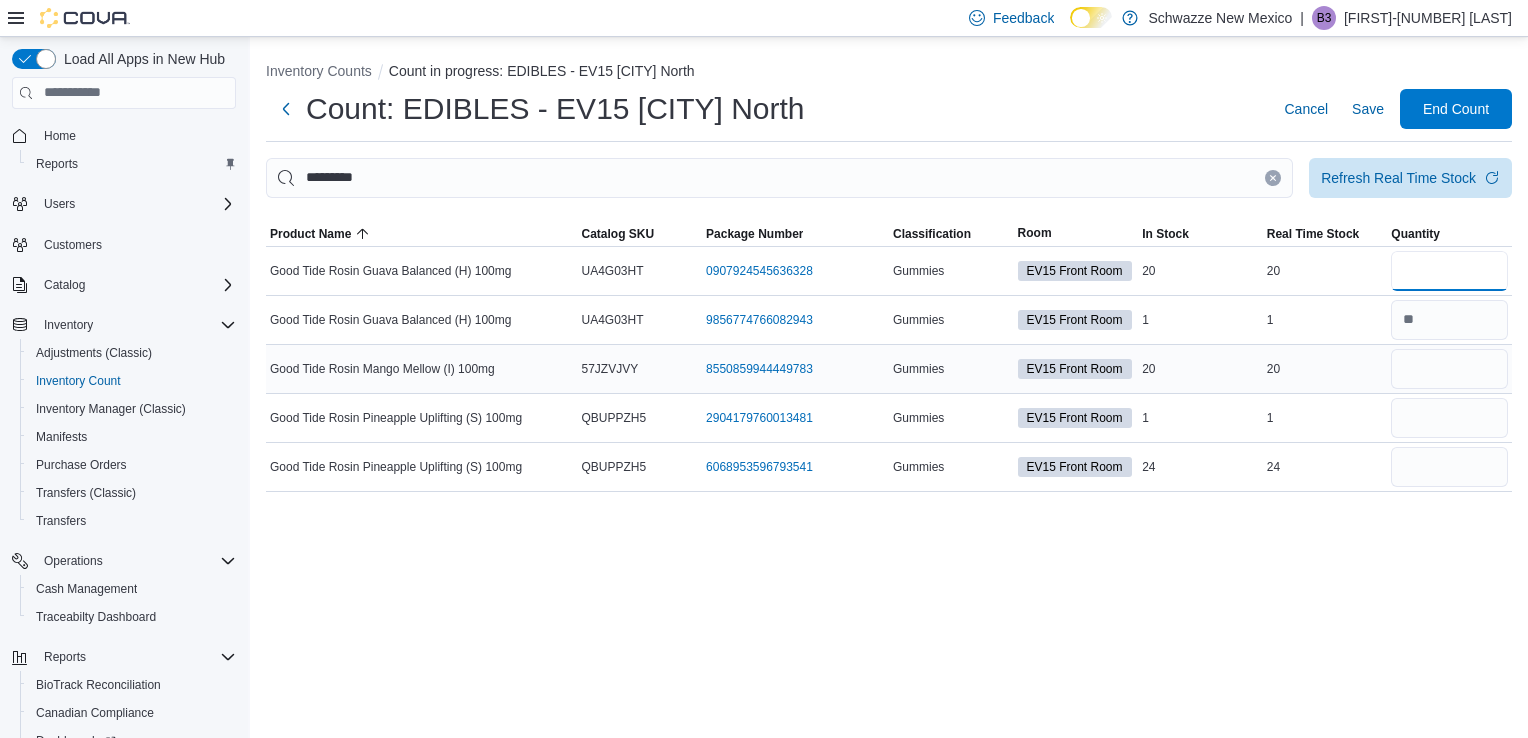 type on "**" 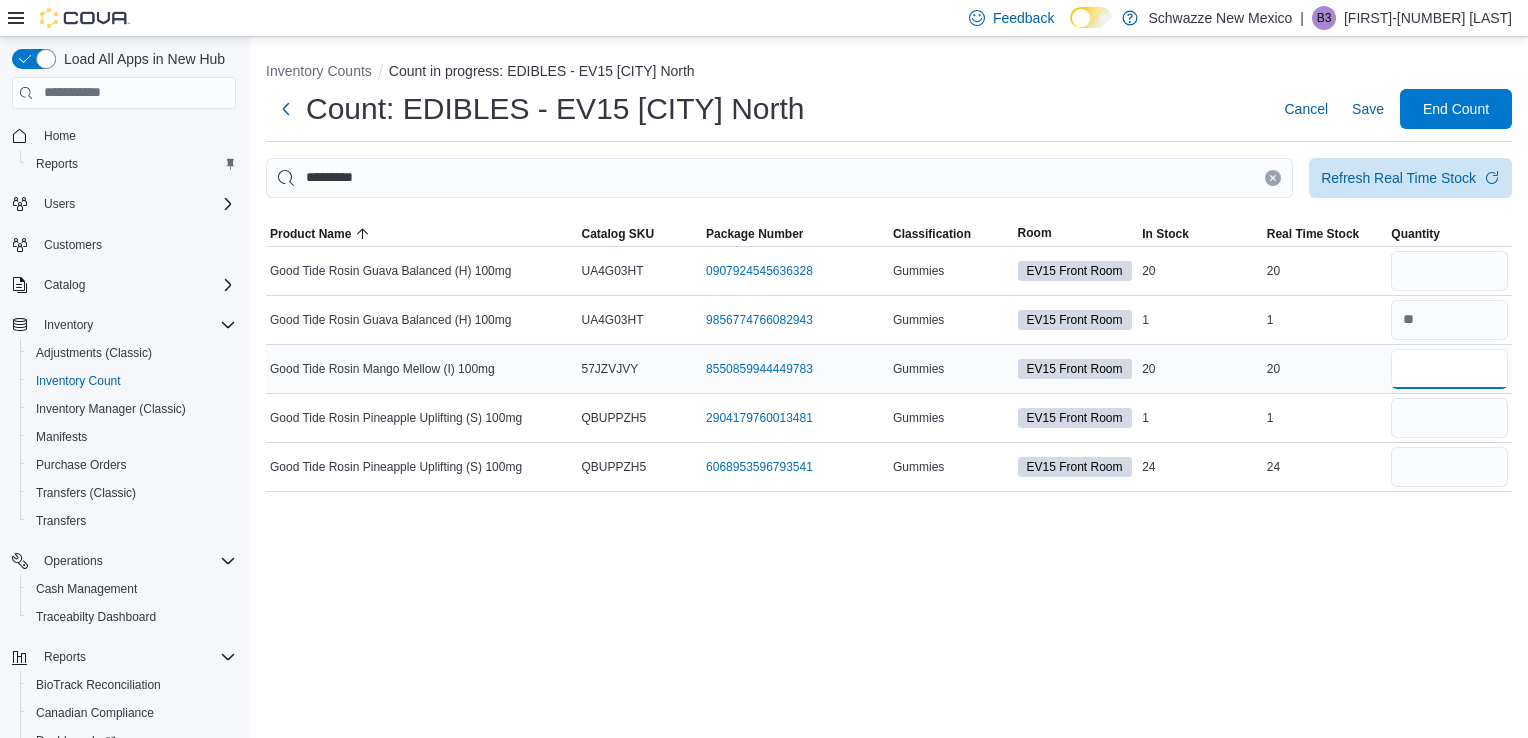 type 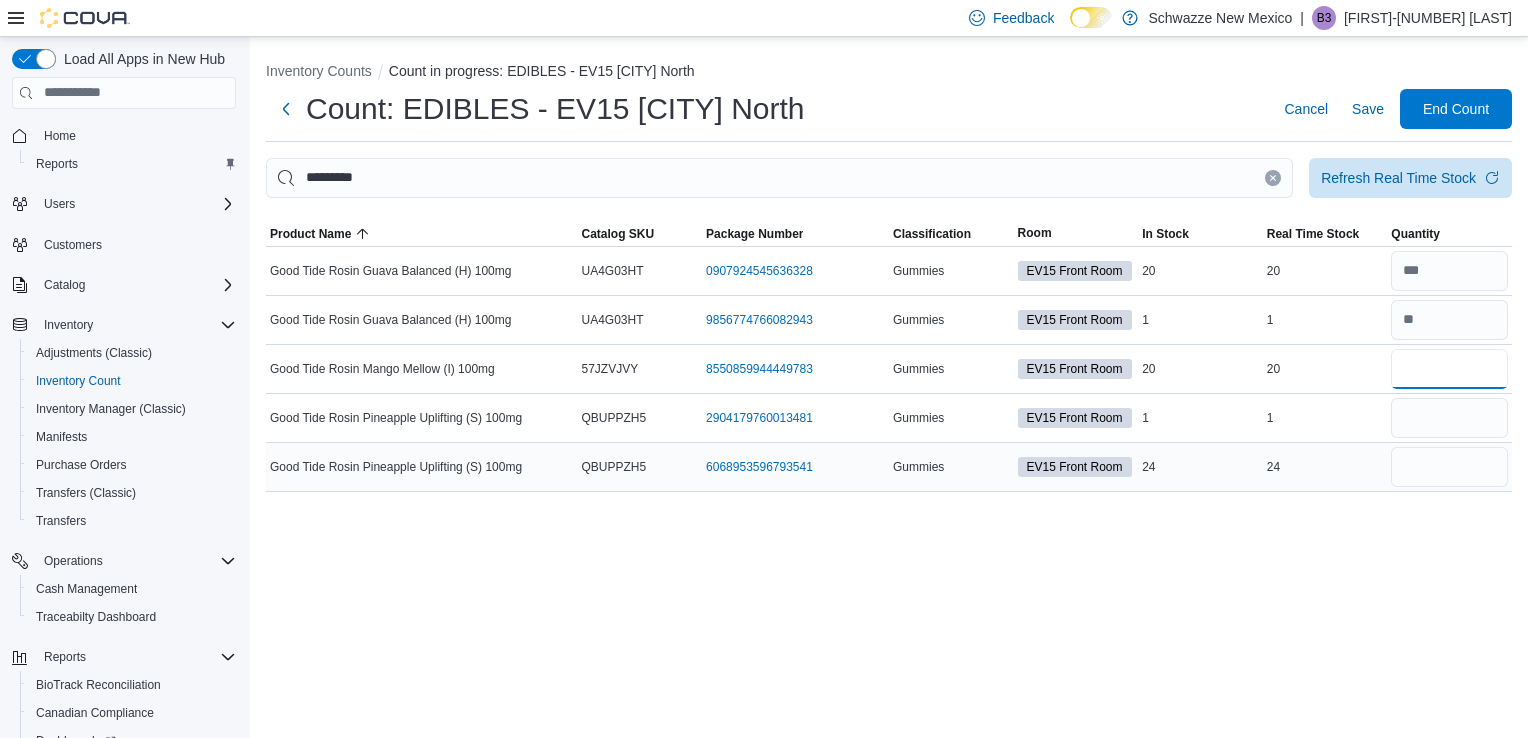 type on "**" 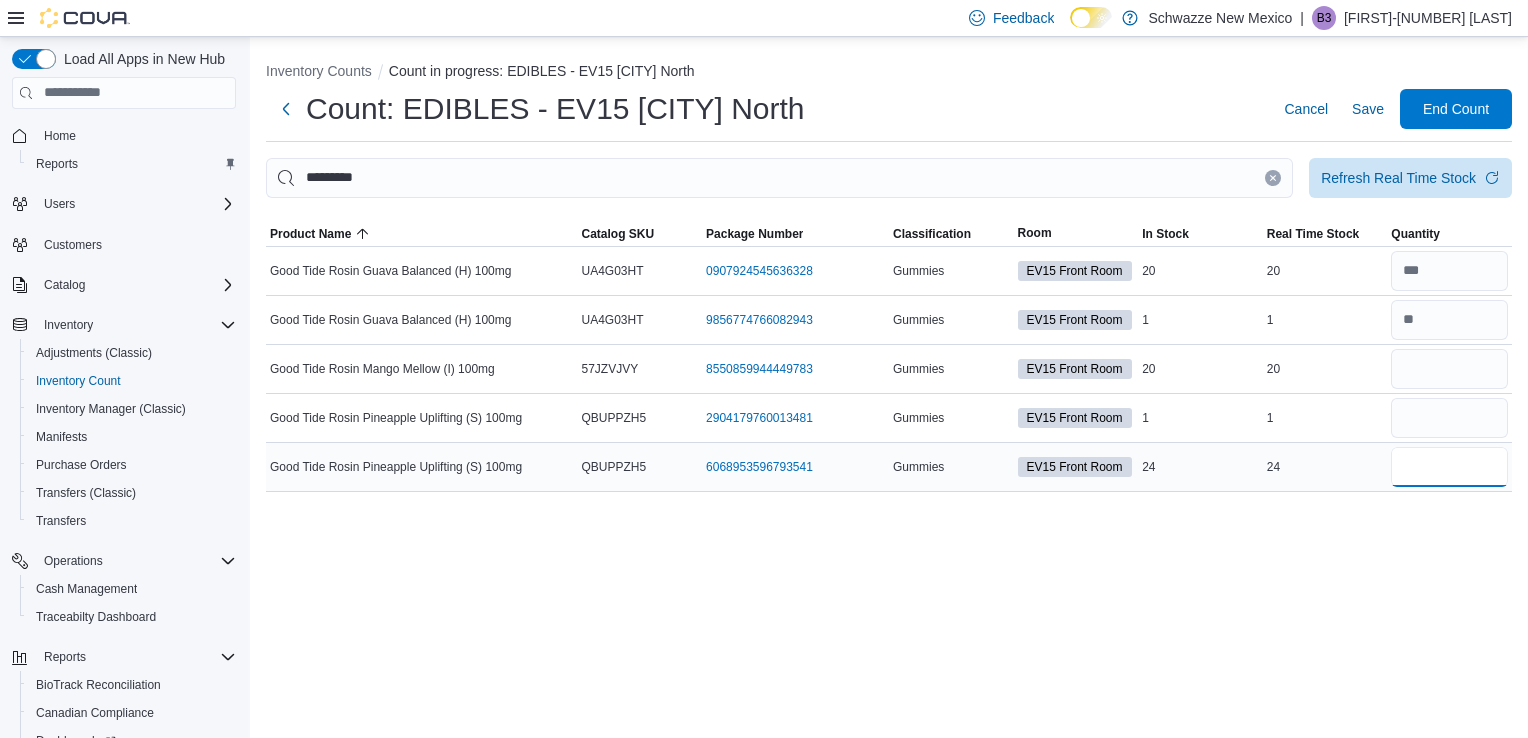 type 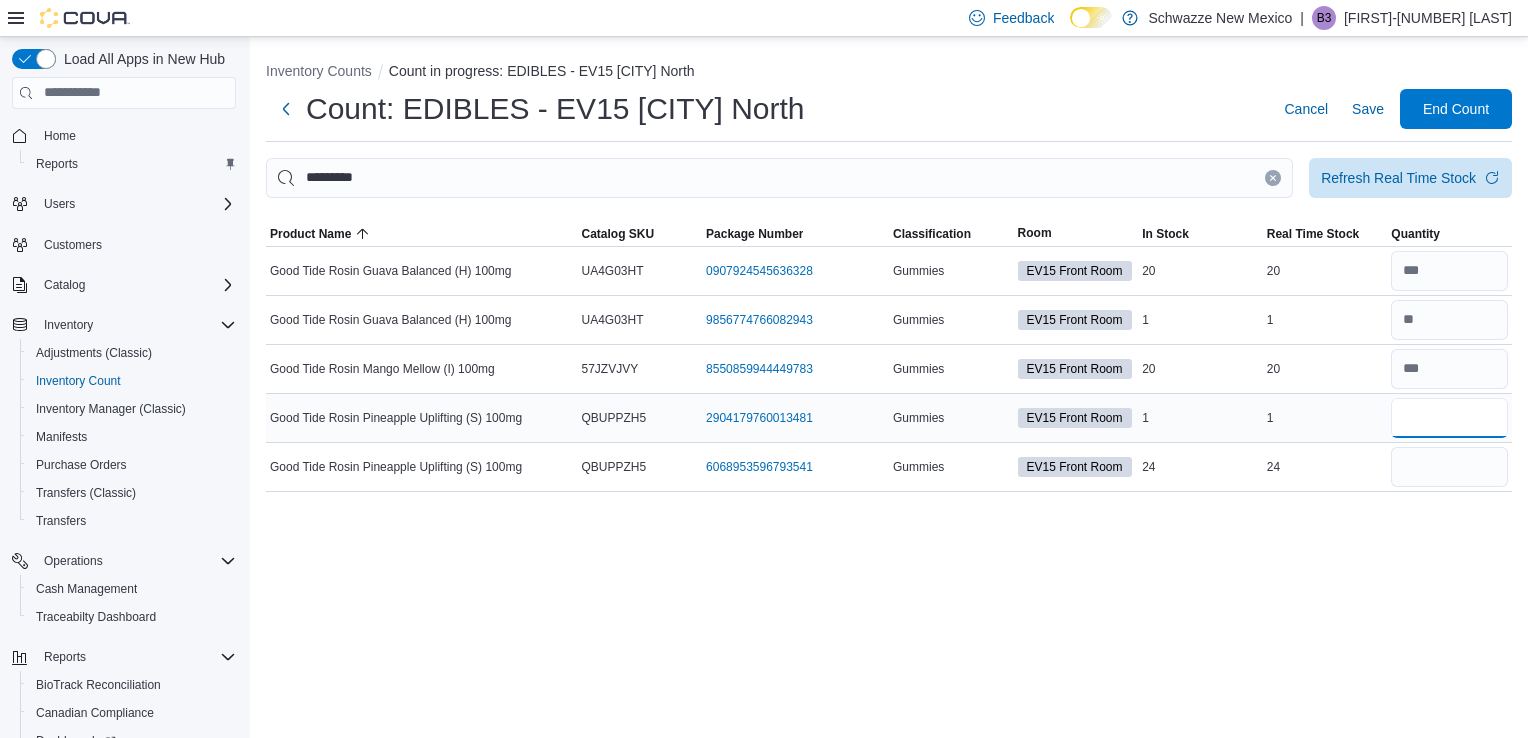 click at bounding box center [1449, 418] 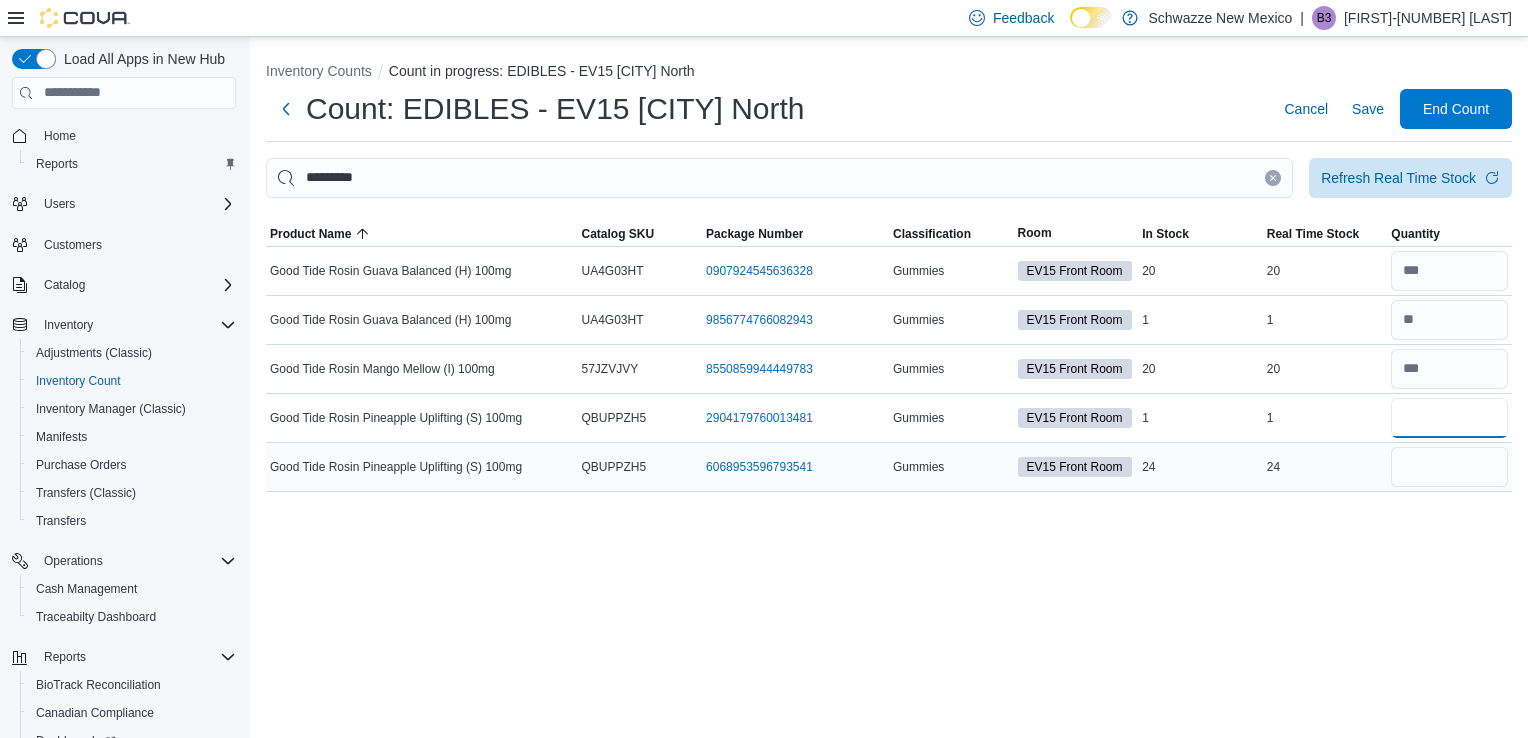 type on "*" 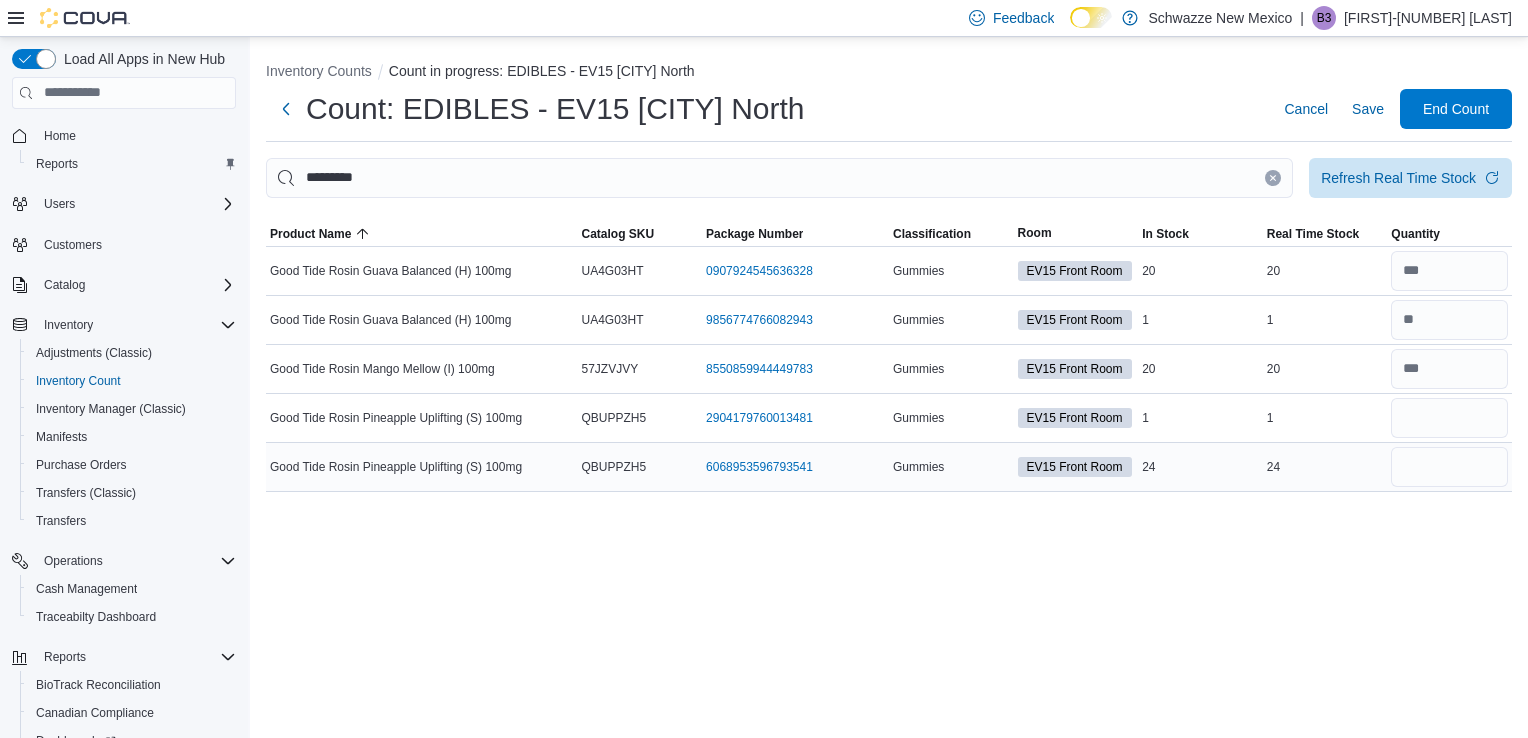 type 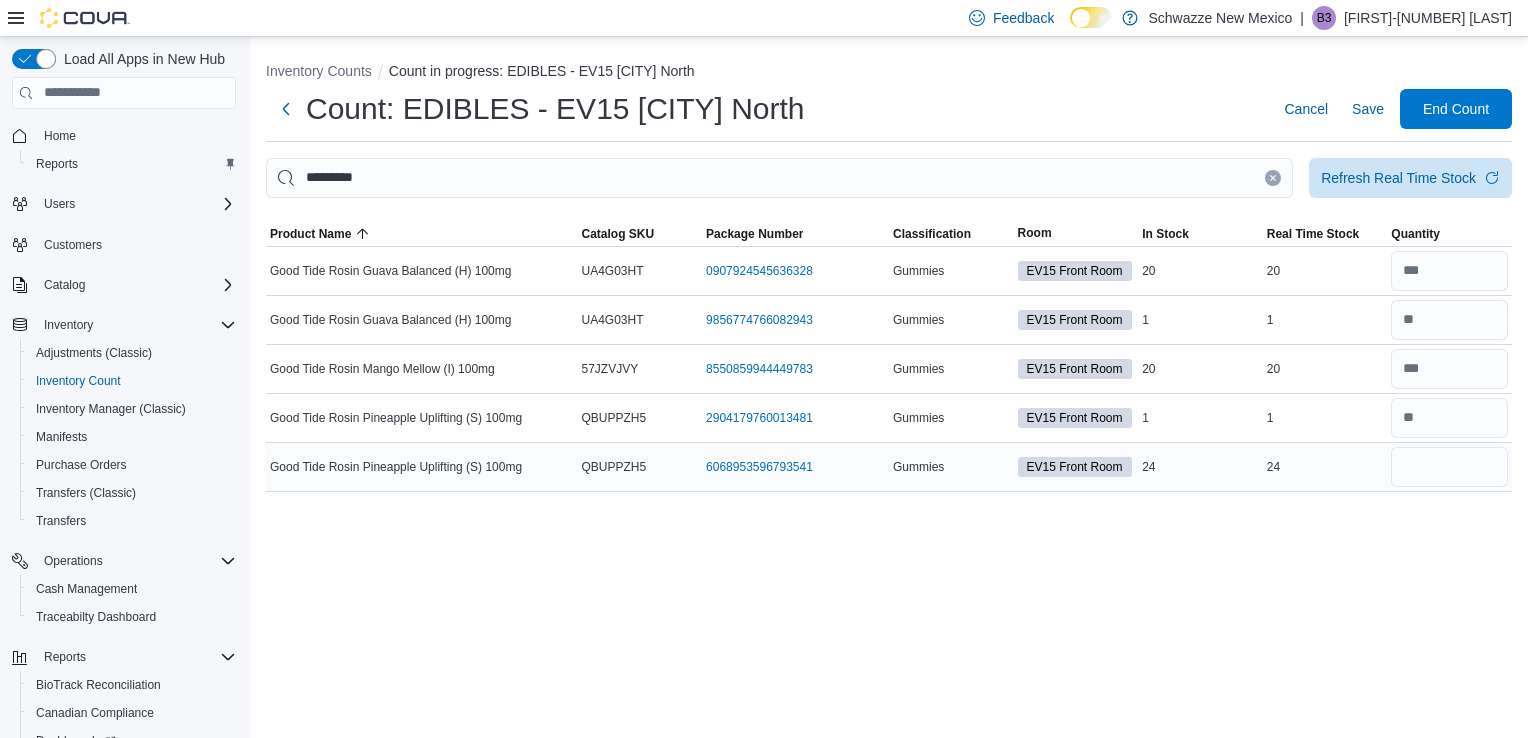 click at bounding box center (1449, 467) 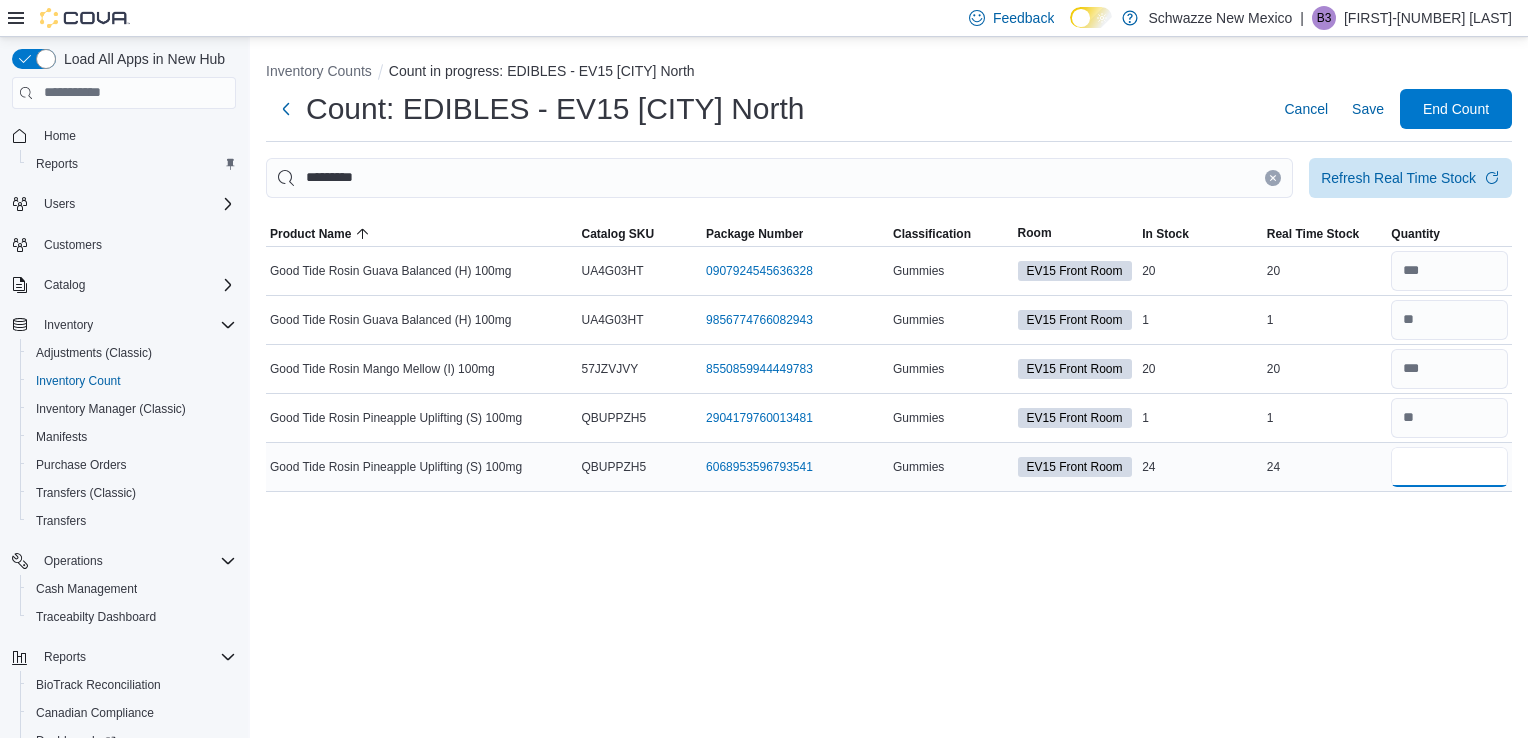 click at bounding box center (1449, 467) 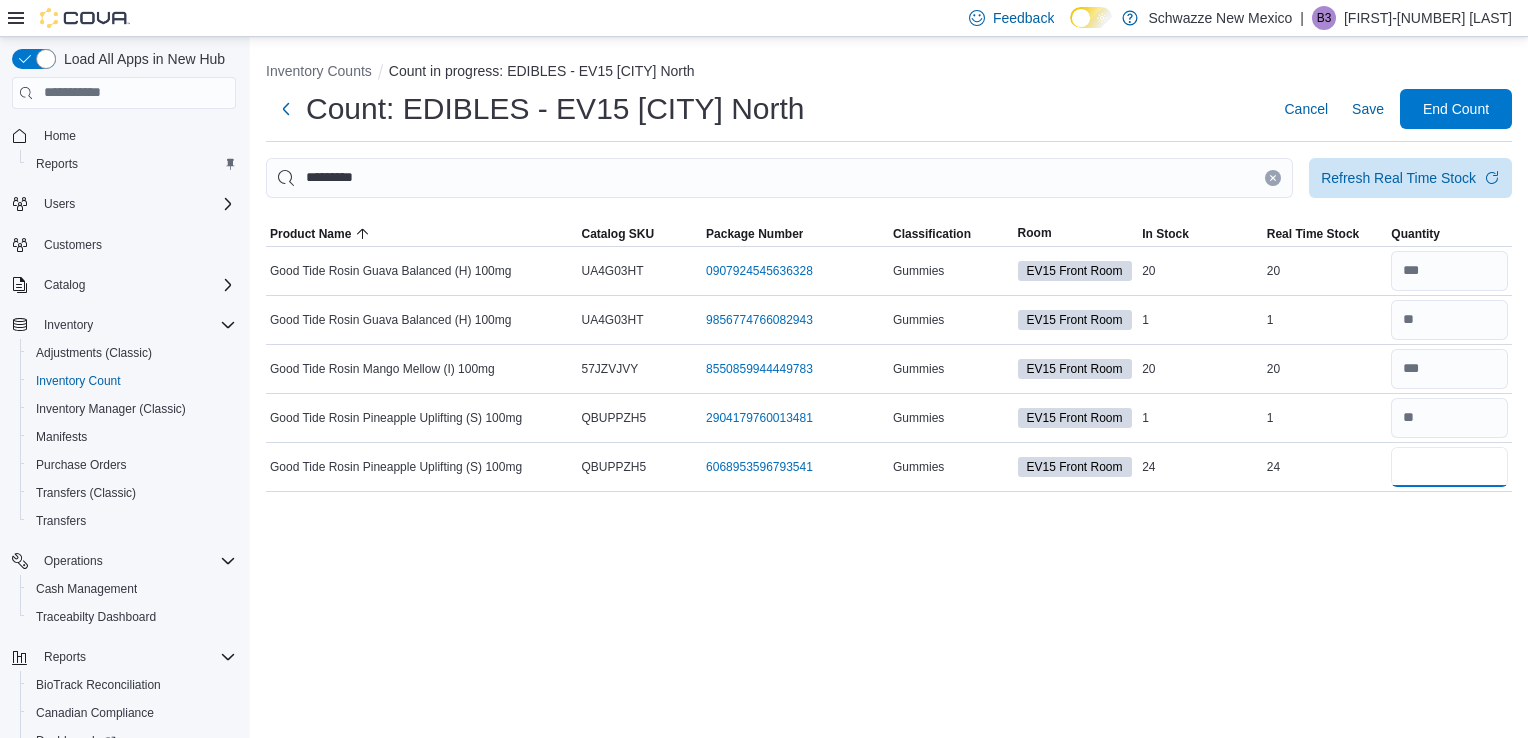type on "**" 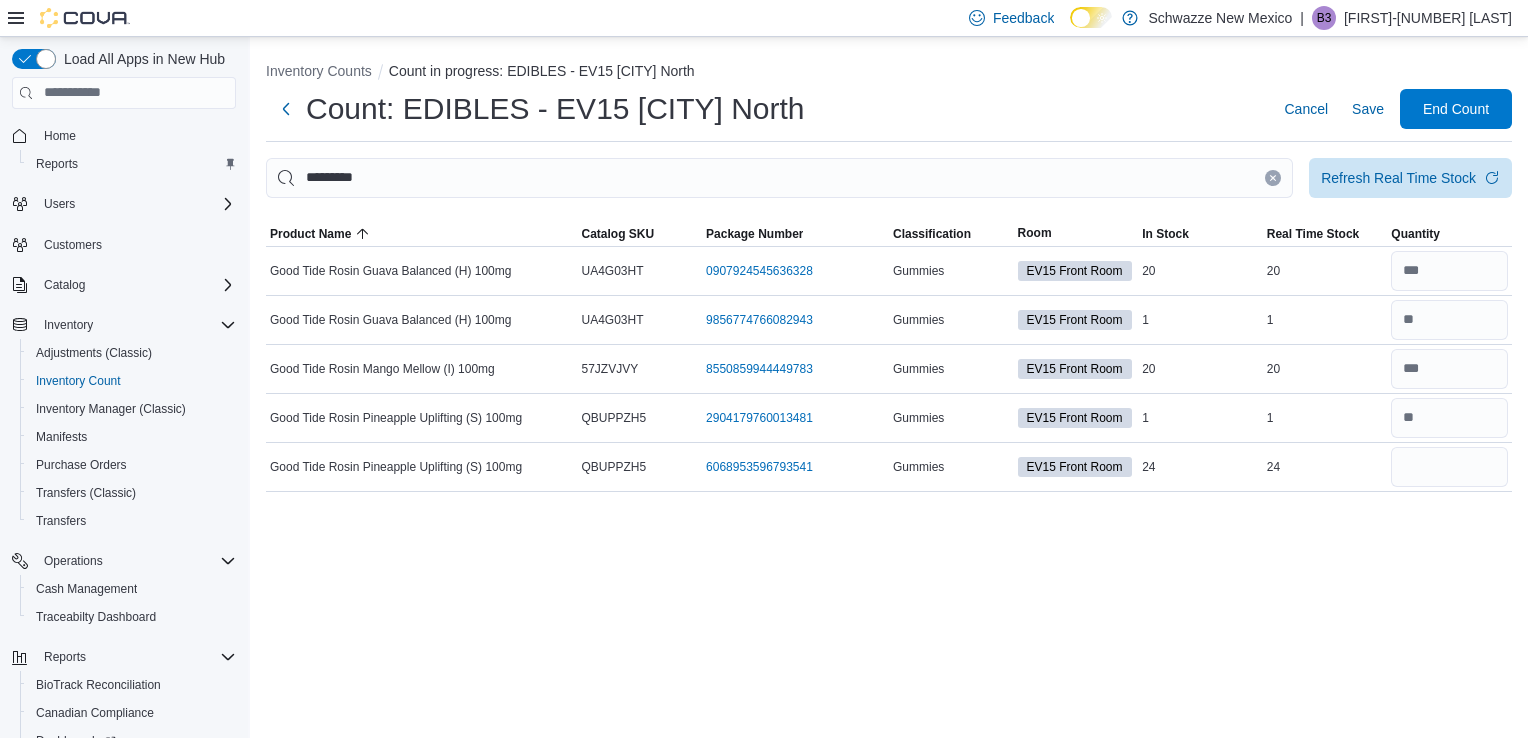 type 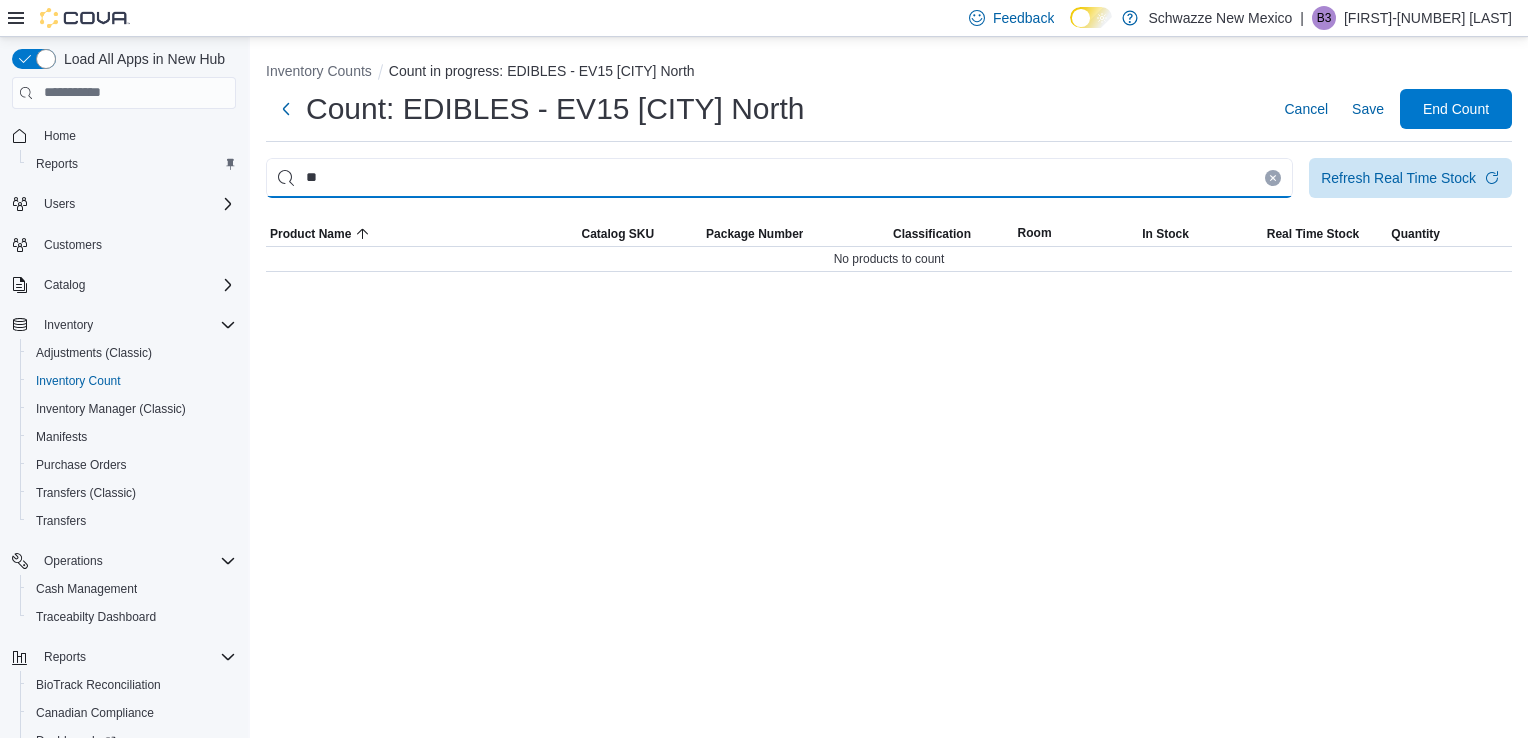 type on "*" 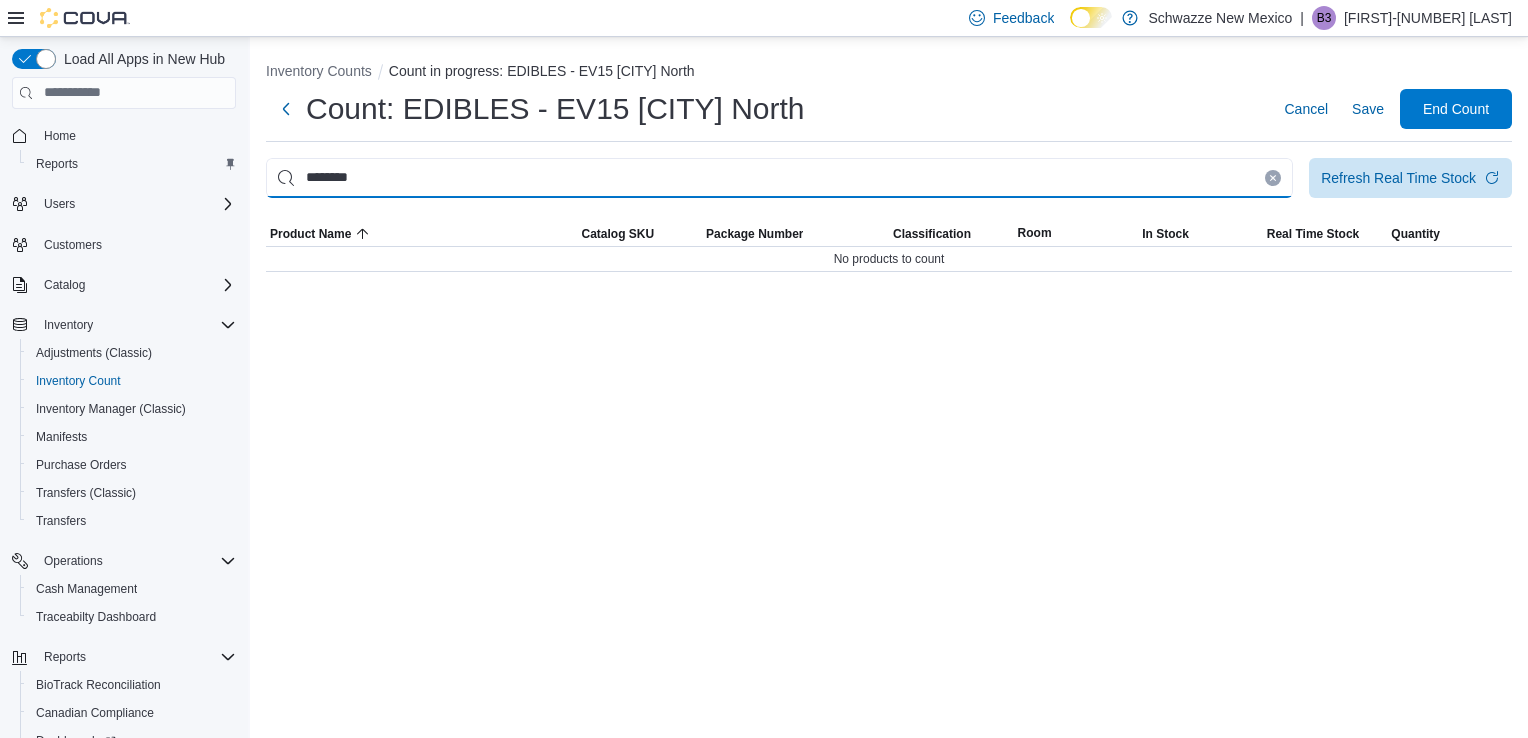 type on "********" 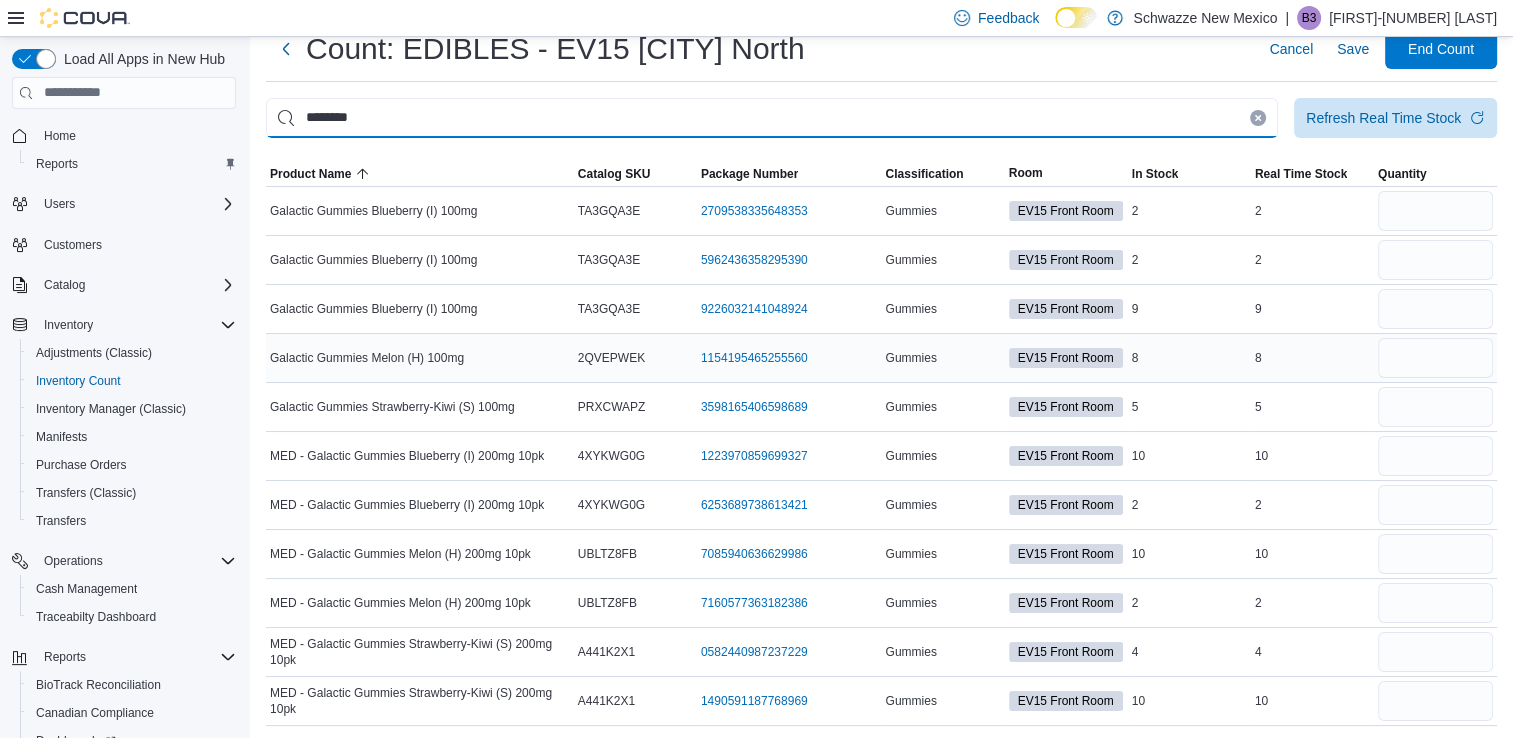 scroll, scrollTop: 60, scrollLeft: 0, axis: vertical 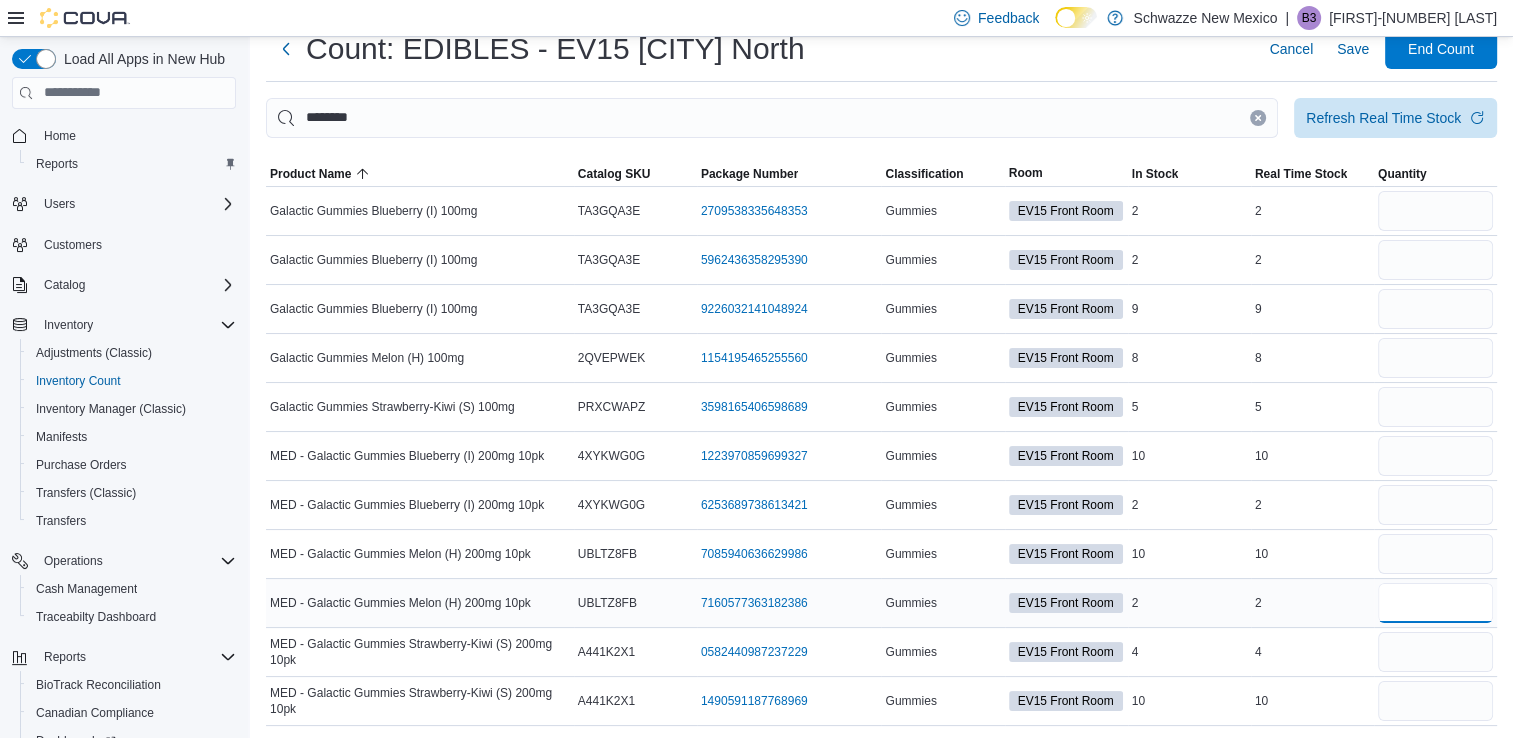 click at bounding box center (1435, 603) 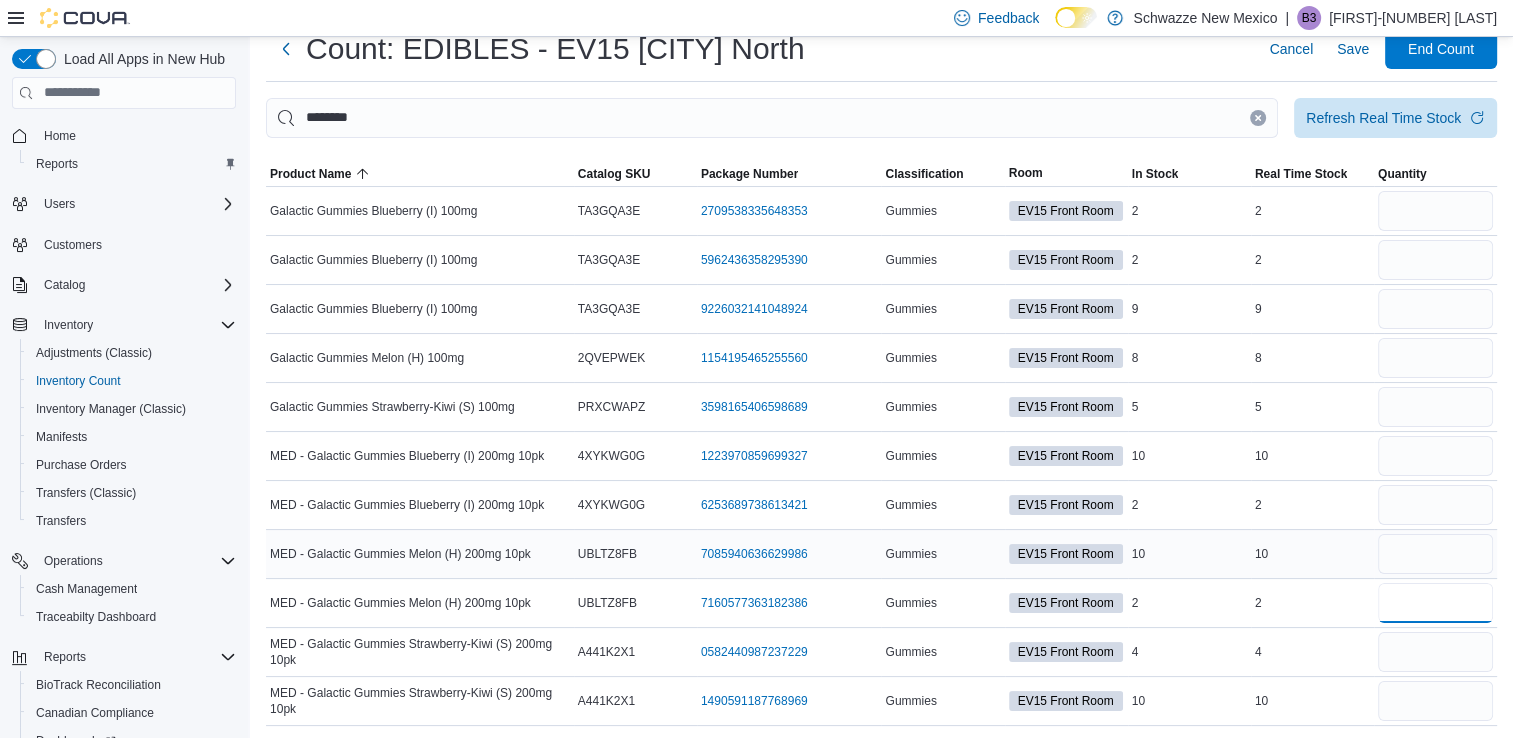 type on "*" 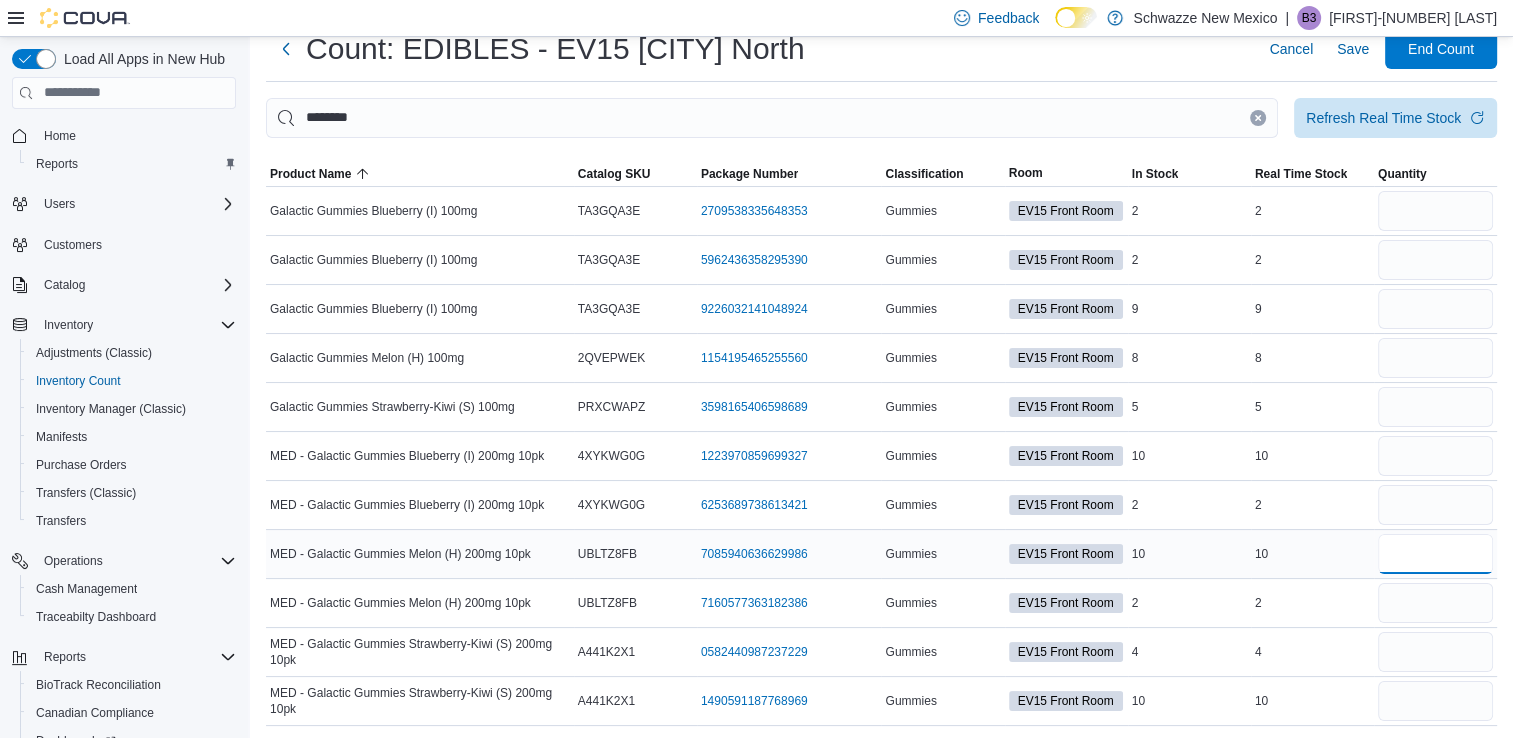 type 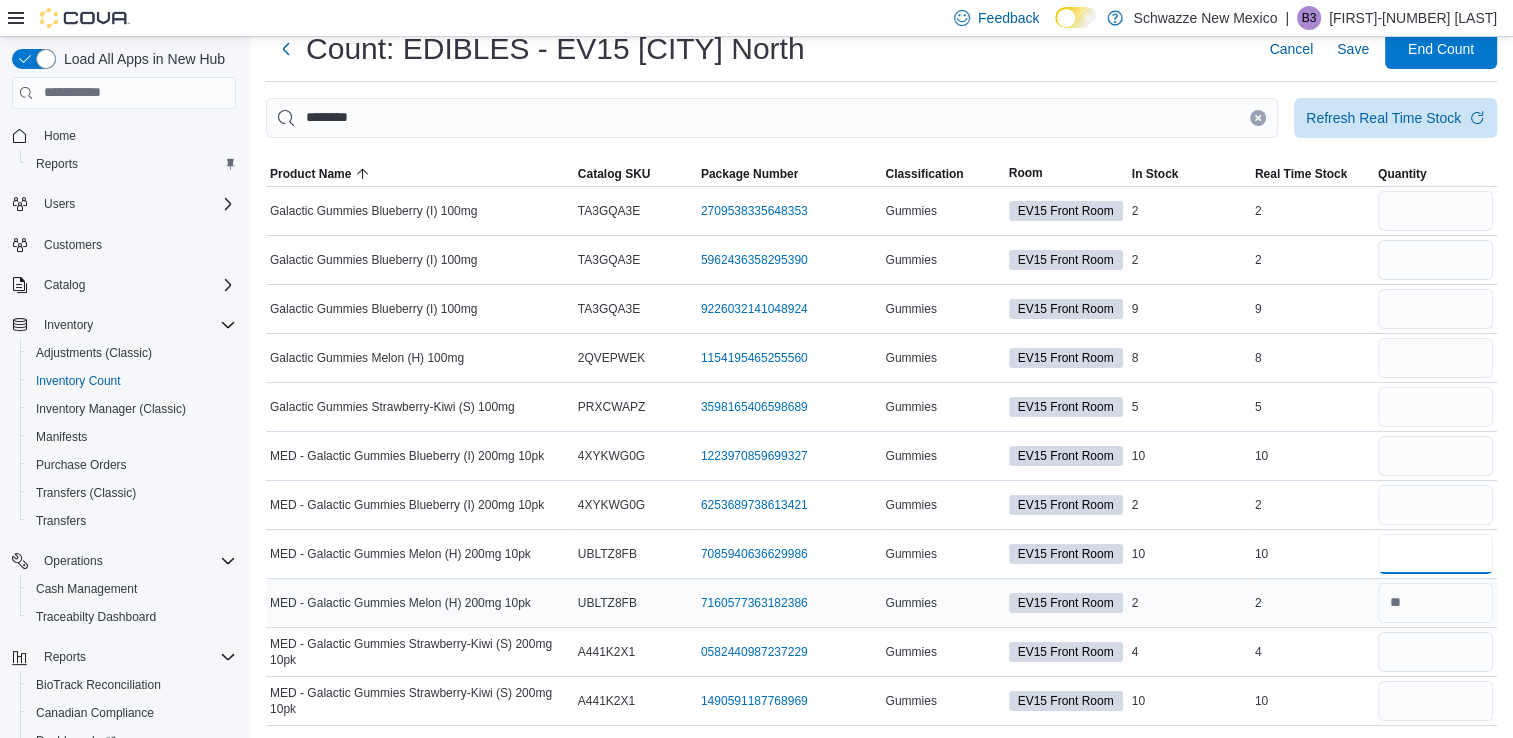 type on "**" 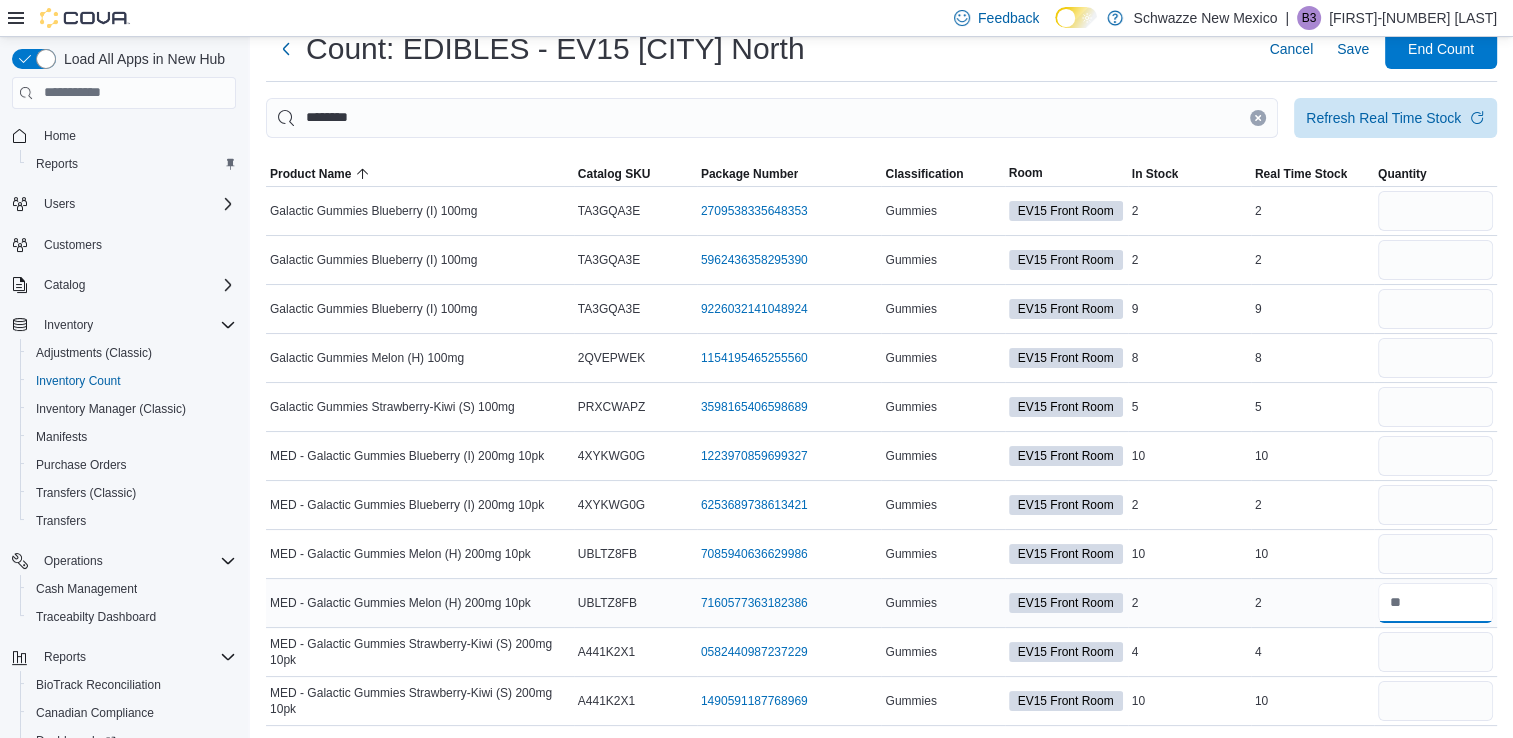 type 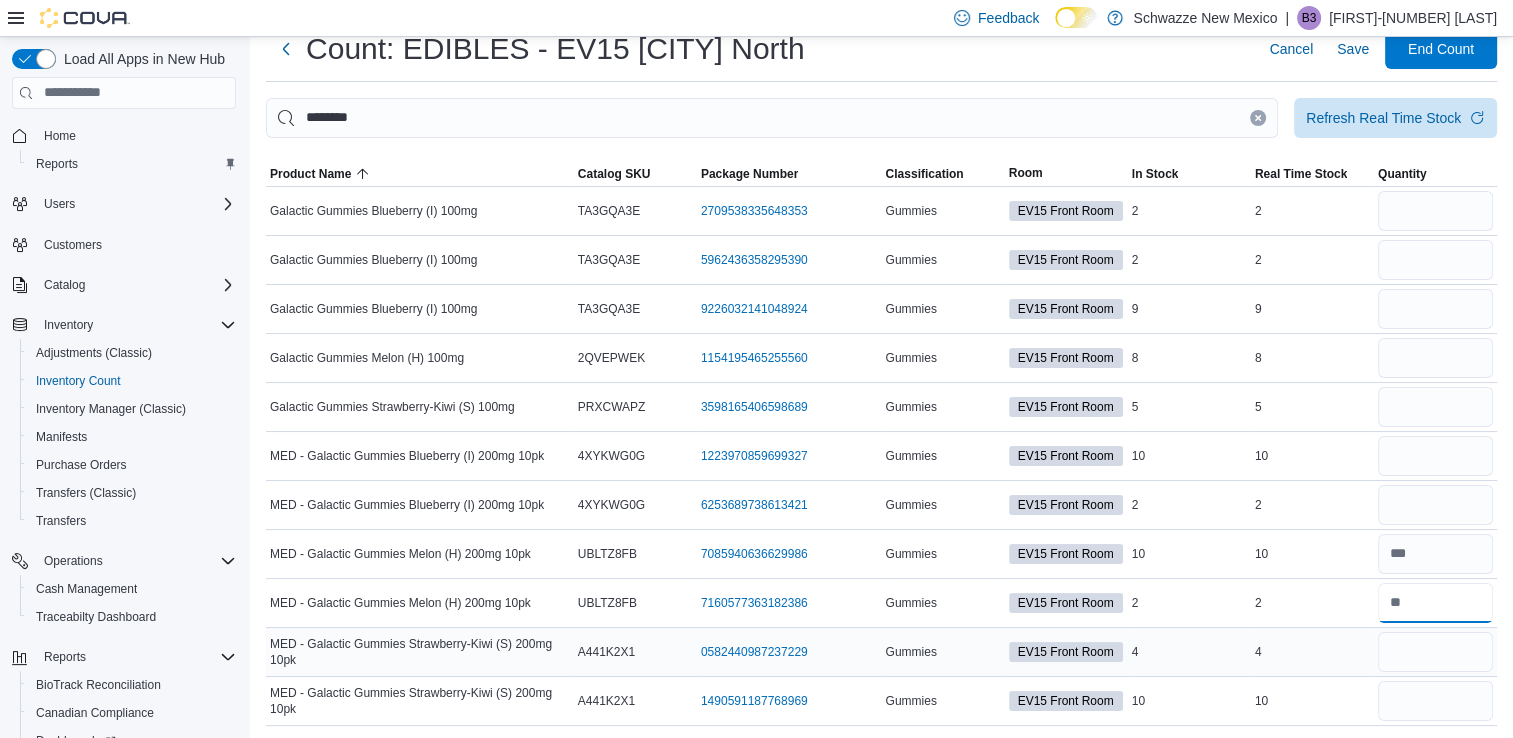 type on "*" 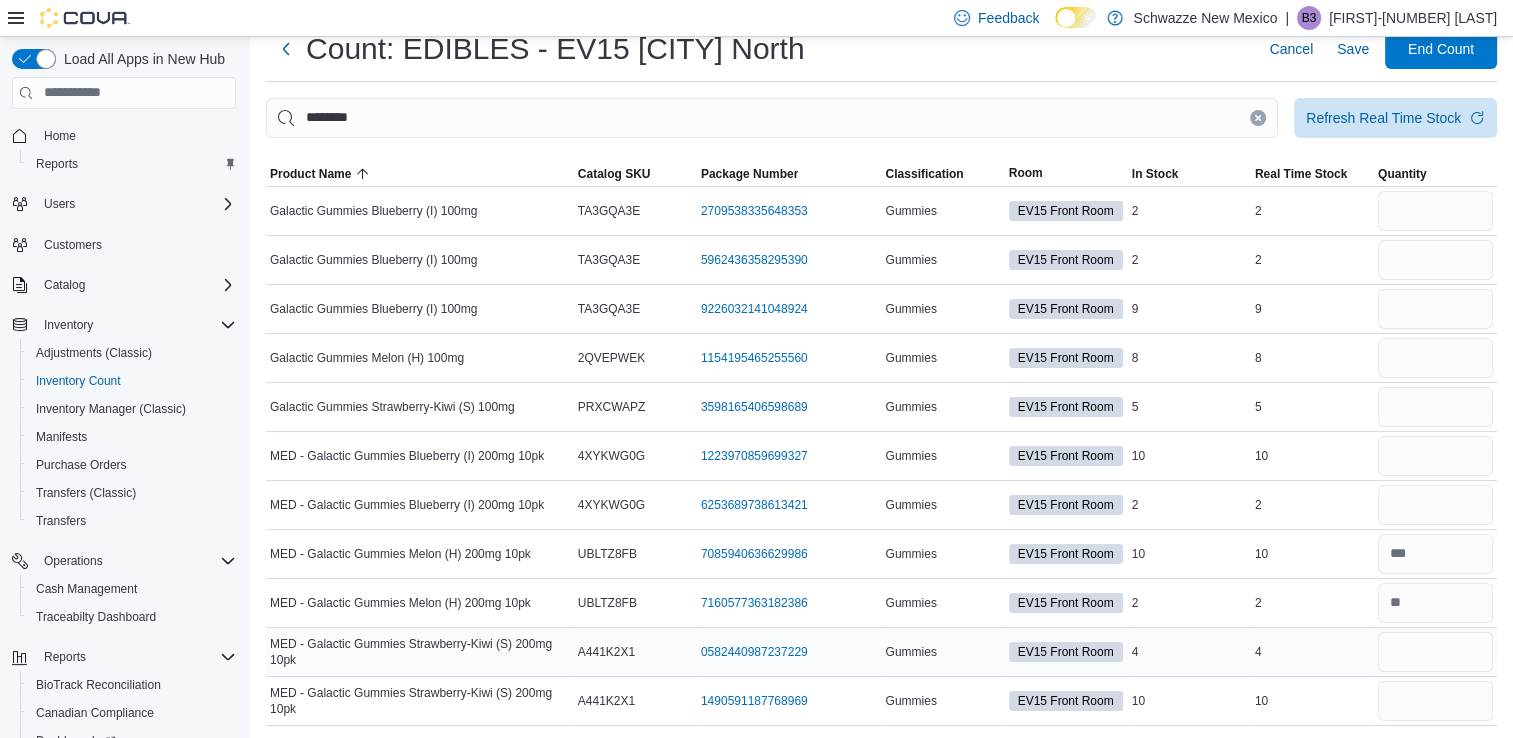 type 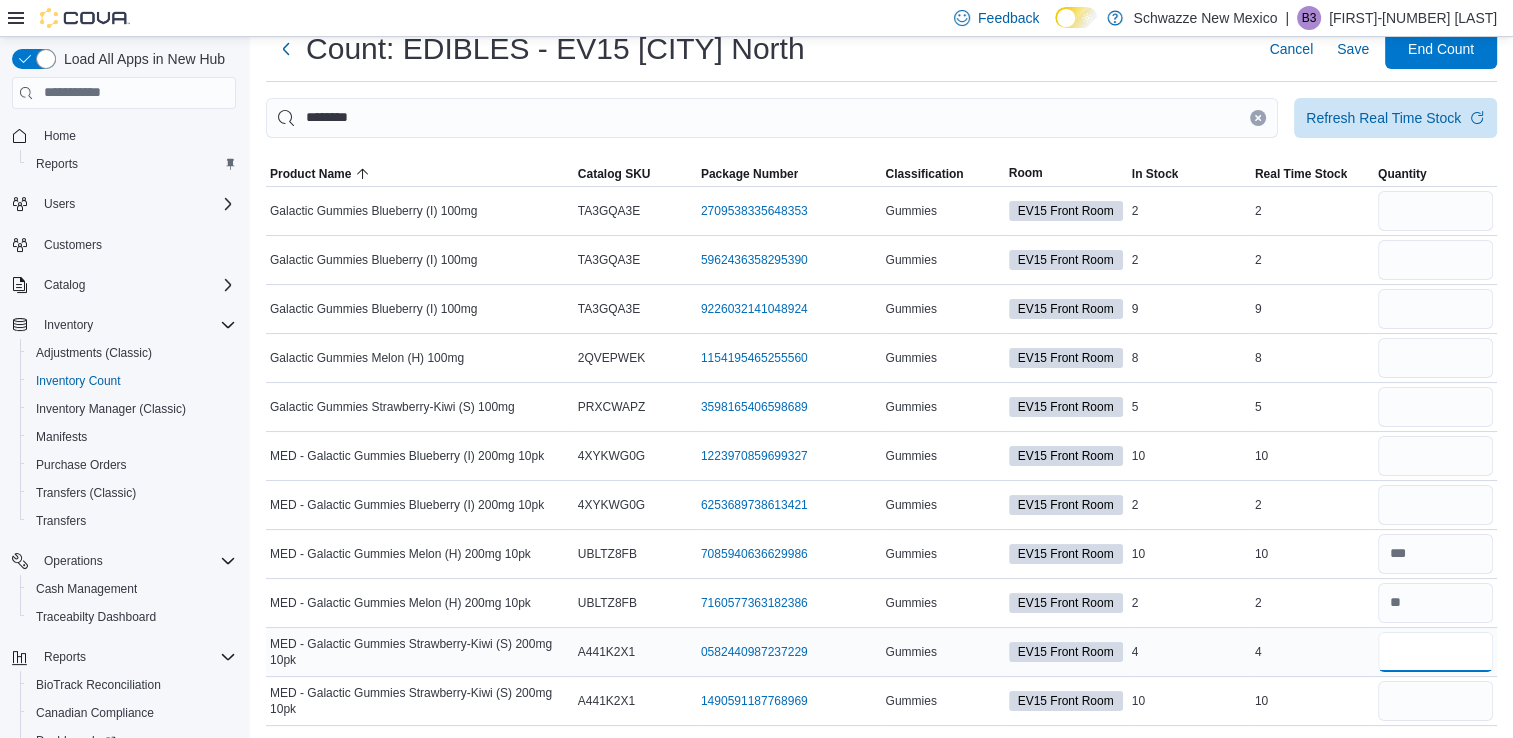 click at bounding box center (1435, 652) 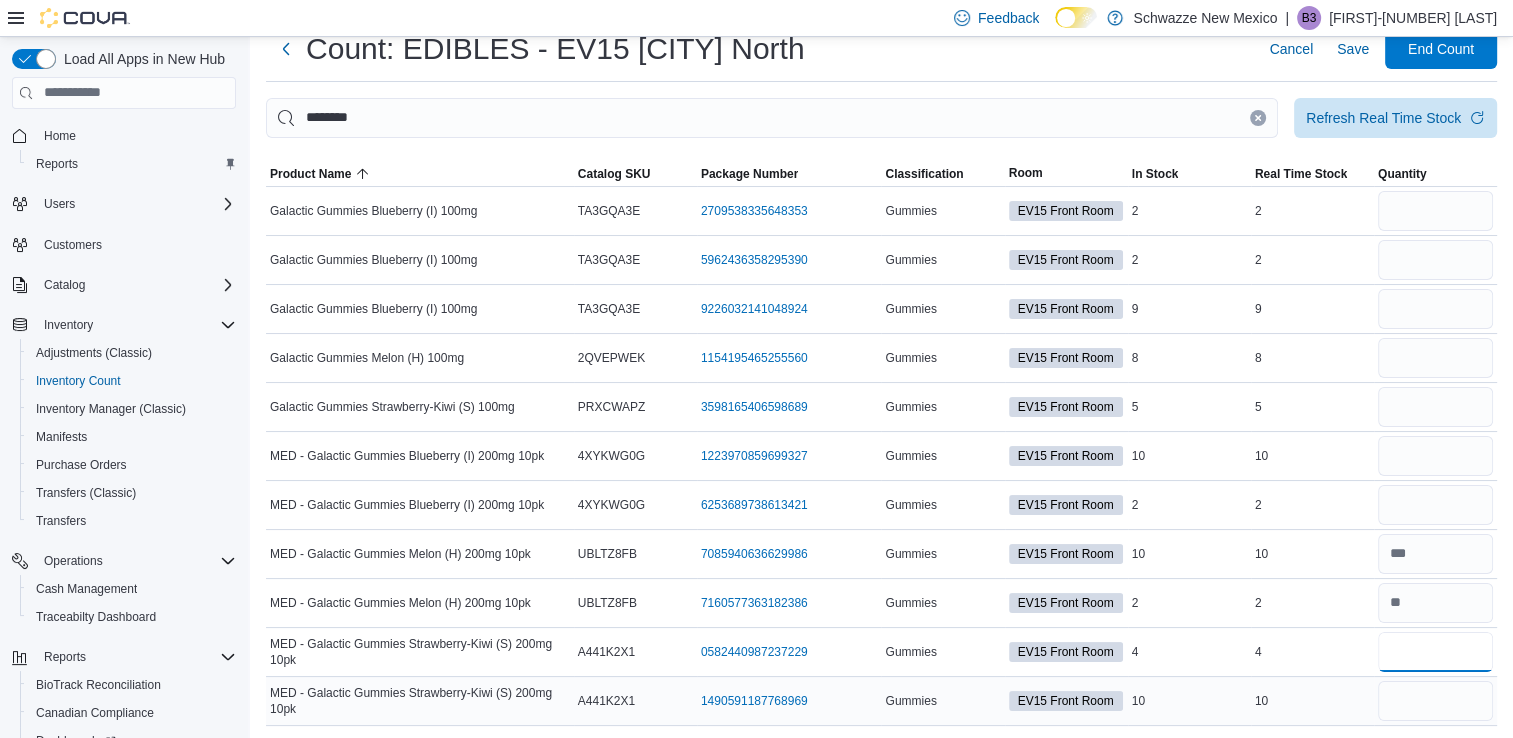 type on "*" 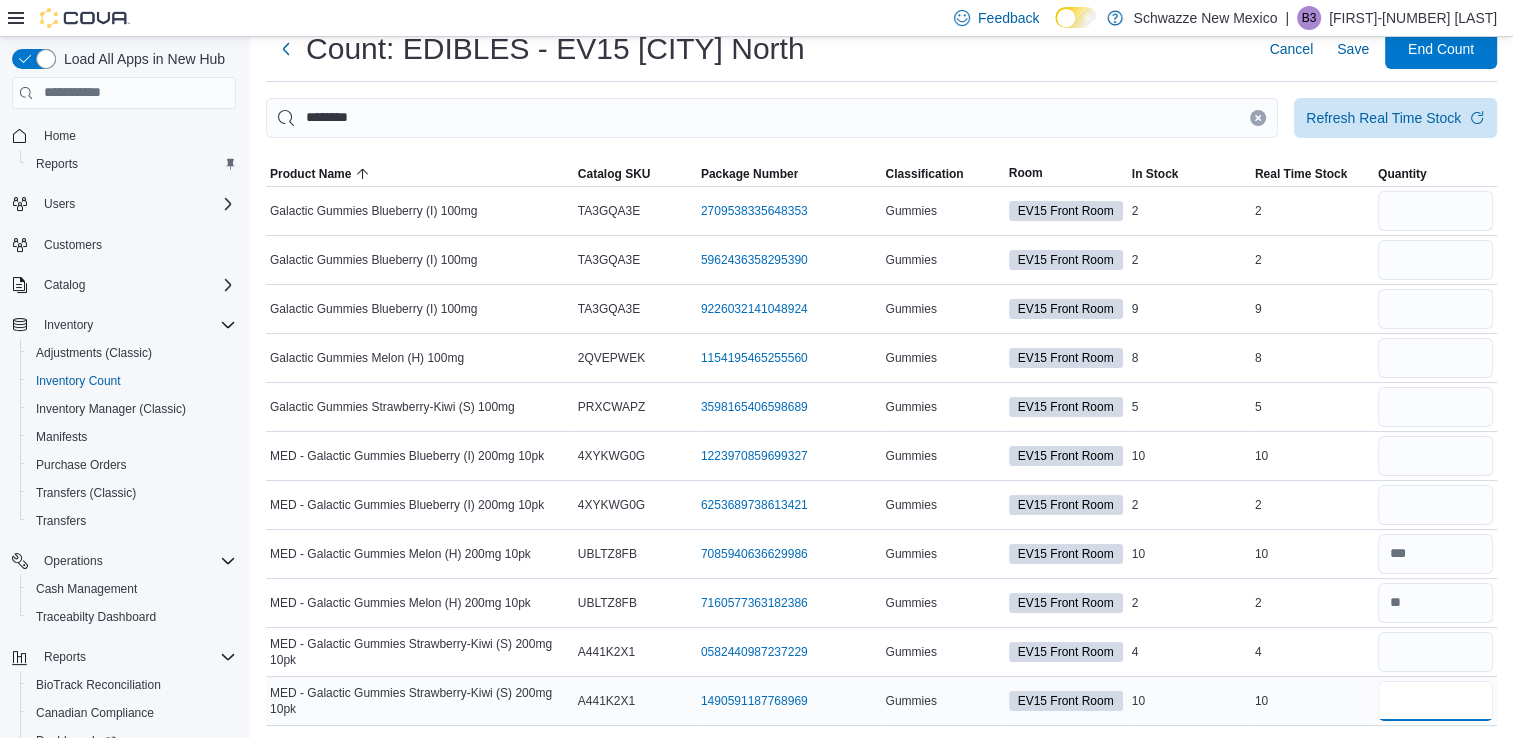 type 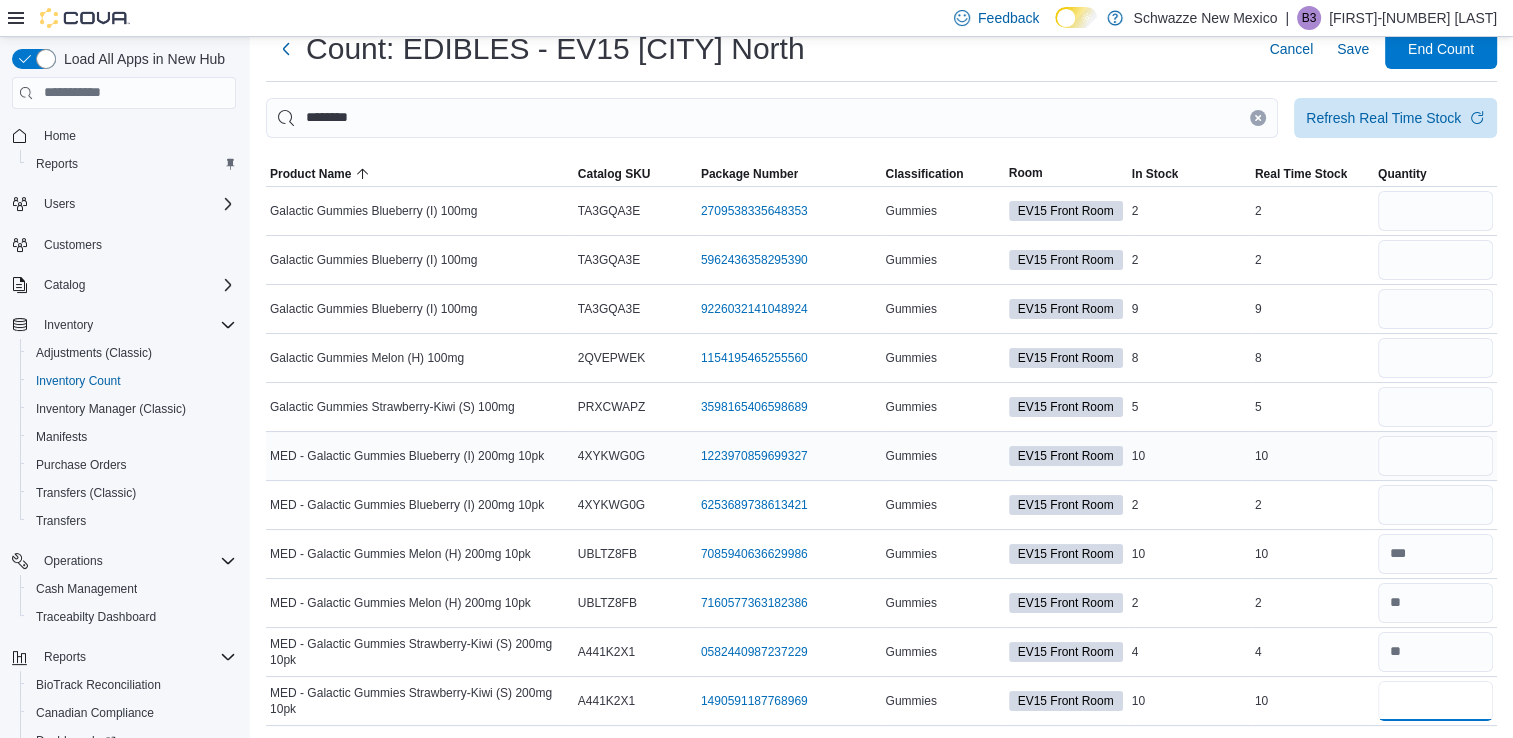 type on "**" 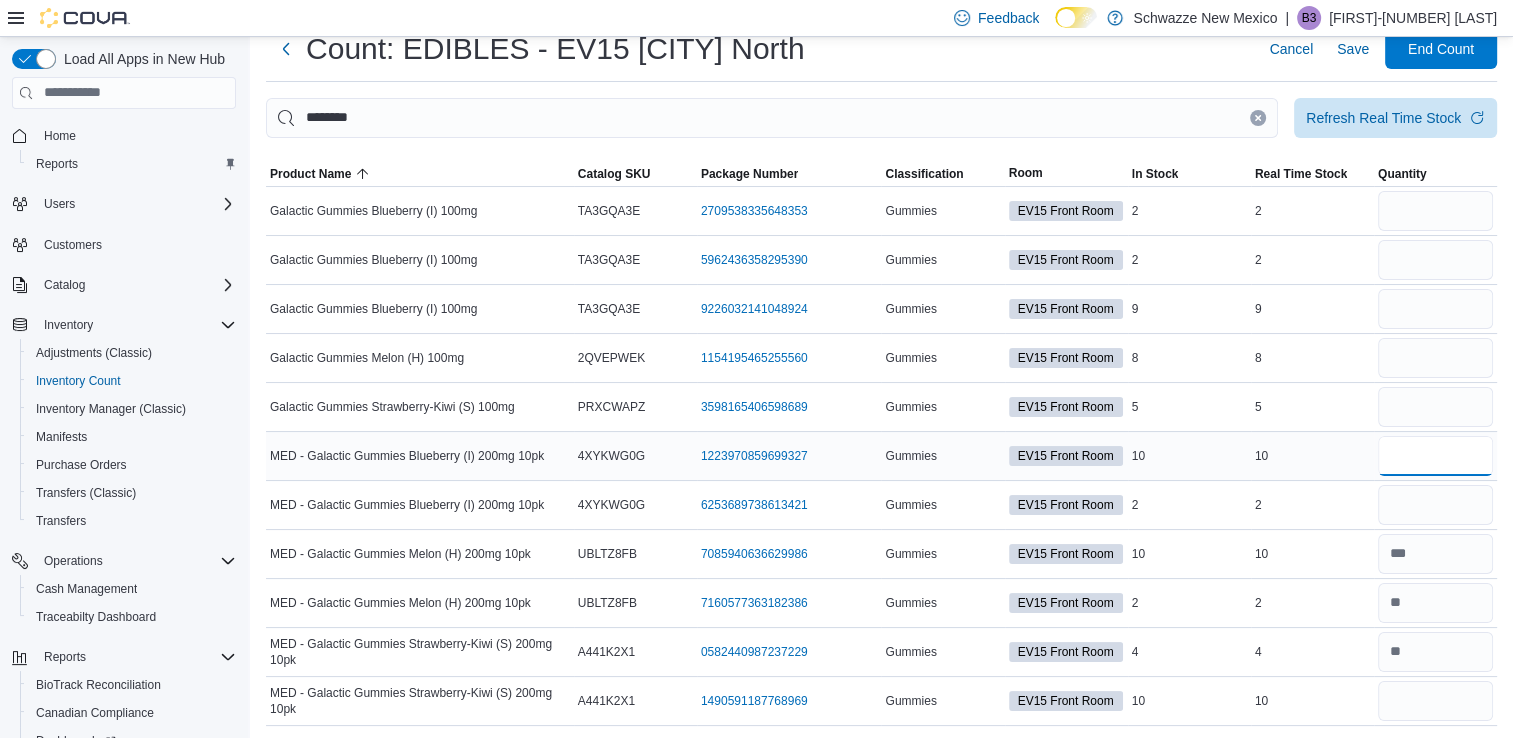 type 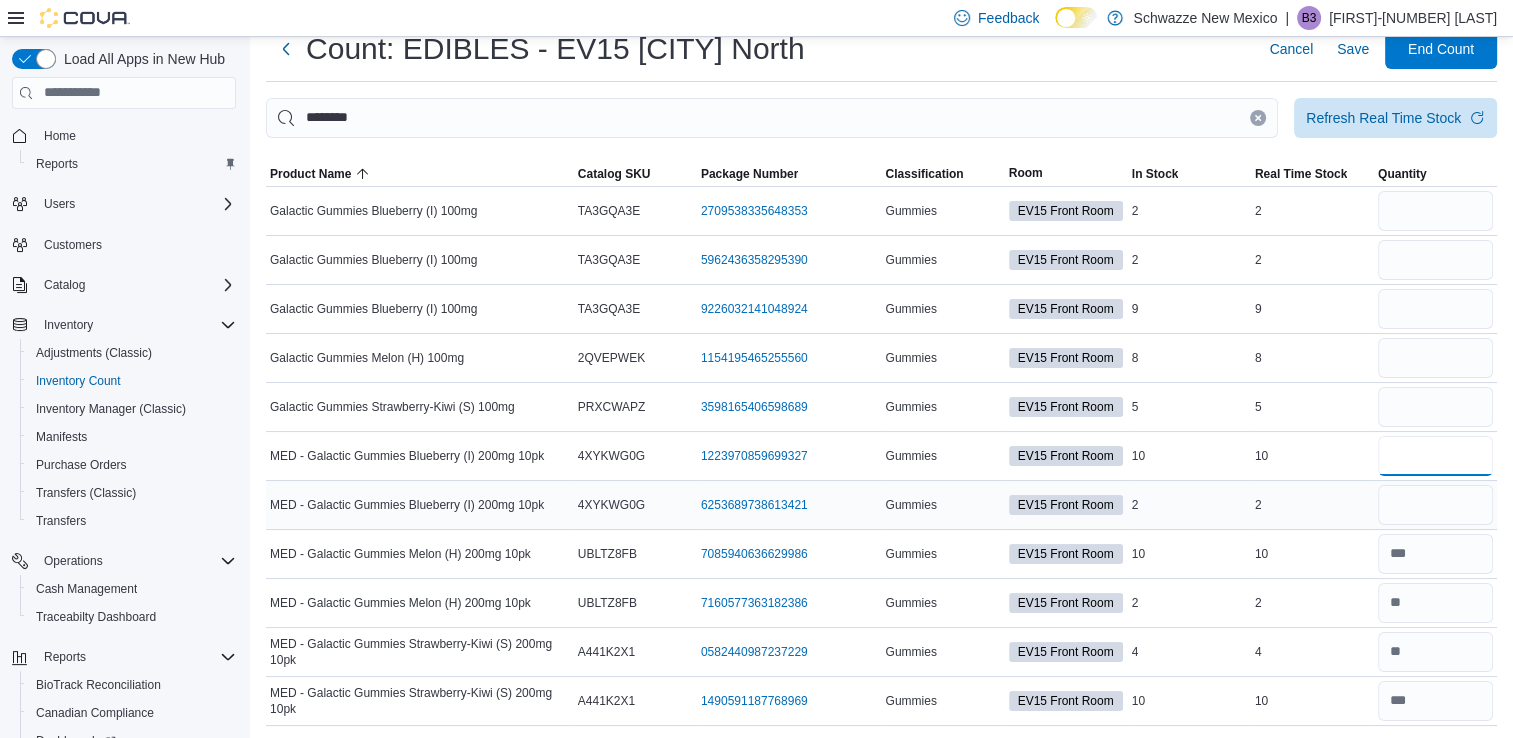 type on "**" 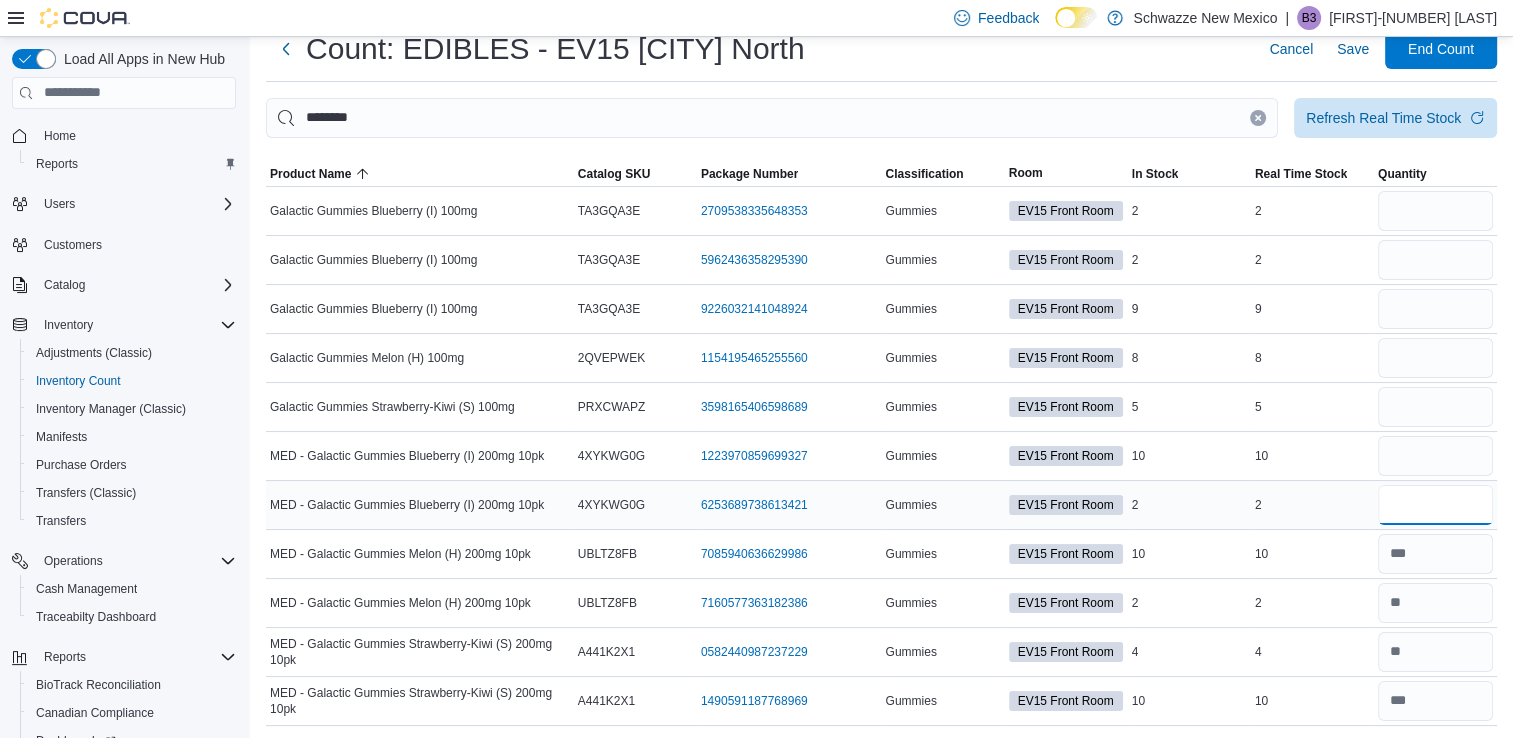 type 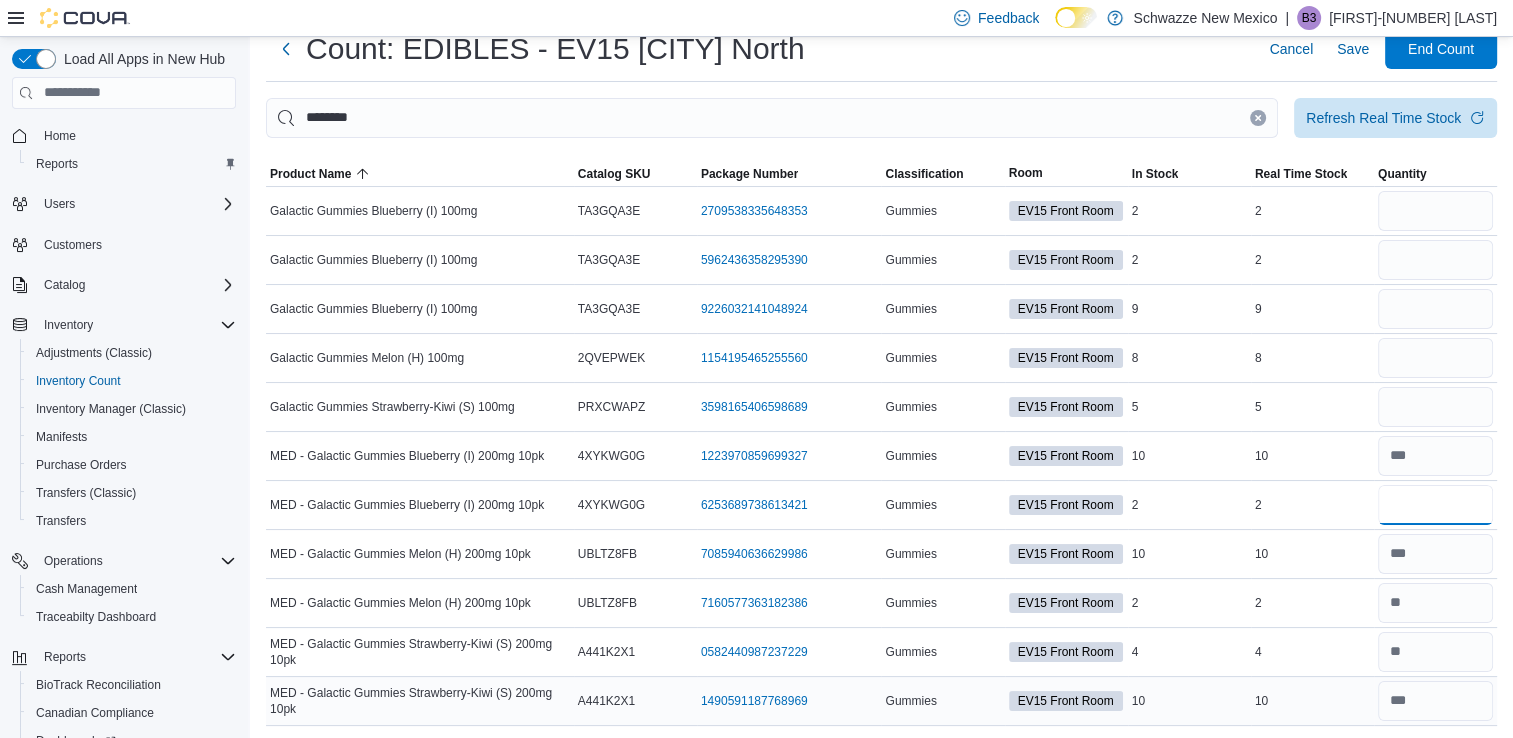 scroll, scrollTop: 60, scrollLeft: 0, axis: vertical 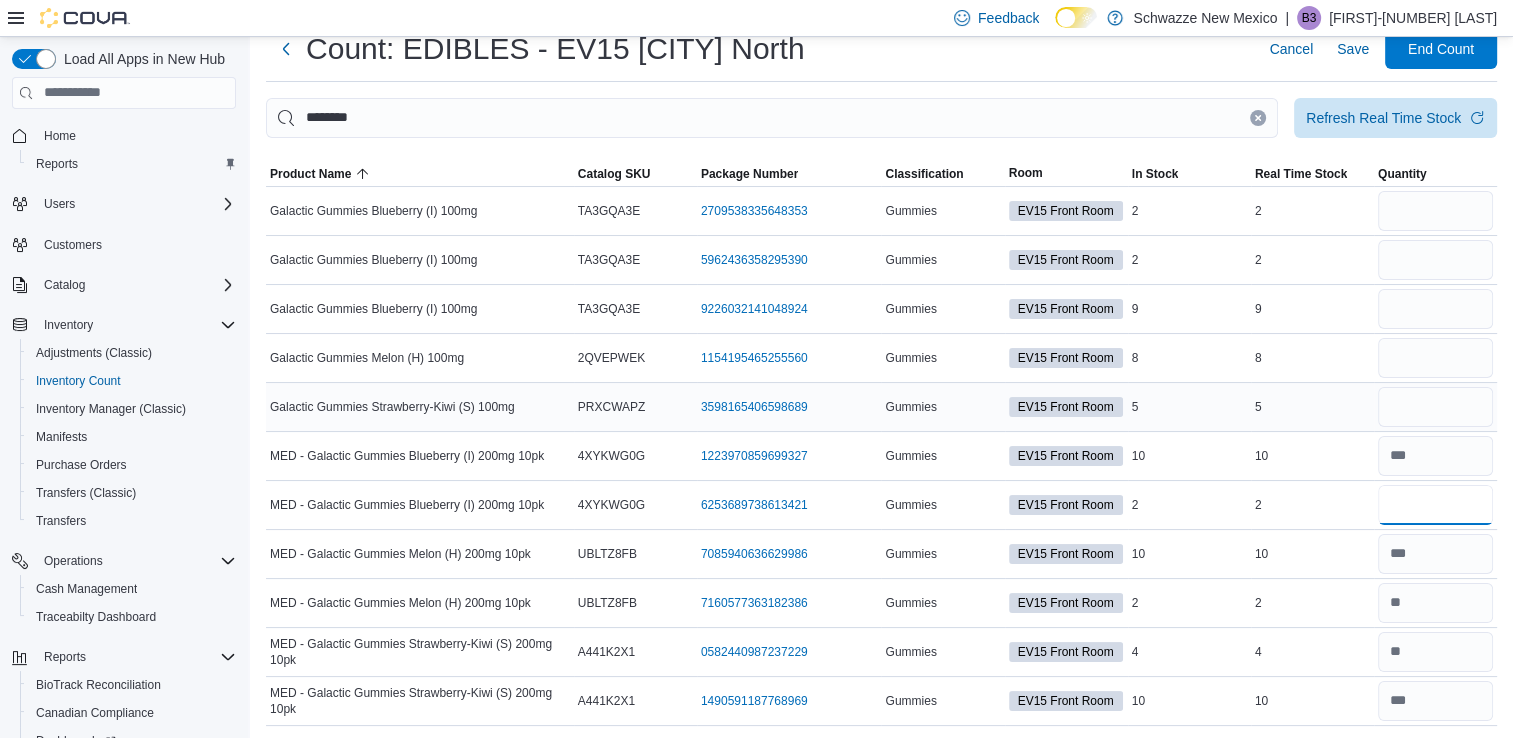 type on "*" 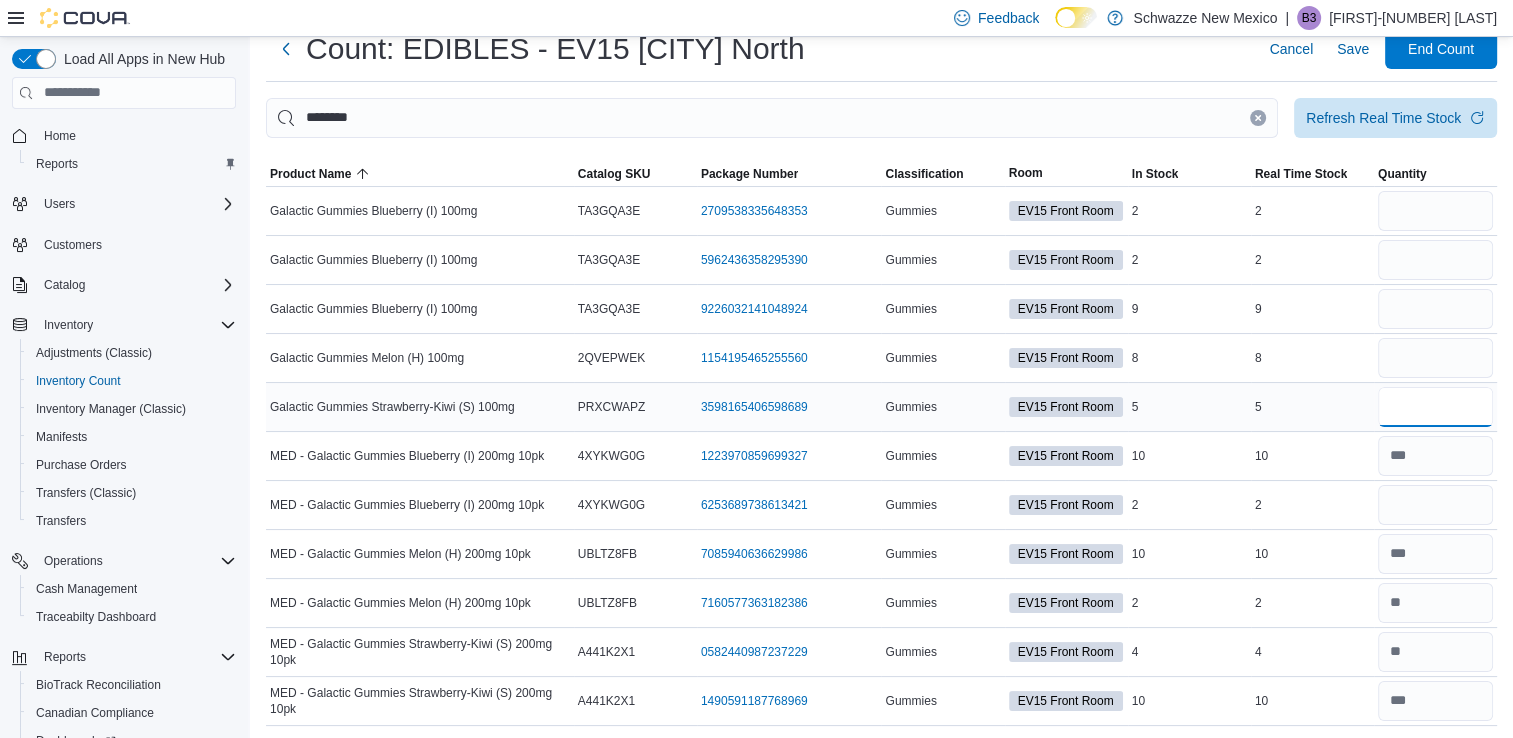 type 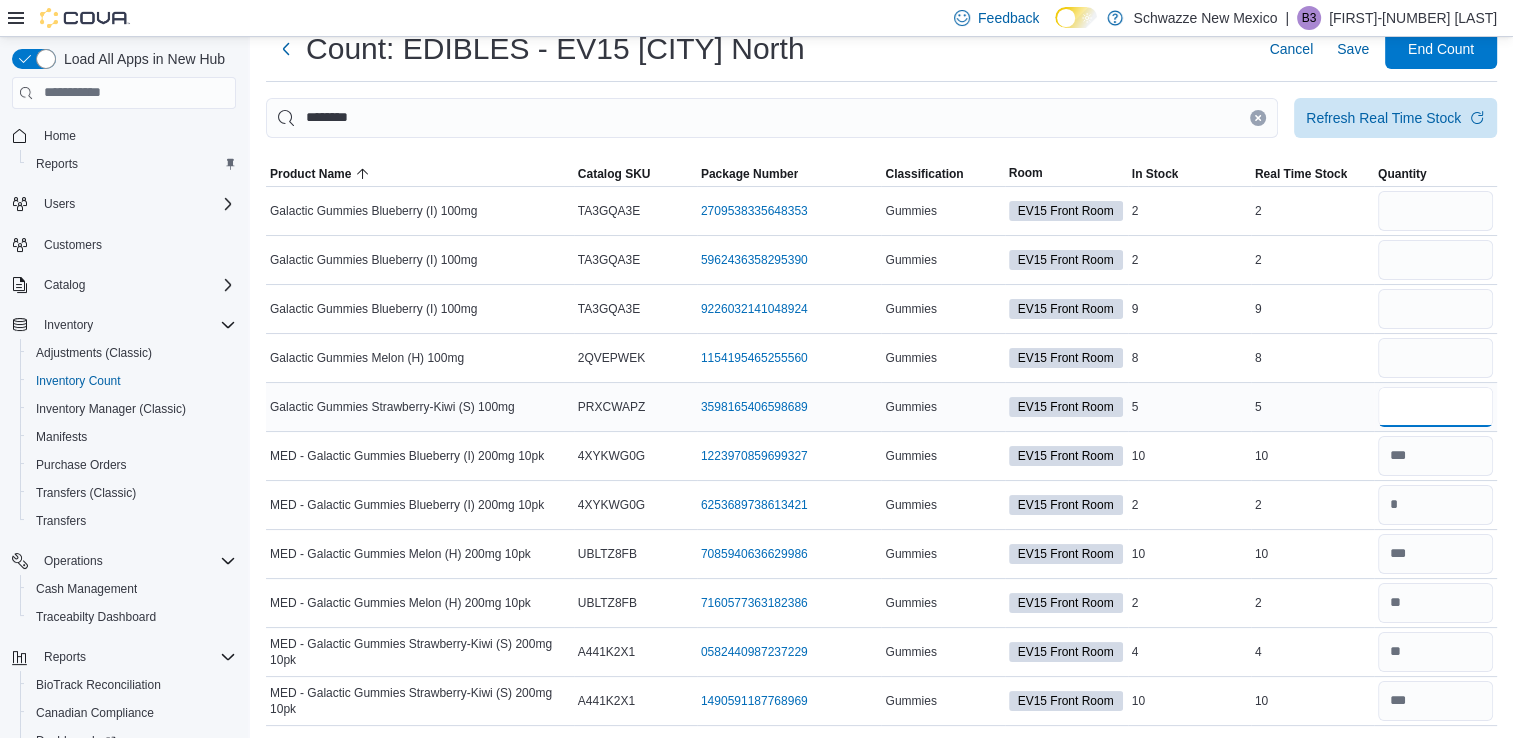 click at bounding box center (1435, 407) 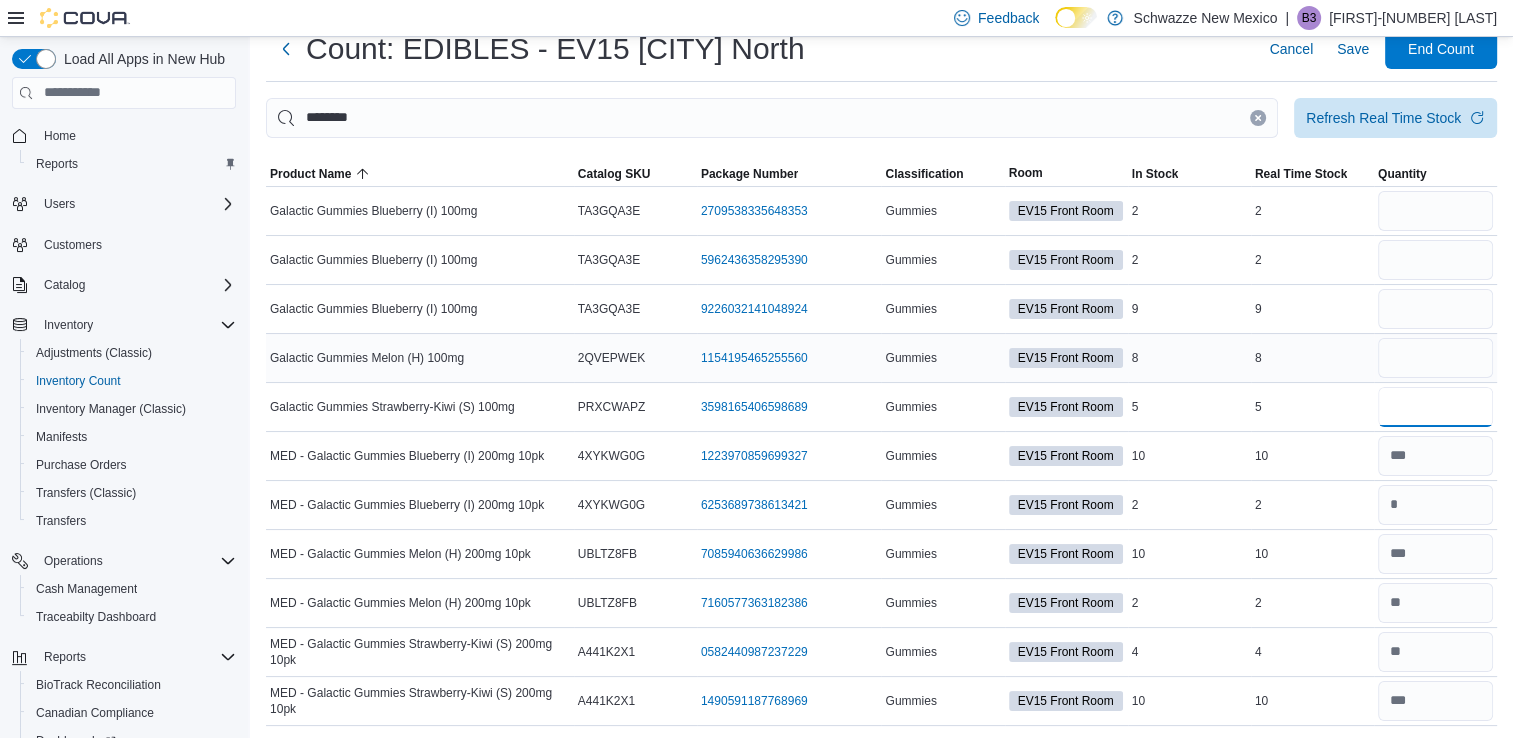 type on "*" 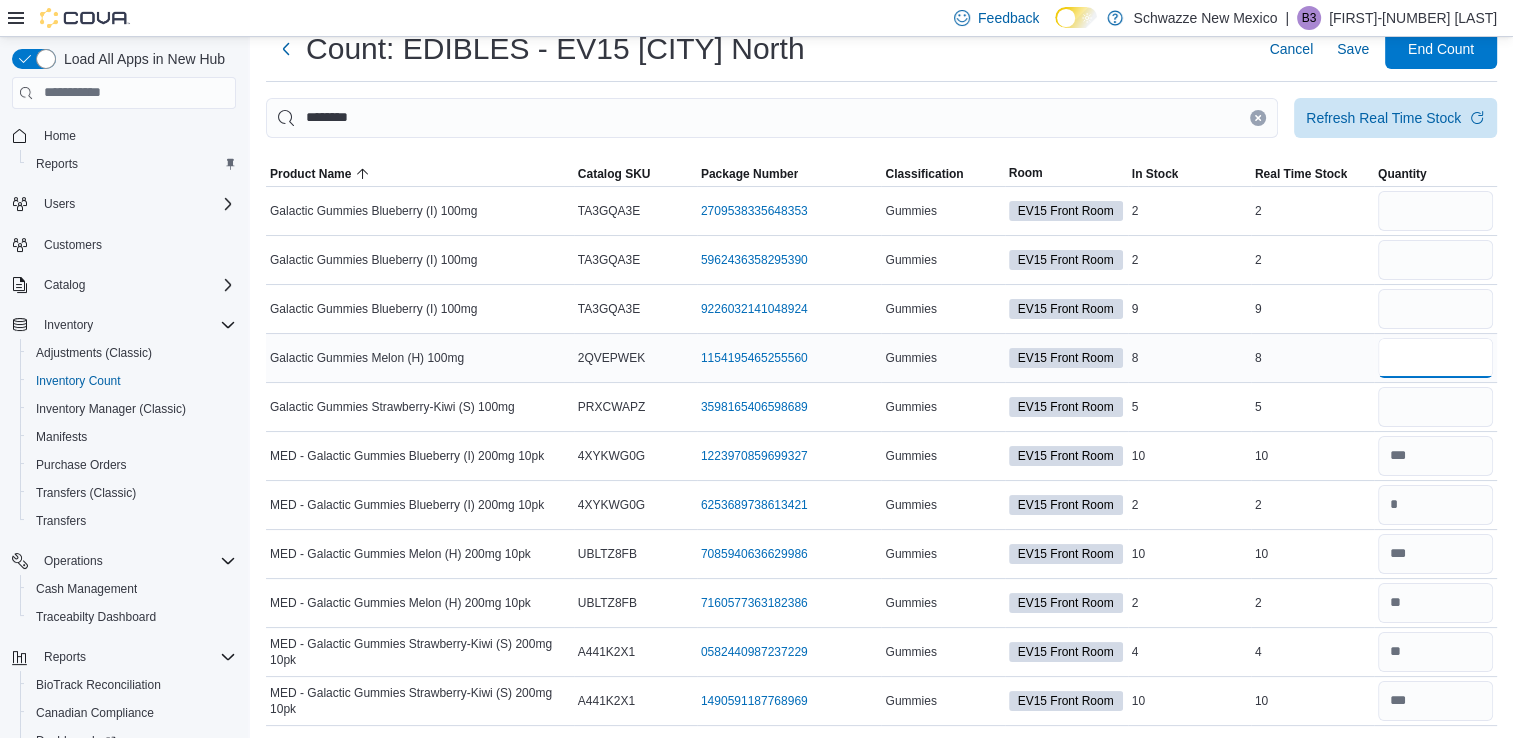type 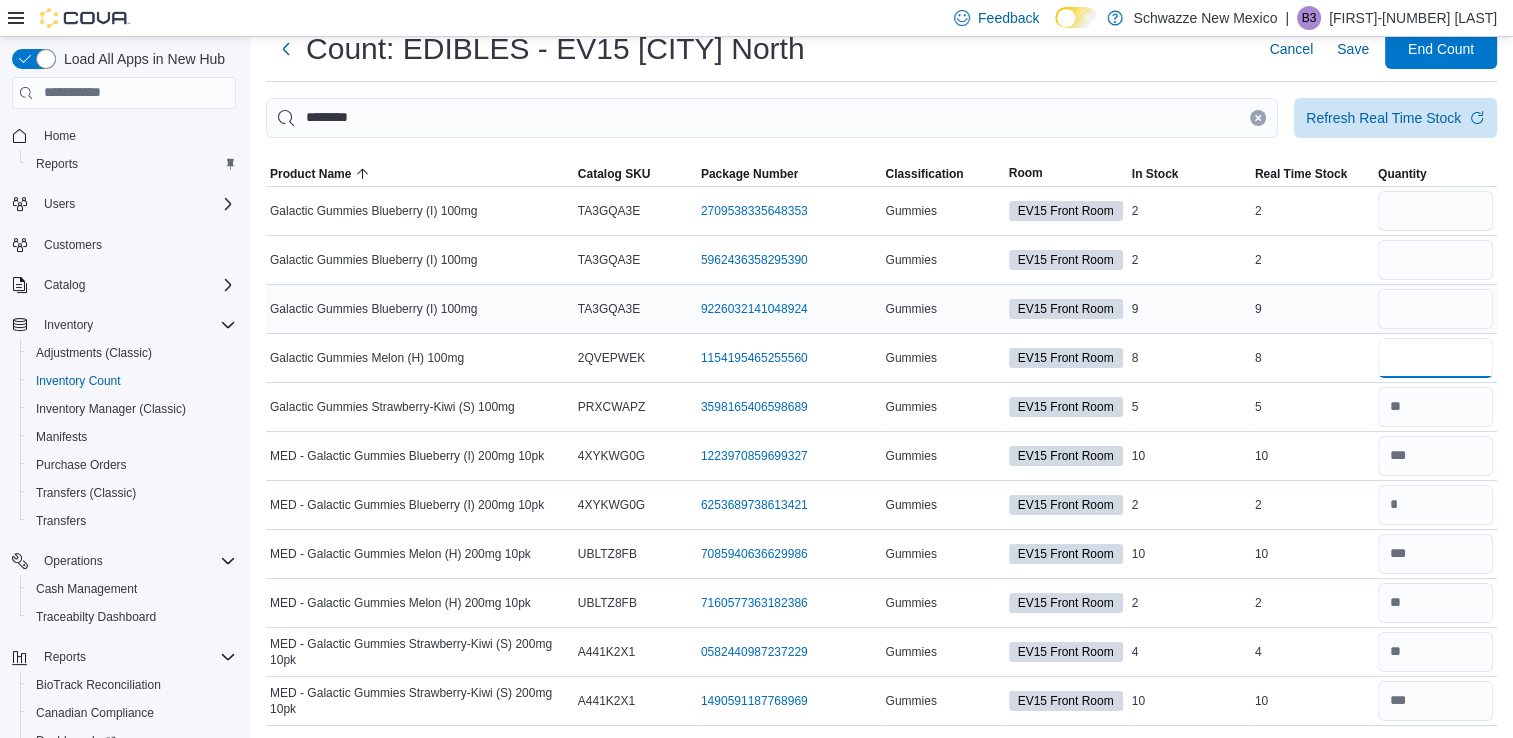 type on "*" 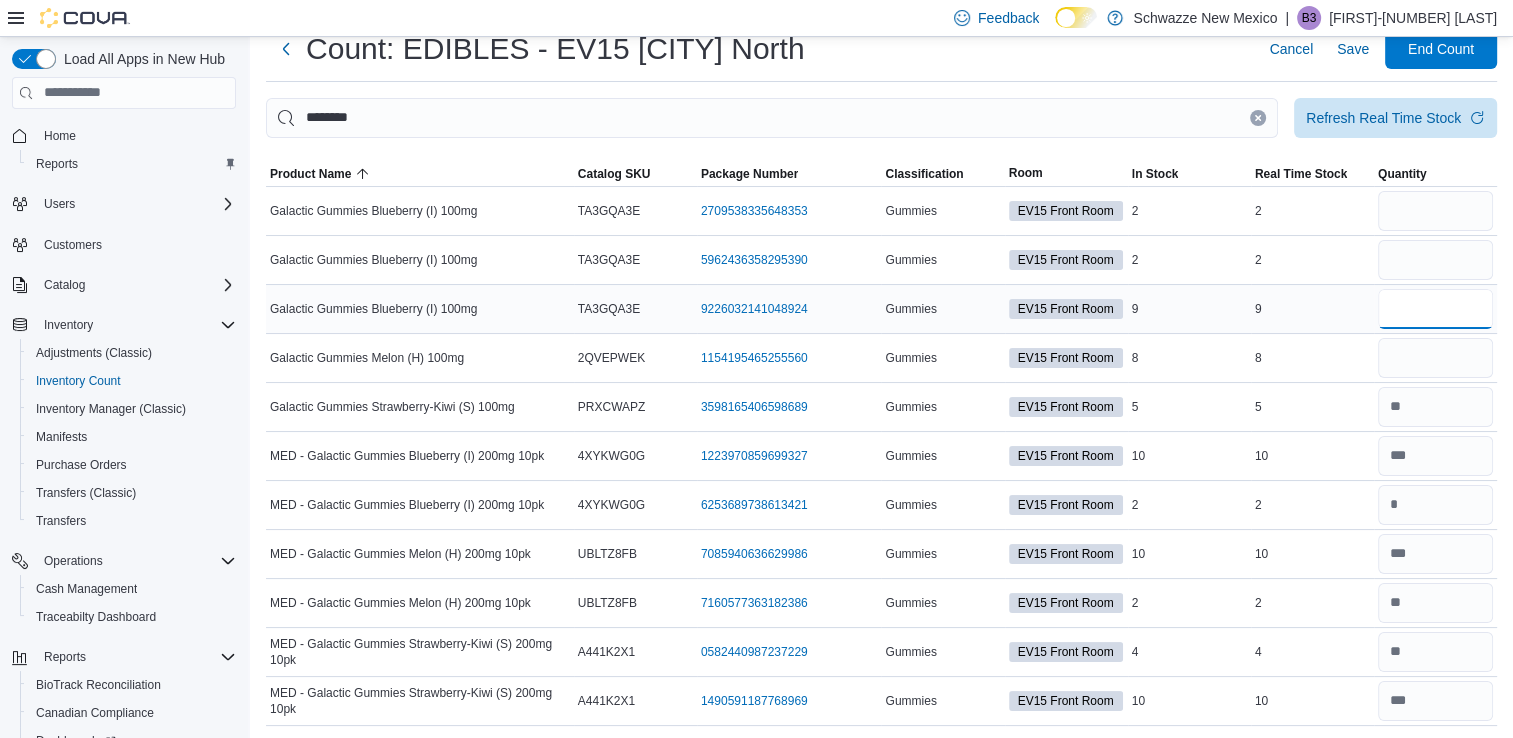 type 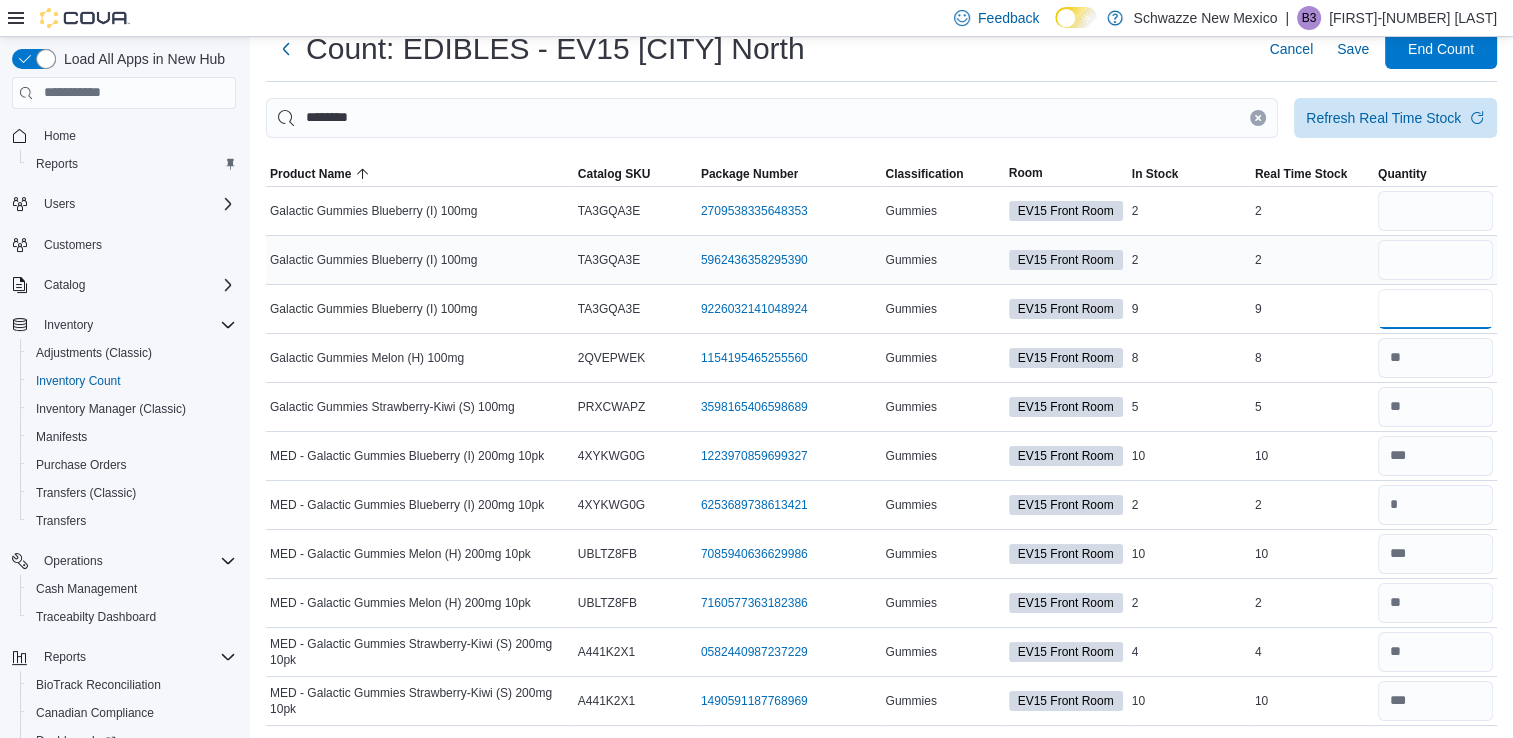 type on "**" 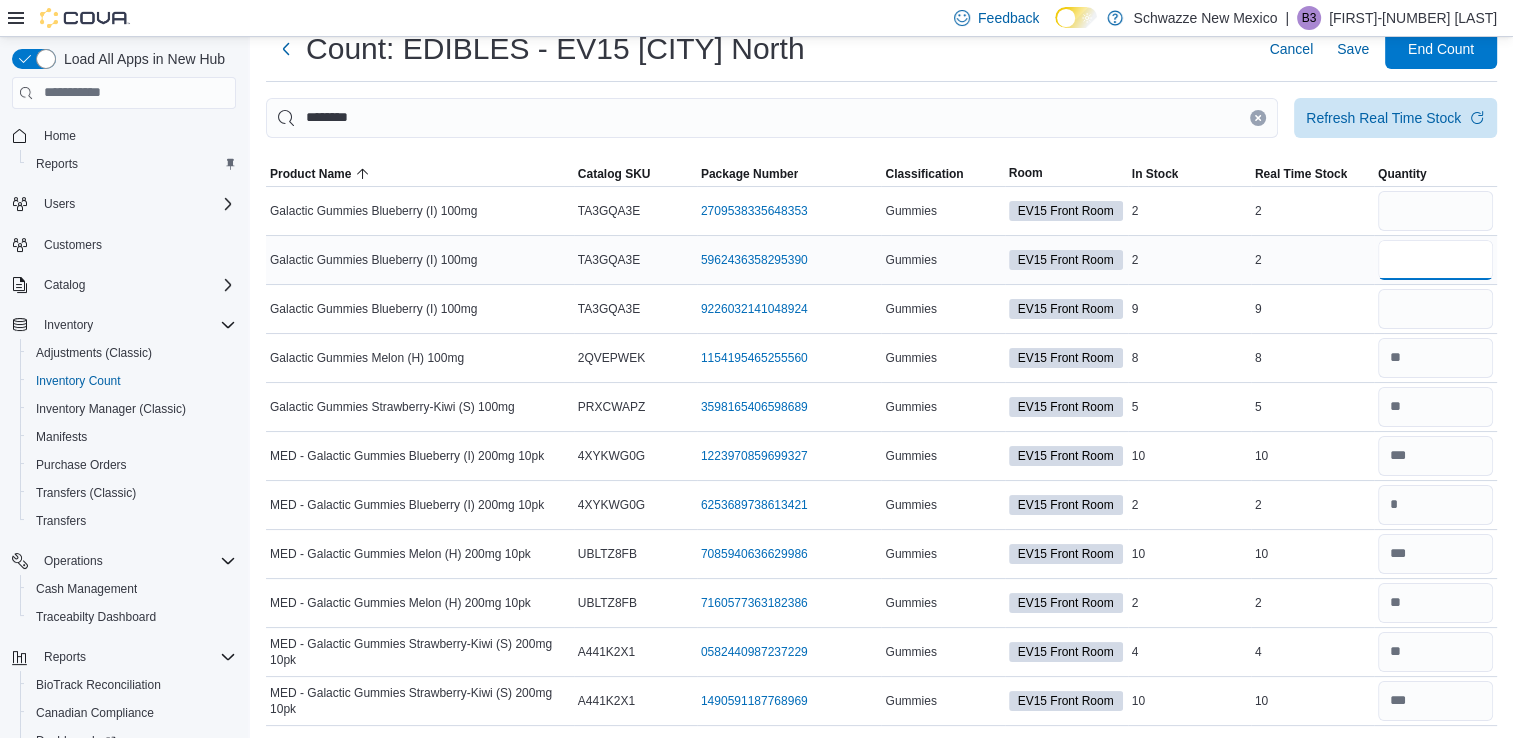 type 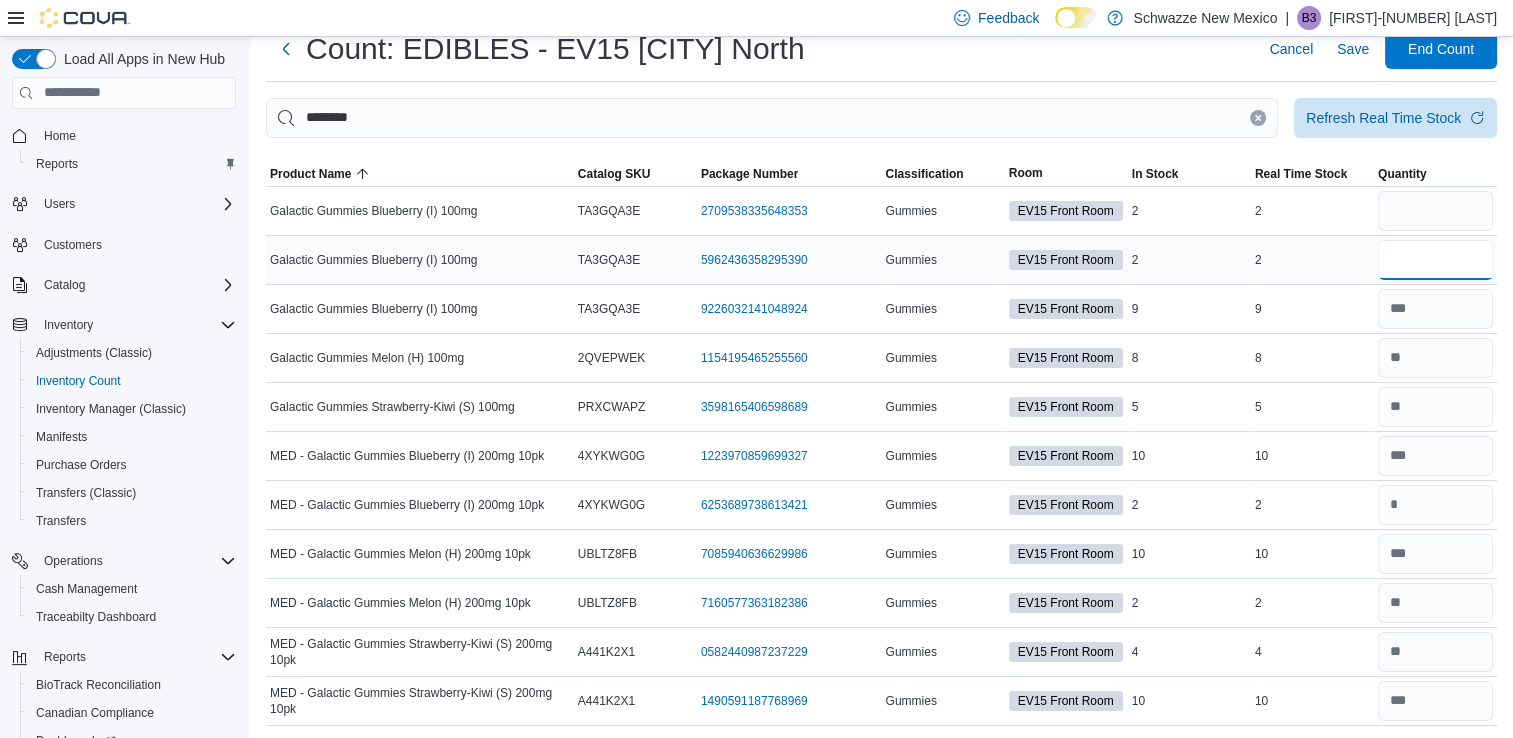 click at bounding box center [1435, 260] 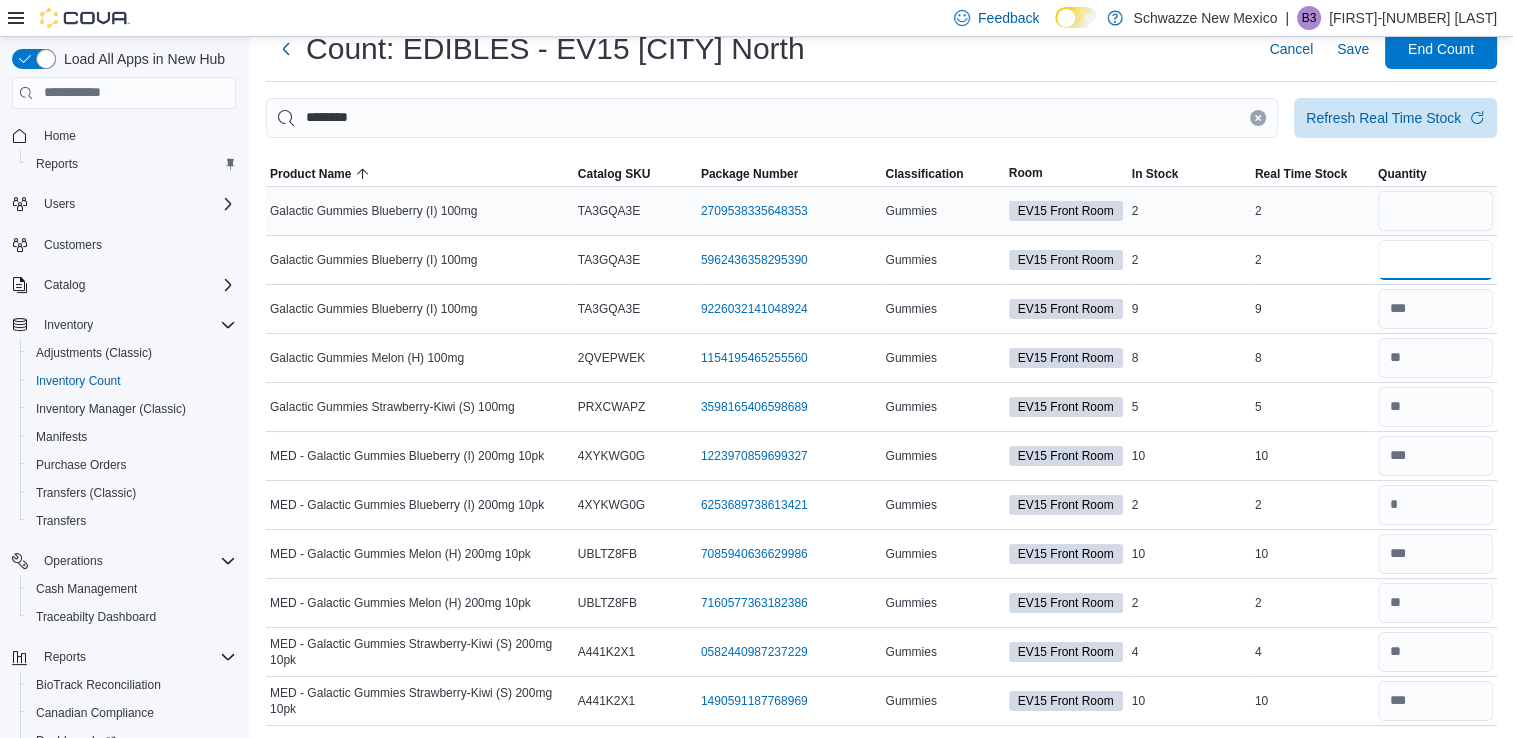 type on "*" 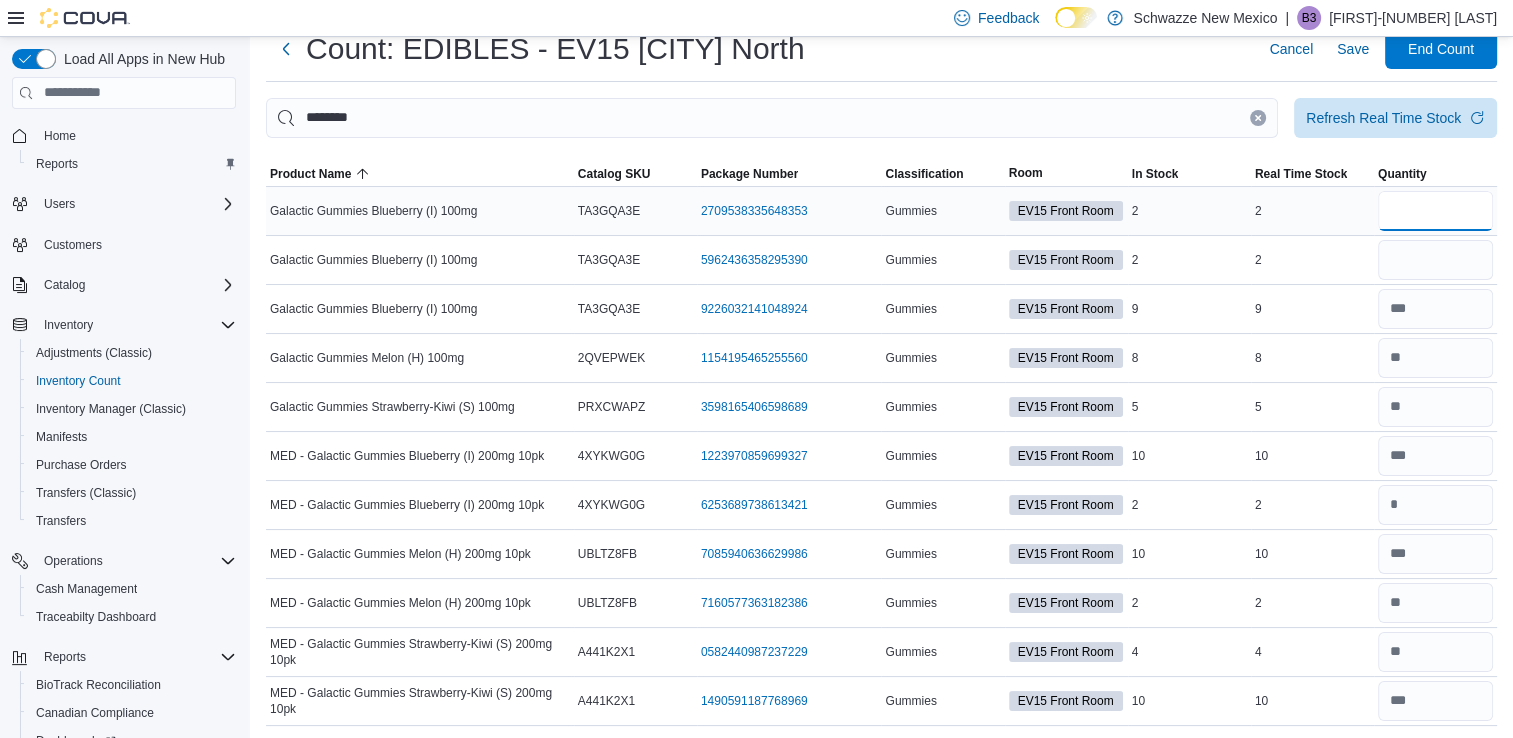type 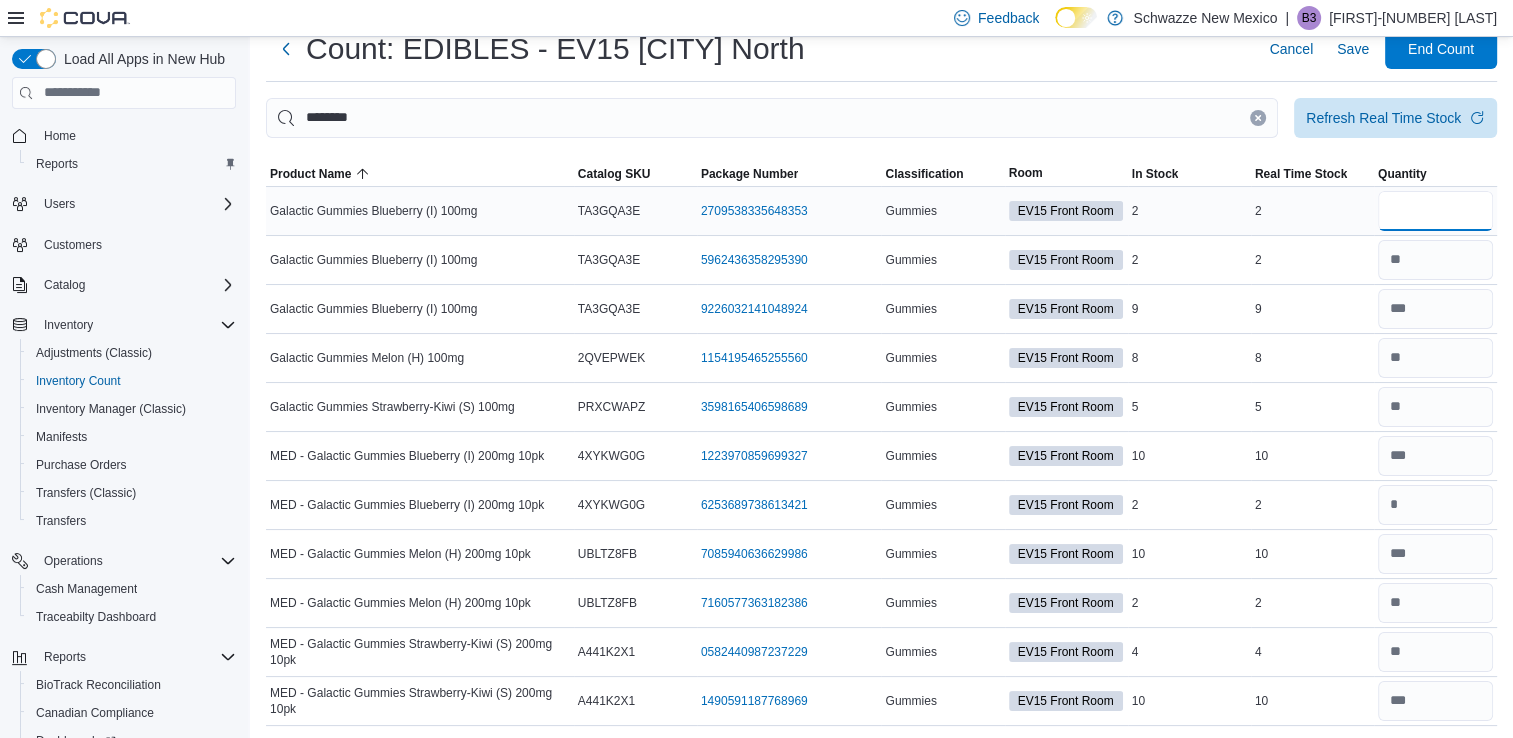 click at bounding box center [1435, 211] 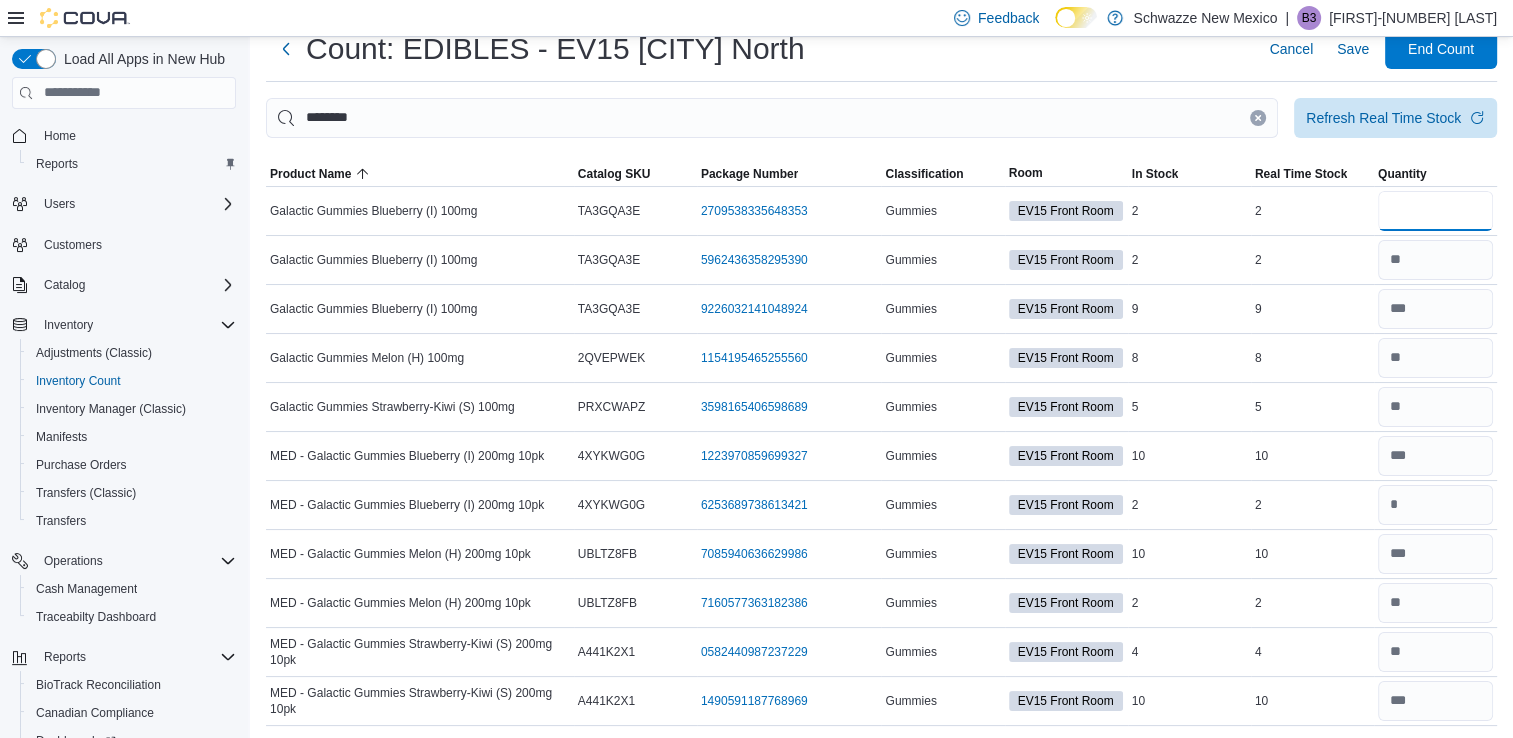 type on "*" 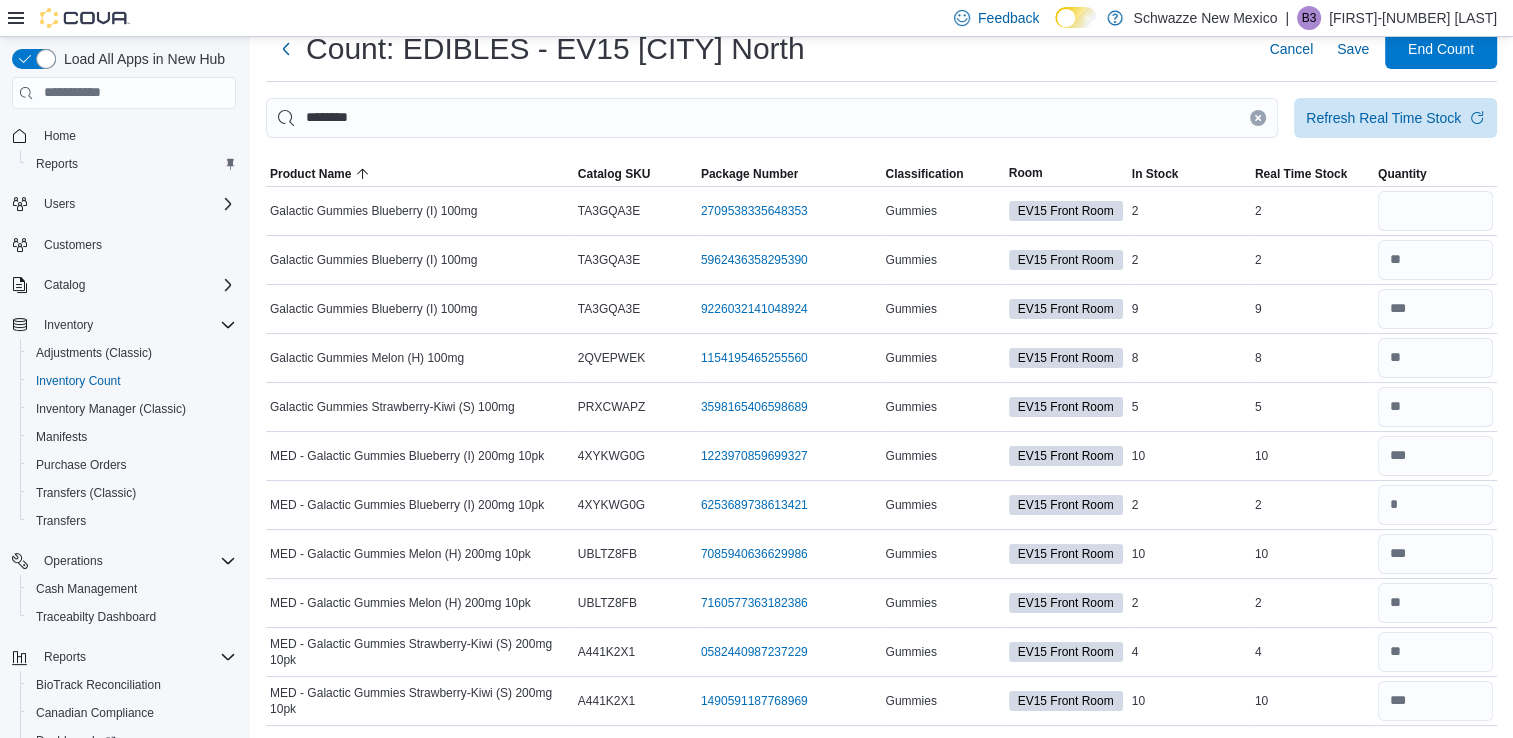 type 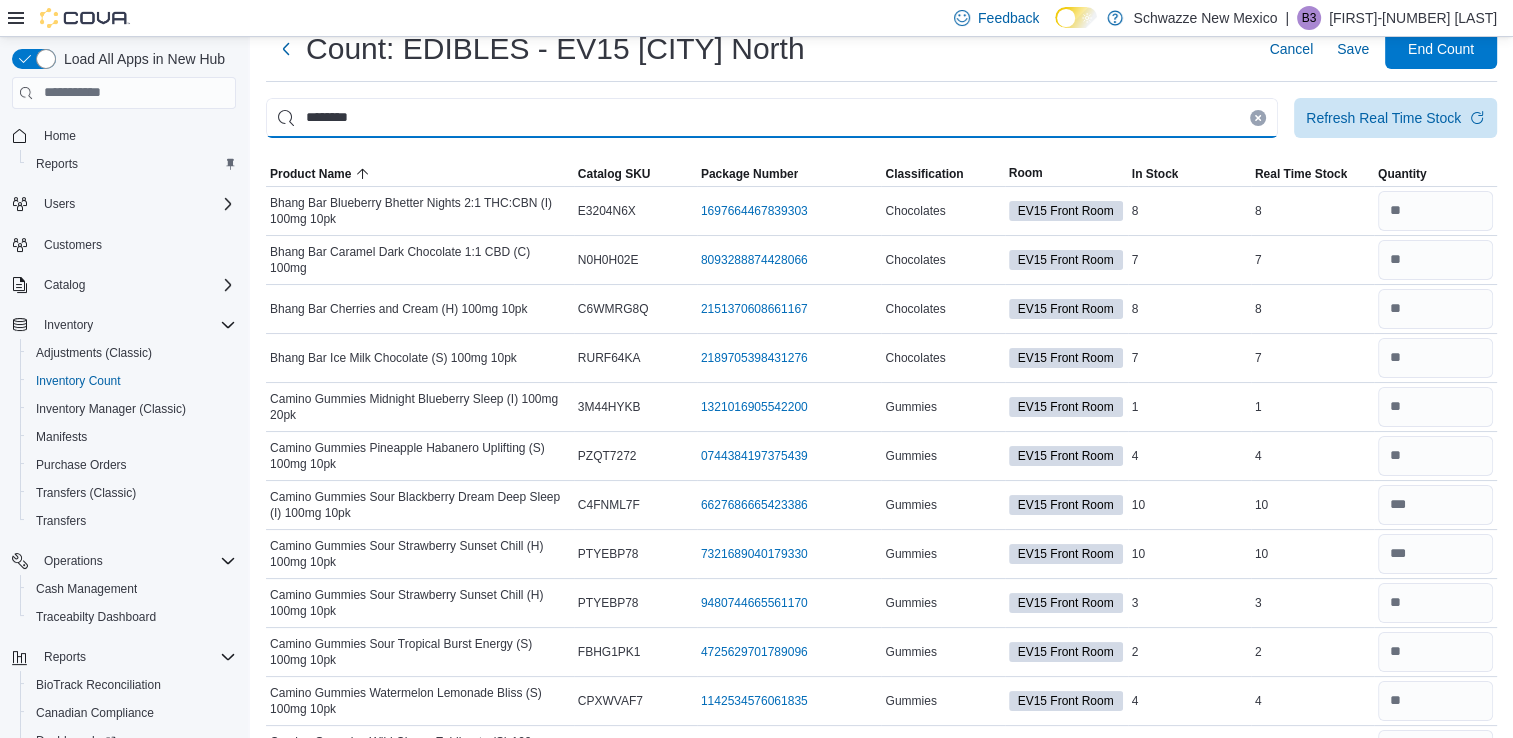 type on "********" 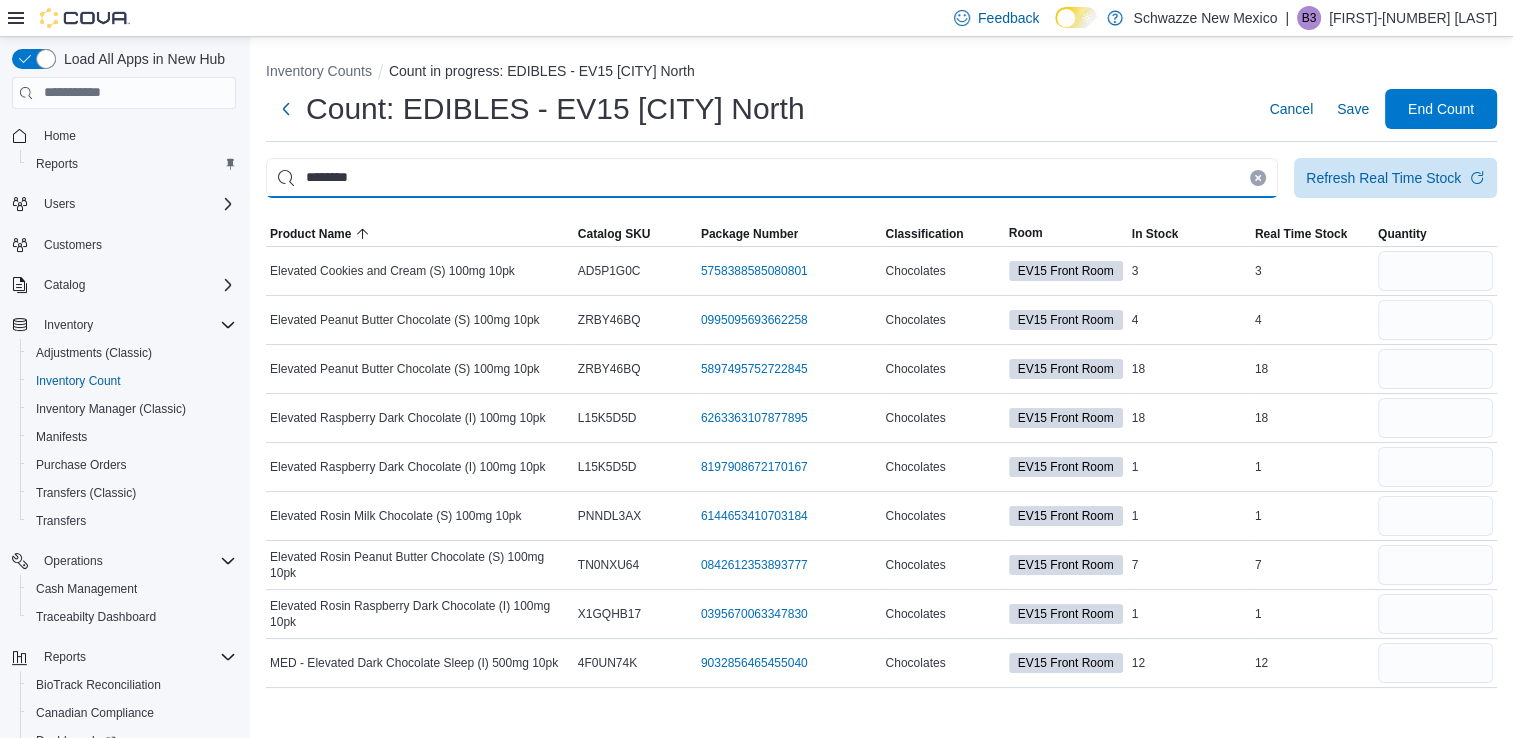 scroll, scrollTop: 0, scrollLeft: 0, axis: both 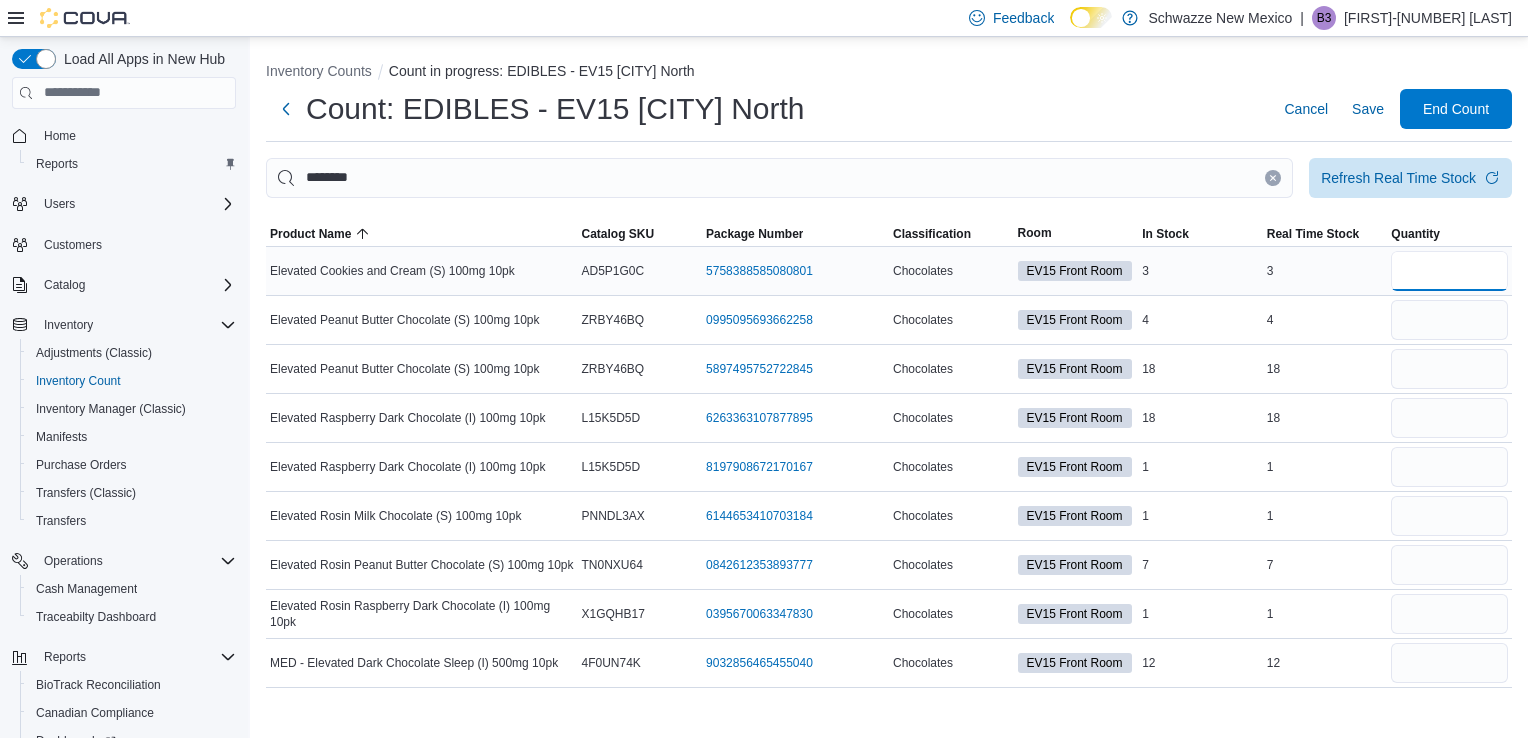 click at bounding box center [1449, 271] 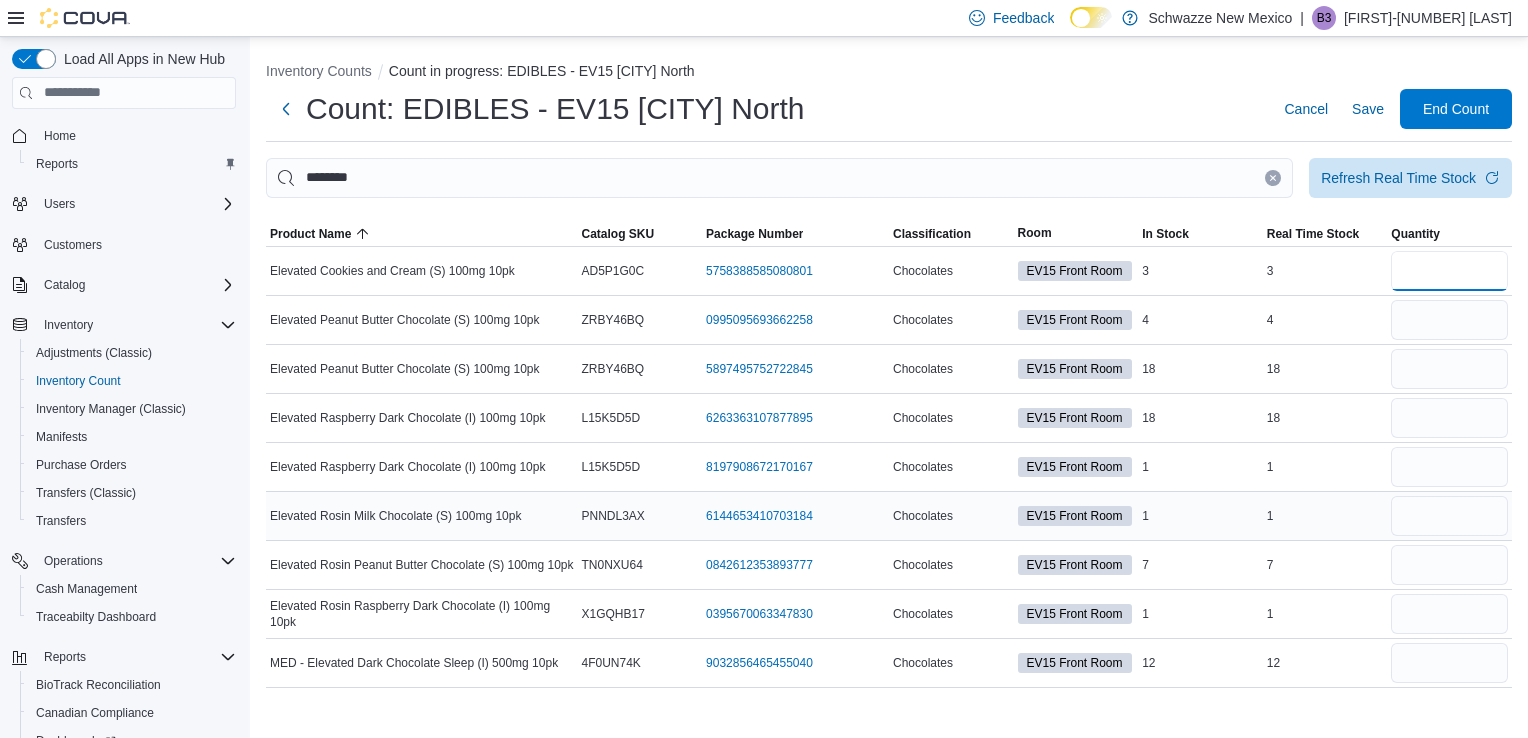 type on "*" 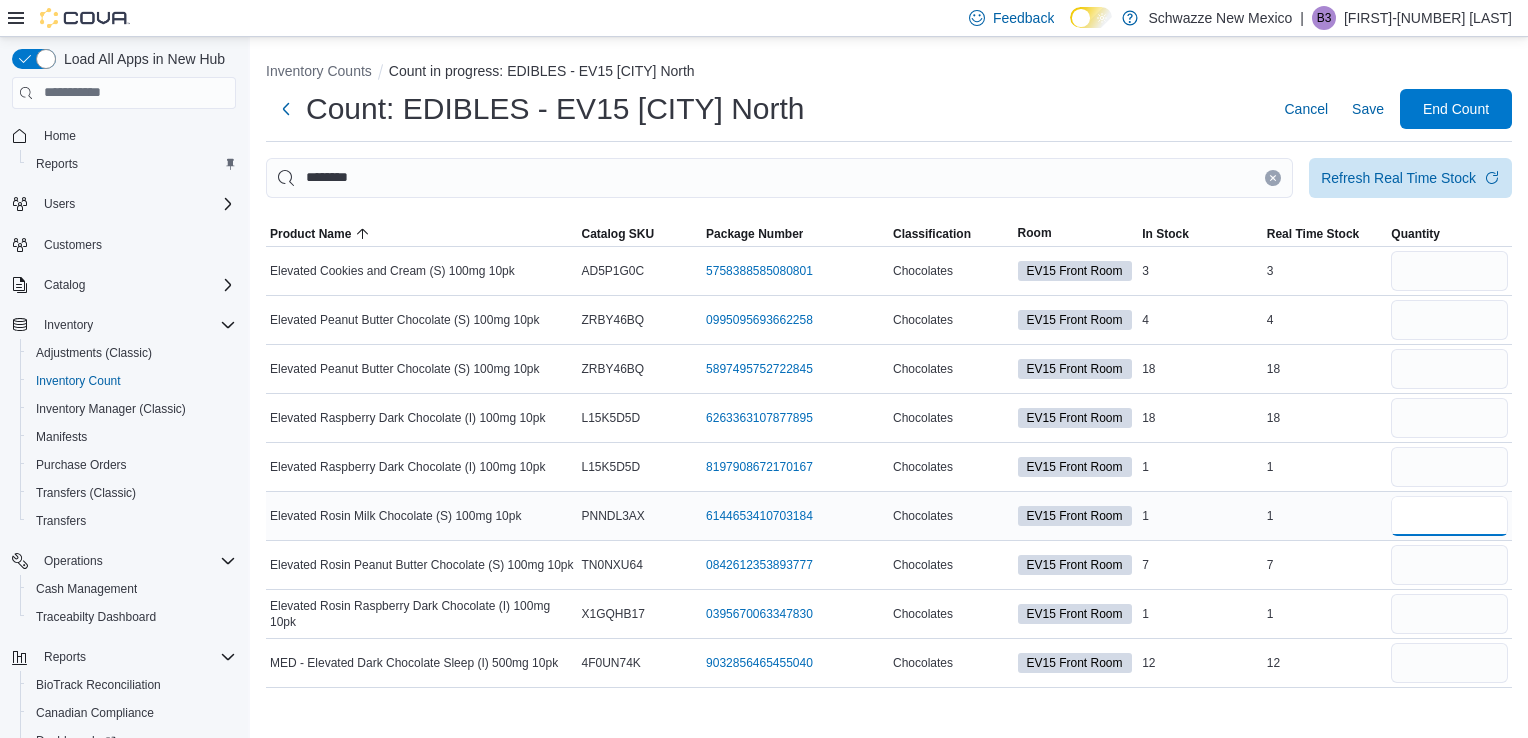 type 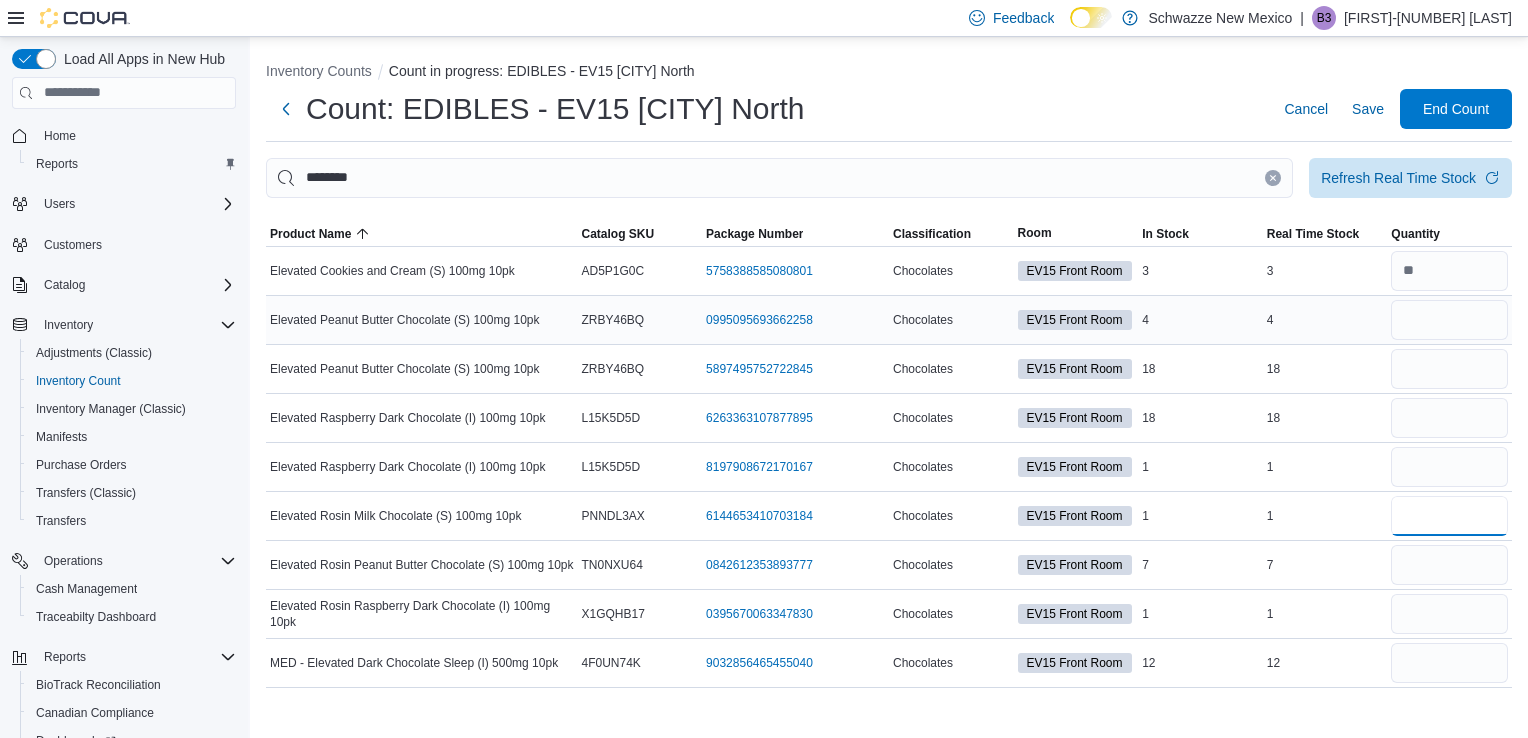 type on "*" 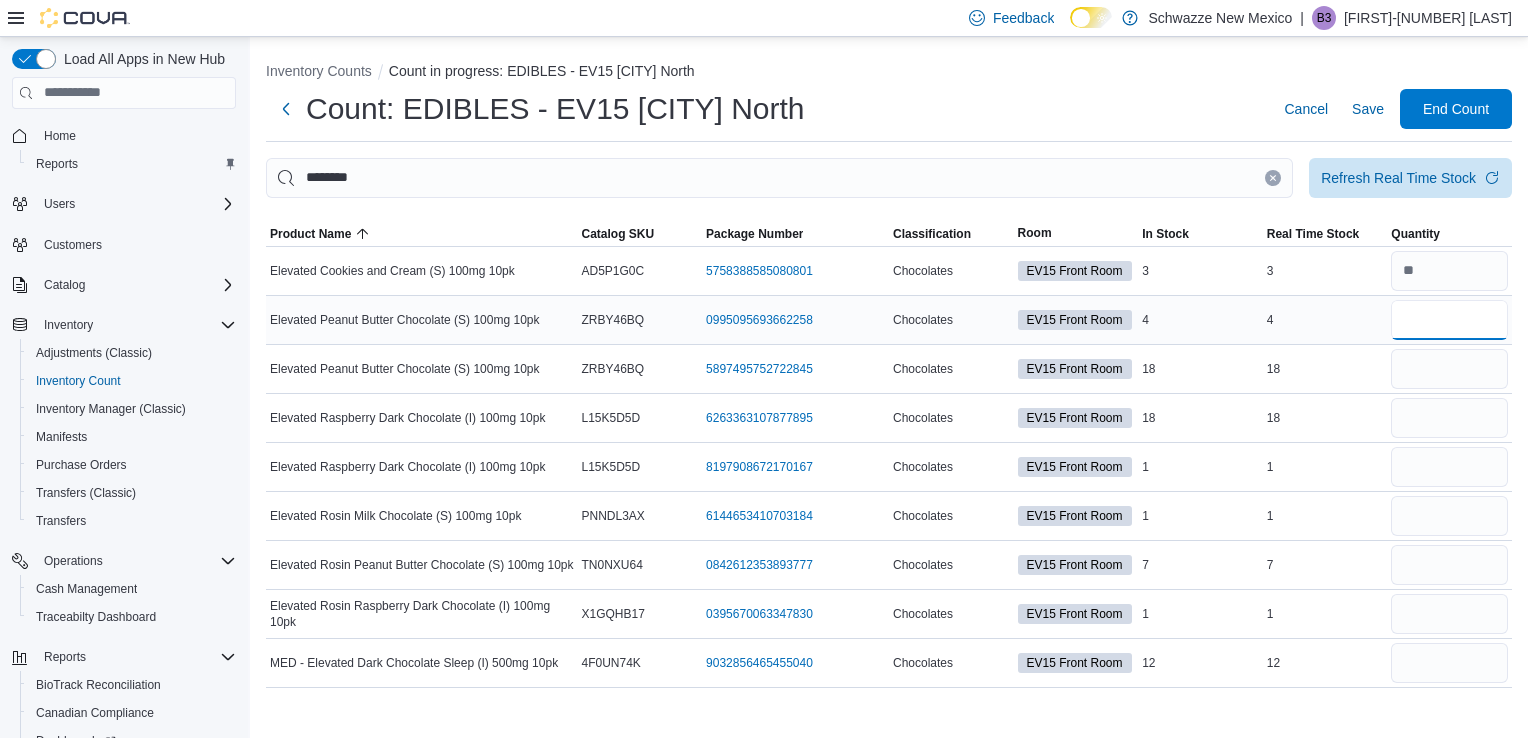 type 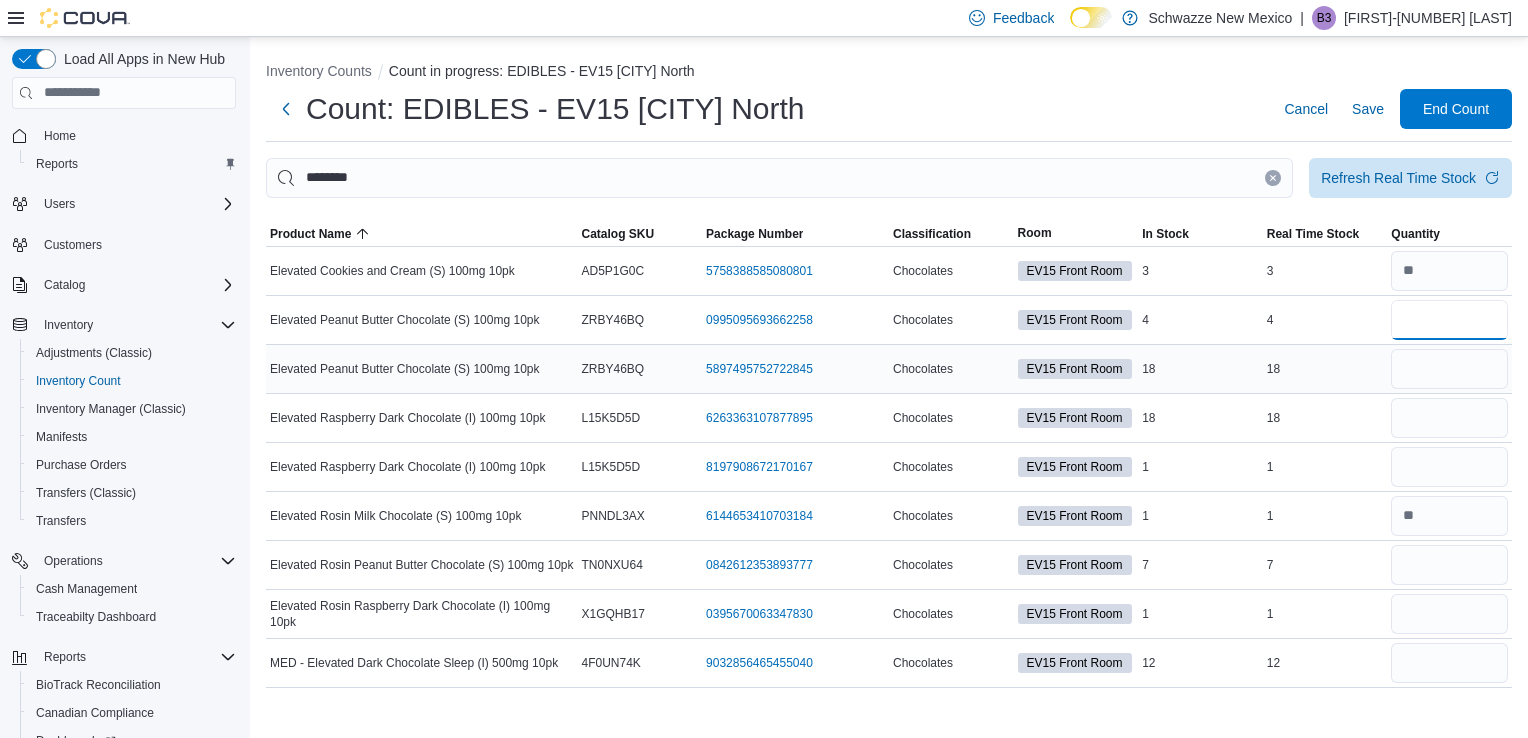 type on "*" 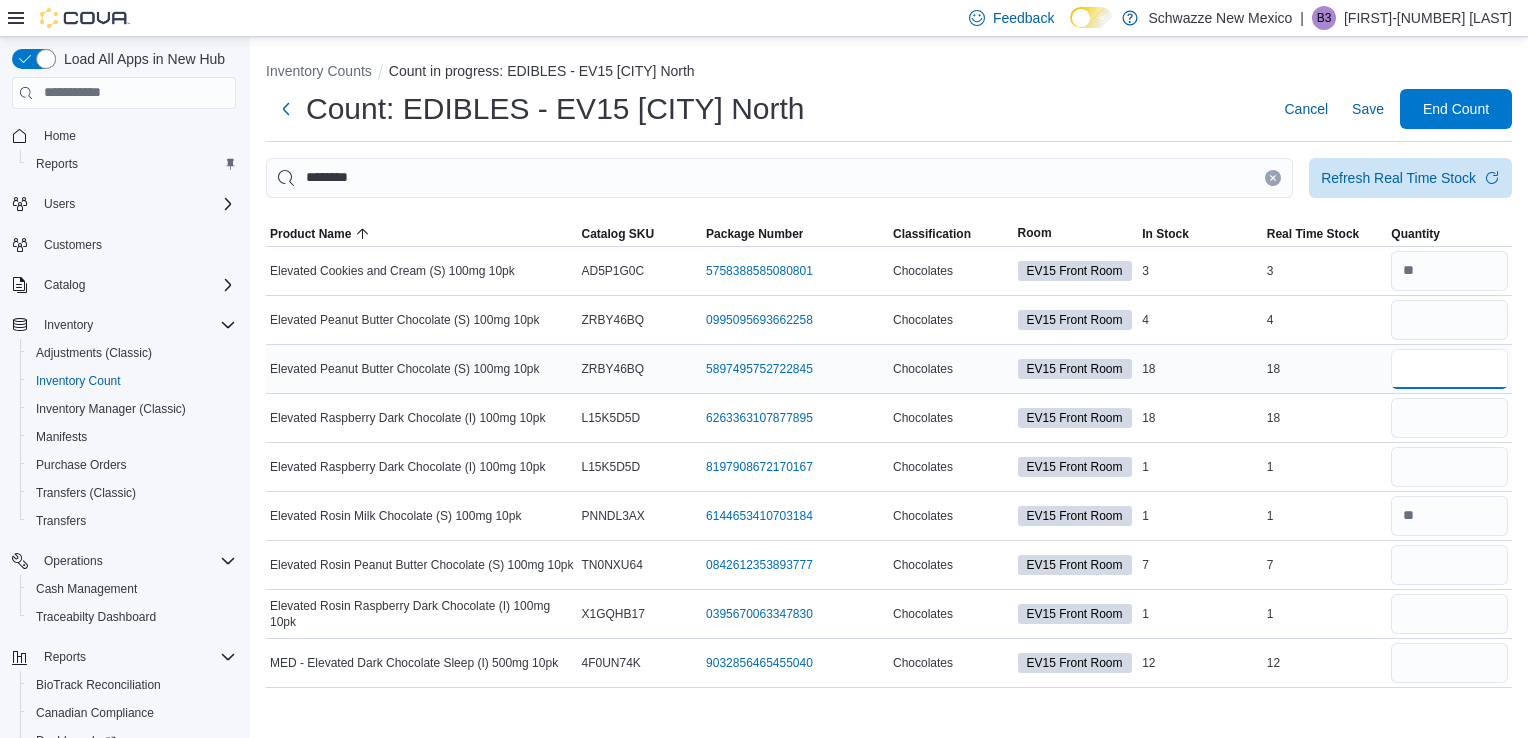 type 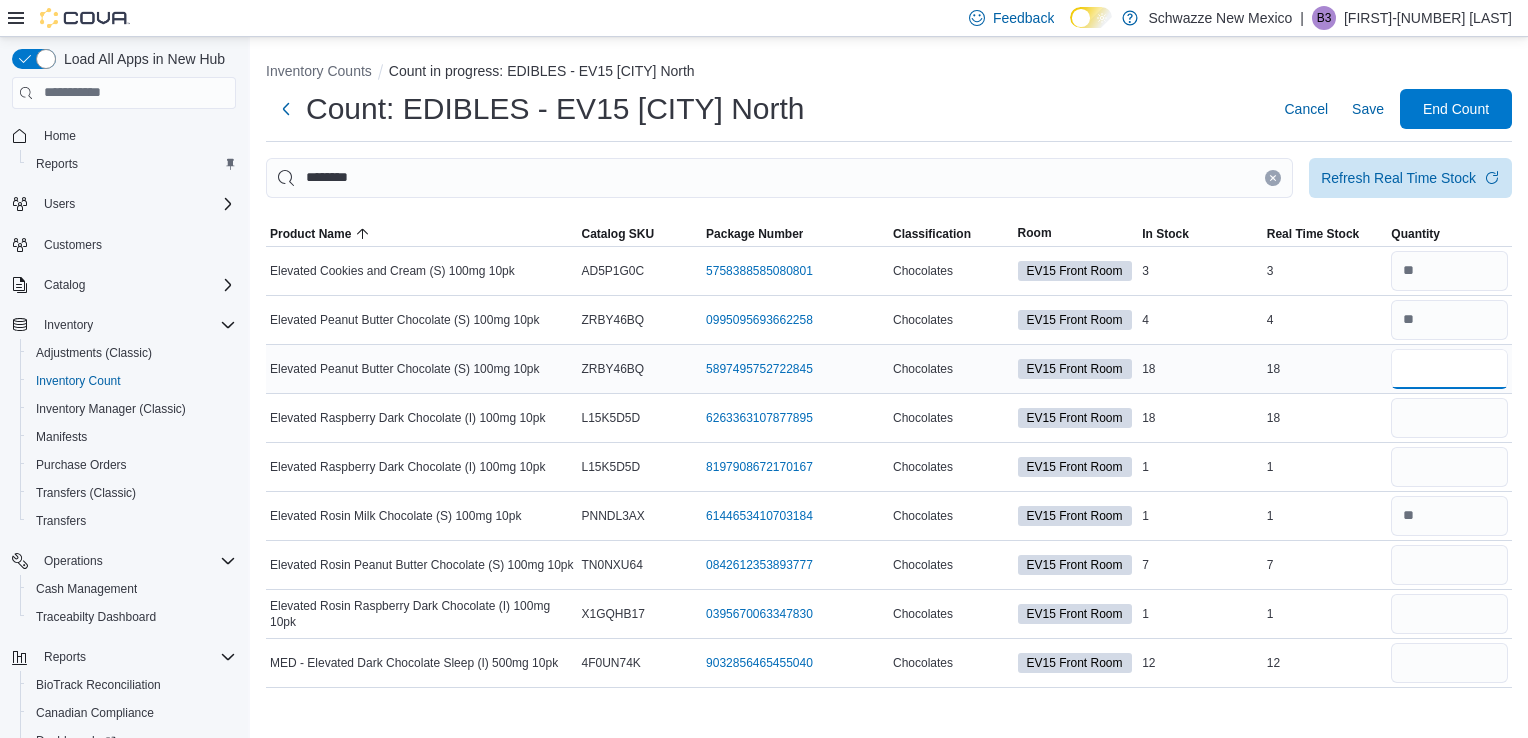 click at bounding box center (1449, 369) 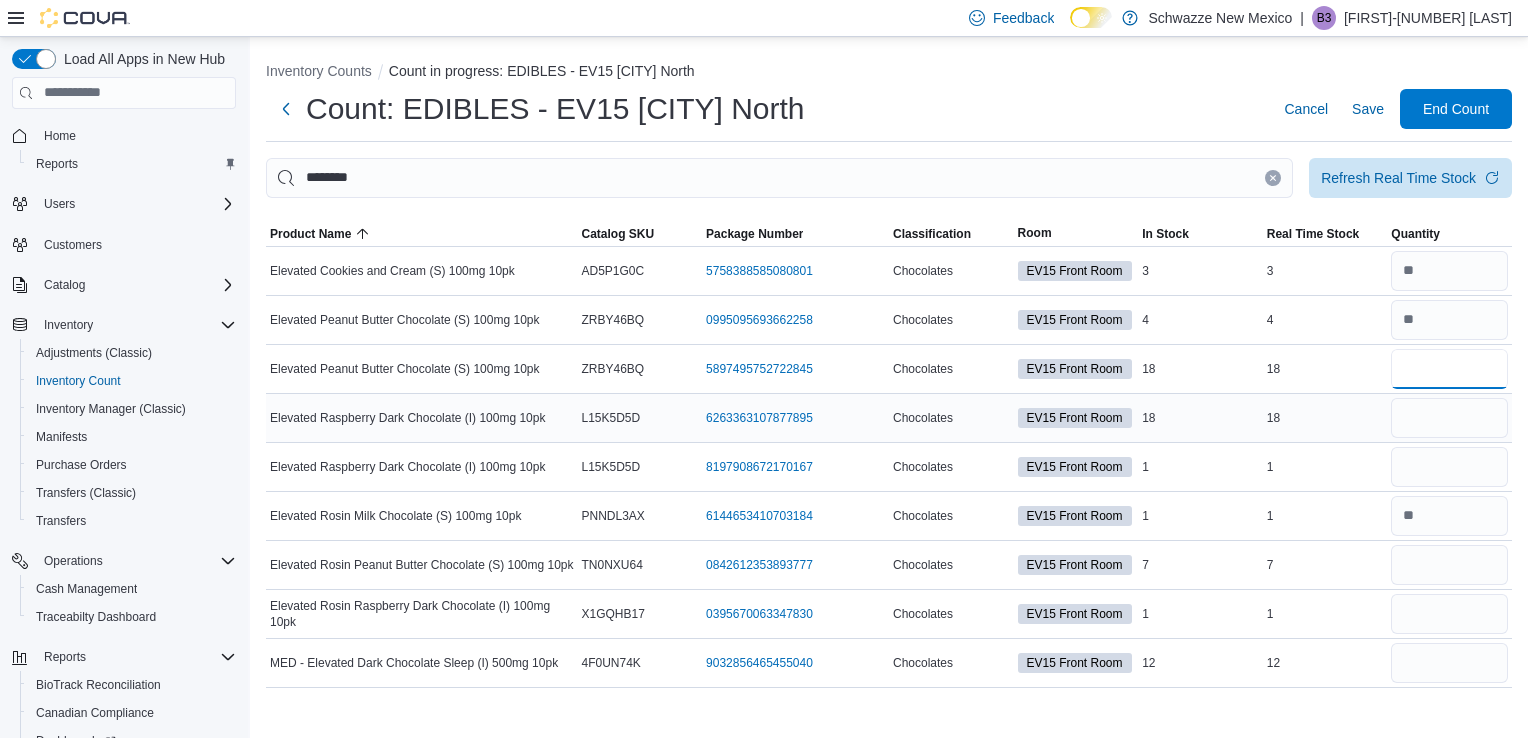 type on "**" 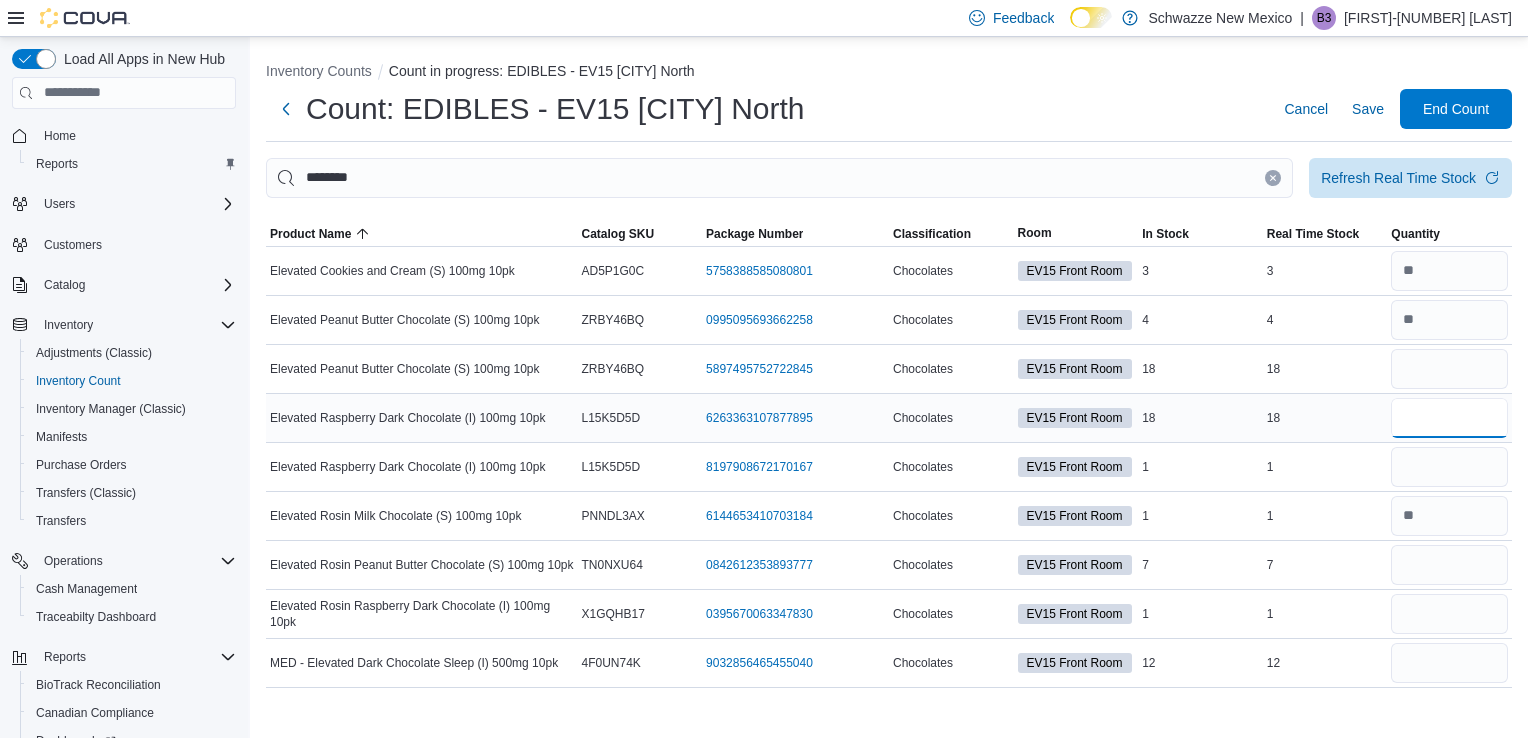 type 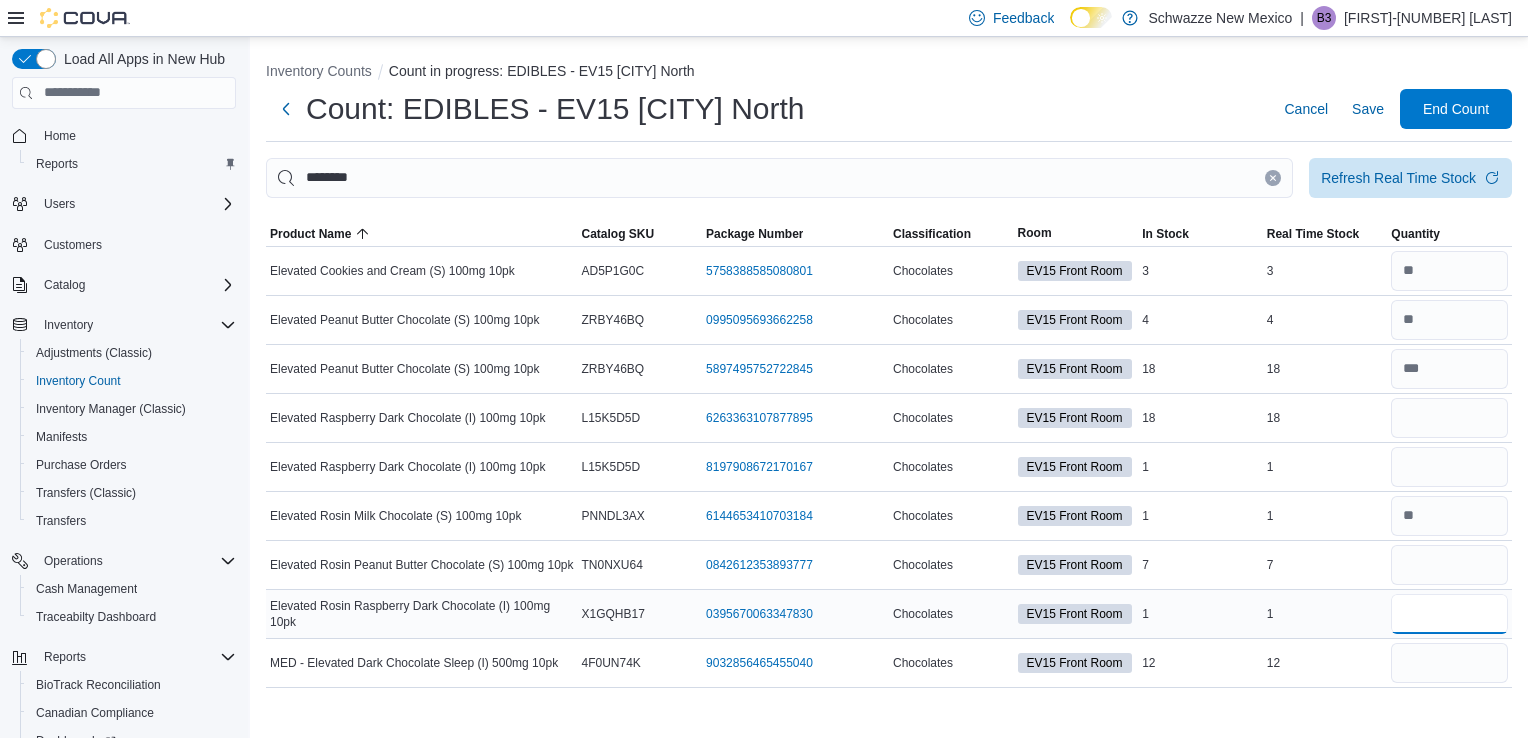 click at bounding box center (1449, 614) 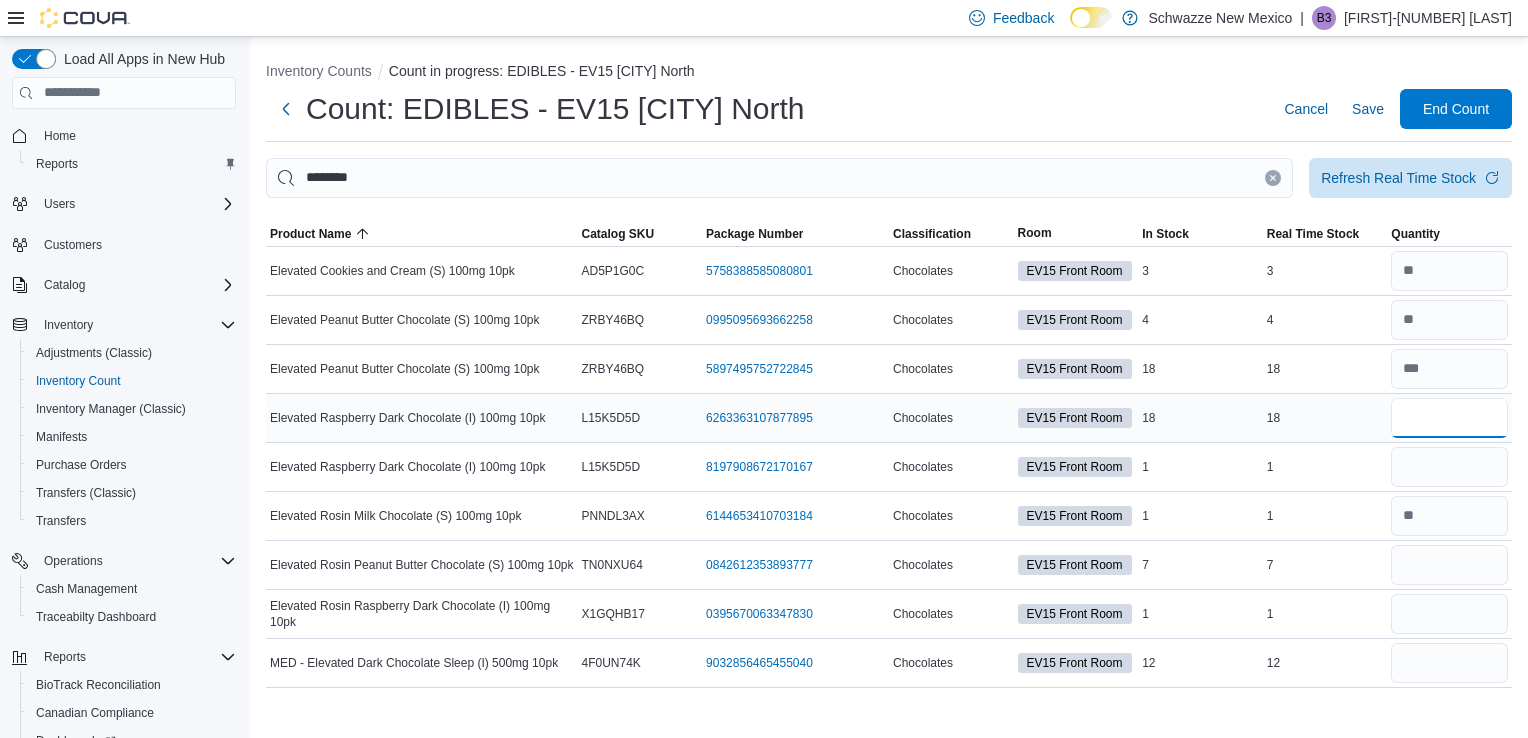 click at bounding box center (1449, 418) 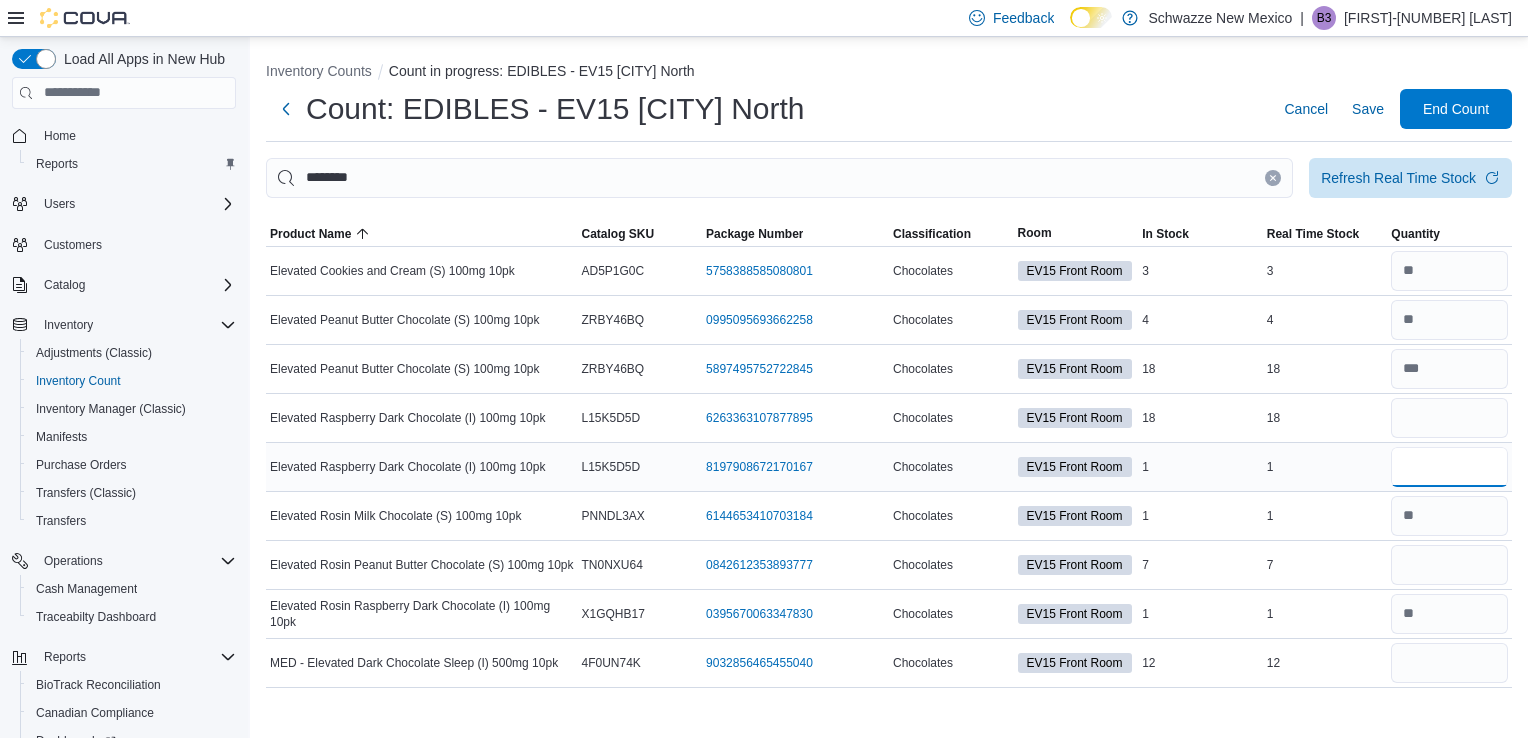 click at bounding box center (1449, 467) 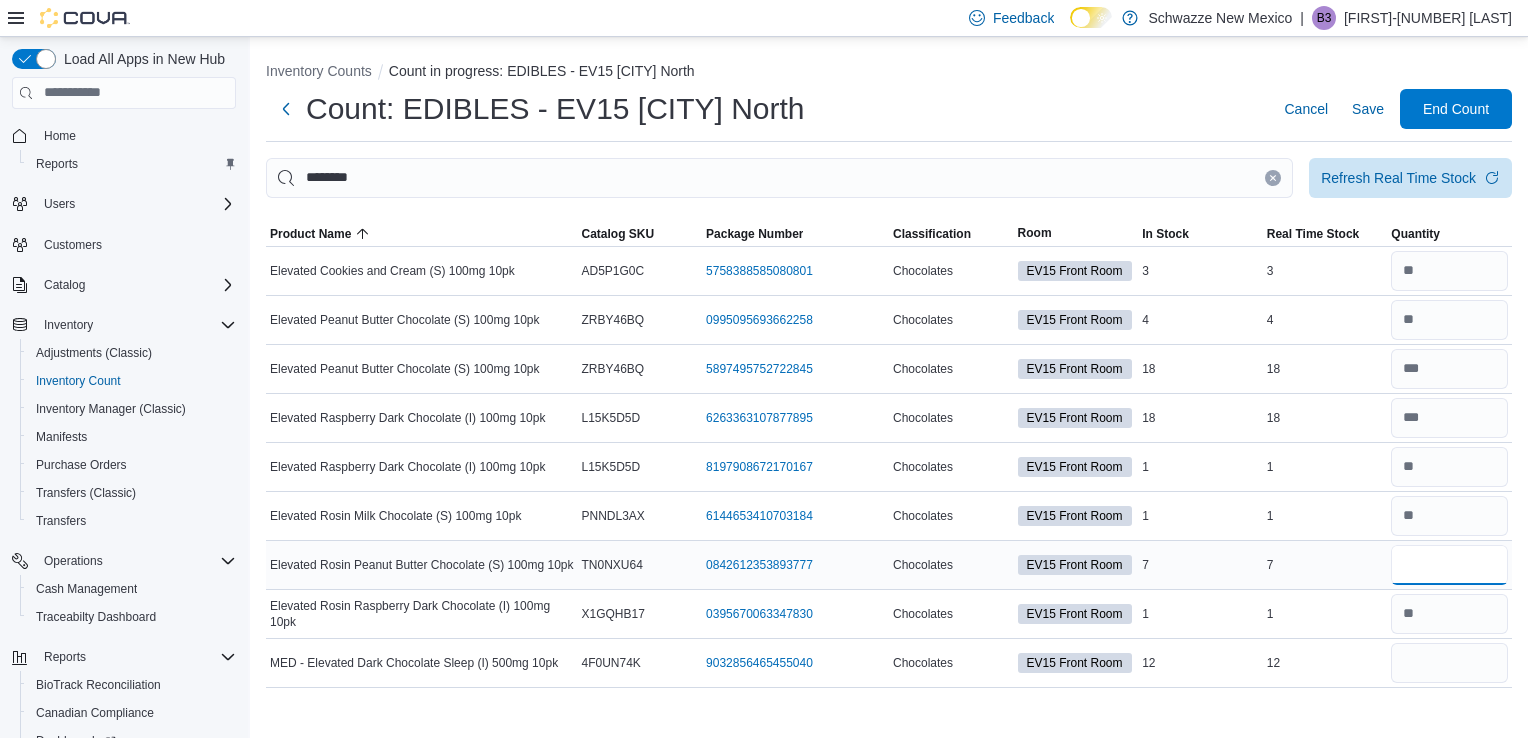 click at bounding box center [1449, 565] 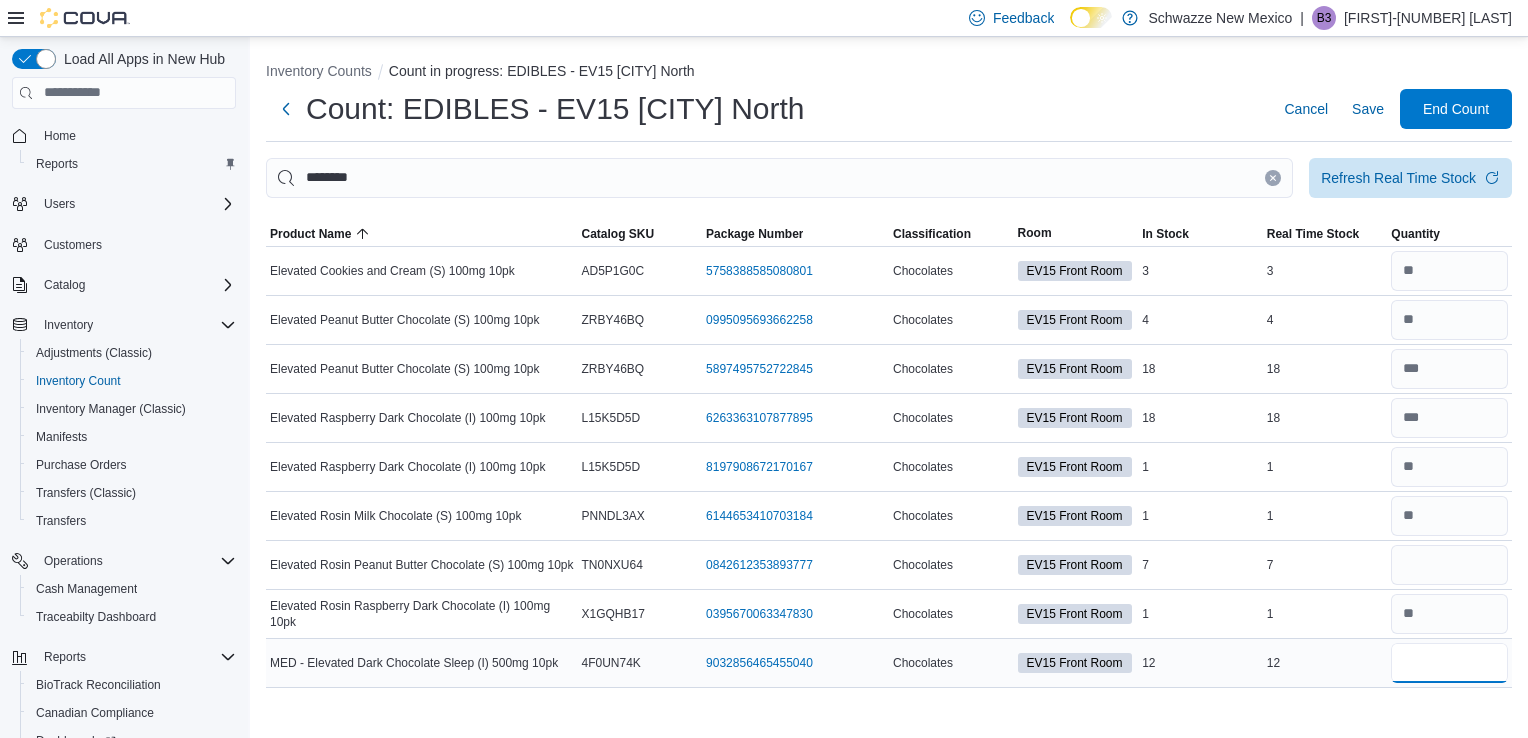 click at bounding box center [1449, 663] 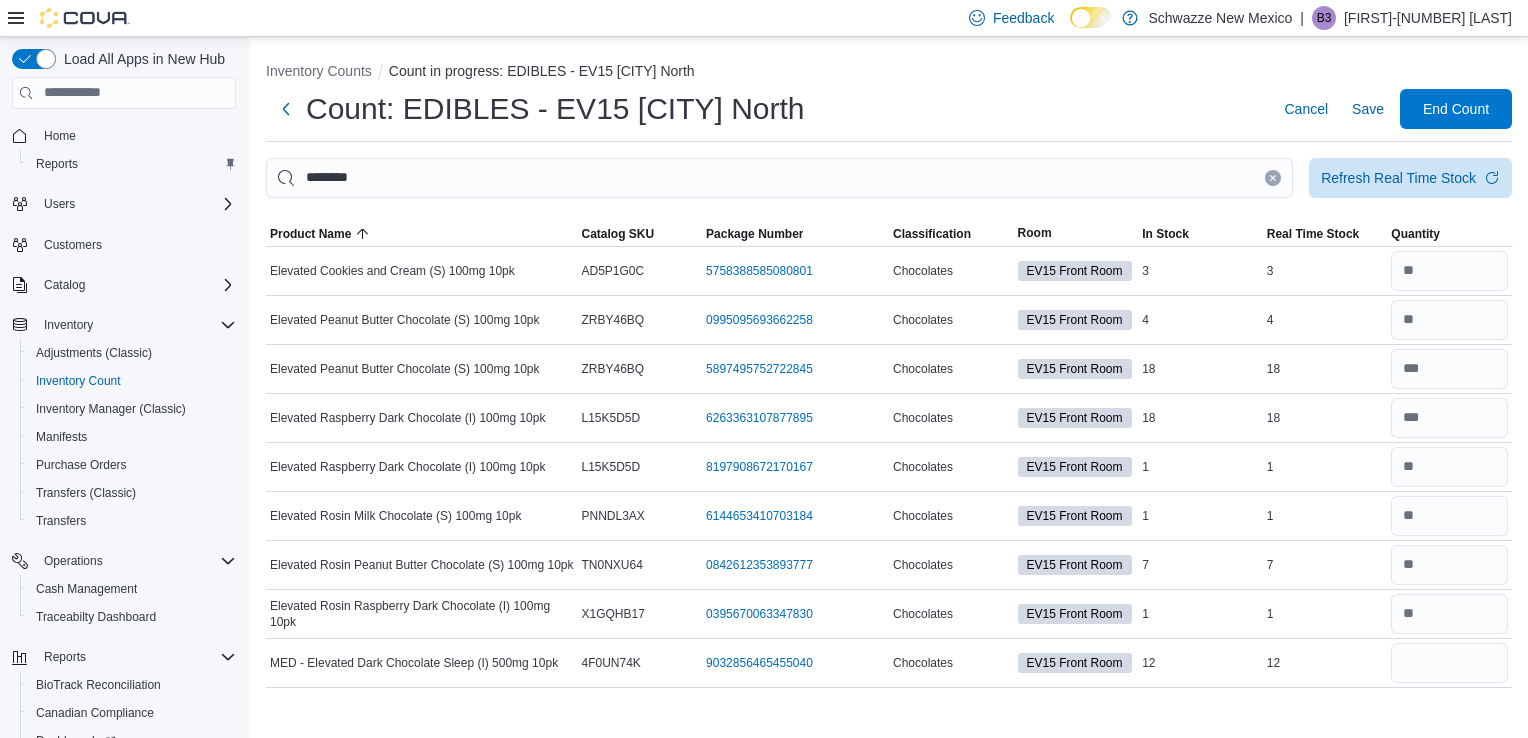 click at bounding box center (1273, 178) 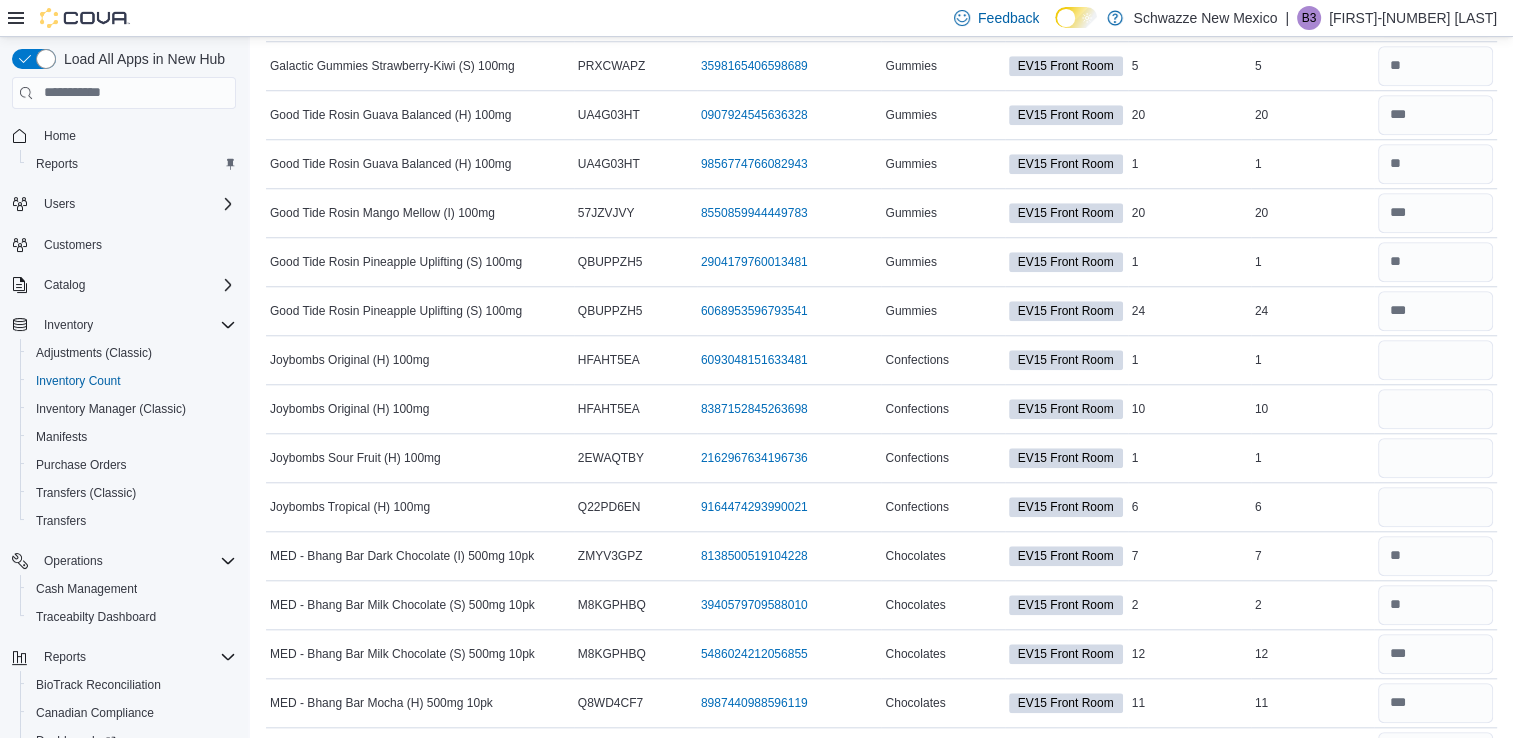 scroll, scrollTop: 1711, scrollLeft: 0, axis: vertical 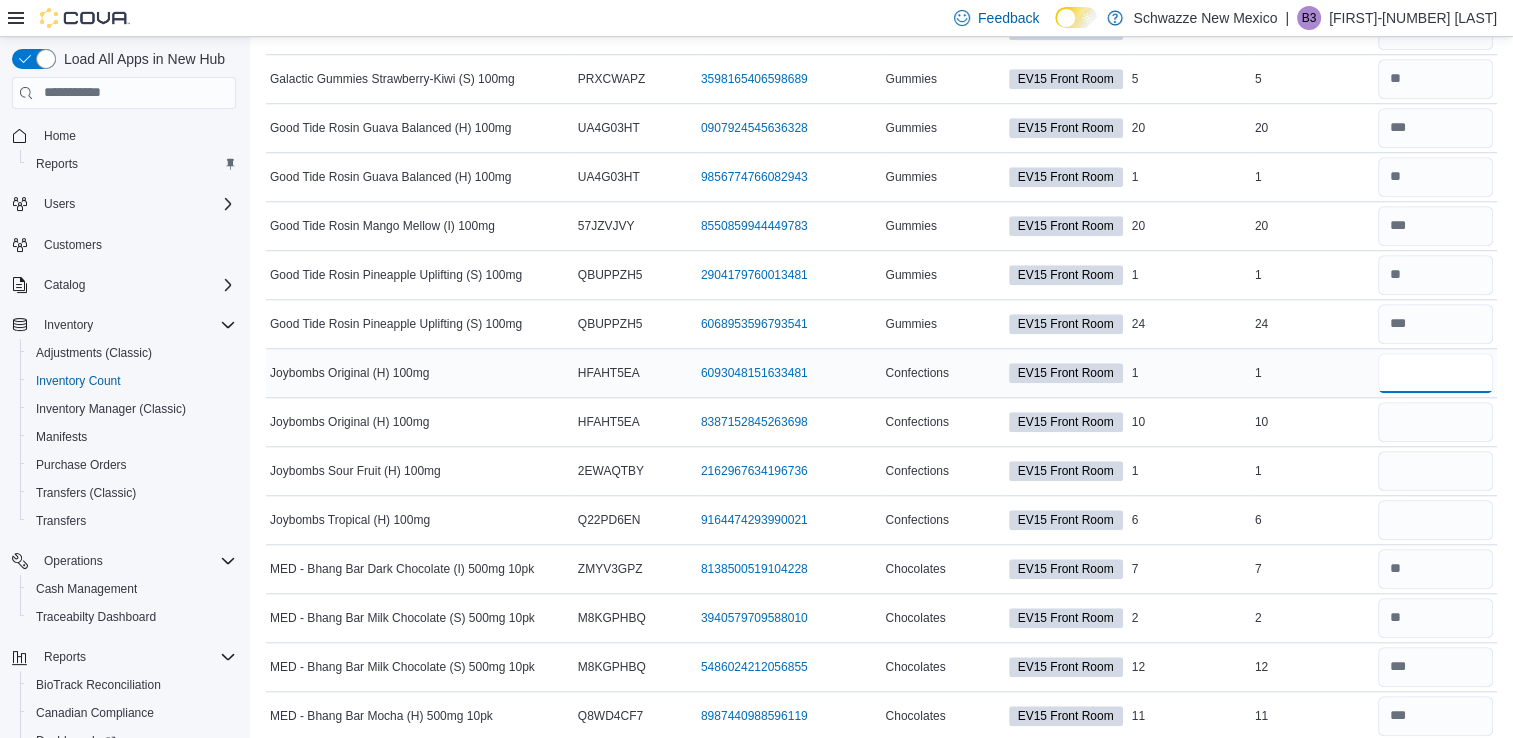 click at bounding box center (1435, 373) 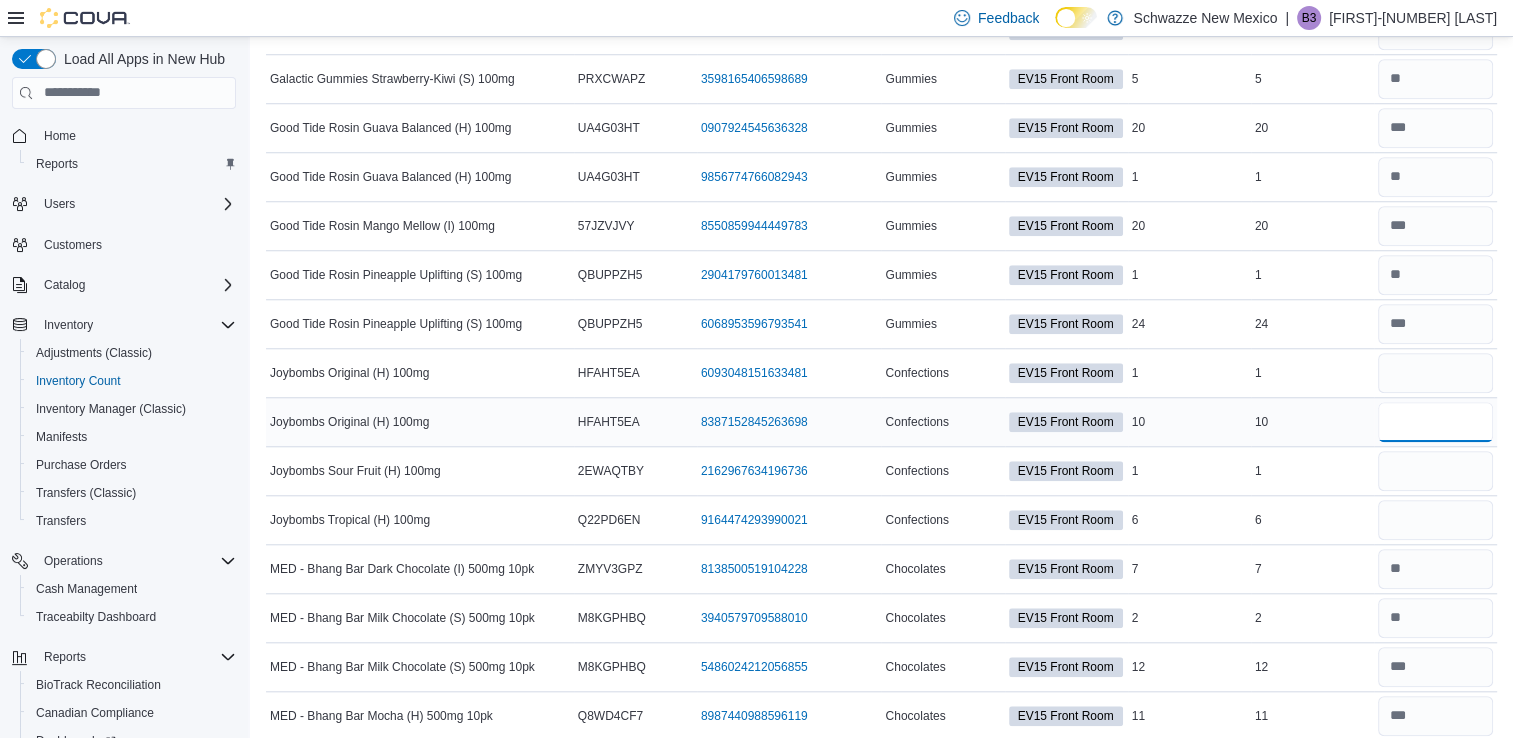 click at bounding box center [1435, 422] 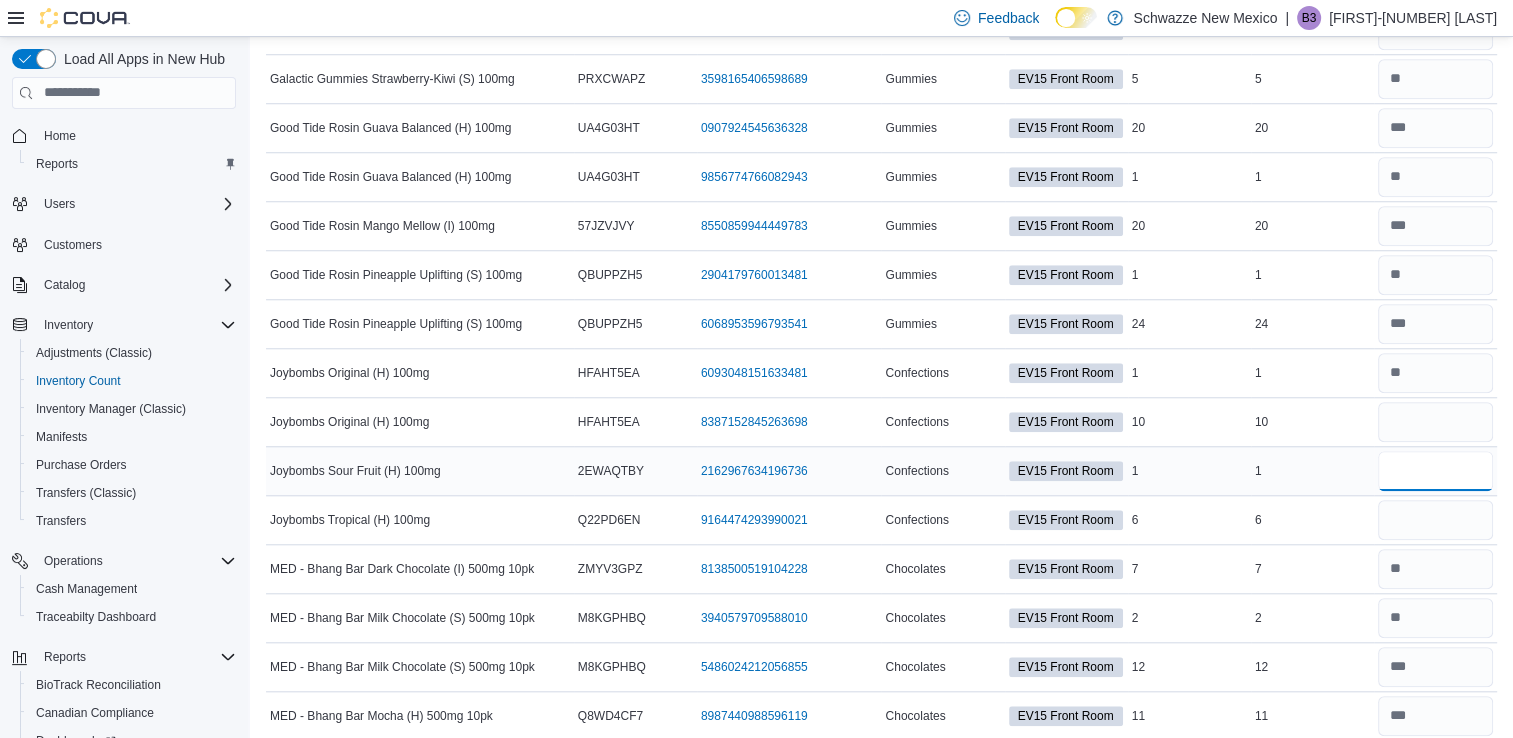 click at bounding box center (1435, 471) 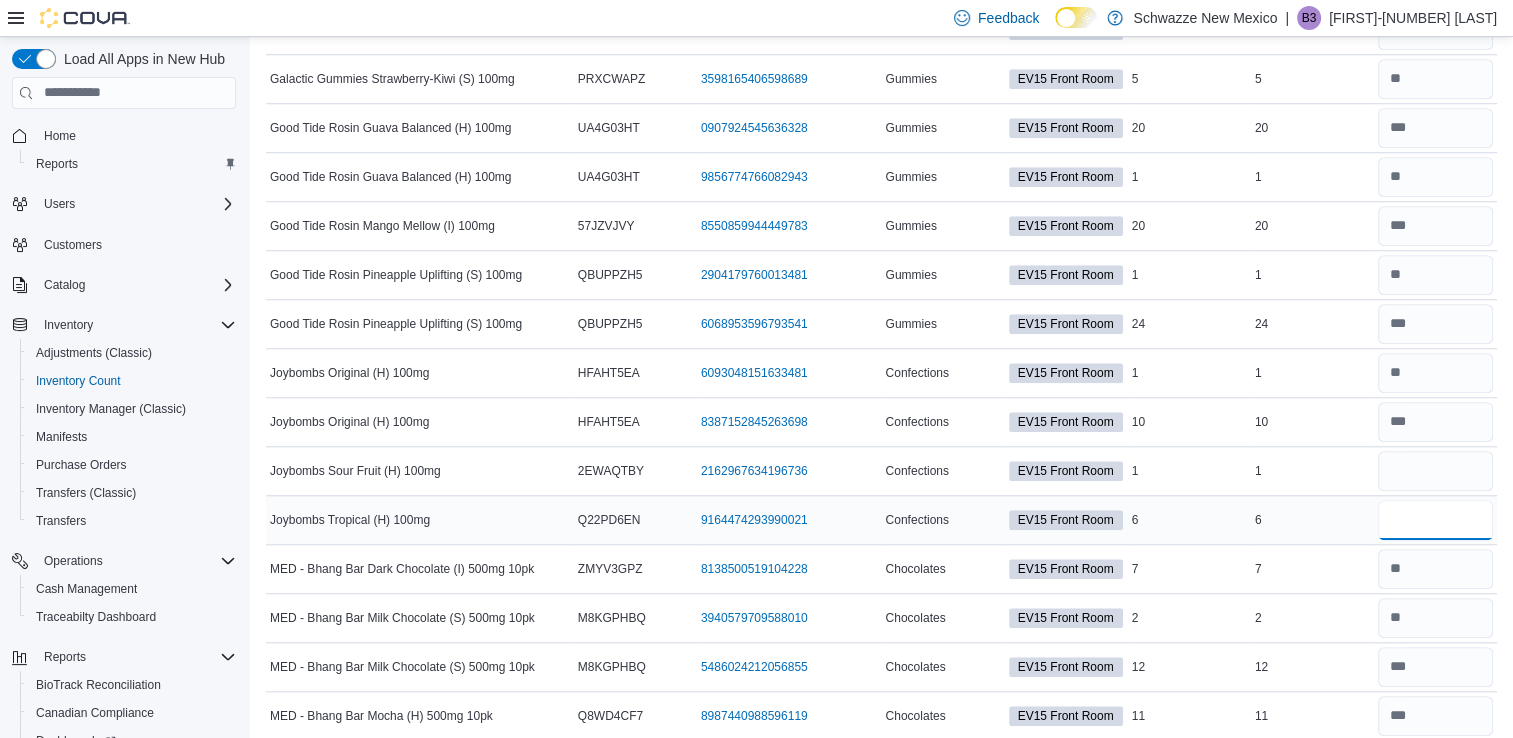 click at bounding box center (1435, 520) 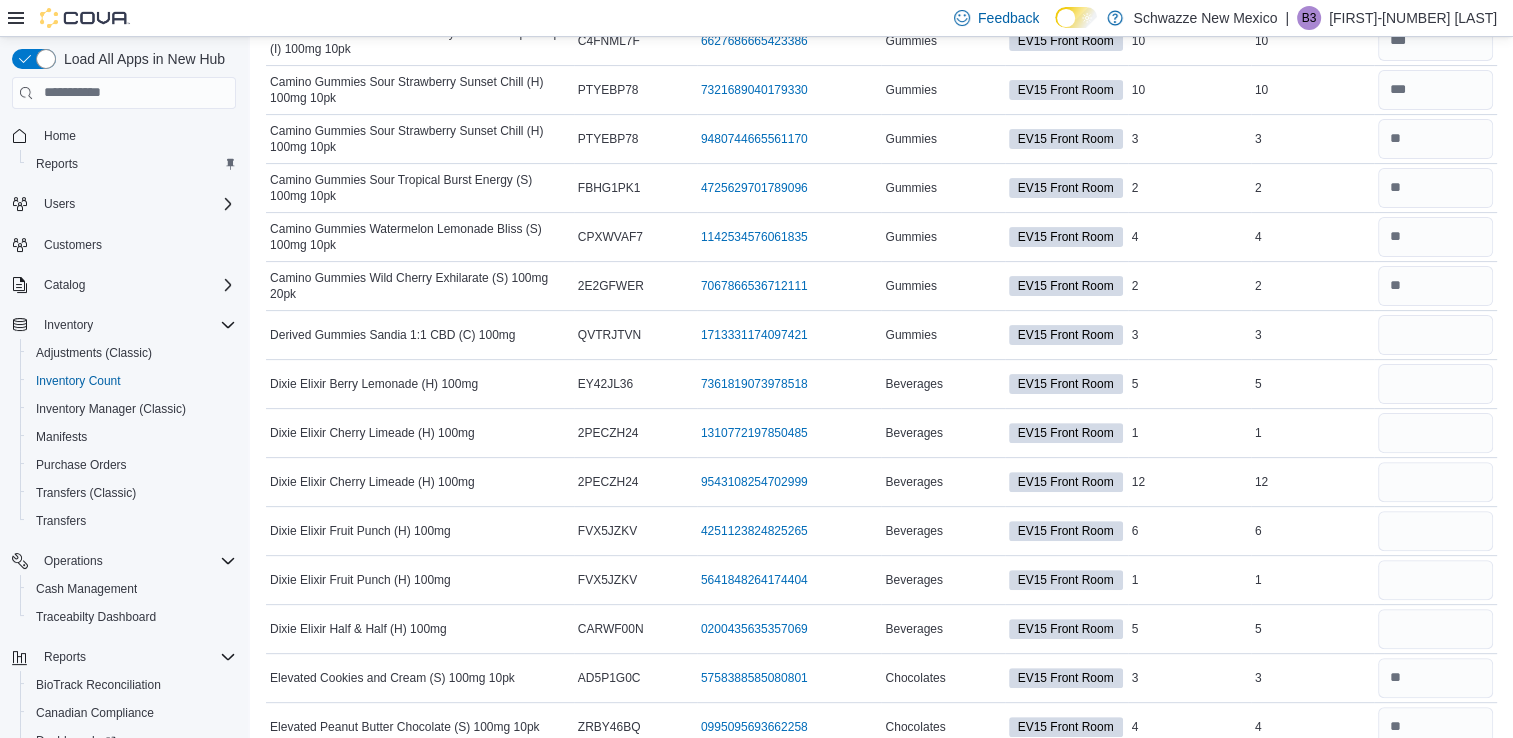scroll, scrollTop: 540, scrollLeft: 0, axis: vertical 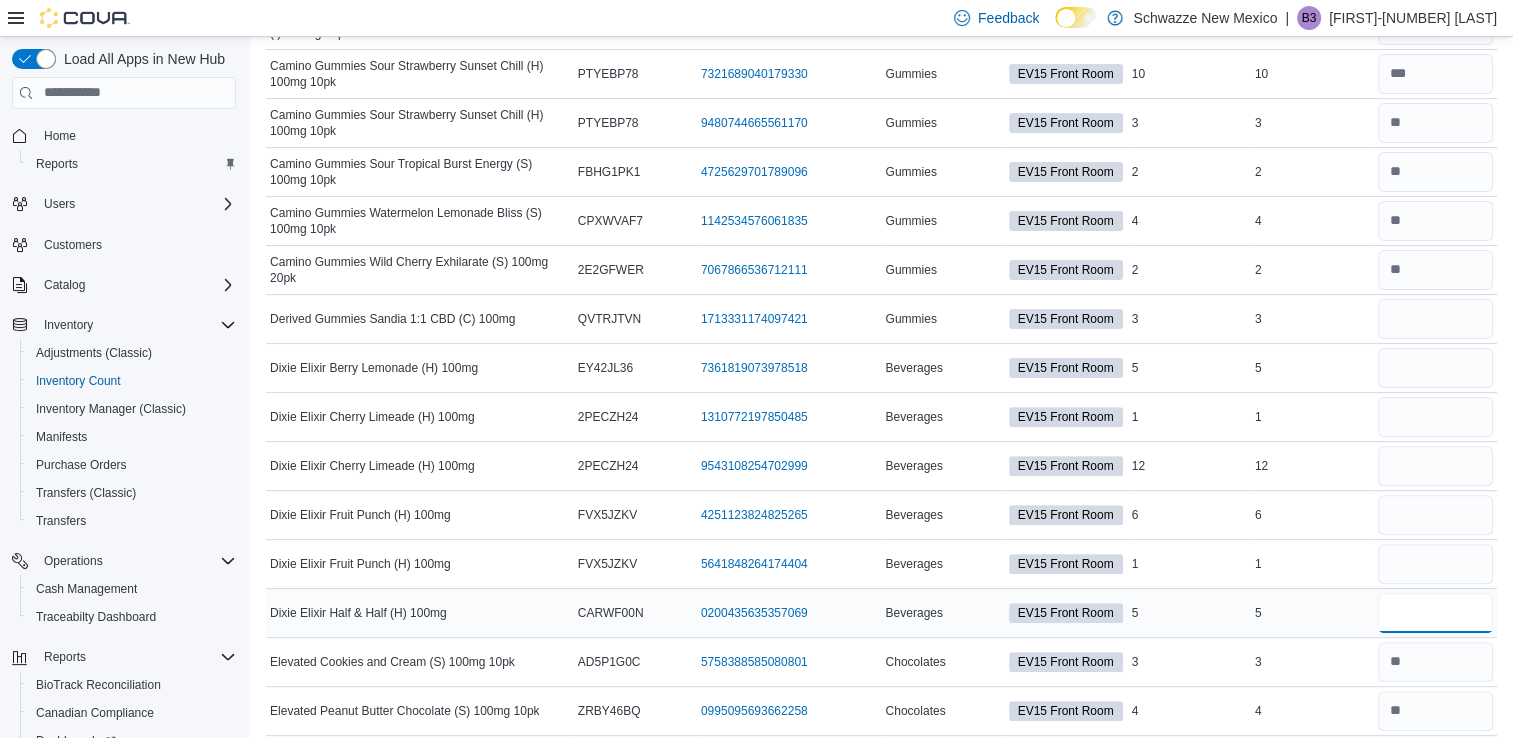 click at bounding box center [1435, 613] 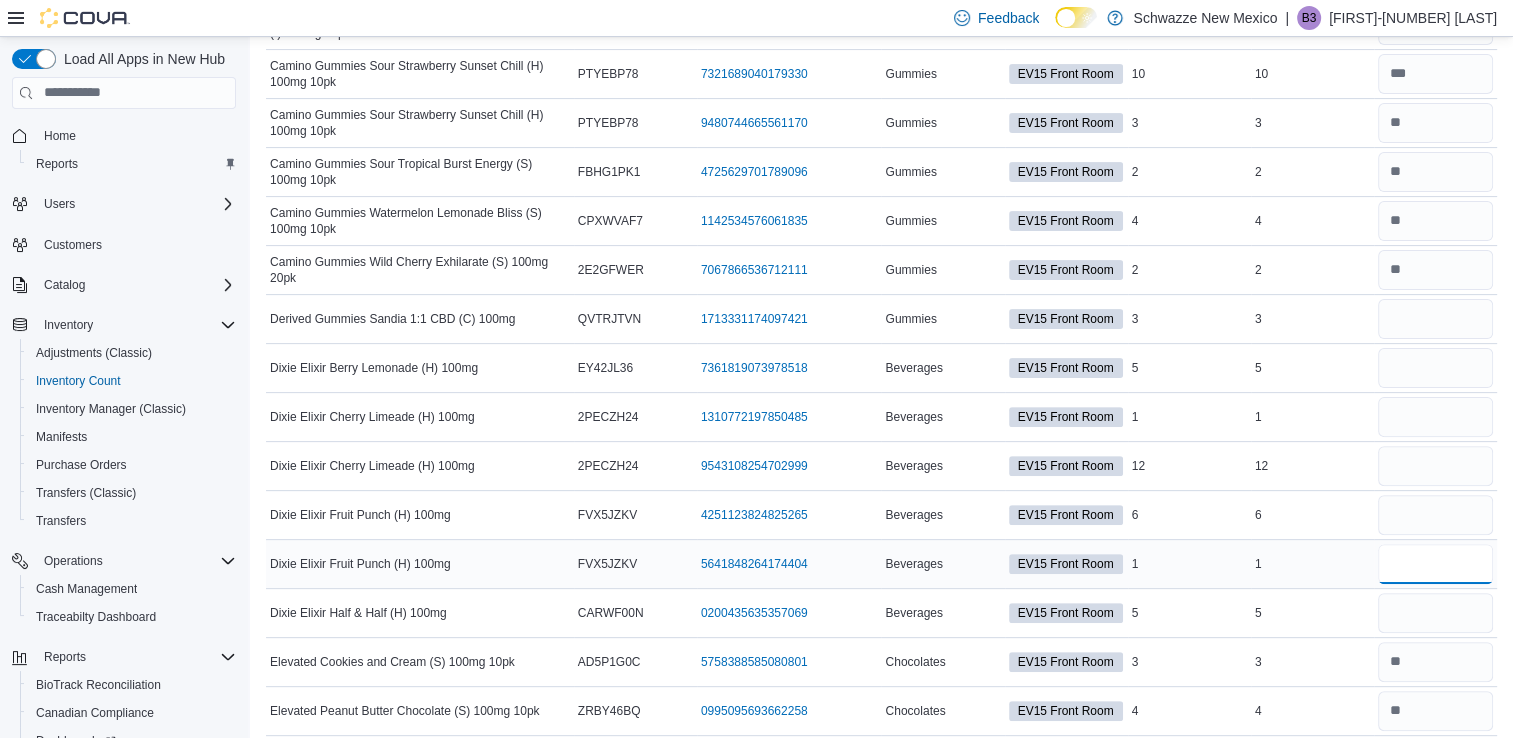 click at bounding box center (1435, 564) 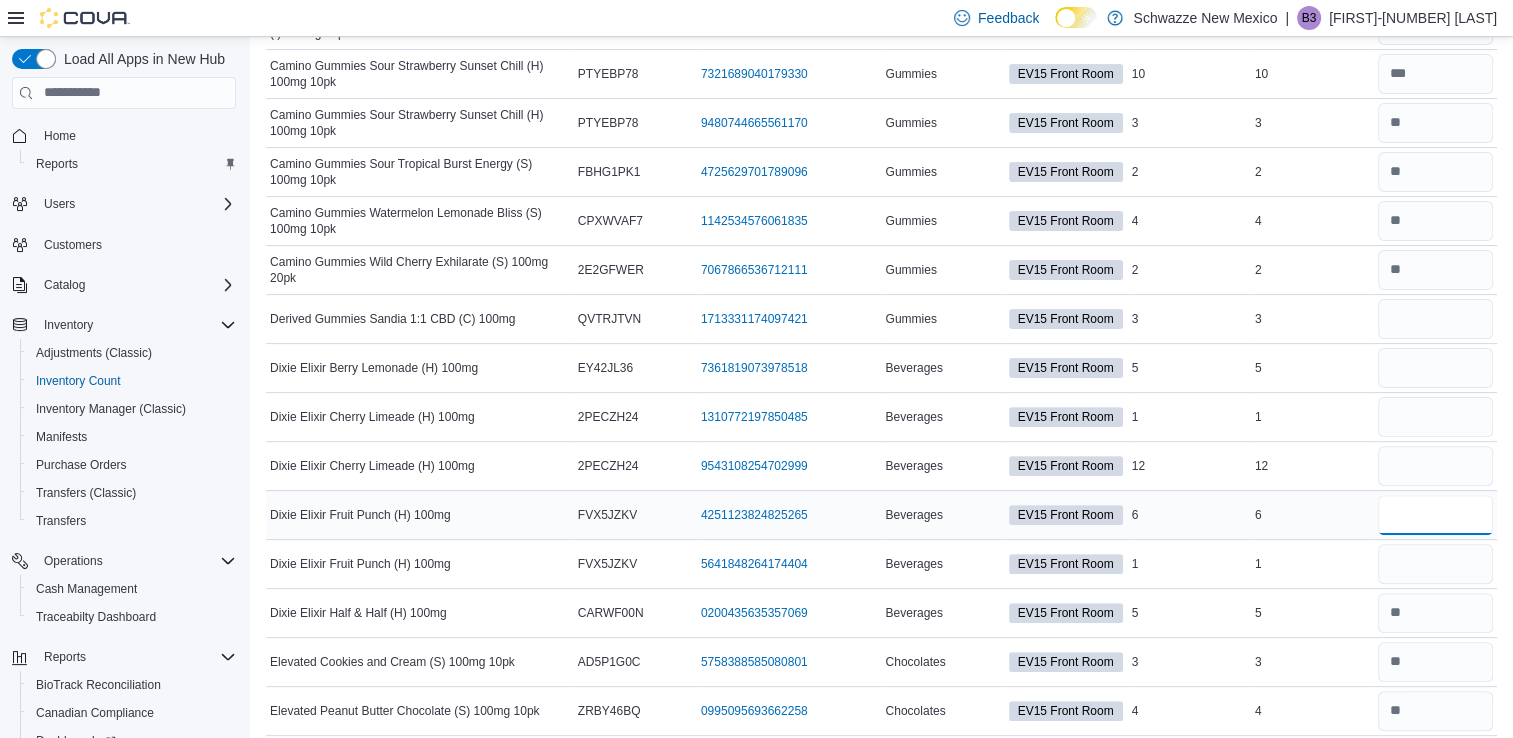 click at bounding box center [1435, 515] 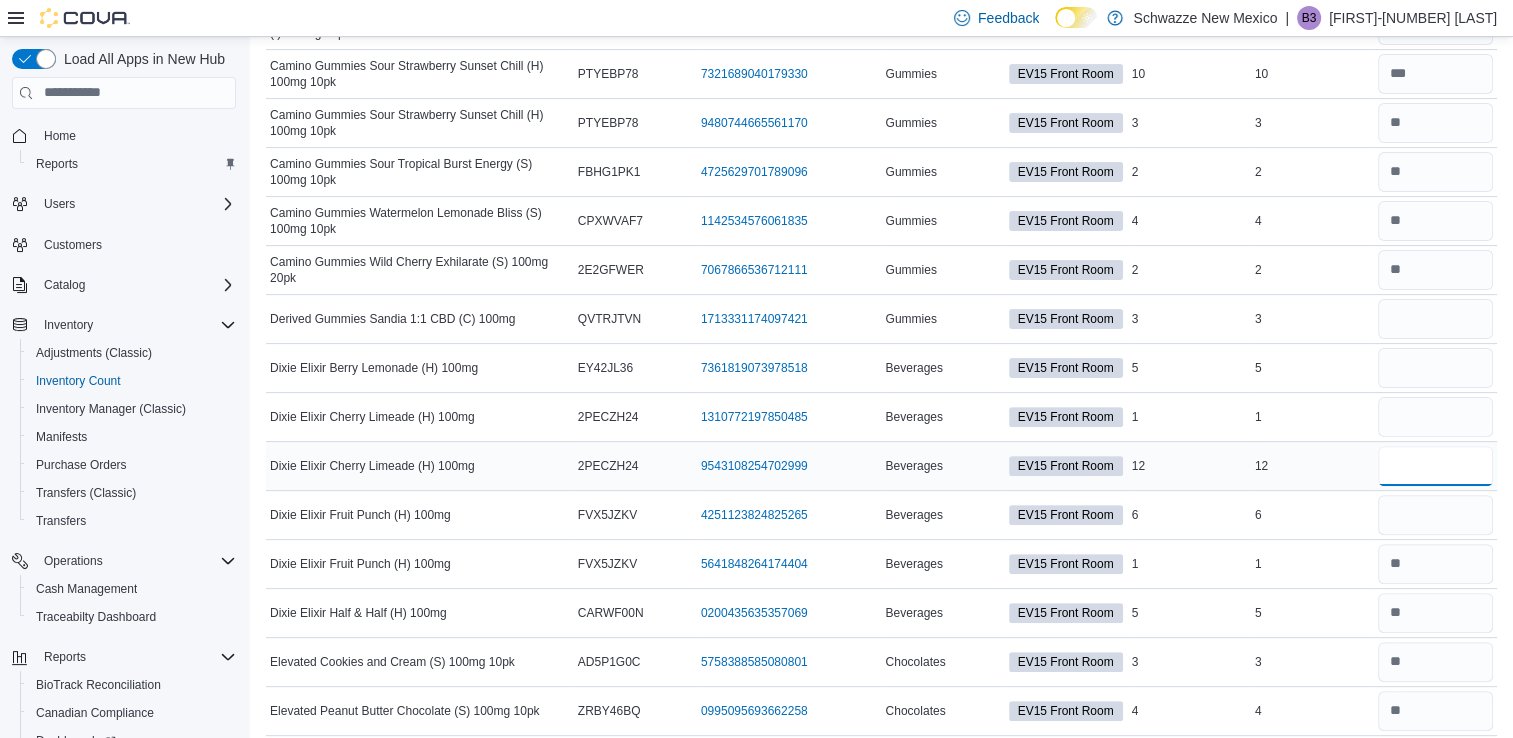 click at bounding box center (1435, 466) 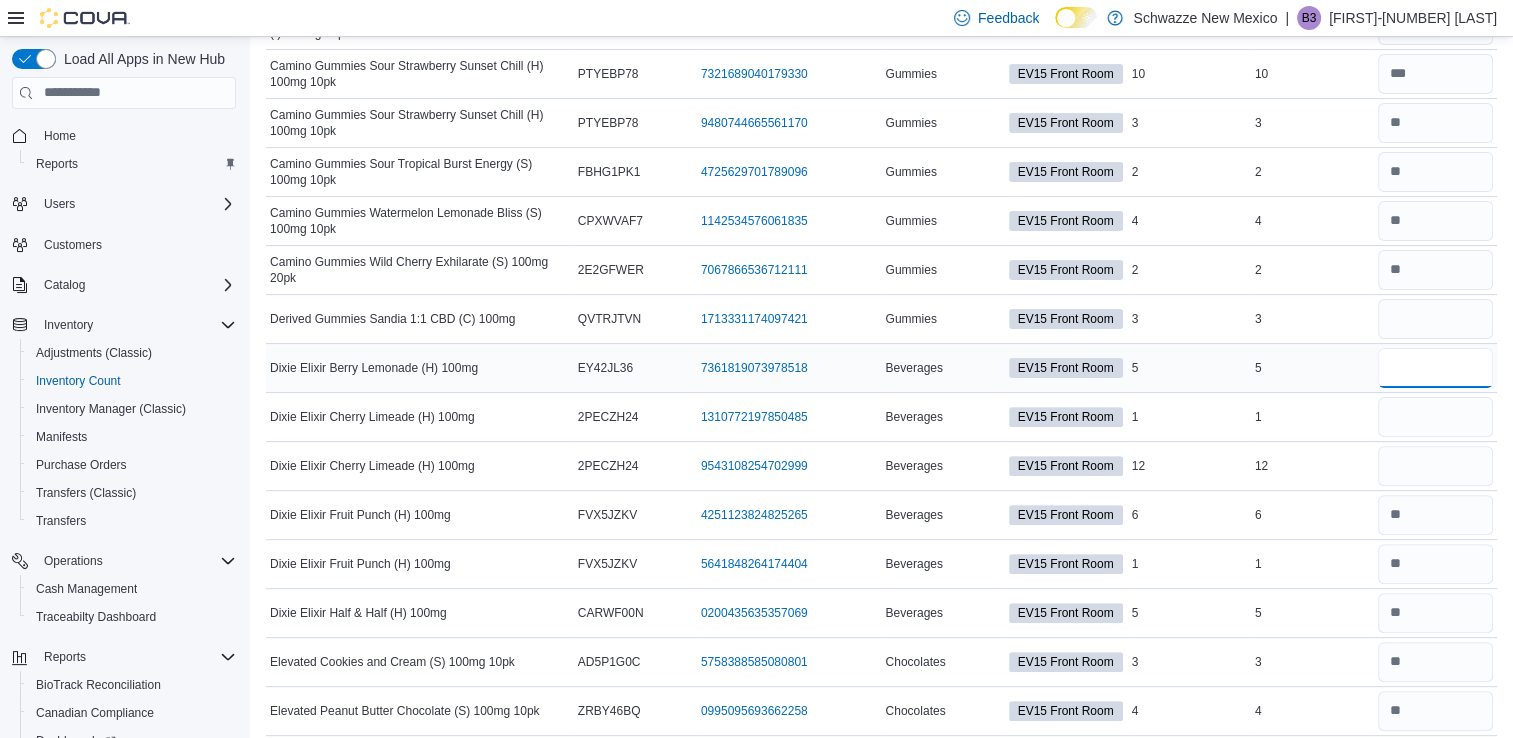 click at bounding box center (1435, 368) 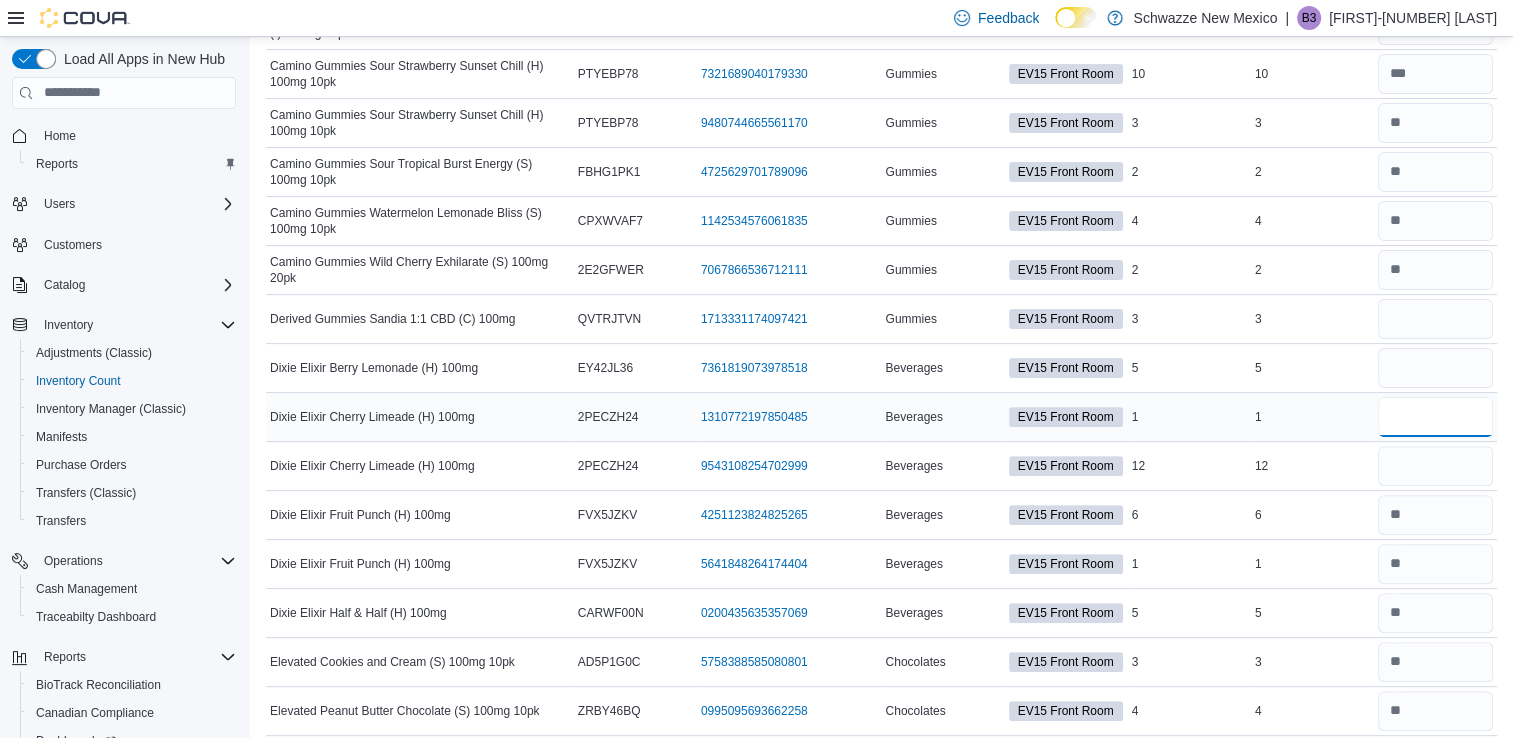 click at bounding box center (1435, 417) 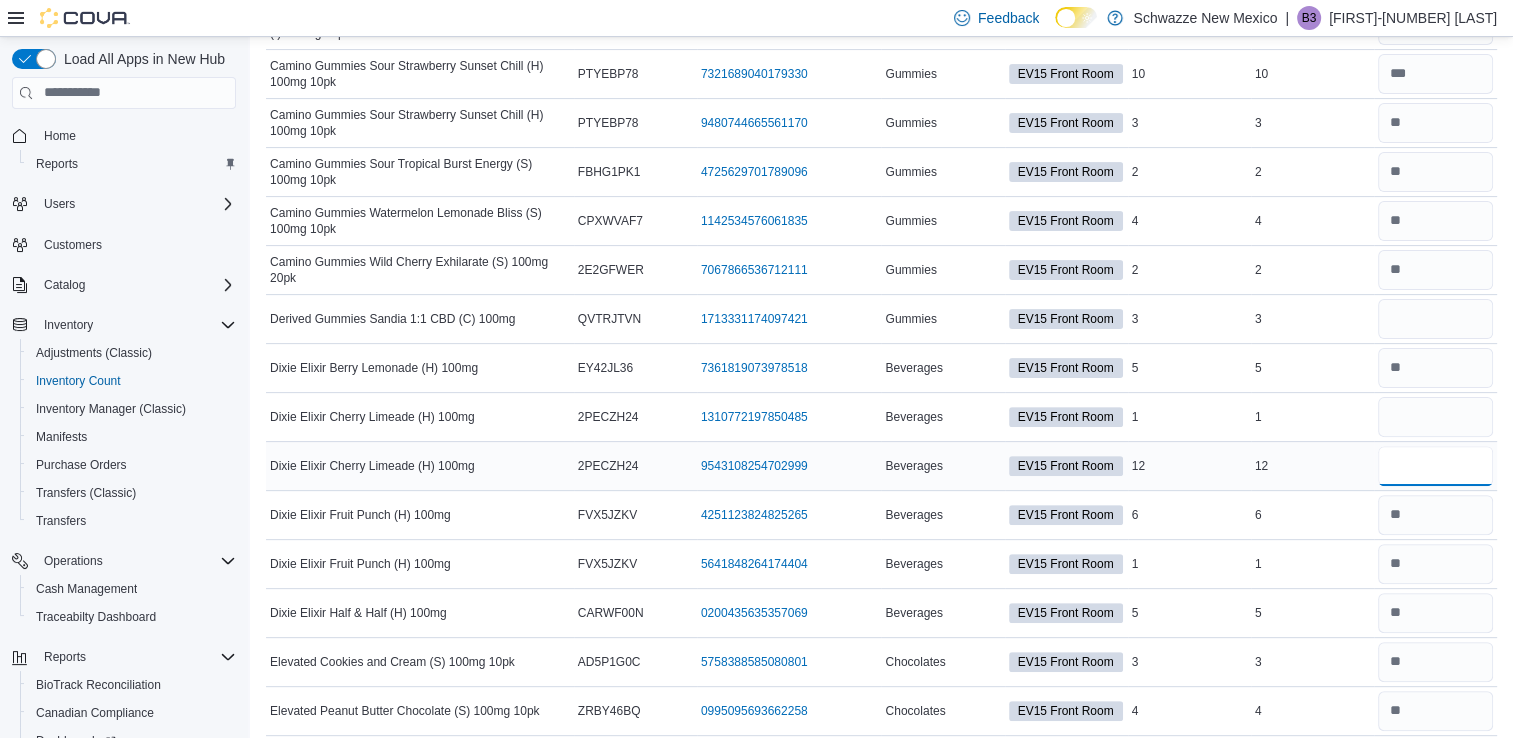 click at bounding box center [1435, 466] 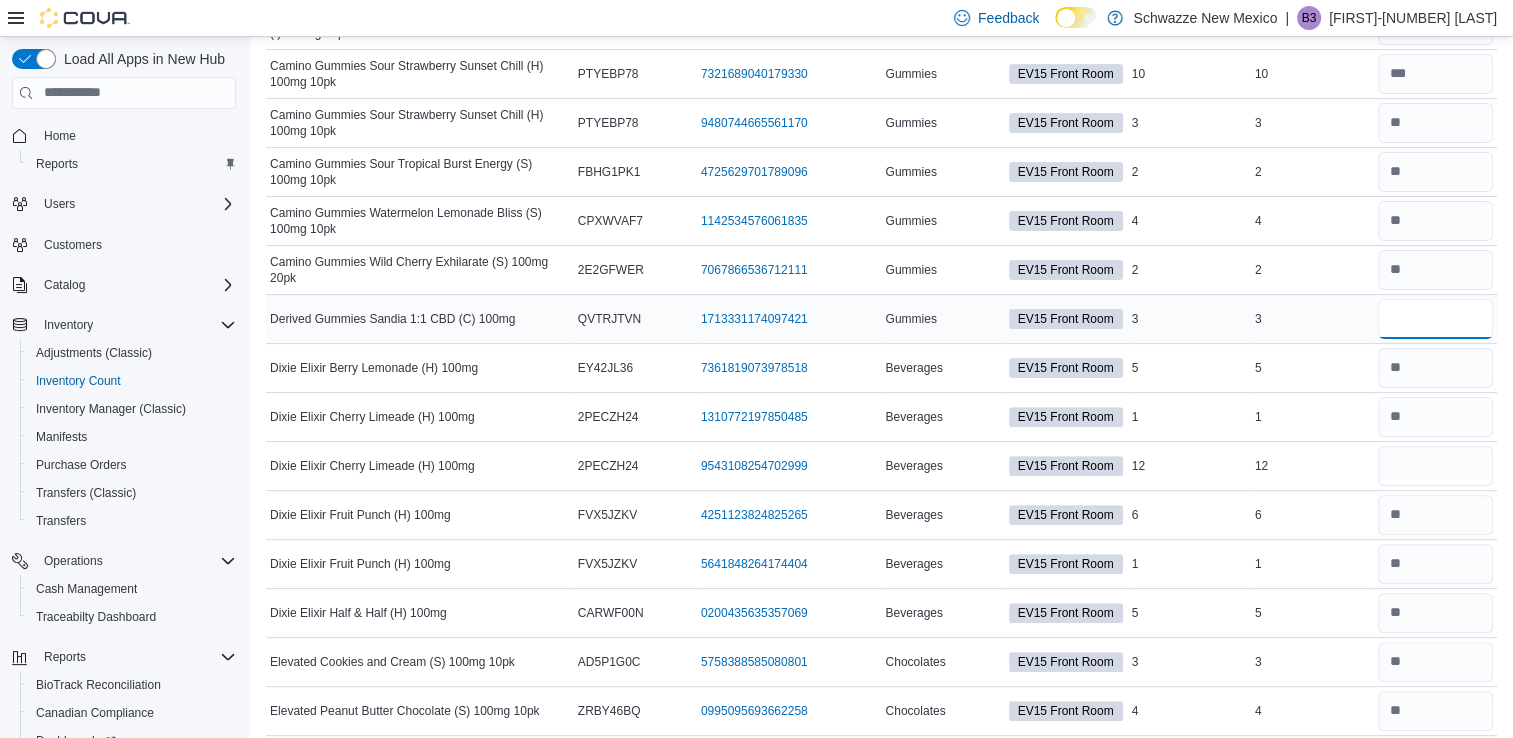 click at bounding box center (1435, 319) 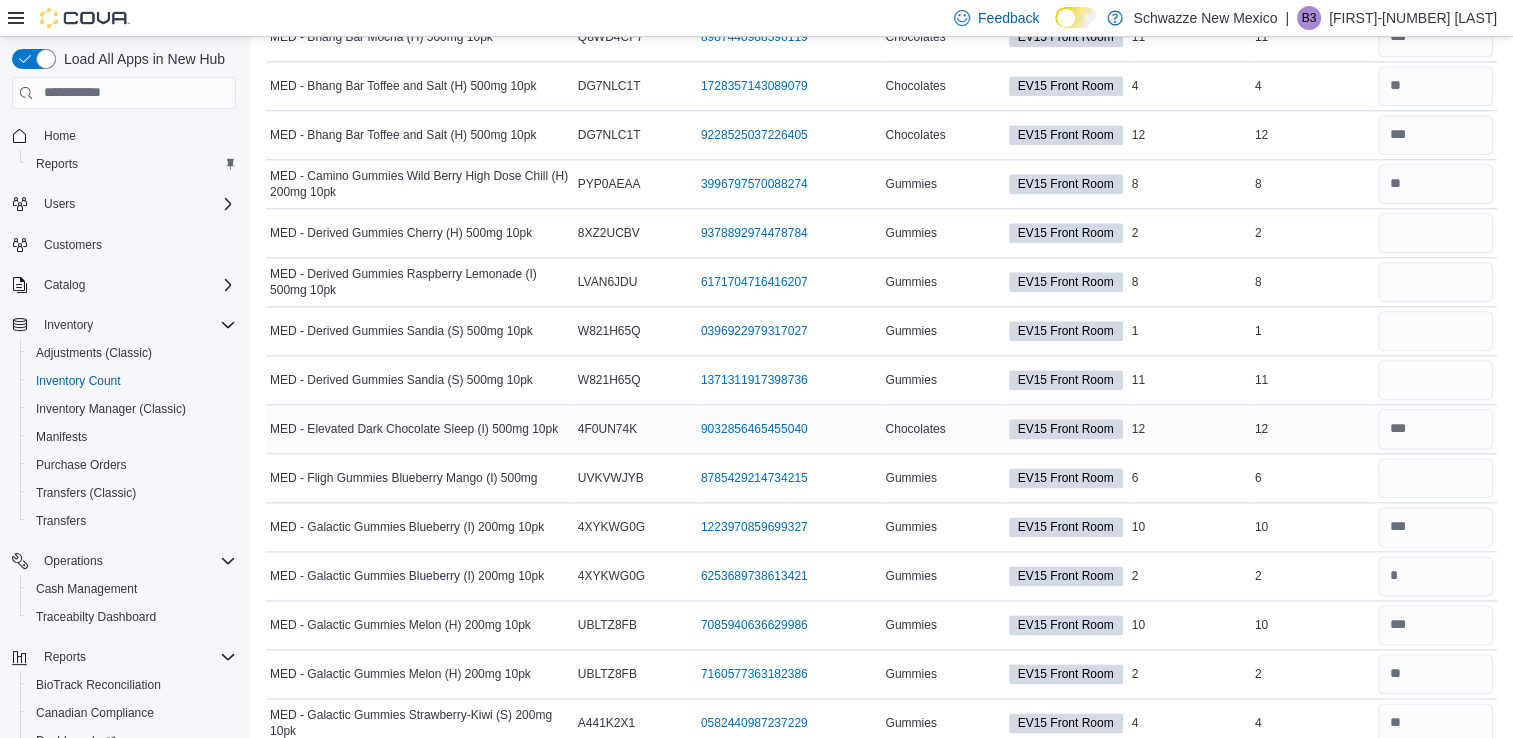 scroll, scrollTop: 2389, scrollLeft: 0, axis: vertical 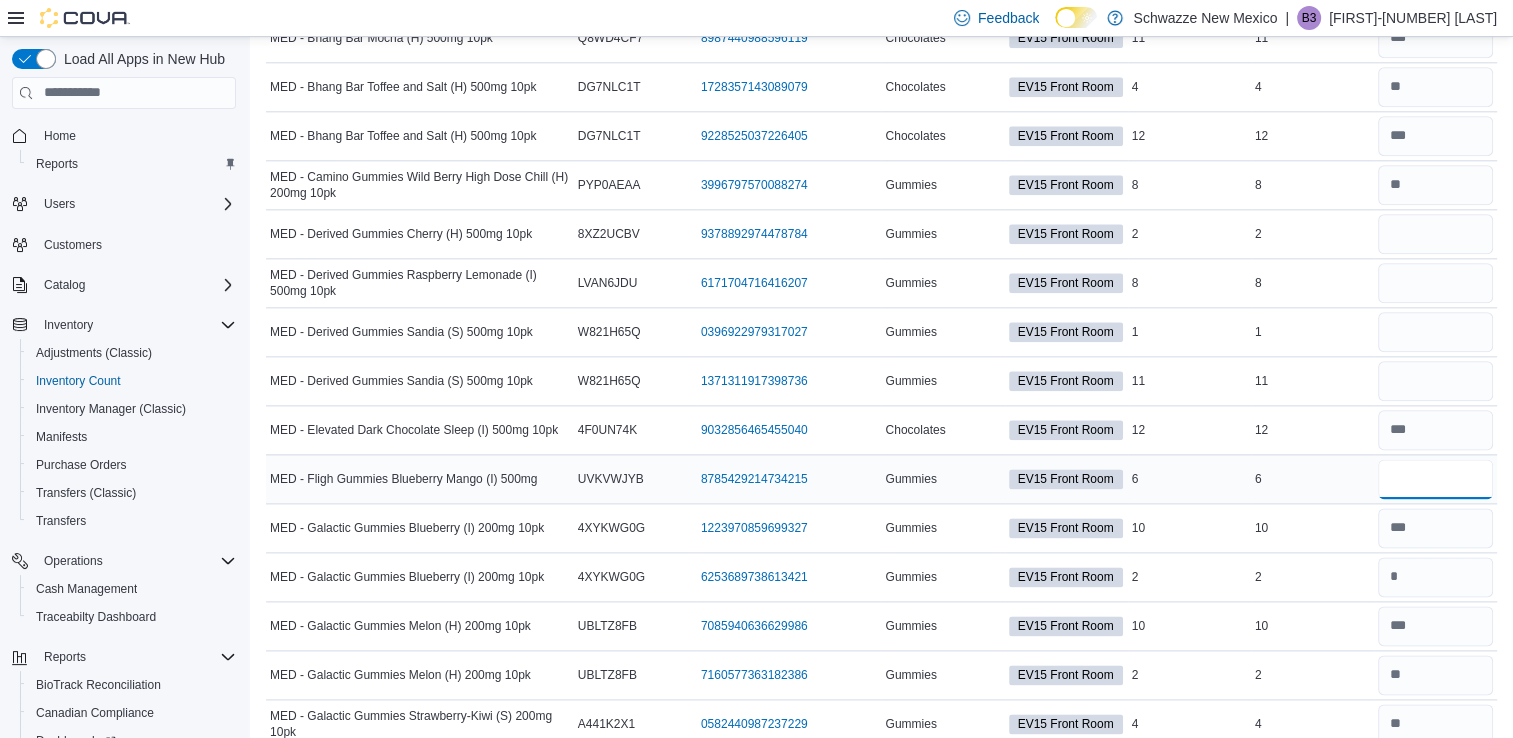 click at bounding box center (1435, 479) 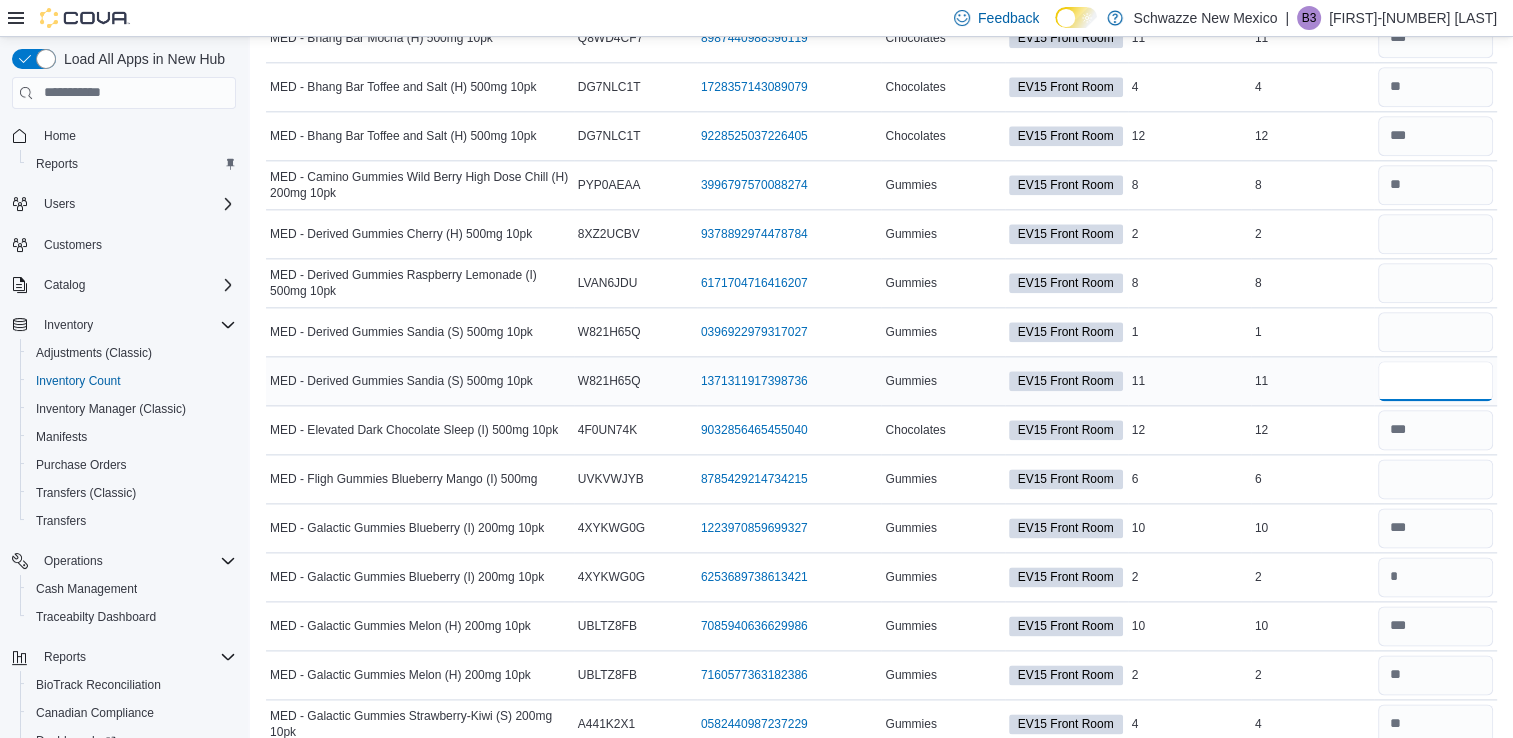 click at bounding box center (1435, 381) 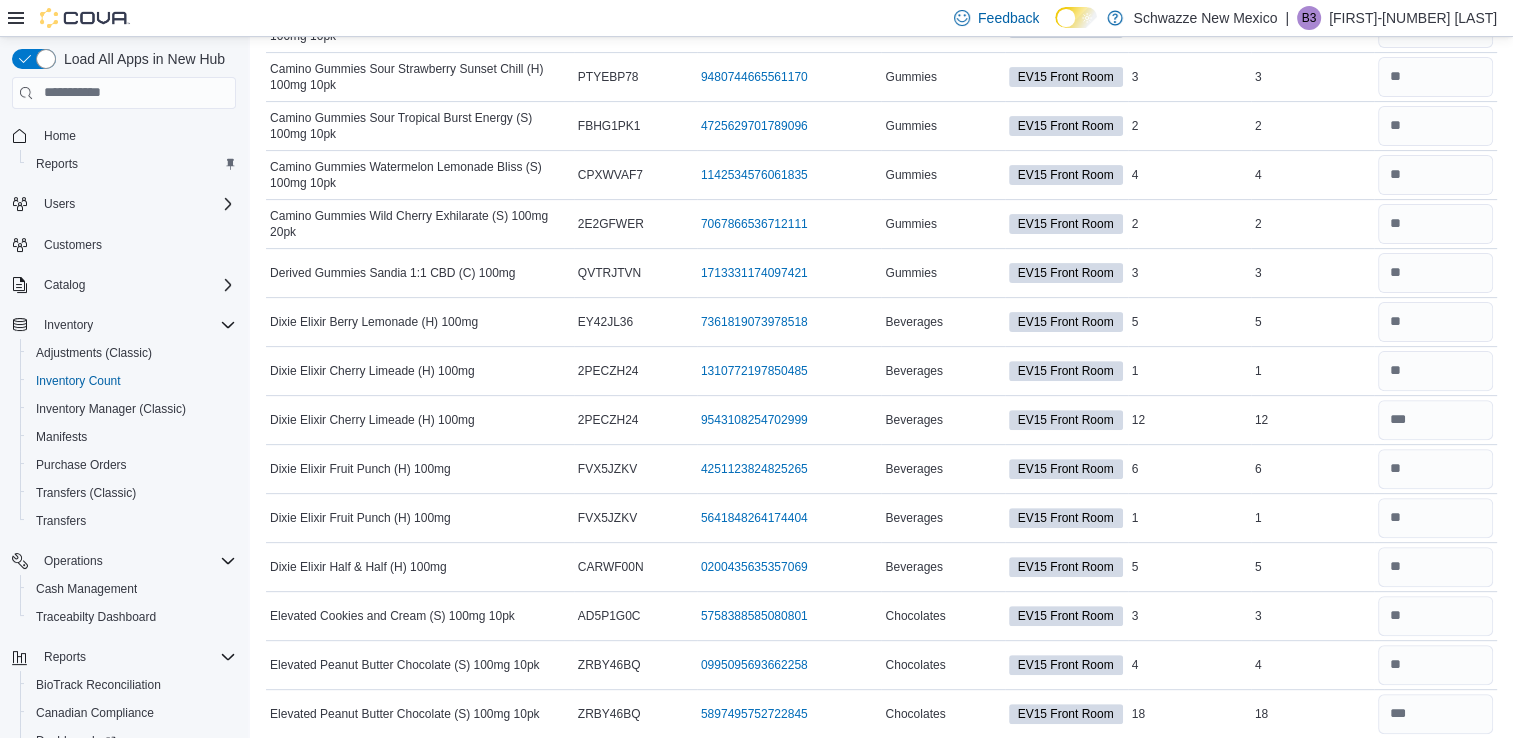 scroll, scrollTop: 0, scrollLeft: 0, axis: both 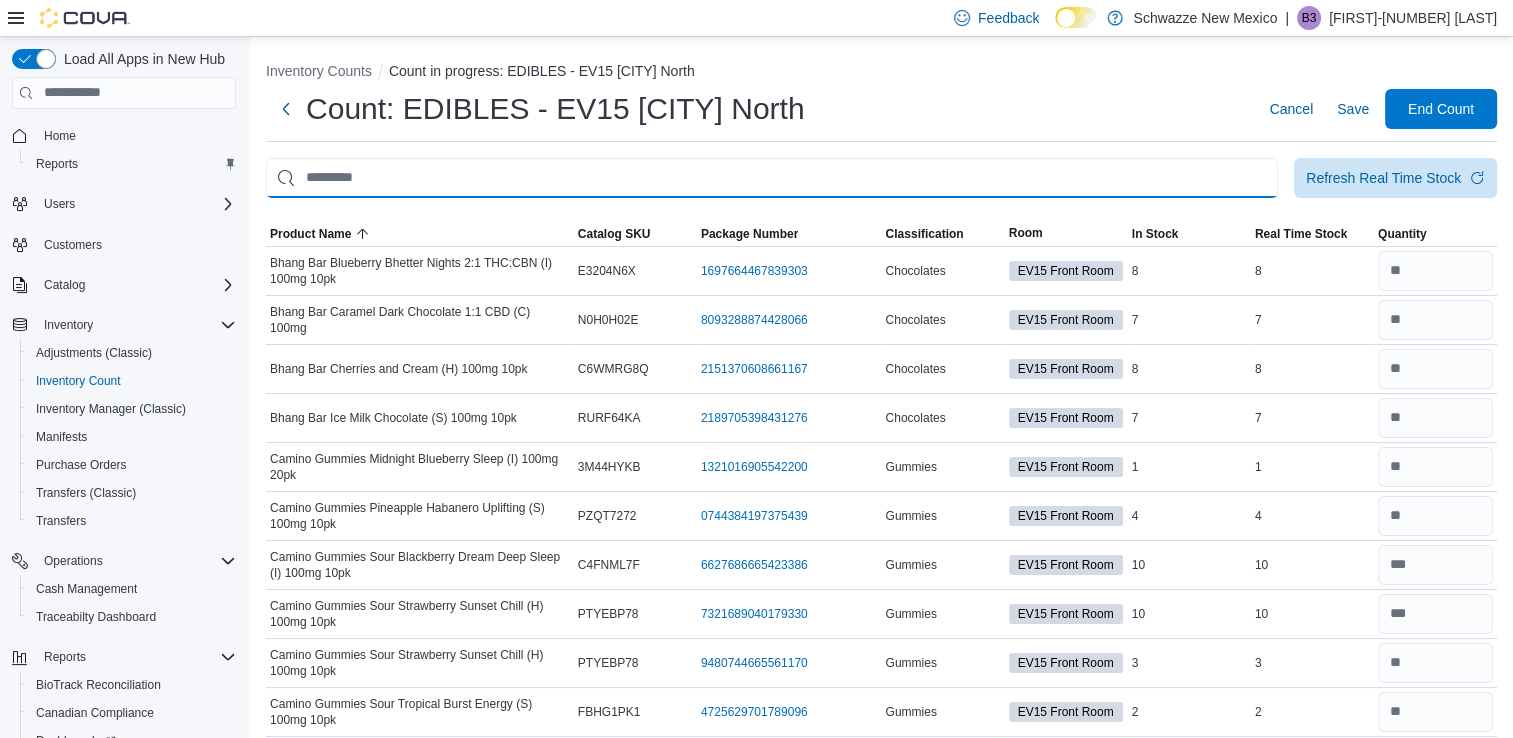 click at bounding box center [772, 178] 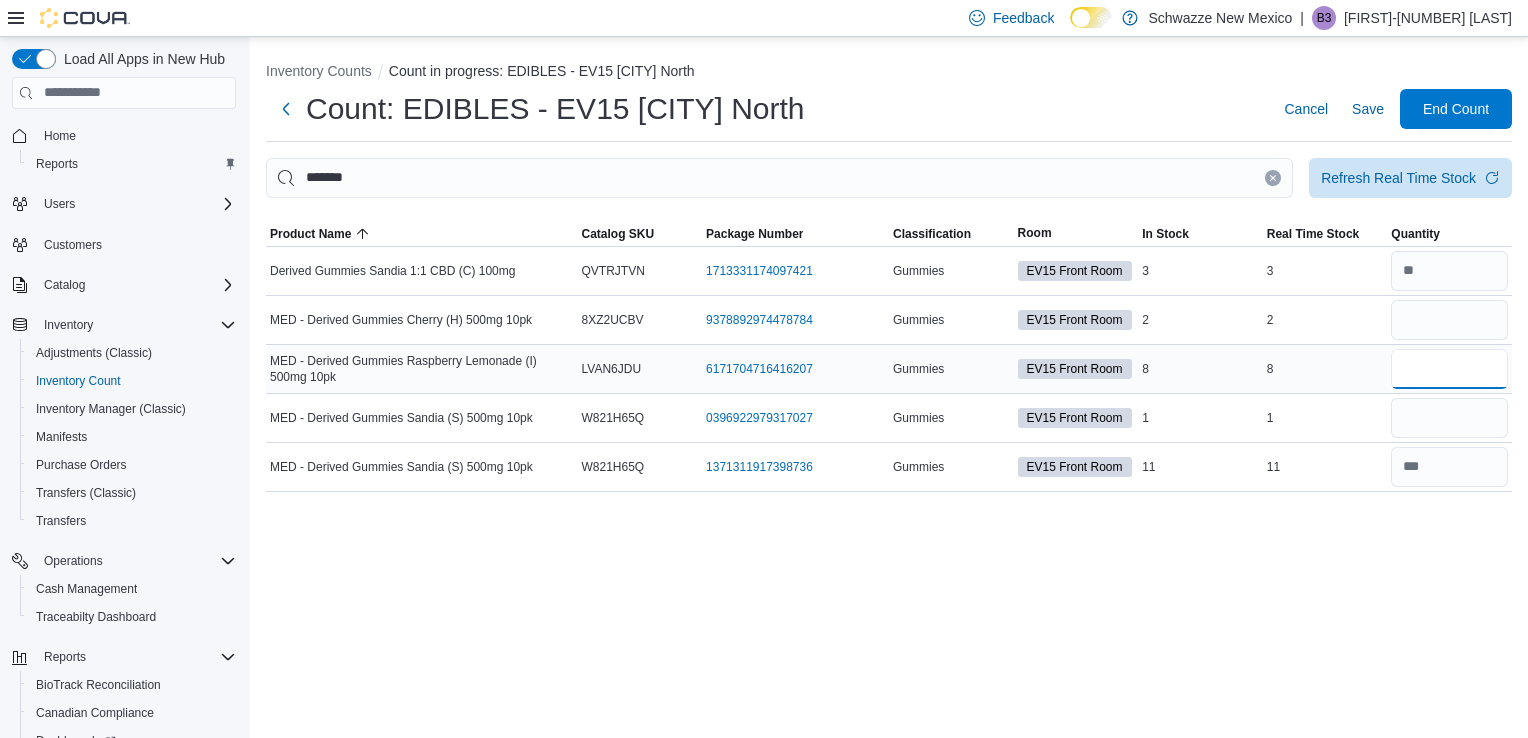 click at bounding box center (1449, 369) 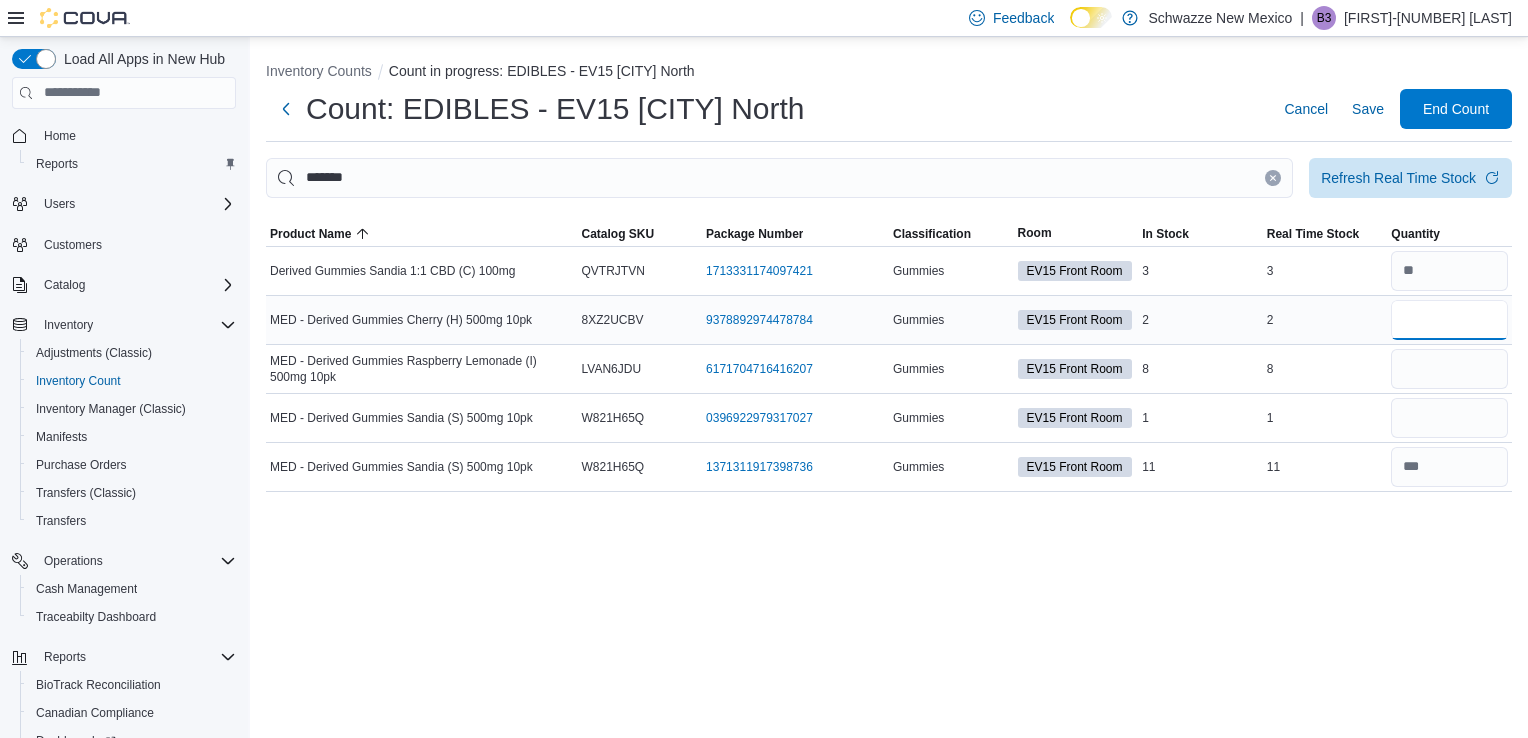 click at bounding box center [1449, 320] 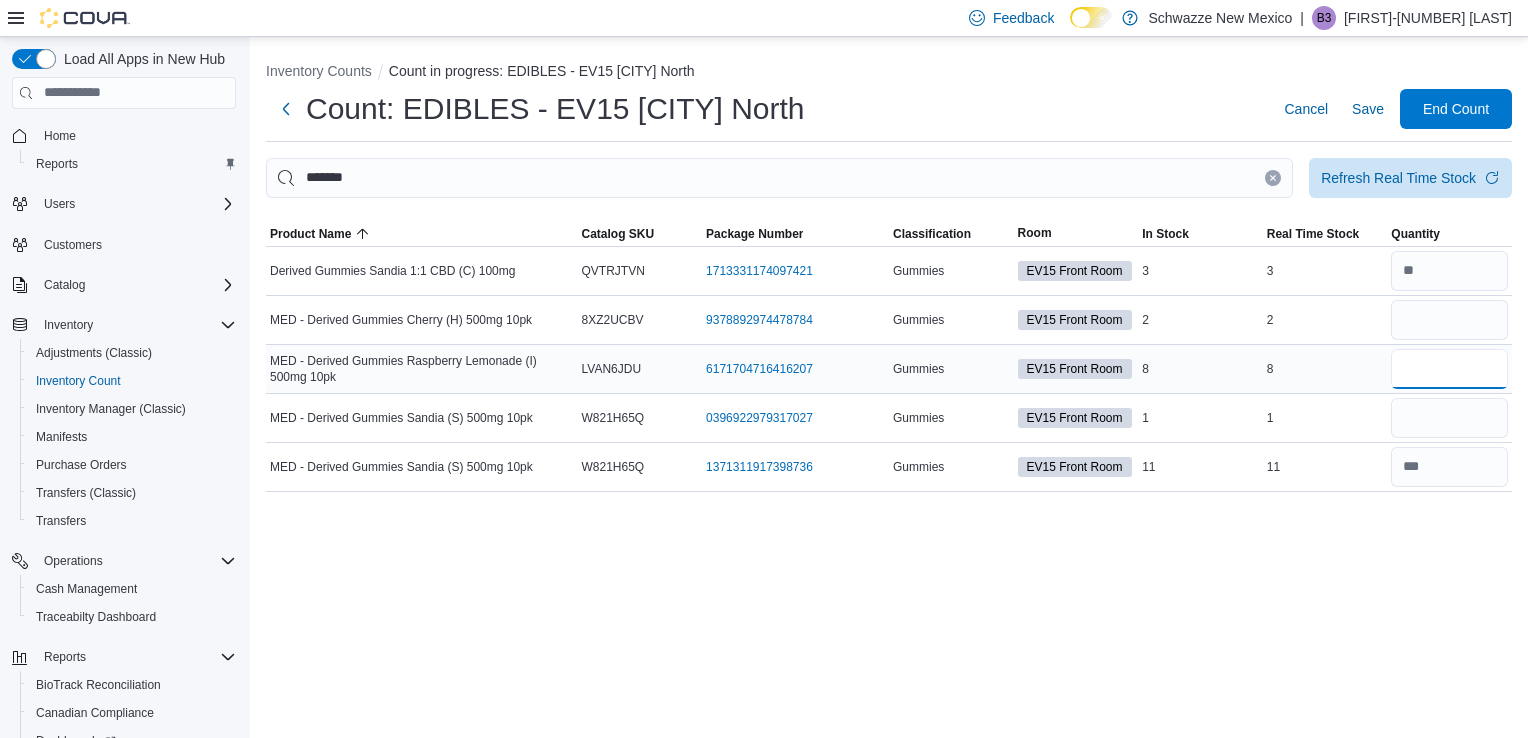click at bounding box center (1449, 369) 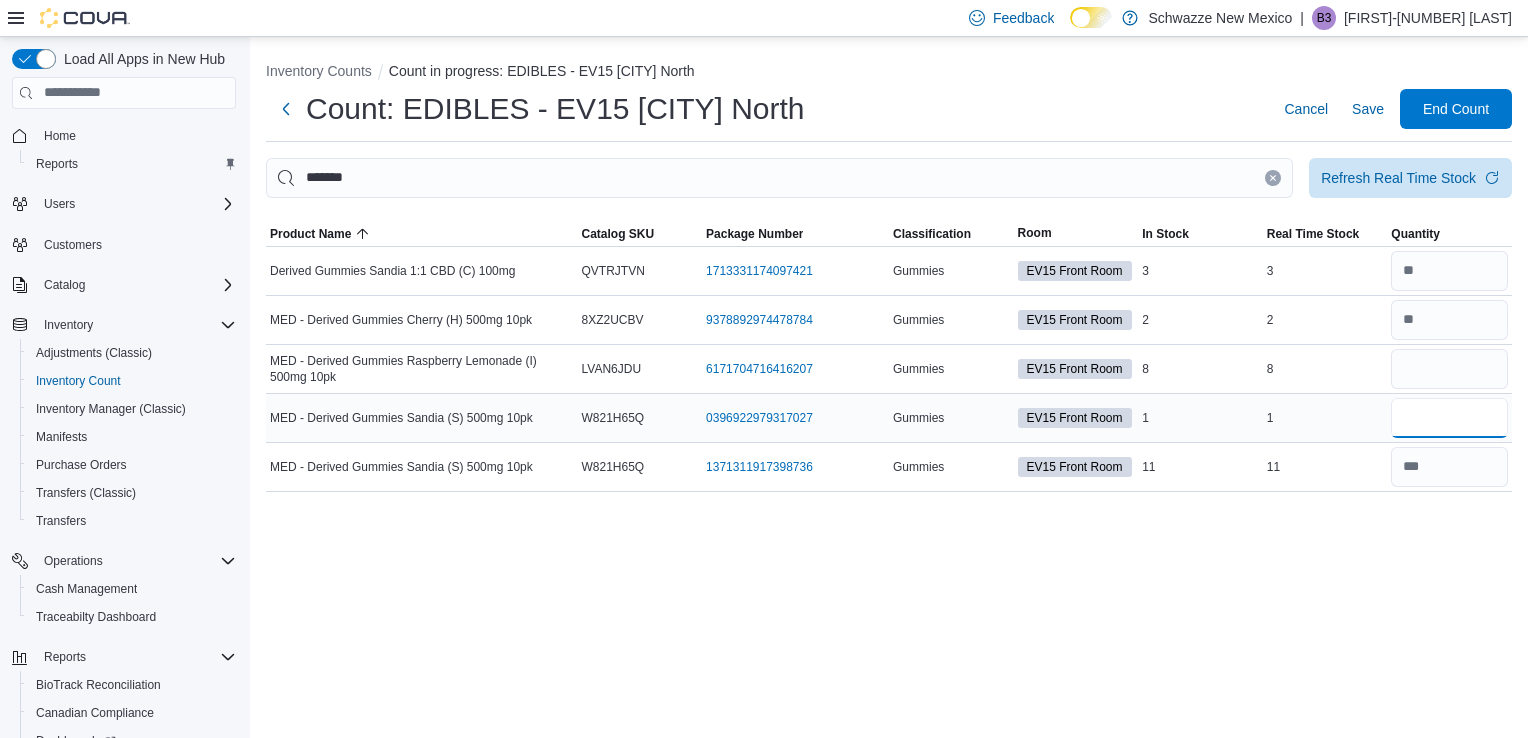 click at bounding box center [1449, 418] 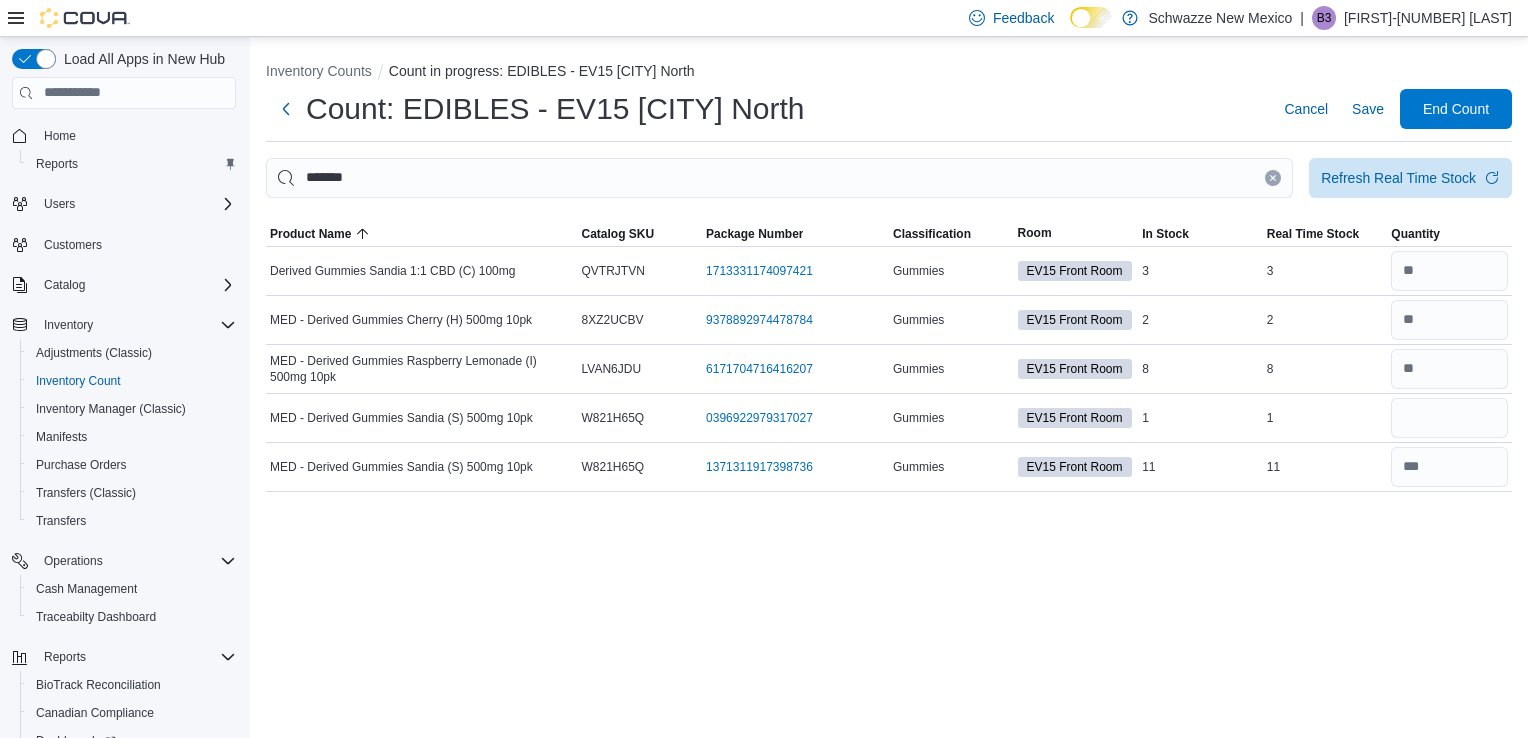 click 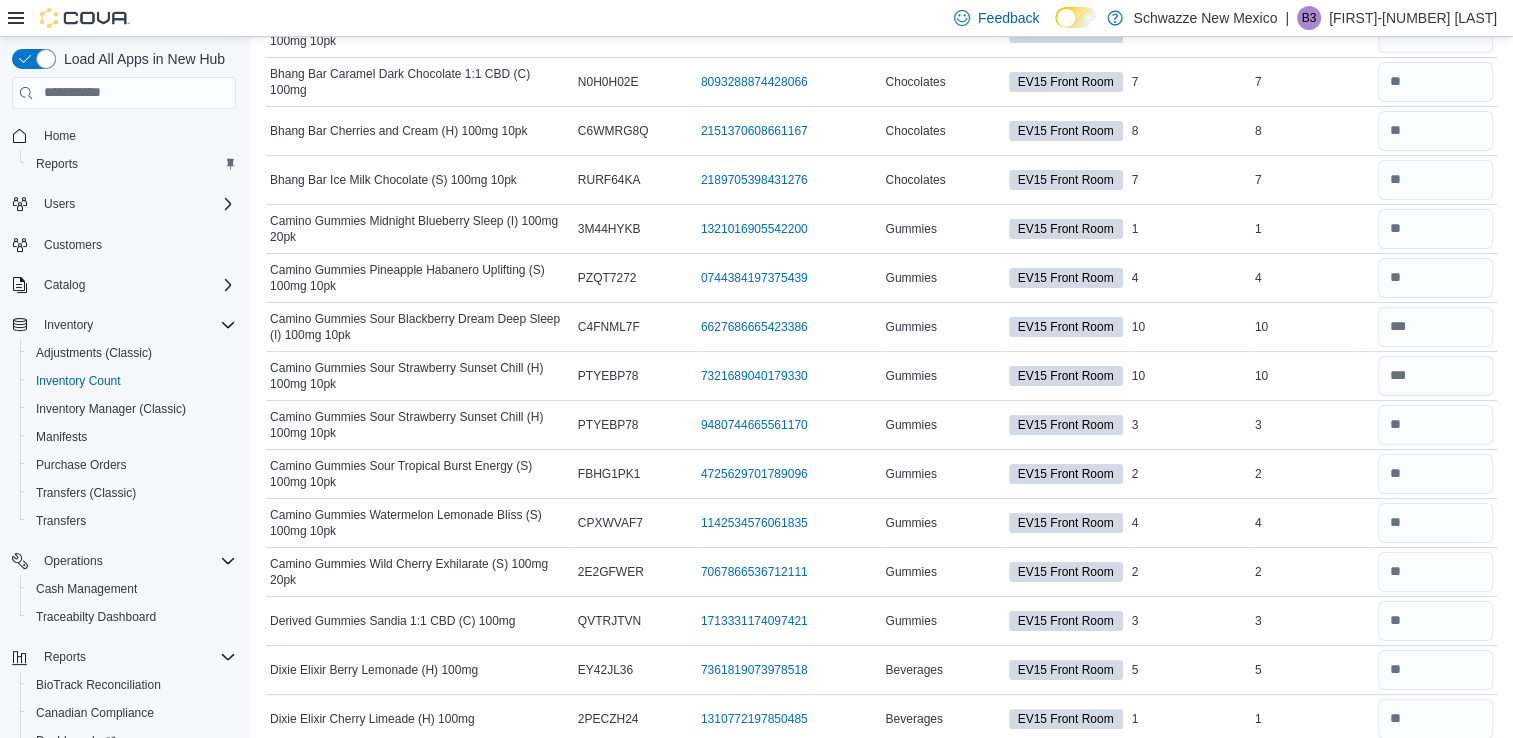 scroll, scrollTop: 0, scrollLeft: 0, axis: both 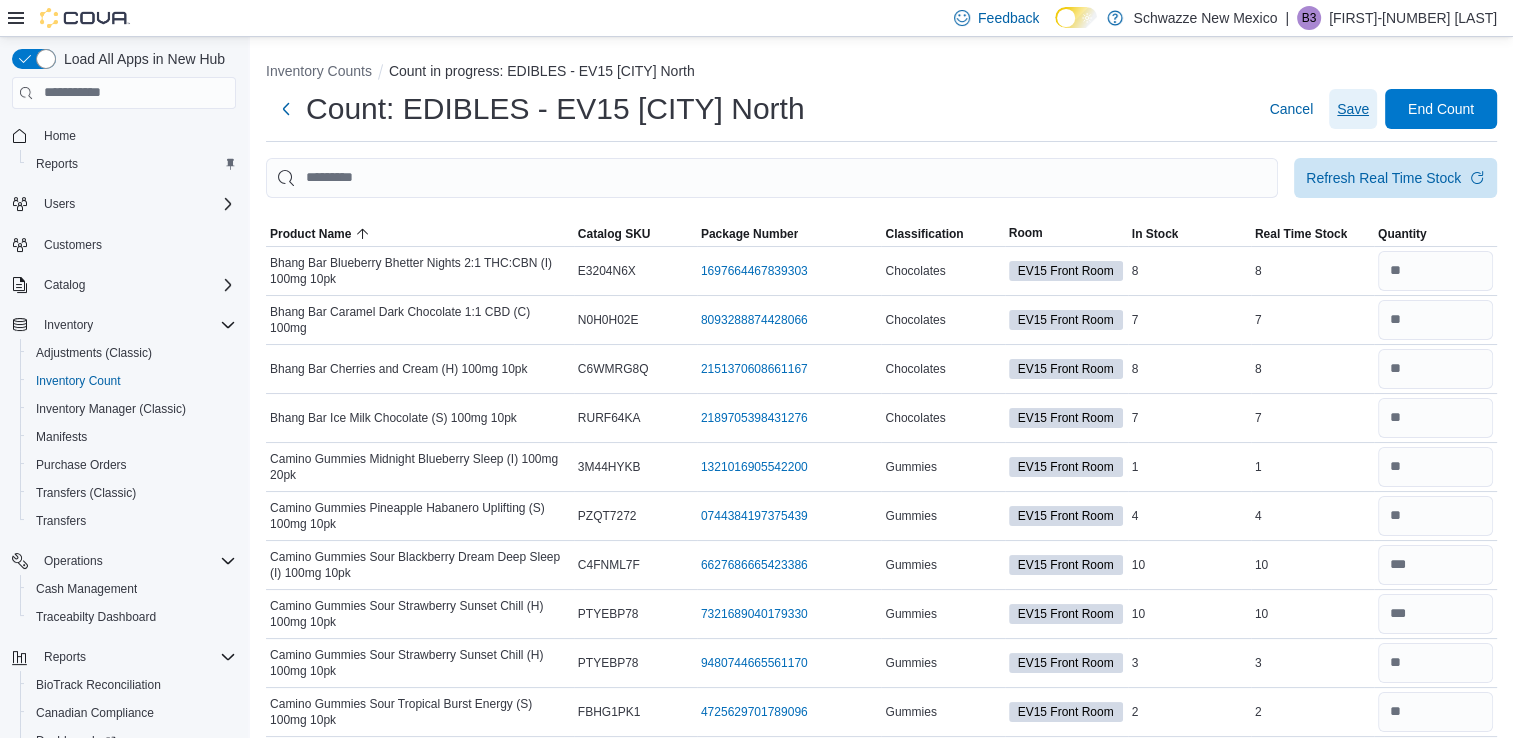 click on "Save" at bounding box center [1353, 109] 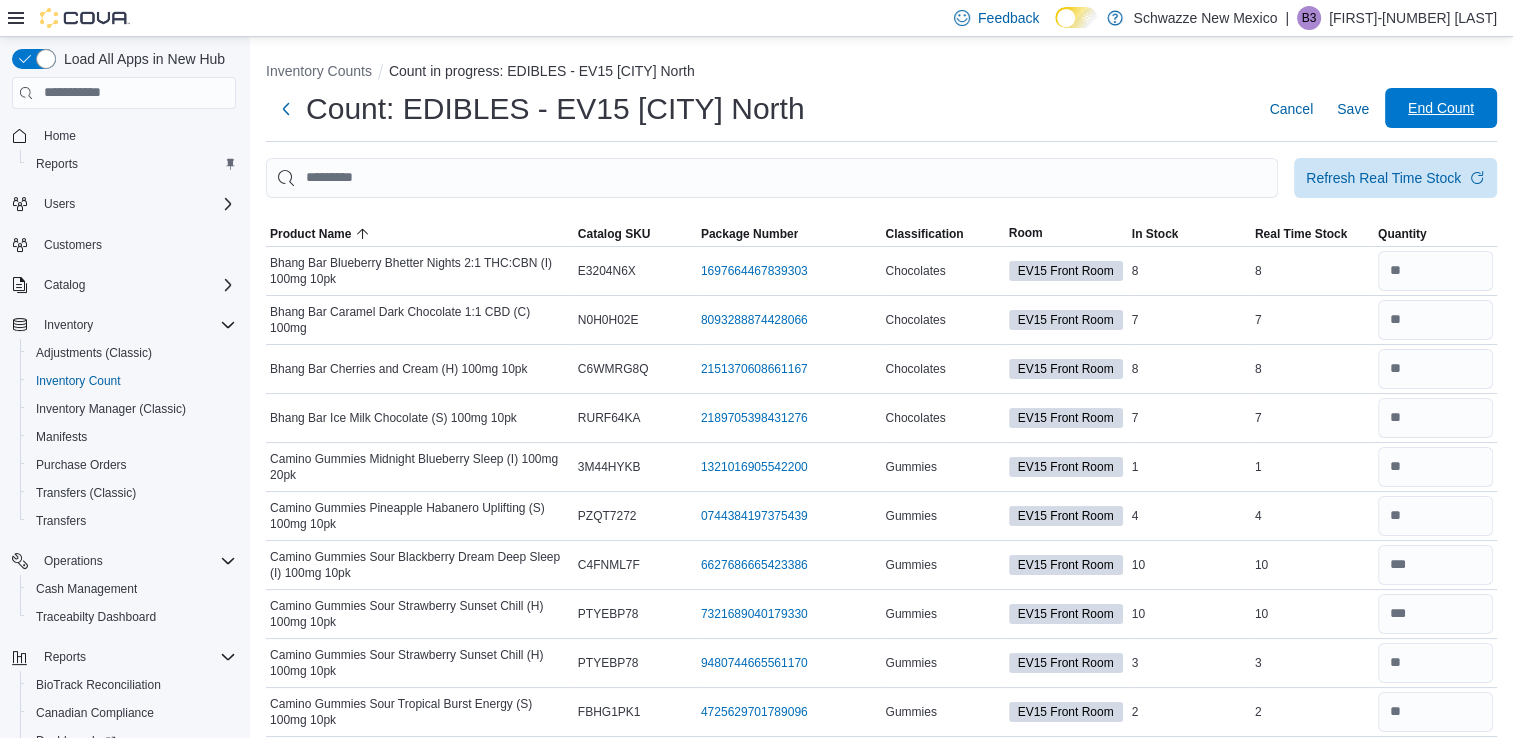 click on "End Count" at bounding box center [1441, 108] 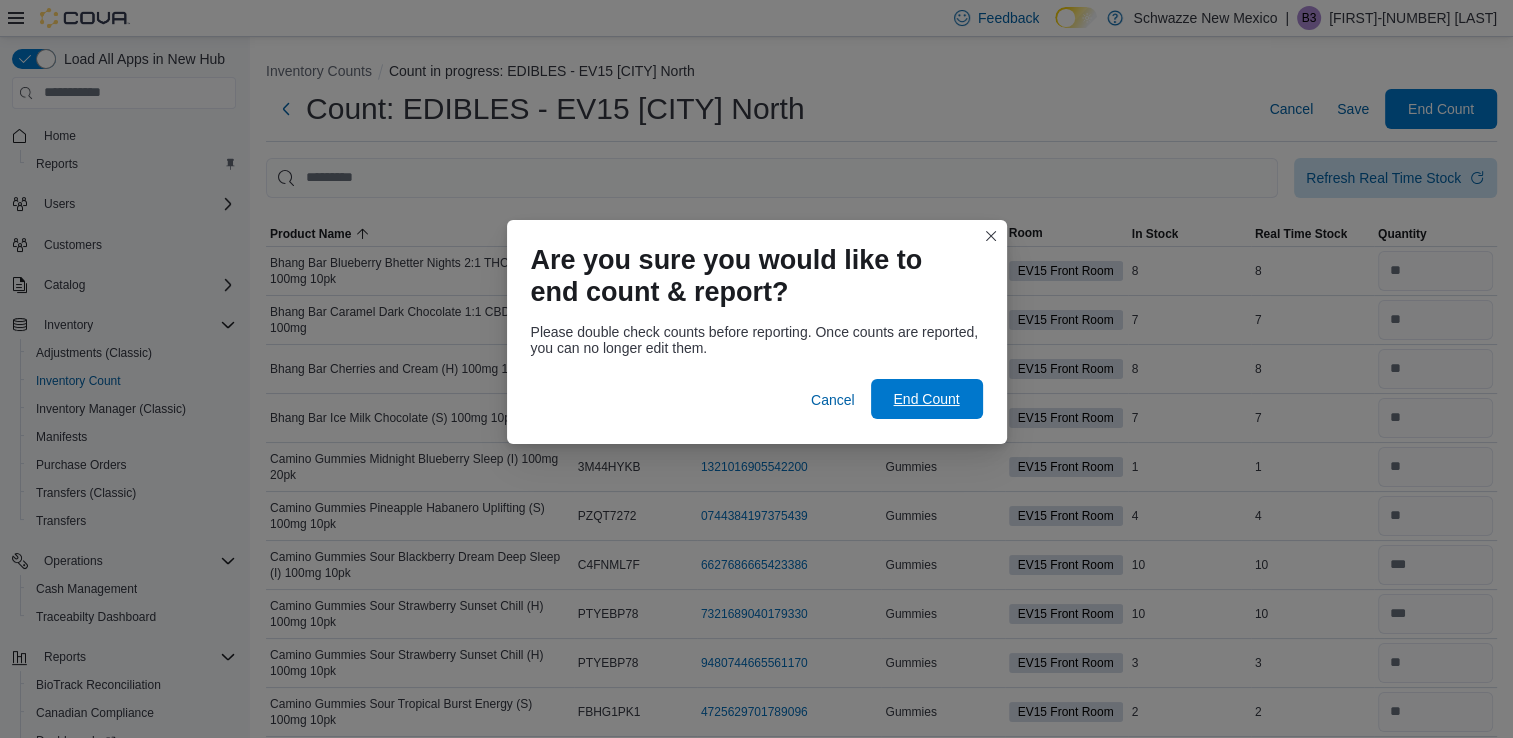 click on "End Count" at bounding box center [926, 399] 